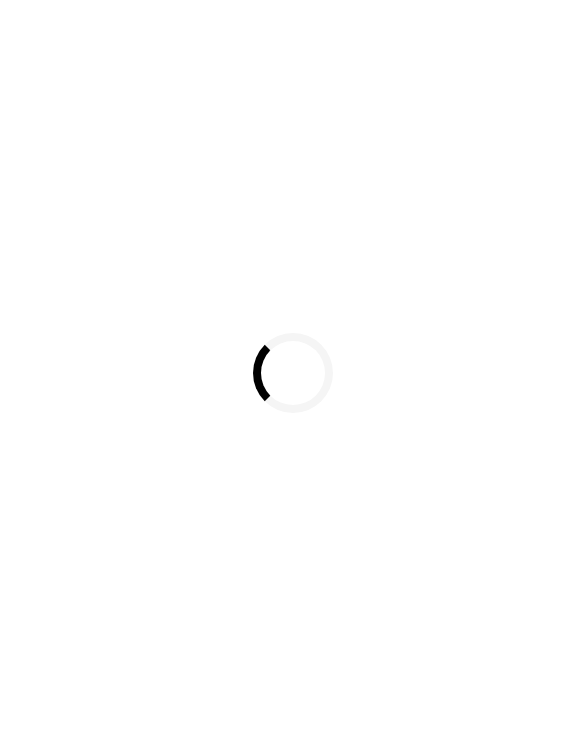 scroll, scrollTop: 0, scrollLeft: 0, axis: both 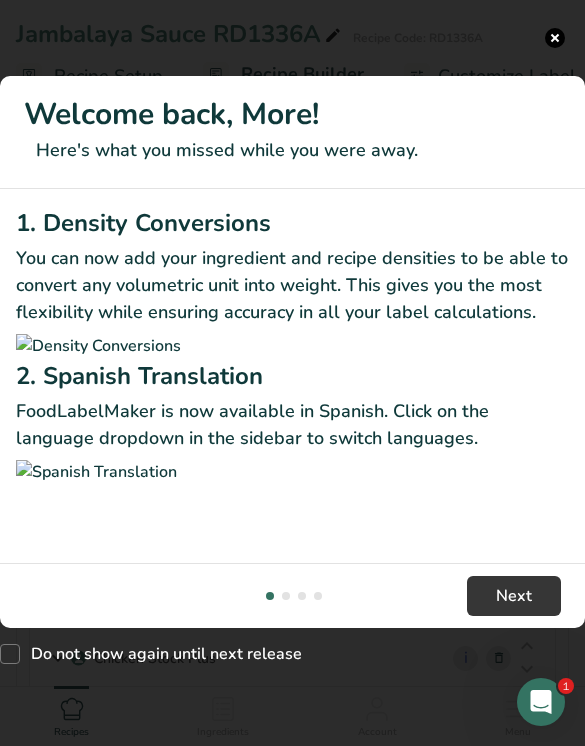 click at bounding box center (555, 38) 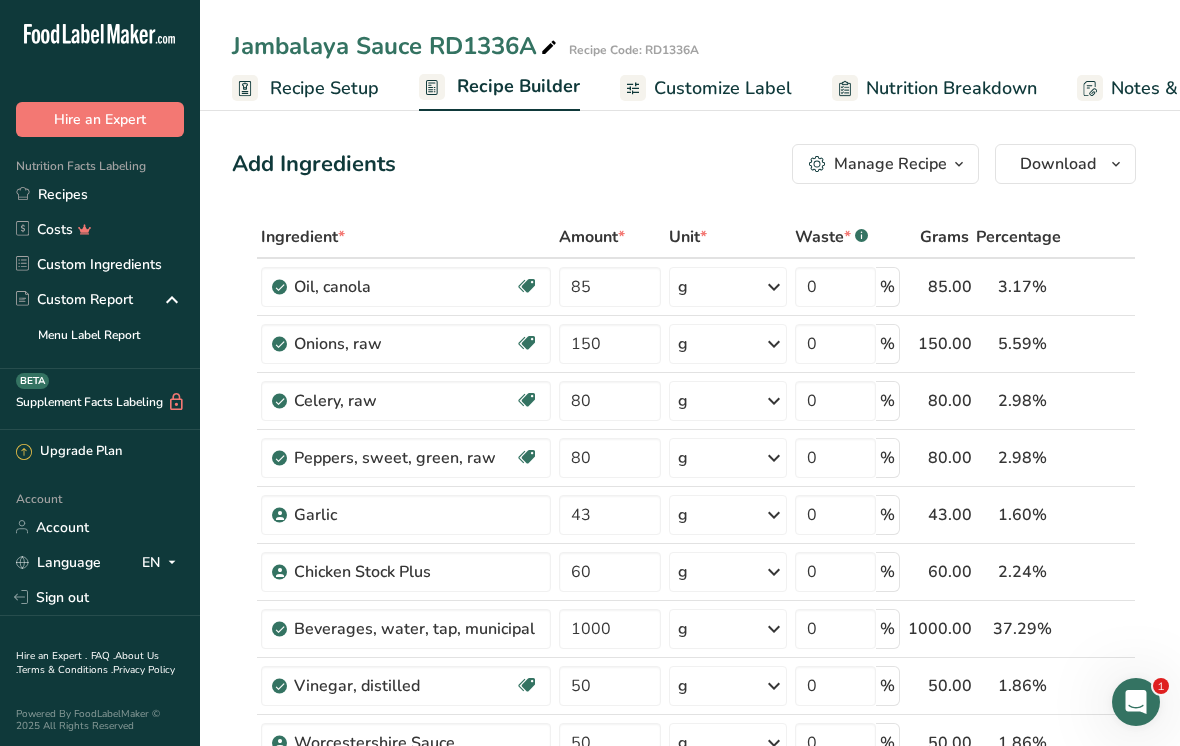 click on "Recipes" at bounding box center [100, 194] 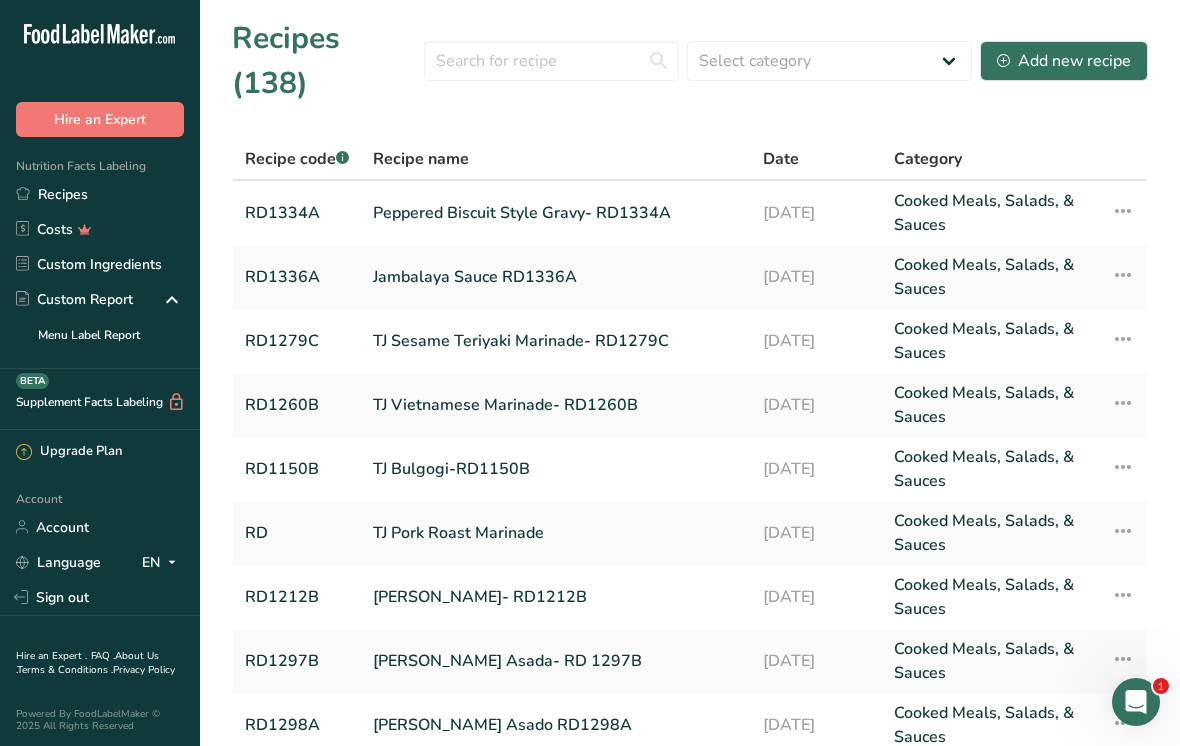 click on "Add new recipe" at bounding box center (1064, 61) 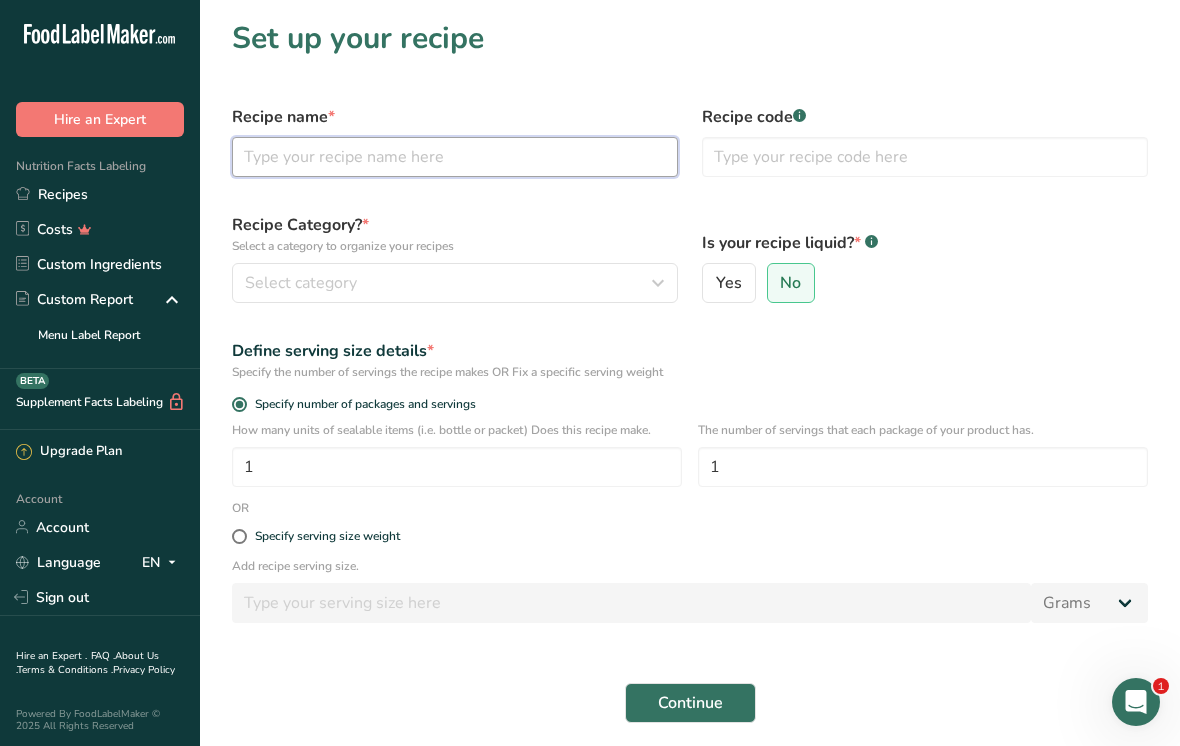 click at bounding box center [455, 157] 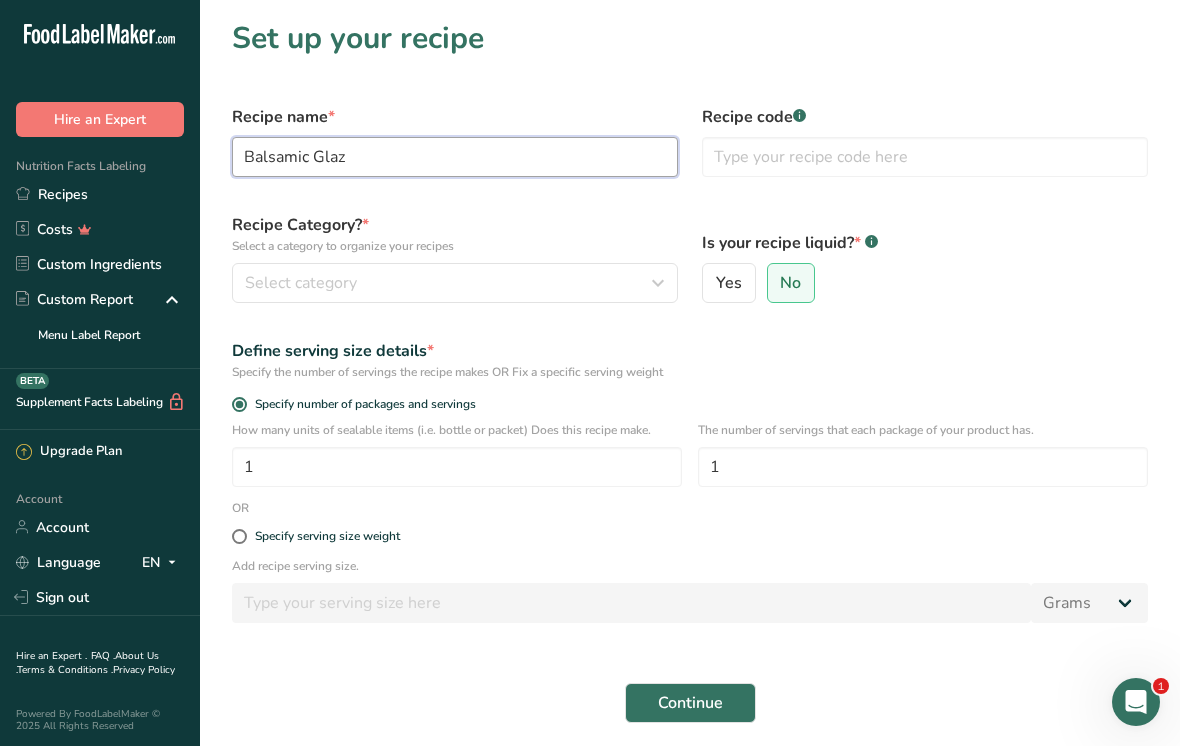 type on "Balsamic Glaze" 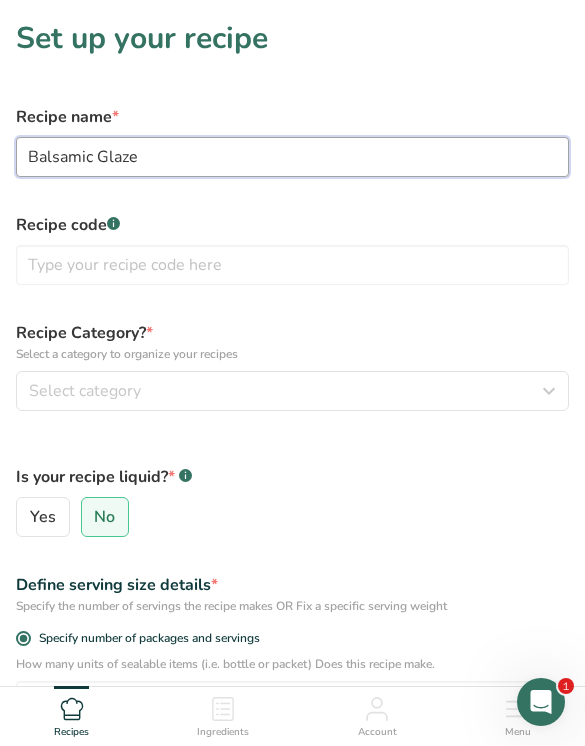 click on "Balsamic Glaze" at bounding box center (292, 157) 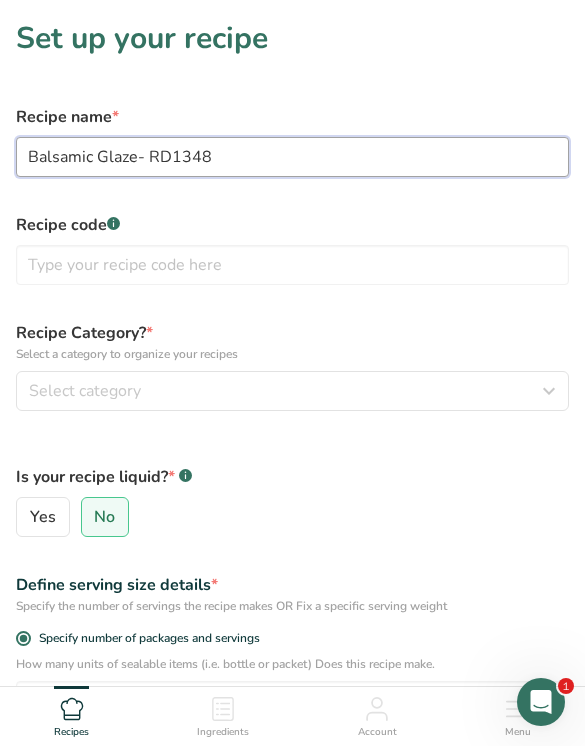 type on "Balsamic Glaze- RD1348" 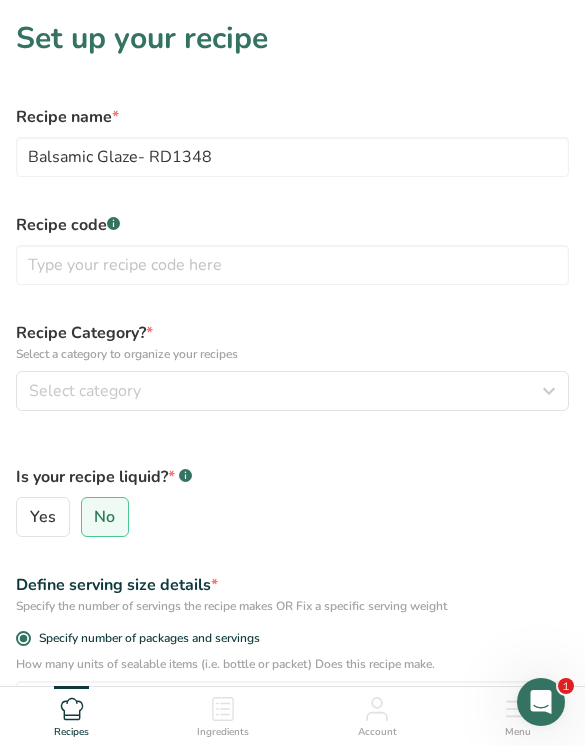 click on "Recipe code
.a-a{fill:#347362;}.b-a{fill:#fff;}" at bounding box center (292, 249) 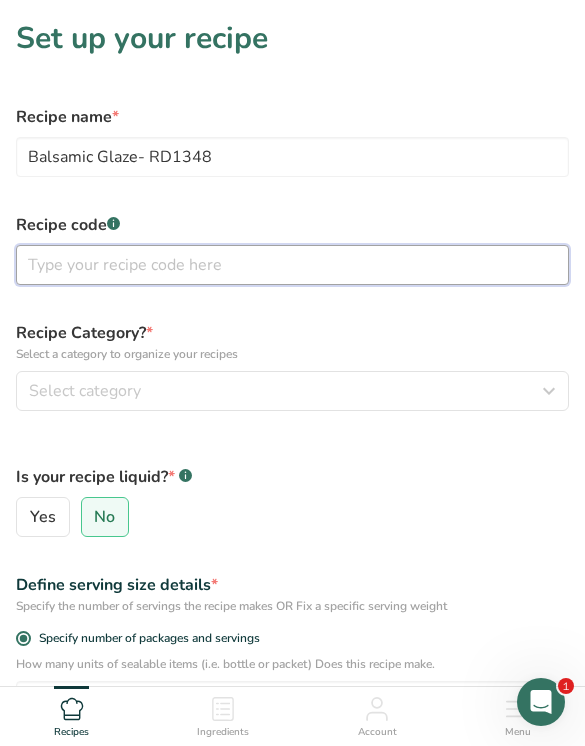 click at bounding box center (292, 265) 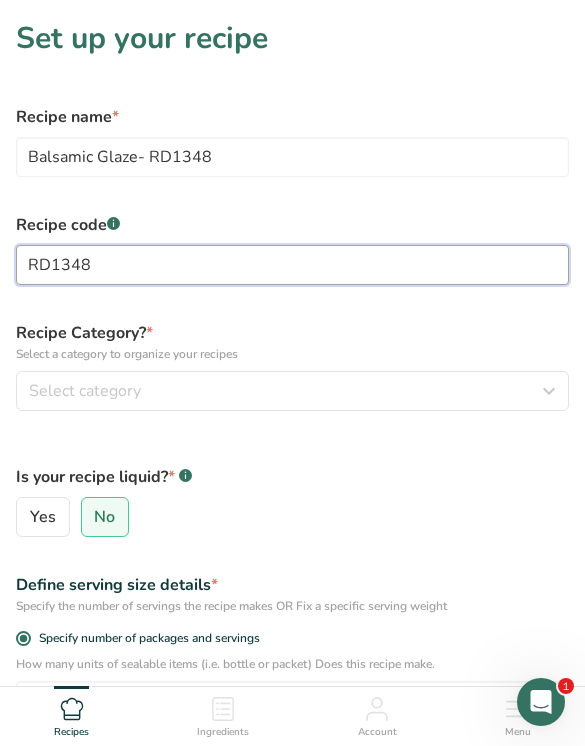 type on "RD1348" 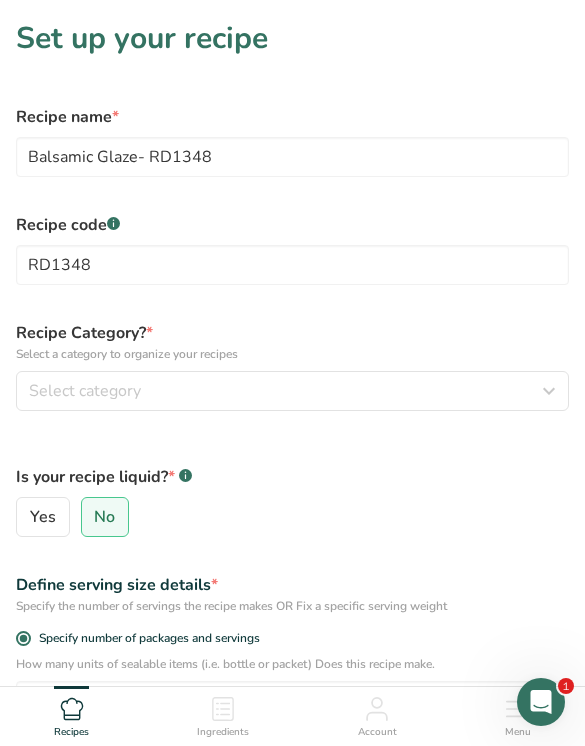 click on "Select category" at bounding box center (286, 391) 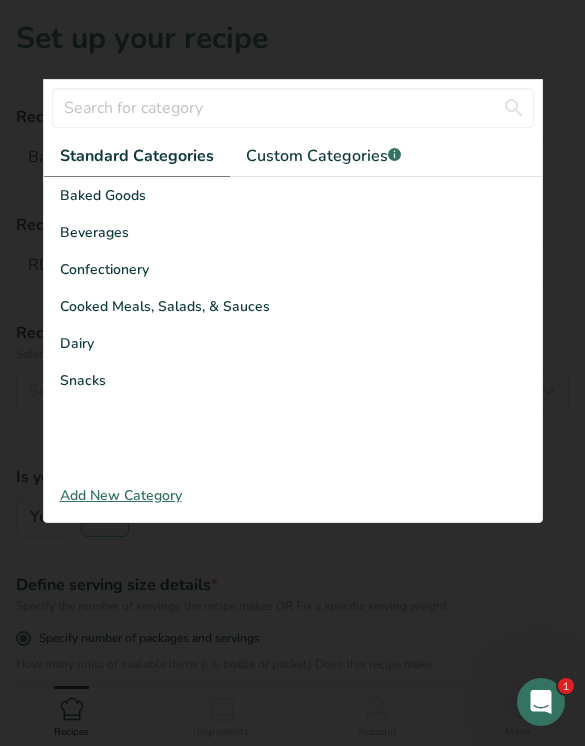 click on "Cooked Meals, Salads, & Sauces" at bounding box center (293, 306) 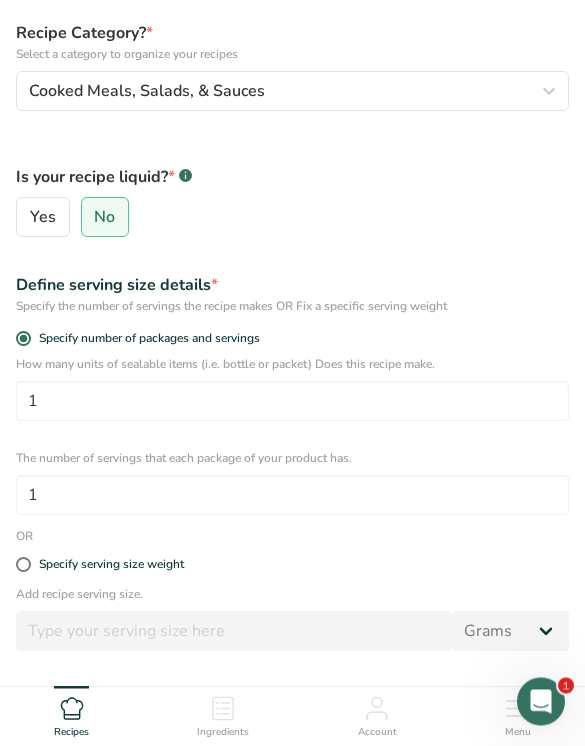 click on "Specify serving size weight" at bounding box center (292, 565) 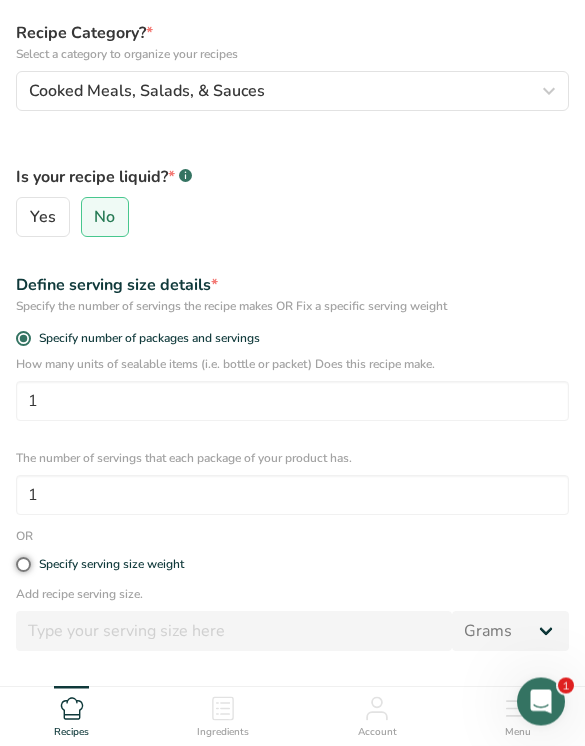 click on "Specify serving size weight" at bounding box center [22, 565] 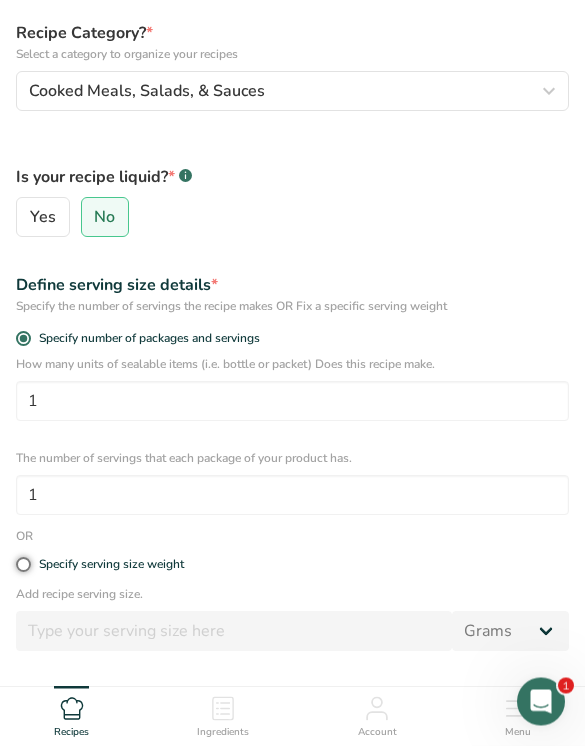 radio on "true" 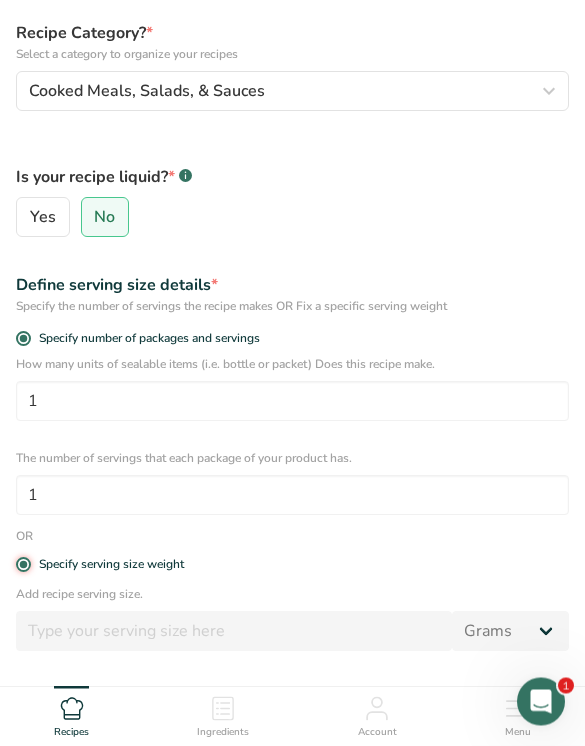 radio on "false" 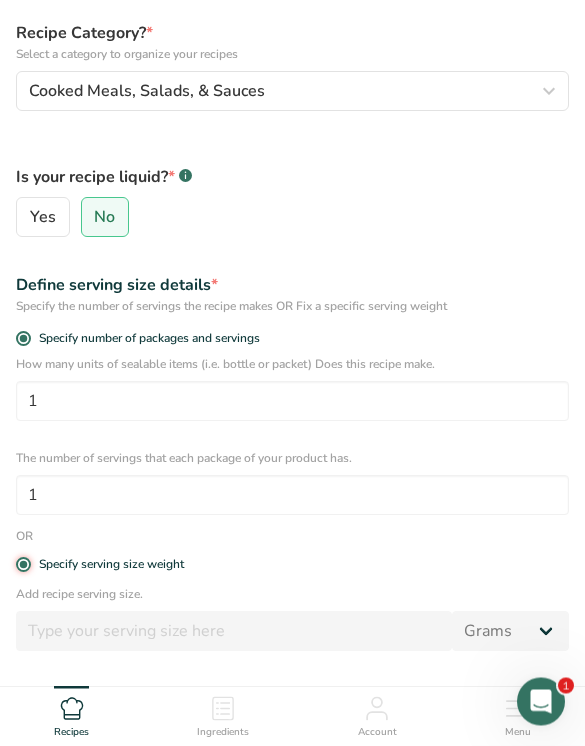 type 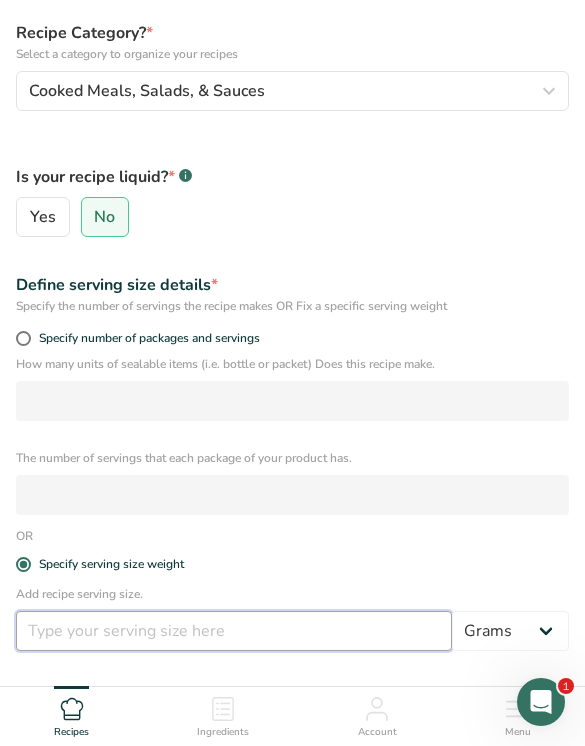 click at bounding box center [234, 631] 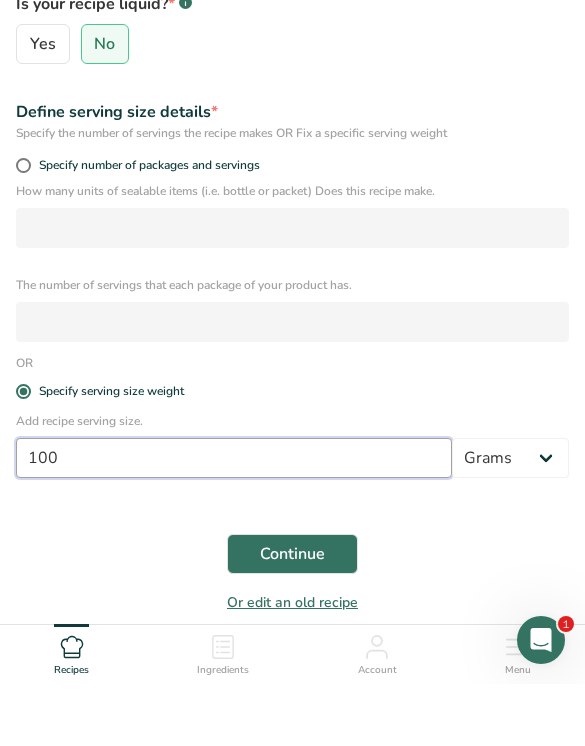 scroll, scrollTop: 413, scrollLeft: 0, axis: vertical 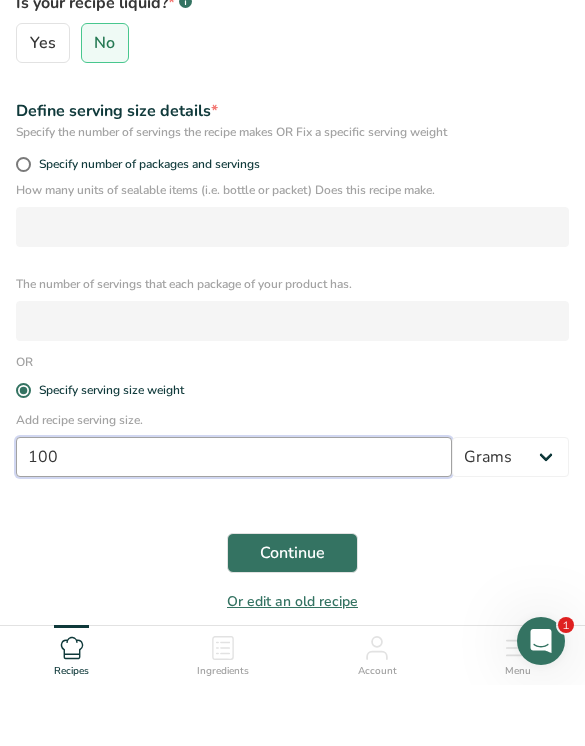 type on "100" 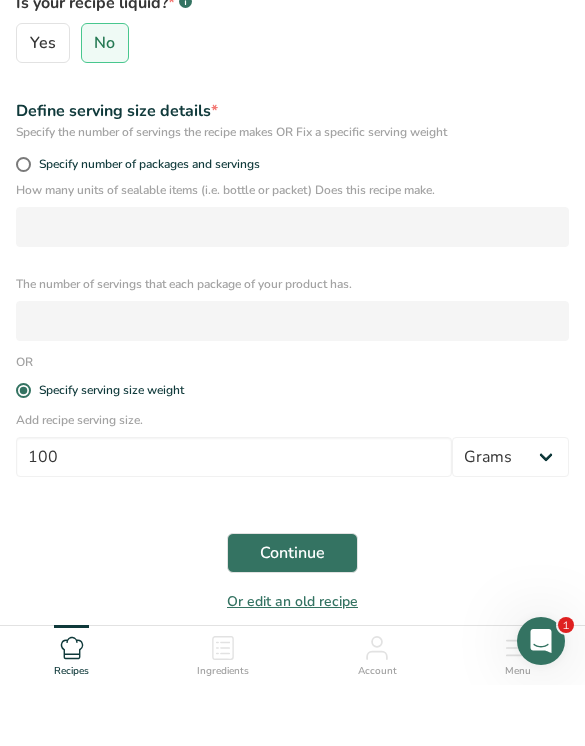 click on "Continue" at bounding box center [292, 614] 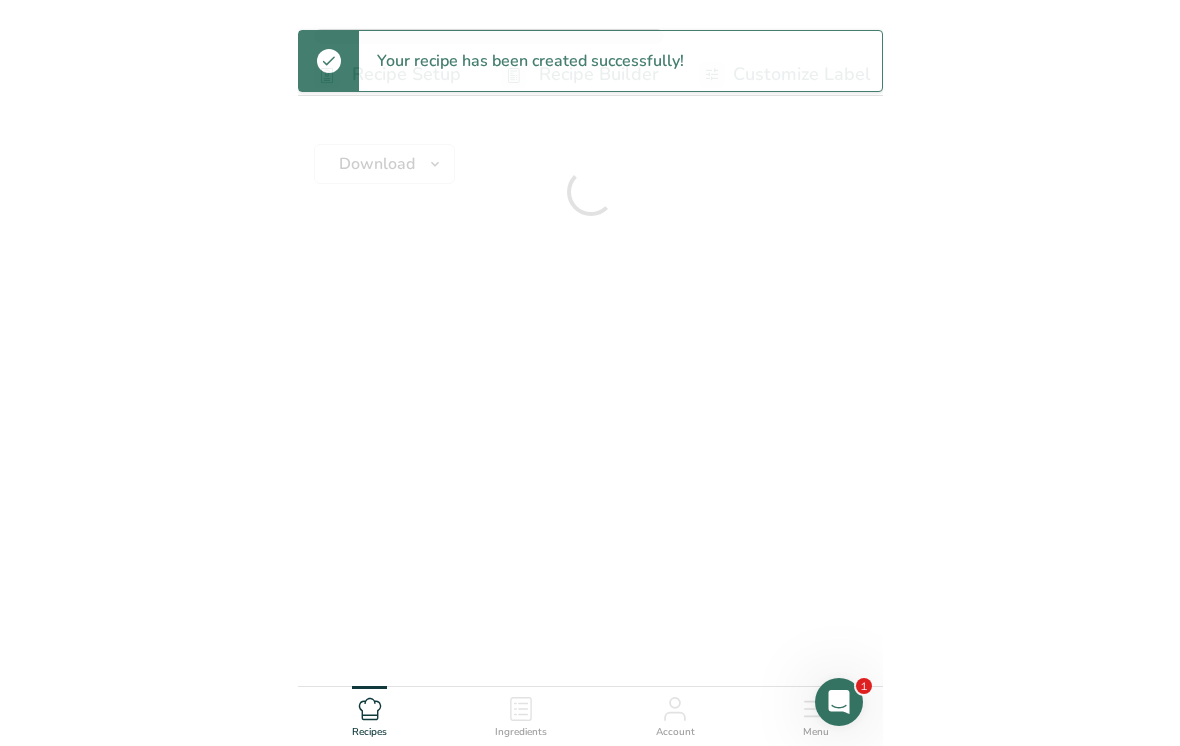 scroll, scrollTop: 0, scrollLeft: 0, axis: both 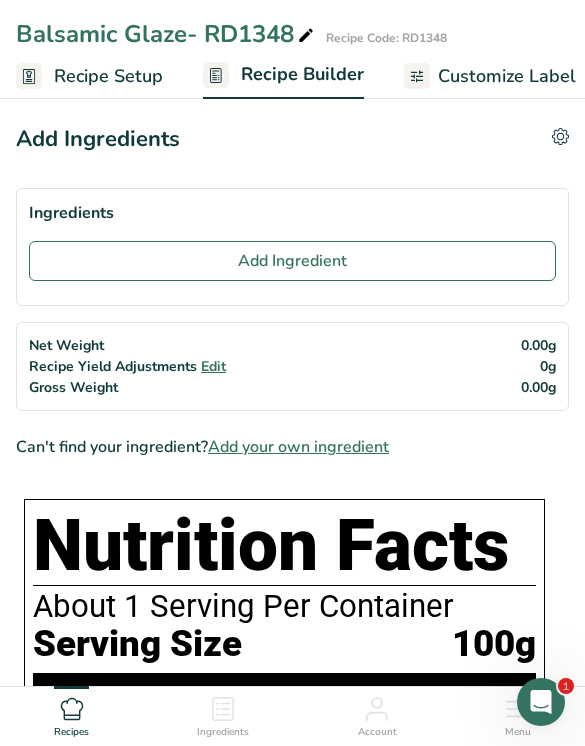click on "Add Ingredient" at bounding box center (292, 261) 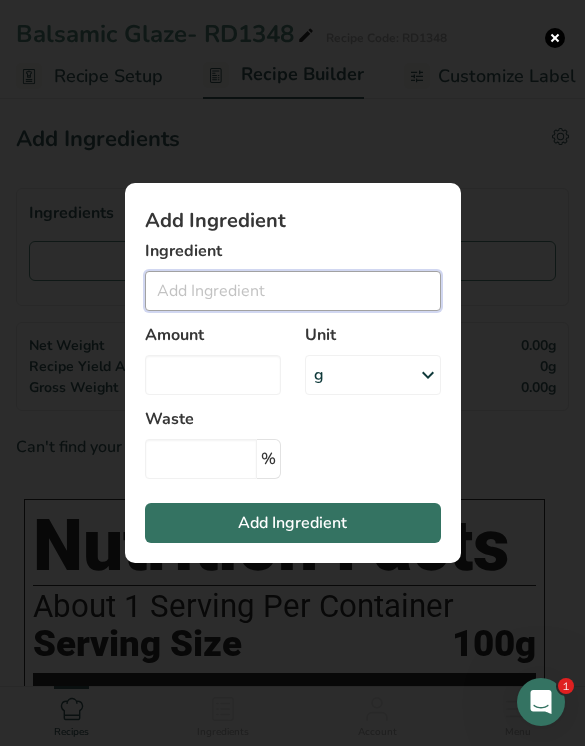 click at bounding box center [293, 291] 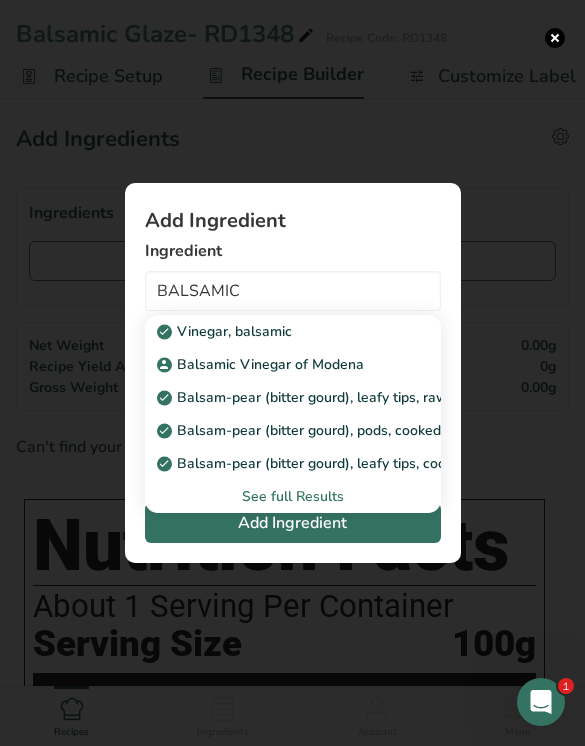 click on "Balsamic Vinegar of Modena" at bounding box center [262, 364] 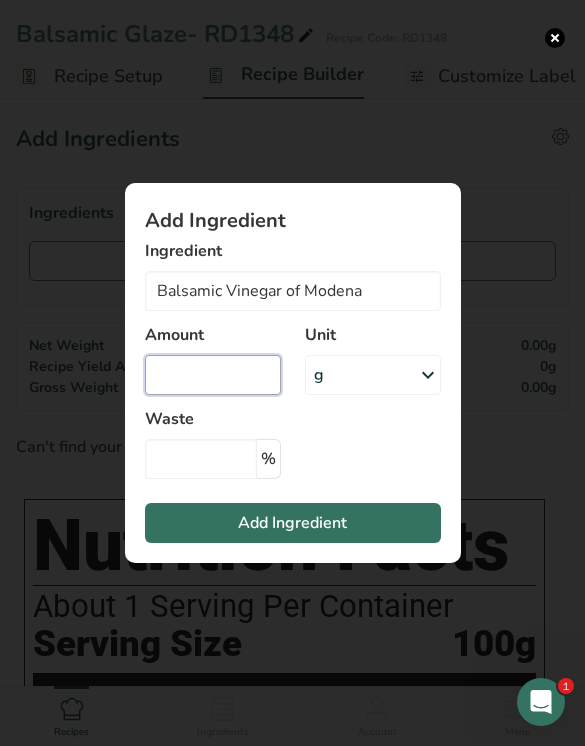 click at bounding box center (213, 375) 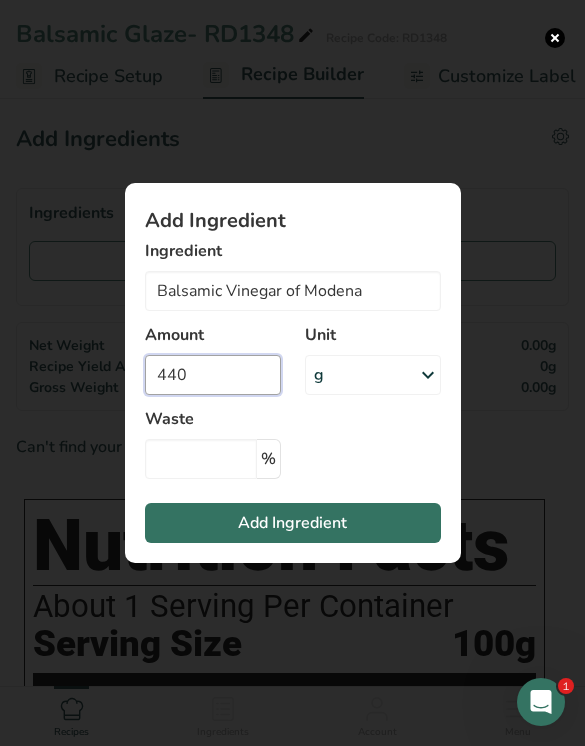 type on "440" 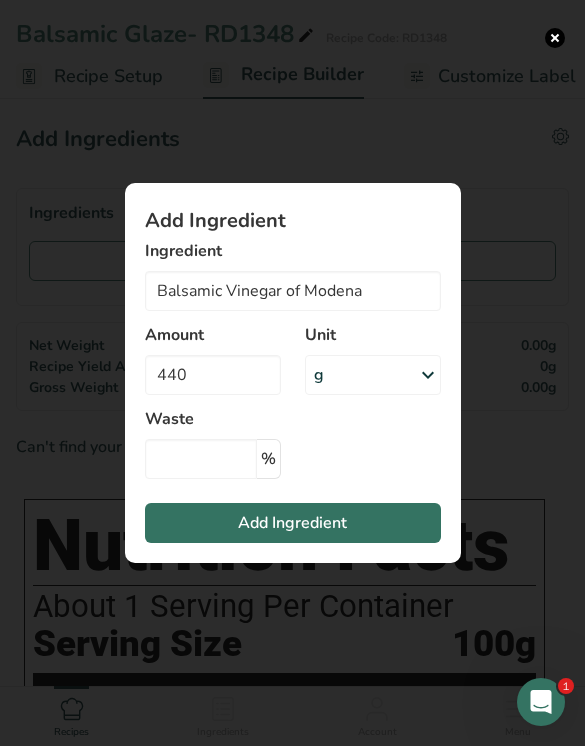 click on "Add Ingredient" at bounding box center [293, 523] 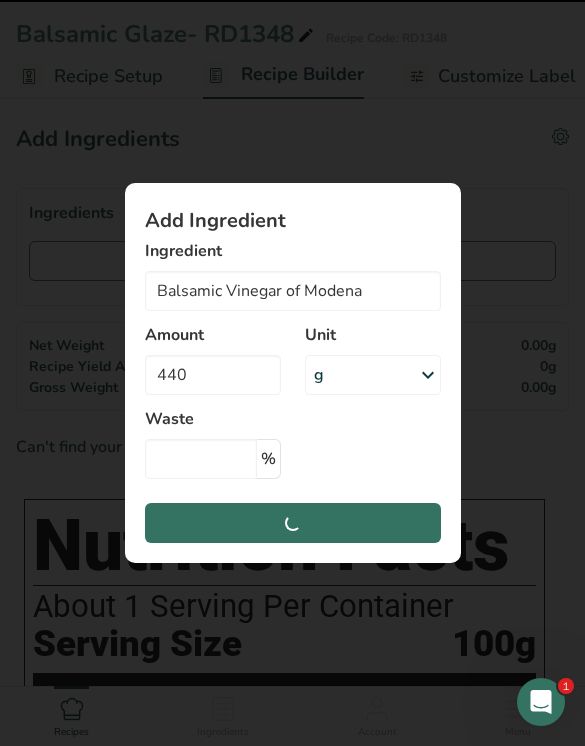 type 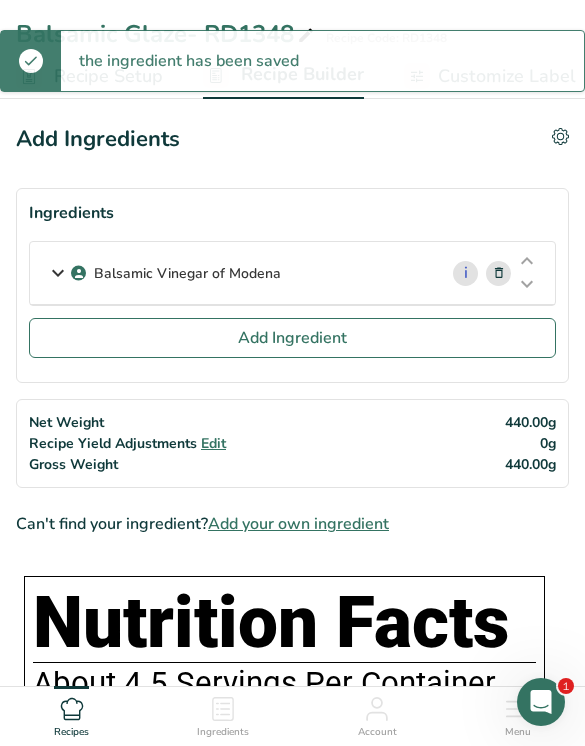 click on "Add Ingredient" at bounding box center [292, 338] 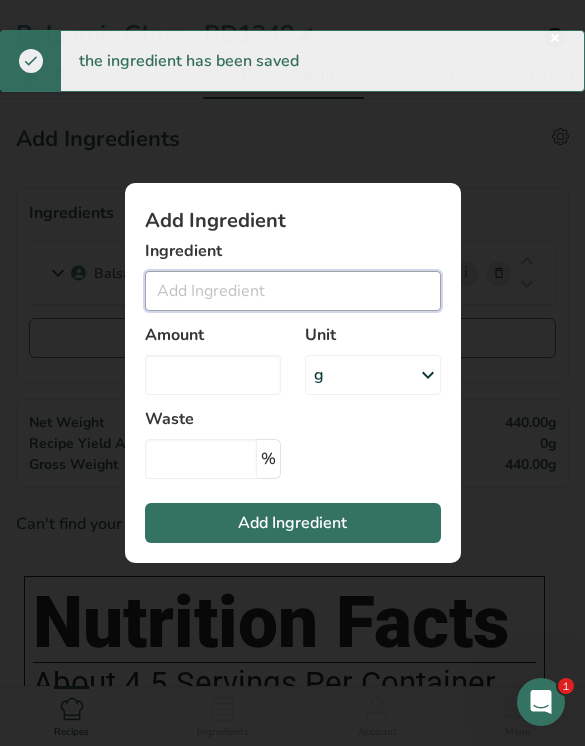 click at bounding box center [293, 291] 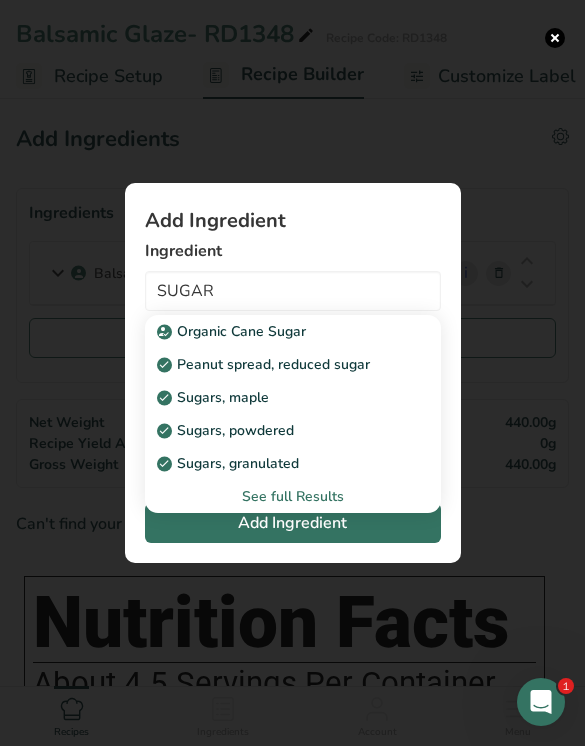 click on "Sugars, granulated" at bounding box center (277, 463) 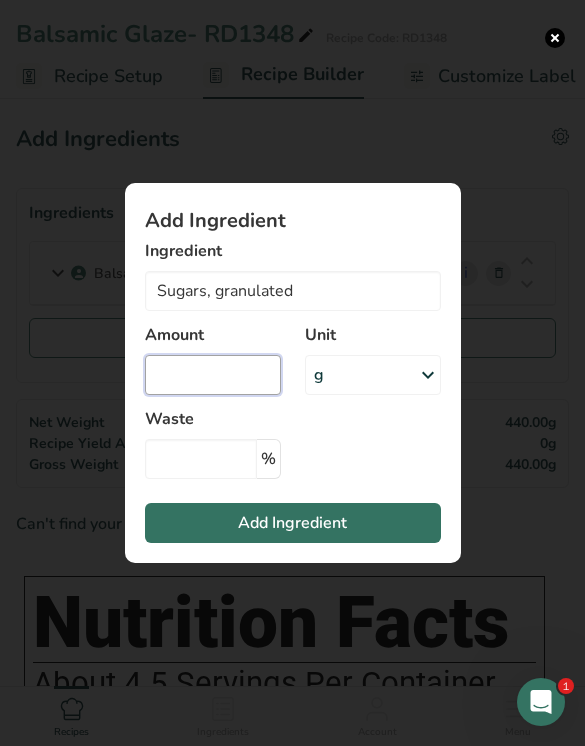 click at bounding box center [213, 375] 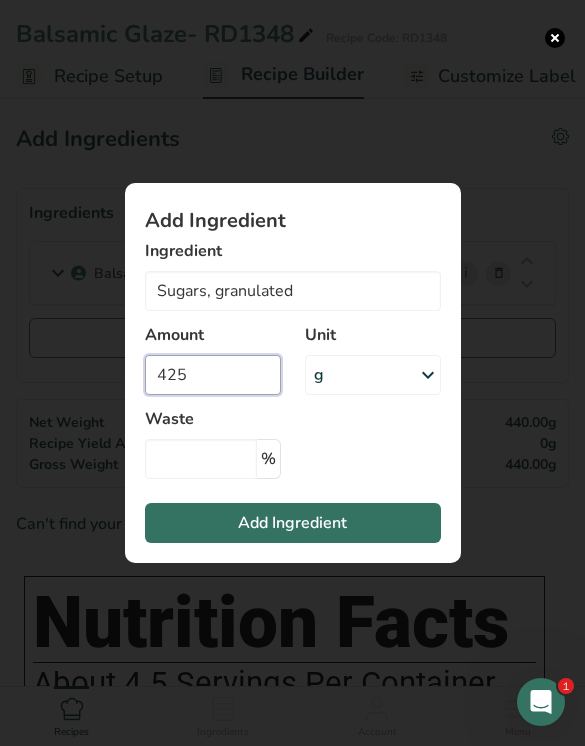 type on "425" 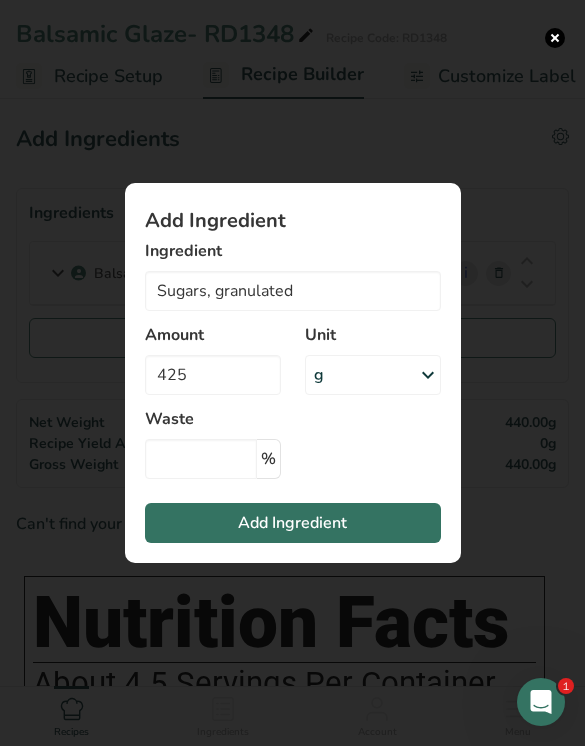 click on "Add Ingredient" at bounding box center (293, 523) 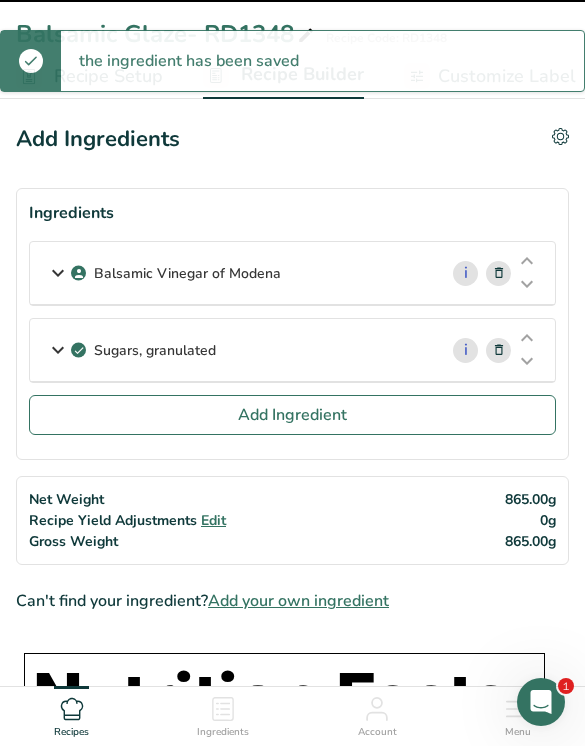 type 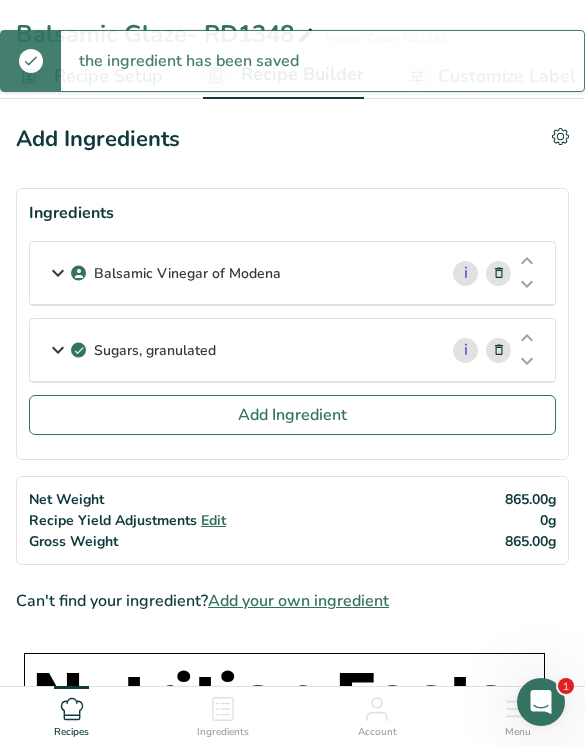 click on "Add Ingredient" at bounding box center [292, 415] 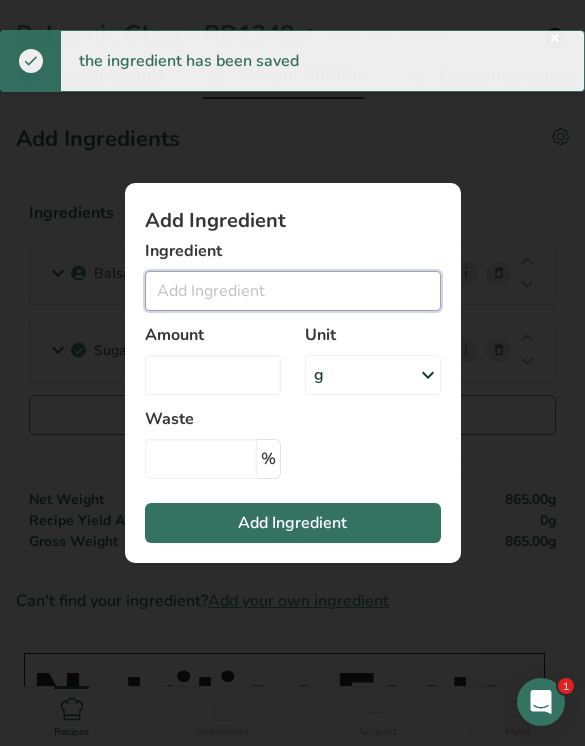 click at bounding box center [293, 291] 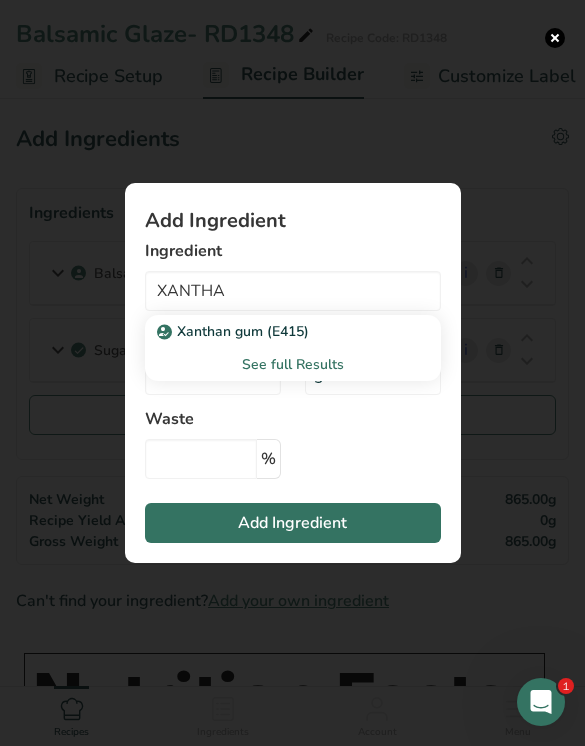 click on "Xanthan gum (E415)" at bounding box center [277, 331] 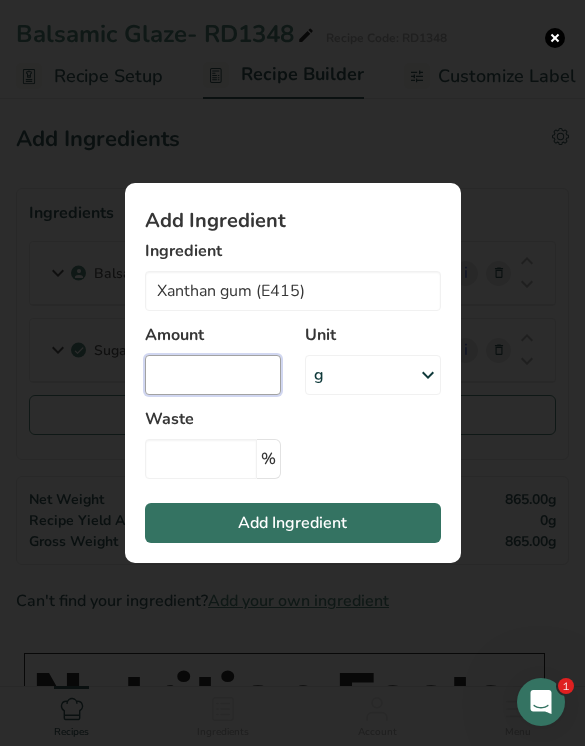 click at bounding box center [213, 375] 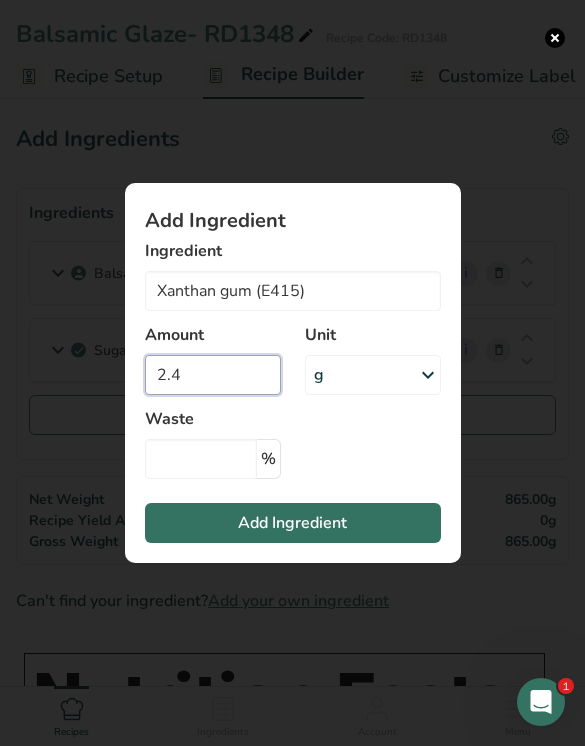 type on "2.4" 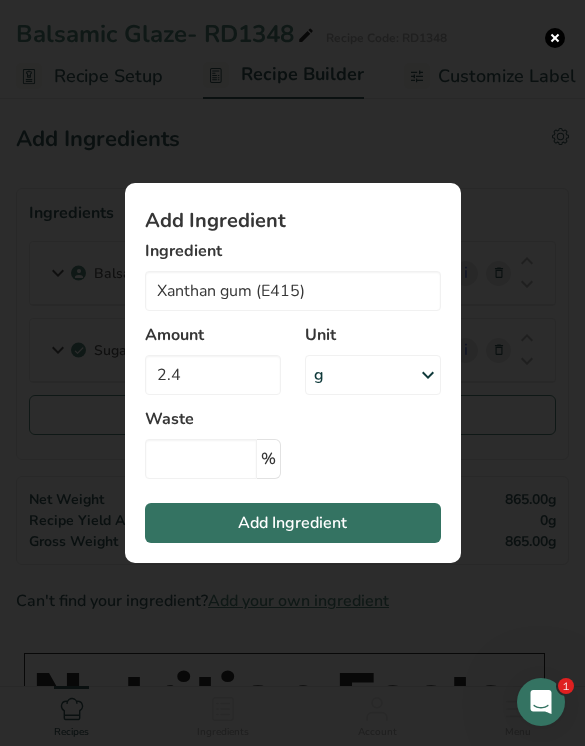 click on "Add Ingredient" at bounding box center (293, 523) 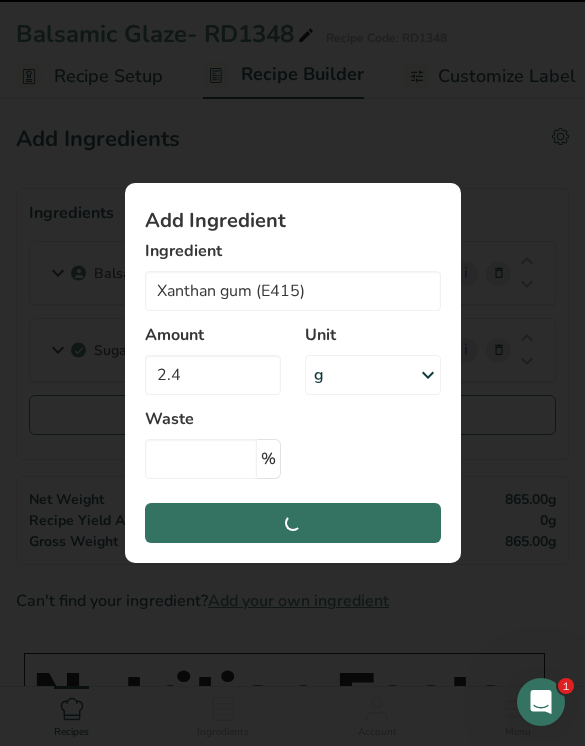 type 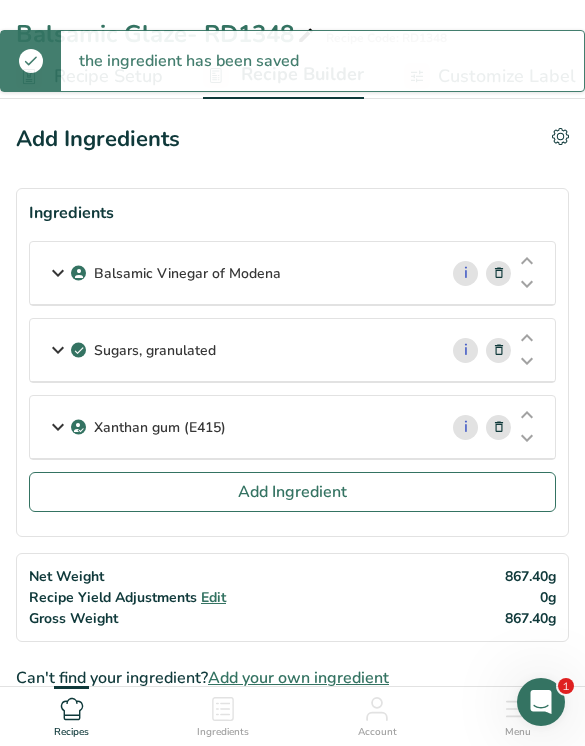 click on "Add Ingredient" at bounding box center [292, 492] 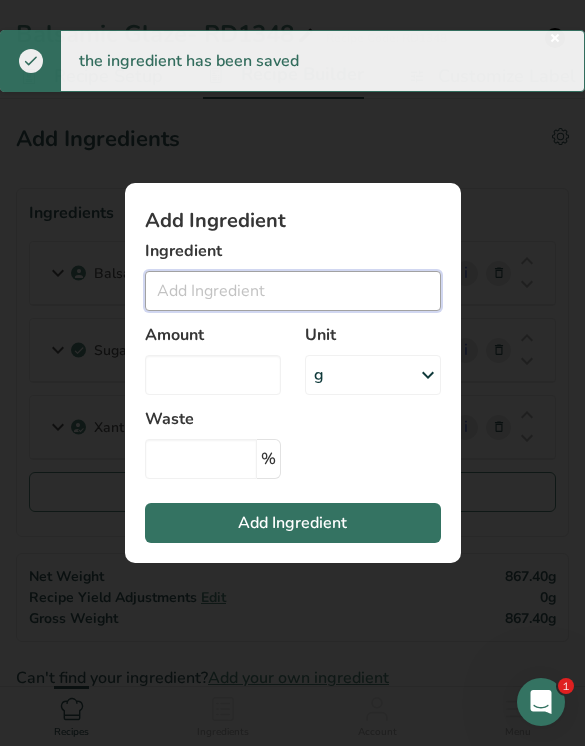 click at bounding box center (293, 291) 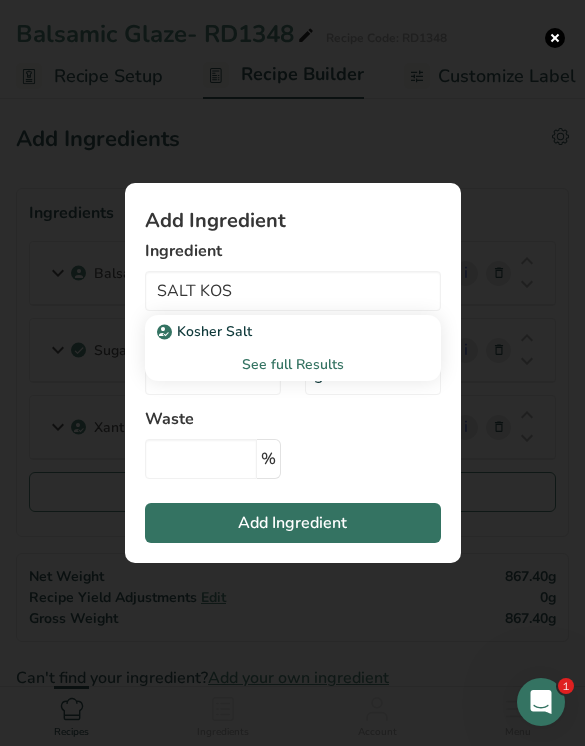 click on "Kosher Salt" at bounding box center [293, 331] 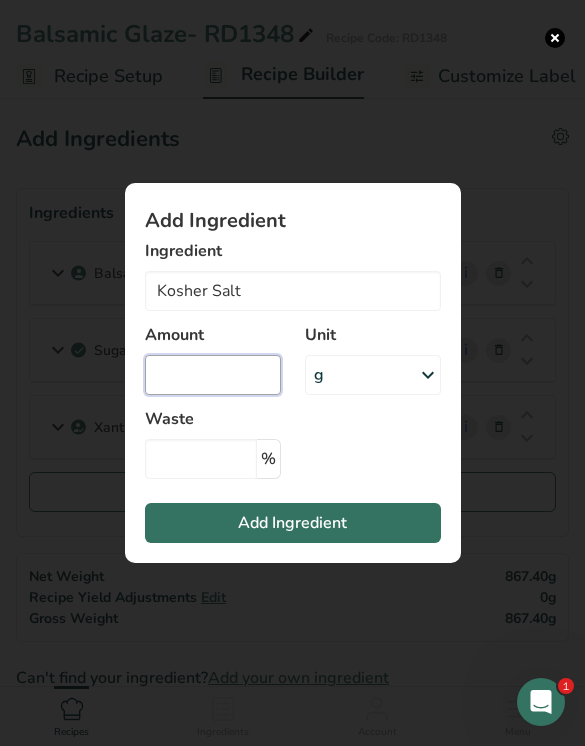 click at bounding box center [213, 375] 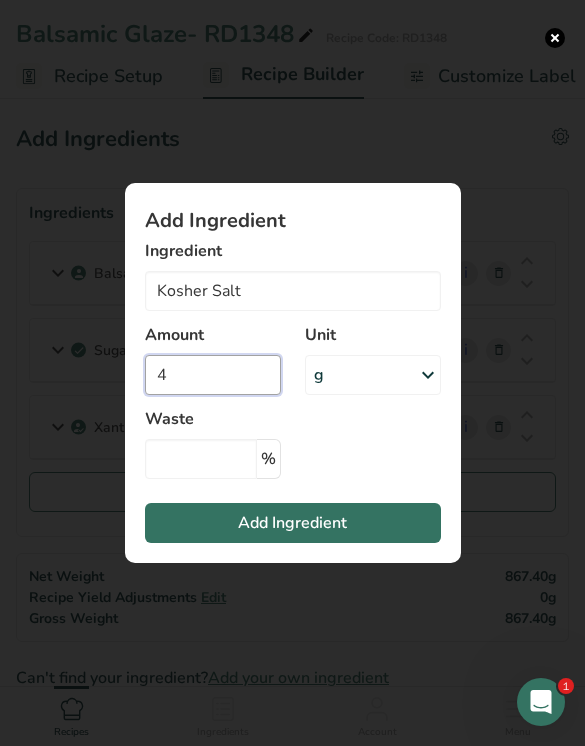 type on "4" 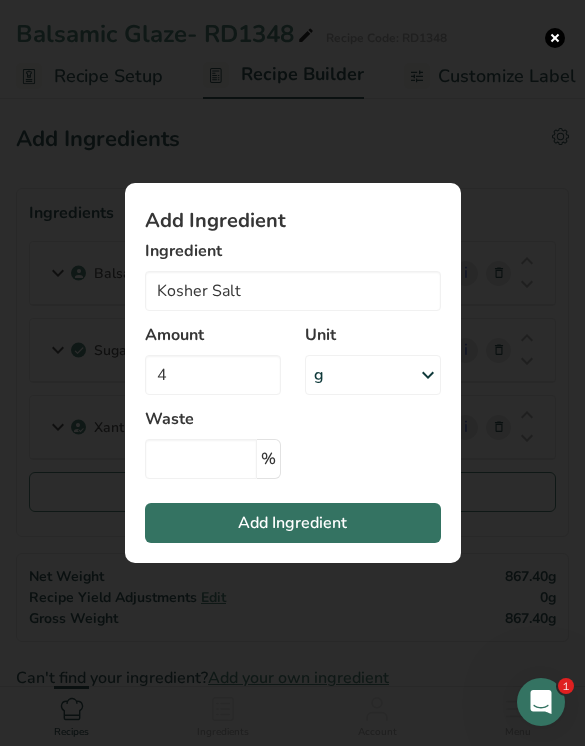 click on "Add Ingredient" at bounding box center [293, 523] 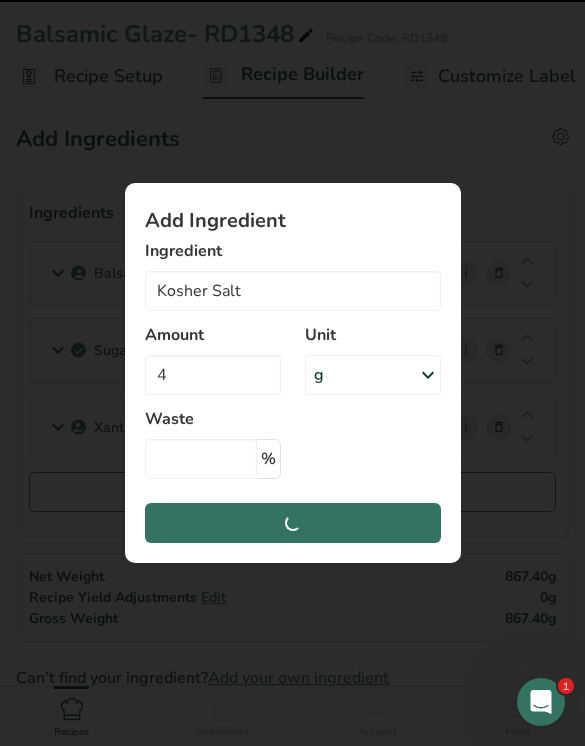 type 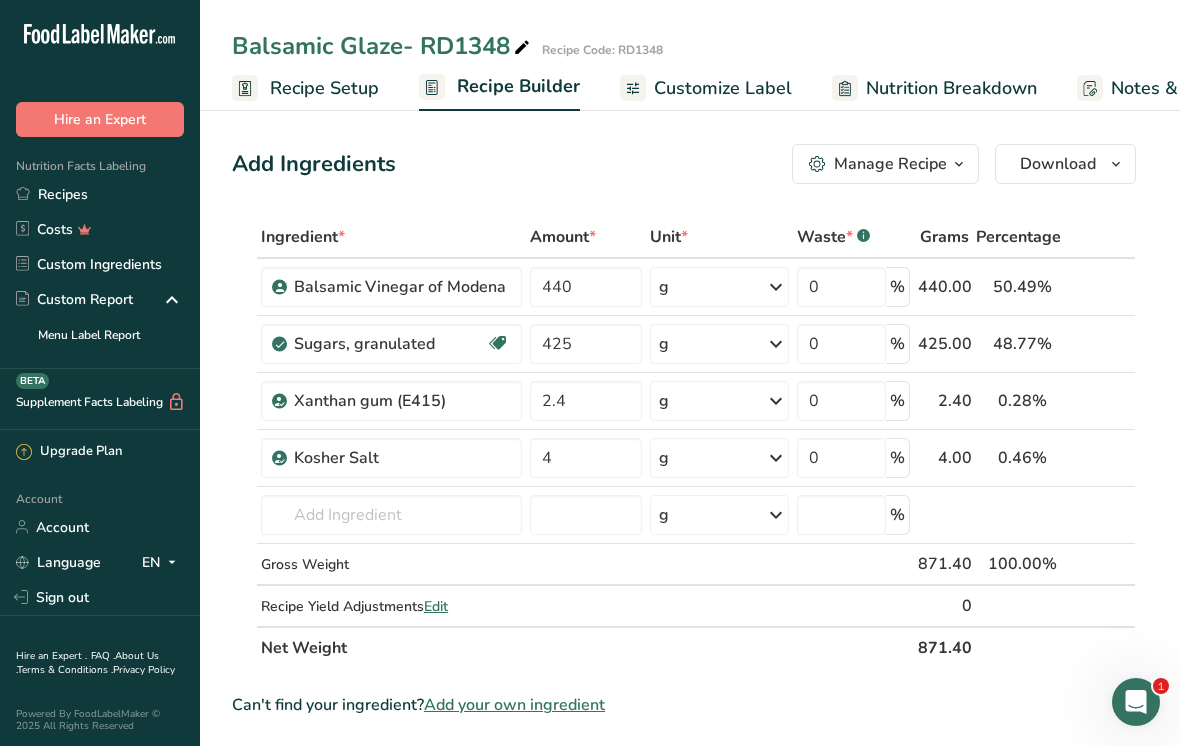 click on "Customize Label" at bounding box center [723, 88] 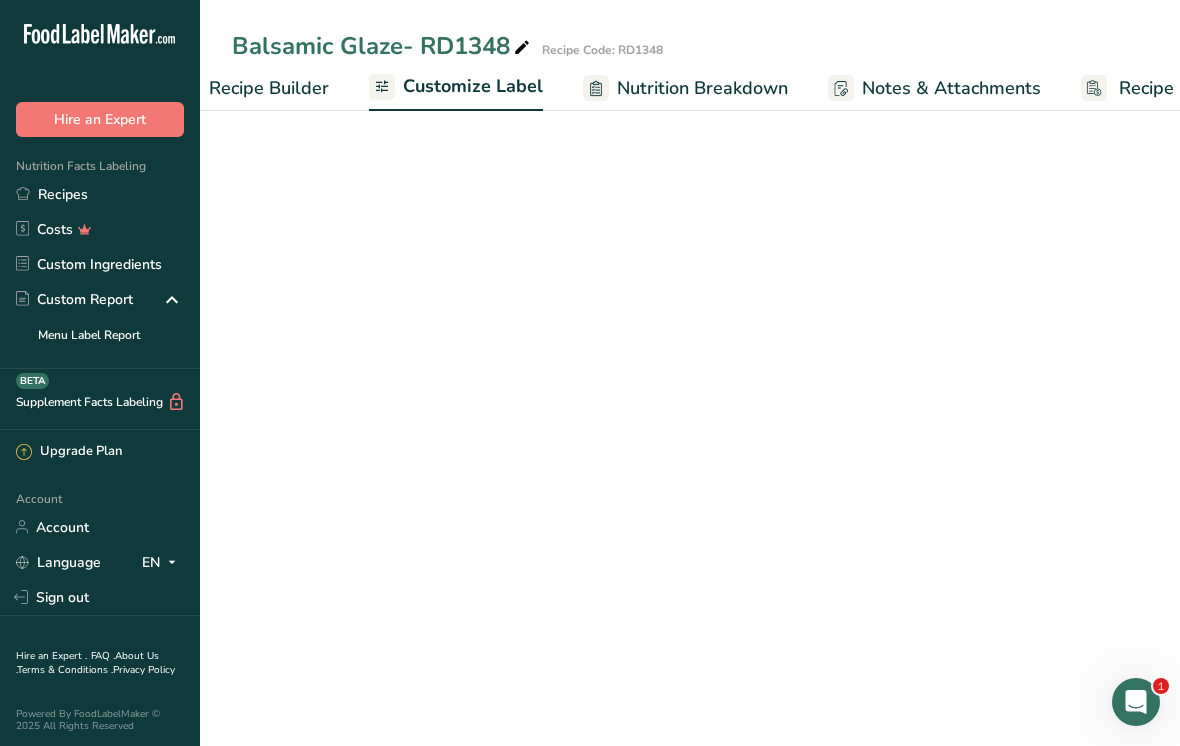 scroll, scrollTop: 0, scrollLeft: 360, axis: horizontal 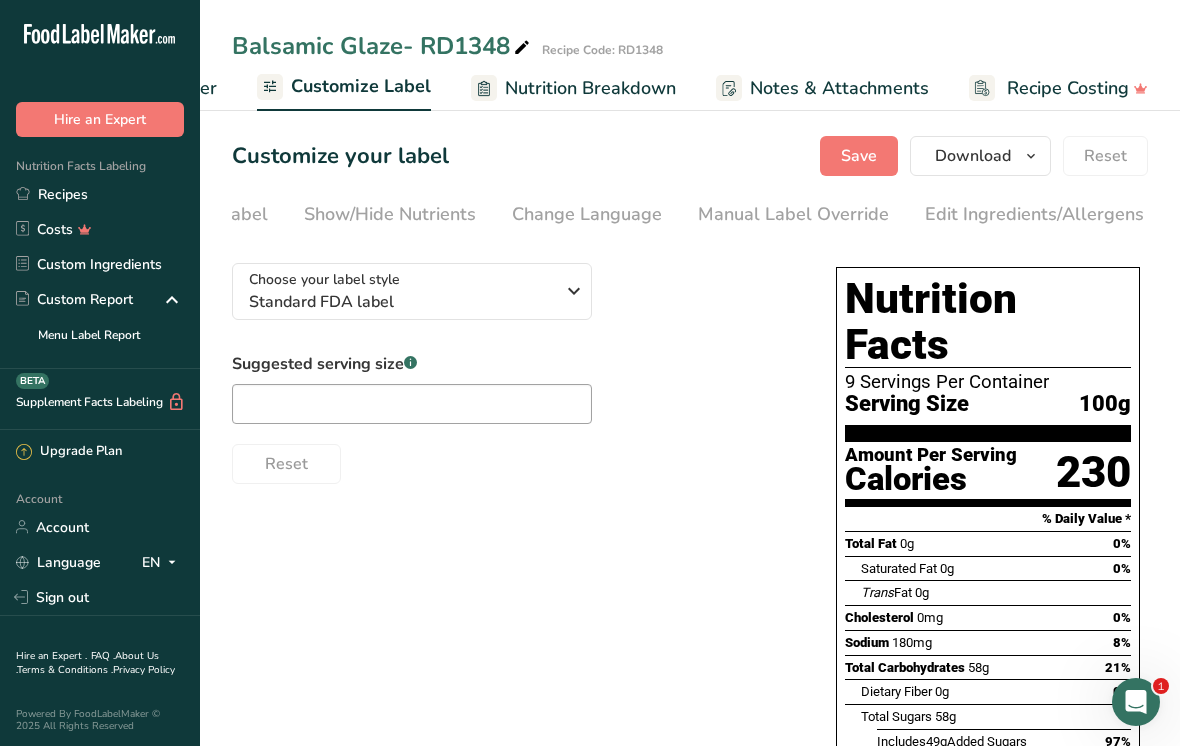click on "Edit Ingredients/Allergens List" at bounding box center [1052, 214] 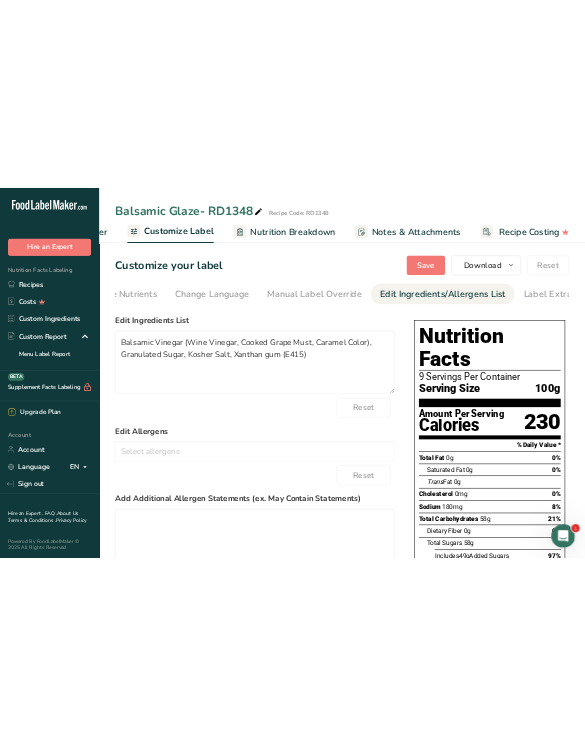 scroll, scrollTop: 0, scrollLeft: 537, axis: horizontal 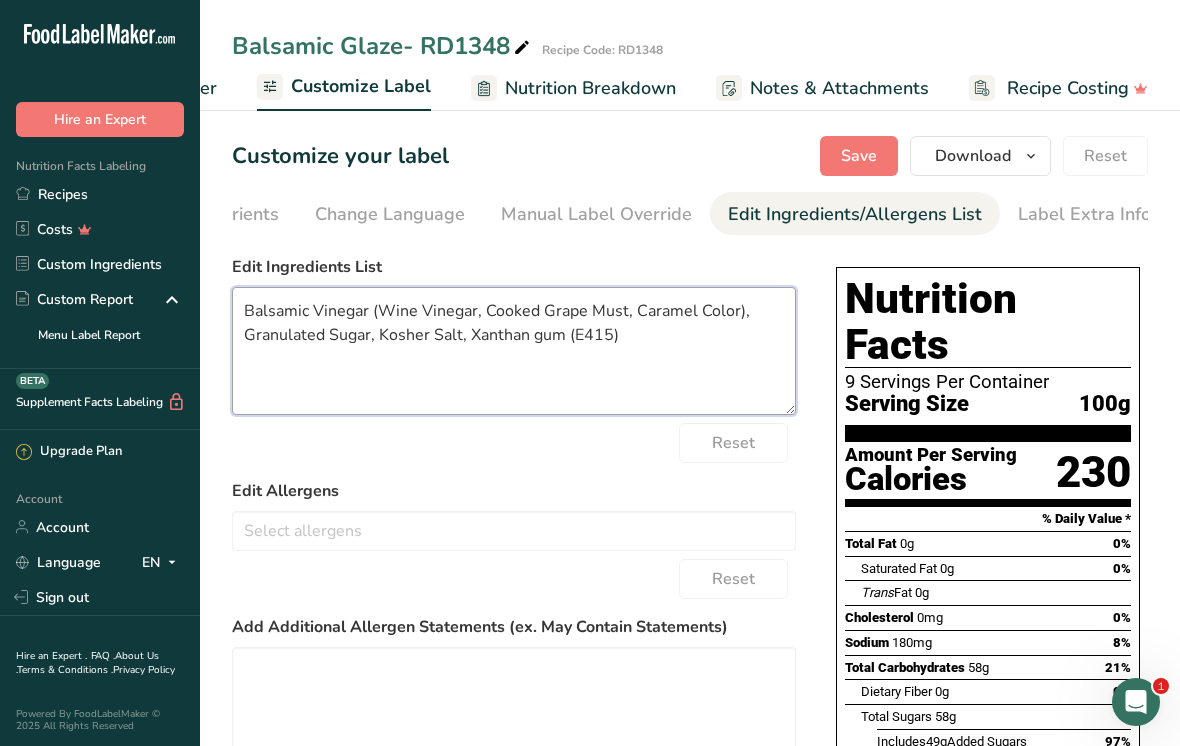 click on "Balsamic Vinegar (Wine Vinegar, Cooked Grape Must, Caramel Color), Granulated Sugar, Kosher Salt, Xanthan gum (E415)" at bounding box center [514, 351] 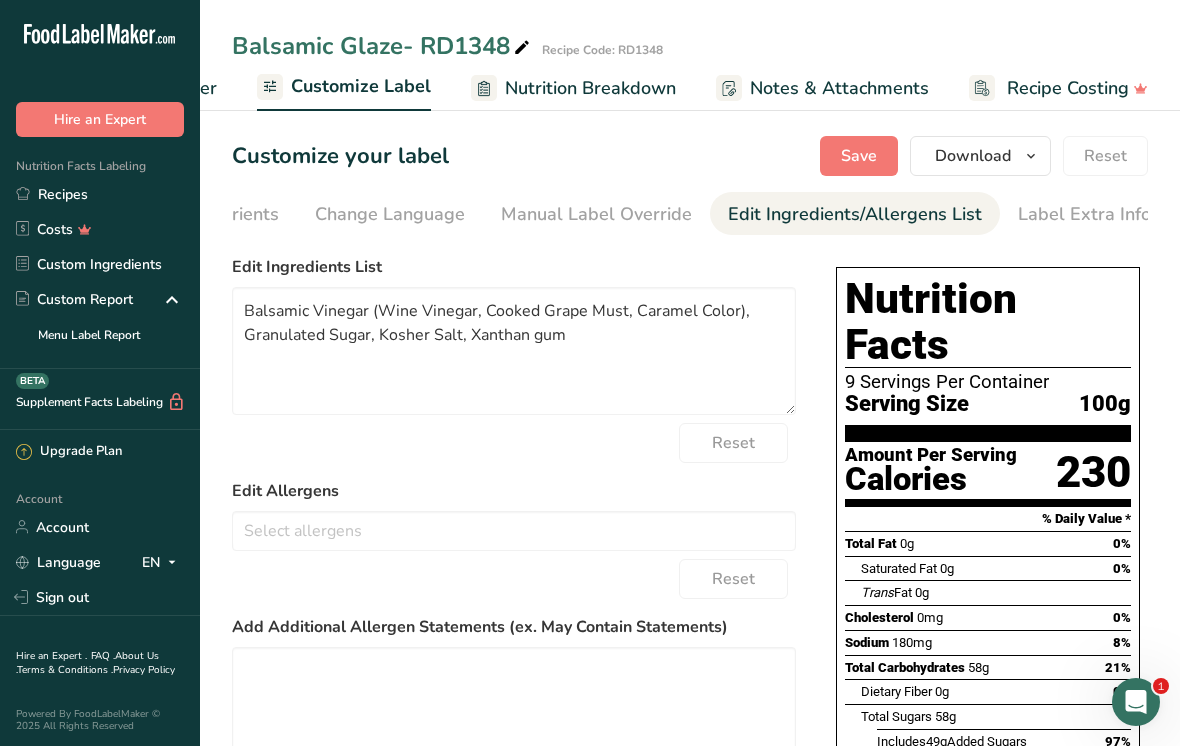 click on "Download" at bounding box center [980, 156] 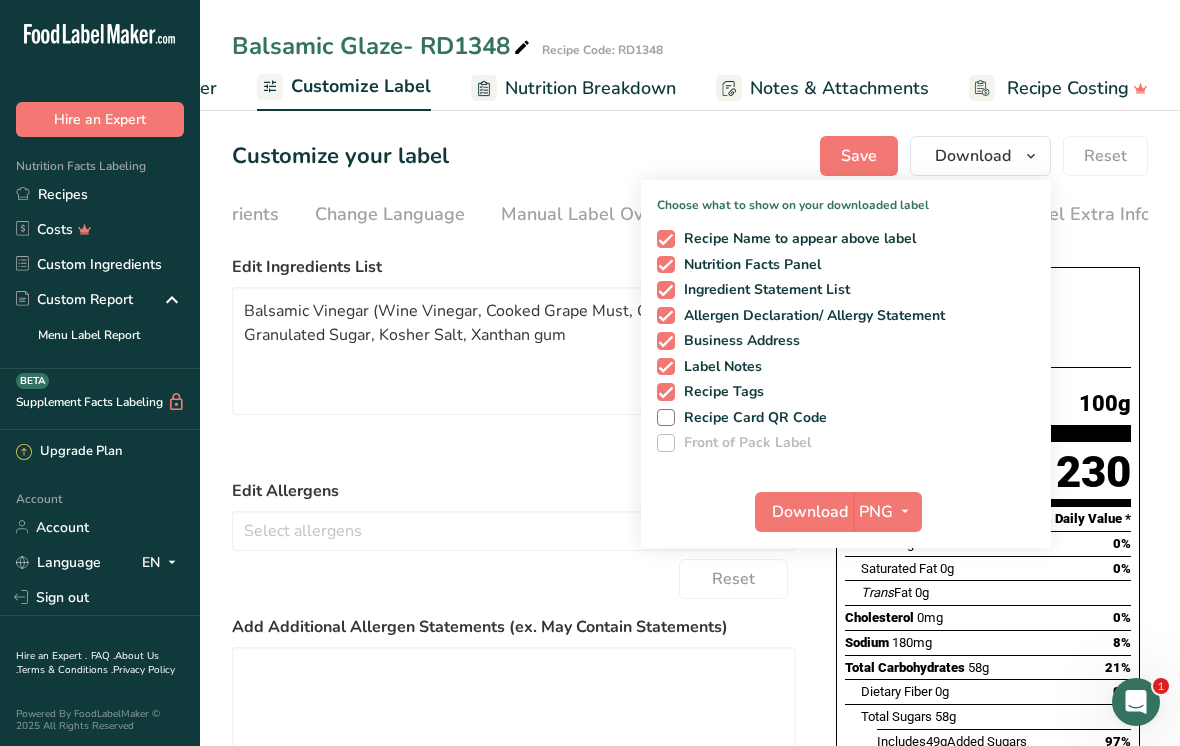 click on "PNG" at bounding box center [876, 512] 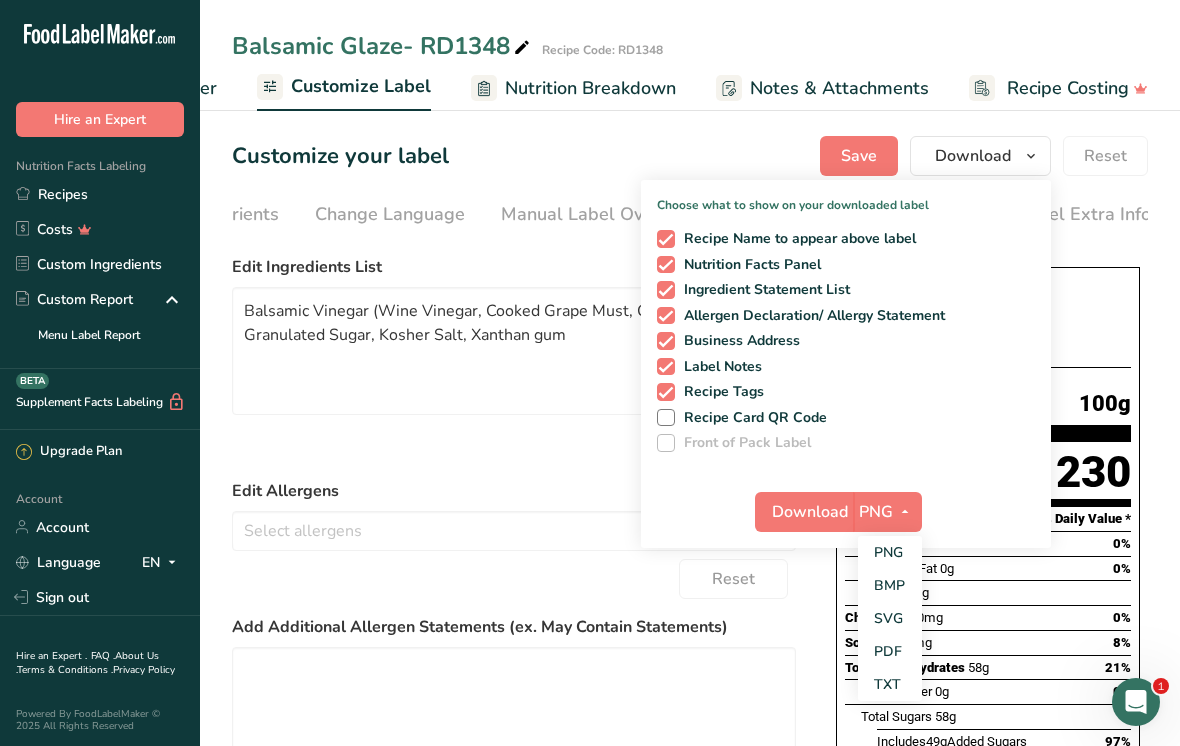 click on "PDF" at bounding box center (890, 651) 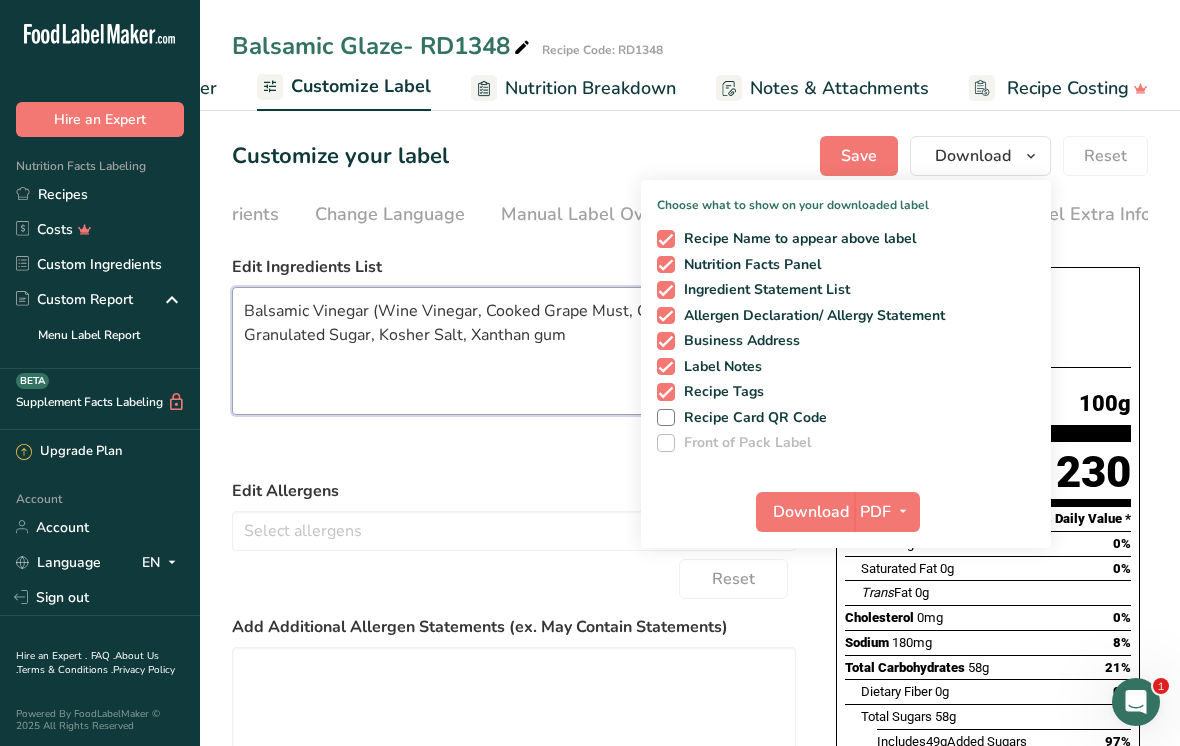 click on "Balsamic Vinegar (Wine Vinegar, Cooked Grape Must, Caramel Color), Granulated Sugar, Kosher Salt, Xanthan gum" at bounding box center (514, 351) 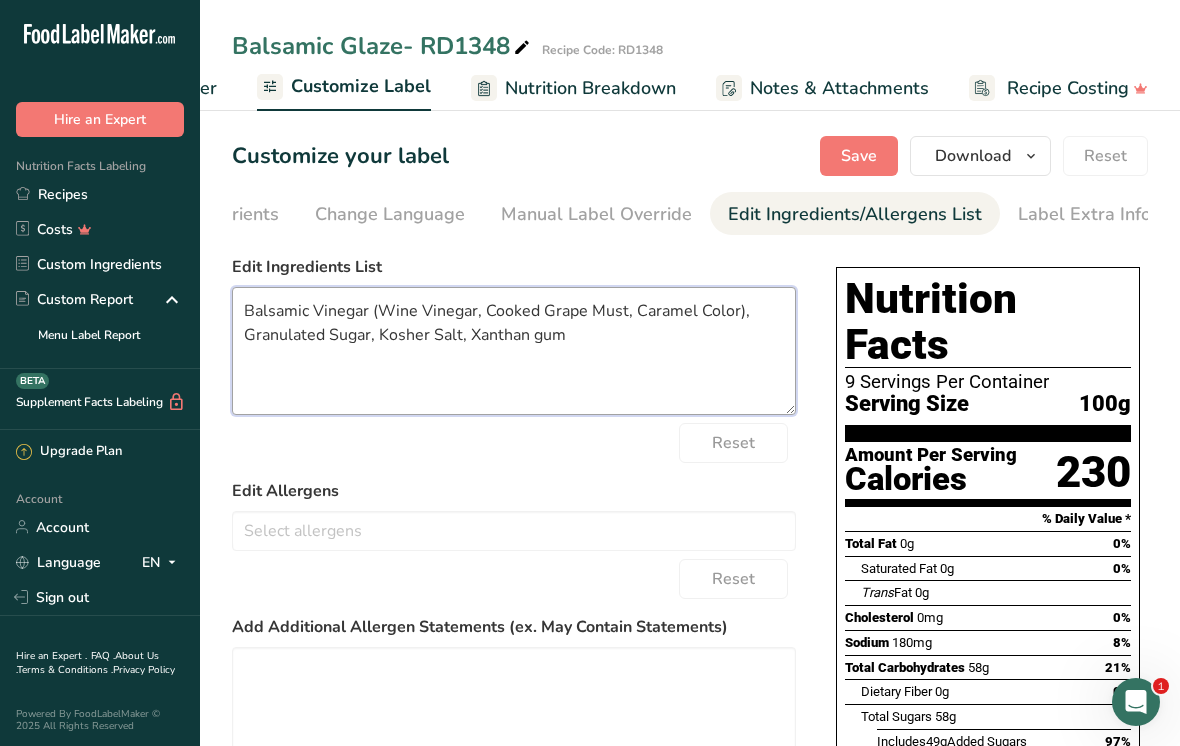 click on "Balsamic Vinegar (Wine Vinegar, Cooked Grape Must, Caramel Color), Granulated Sugar, Kosher Salt, Xanthan gum" at bounding box center (514, 351) 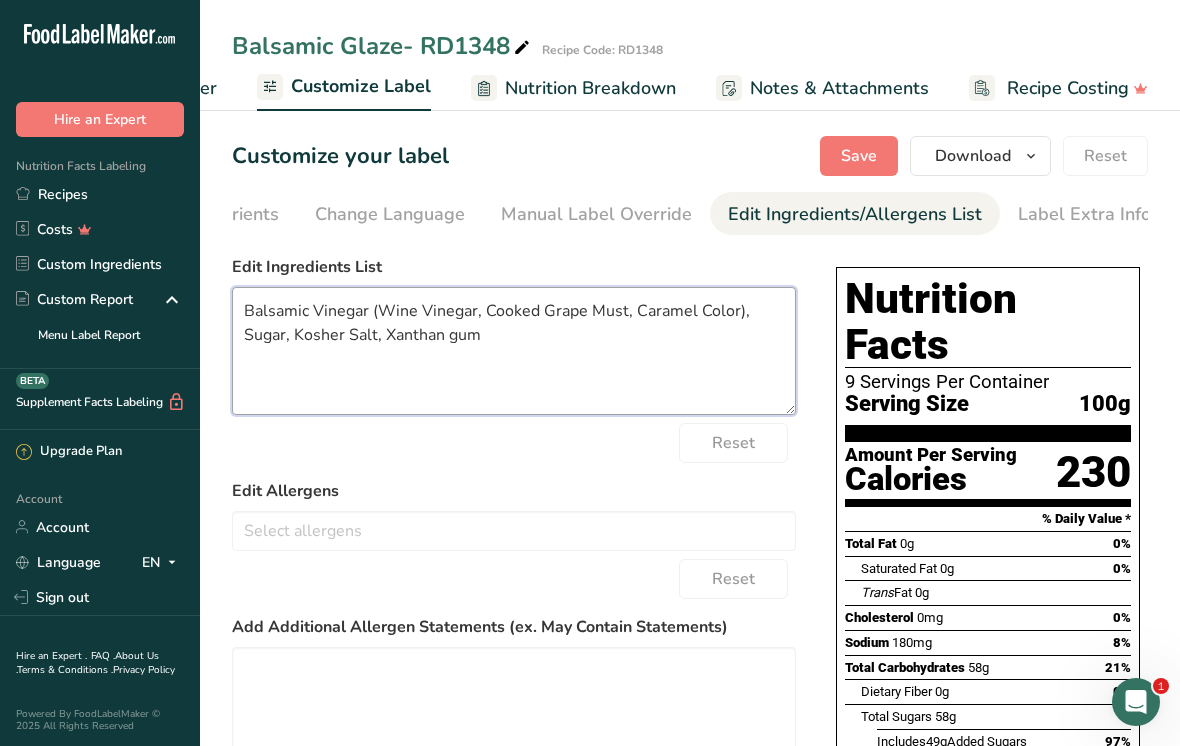 type on "Balsamic Vinegar (Wine Vinegar, Cooked Grape Must, Caramel Color), Sugar, Kosher Salt, Xanthan gum" 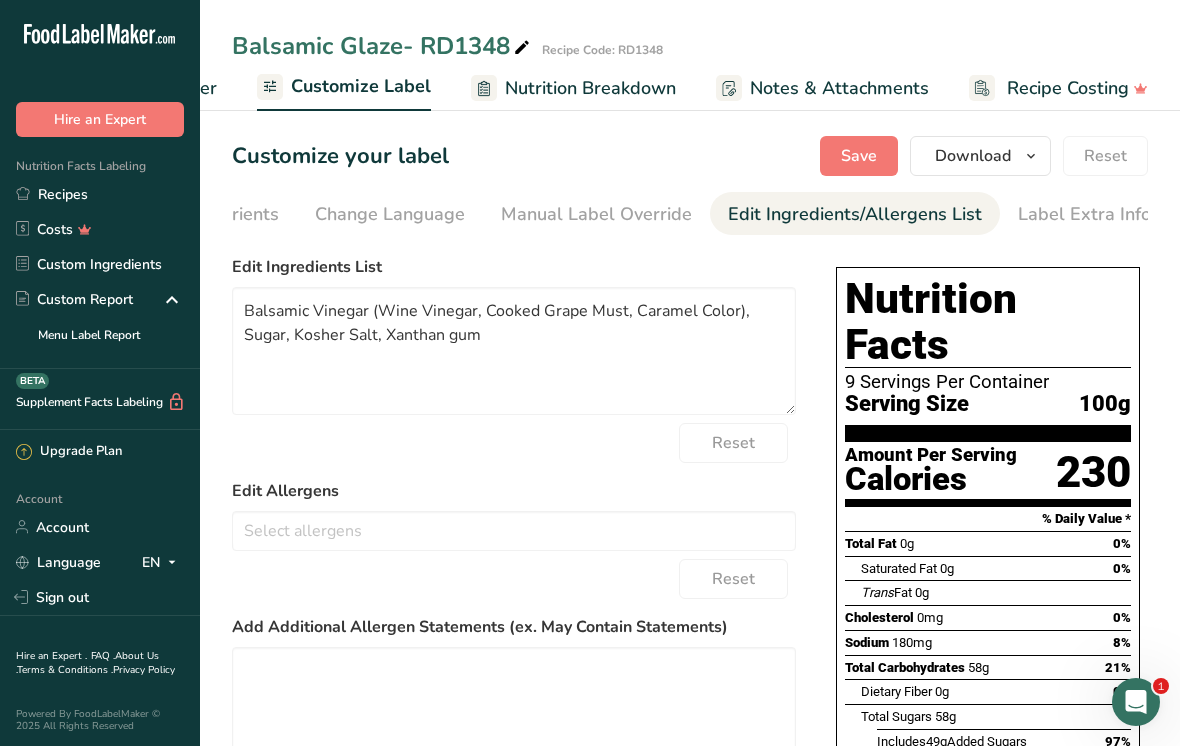 click on "Save" at bounding box center [859, 156] 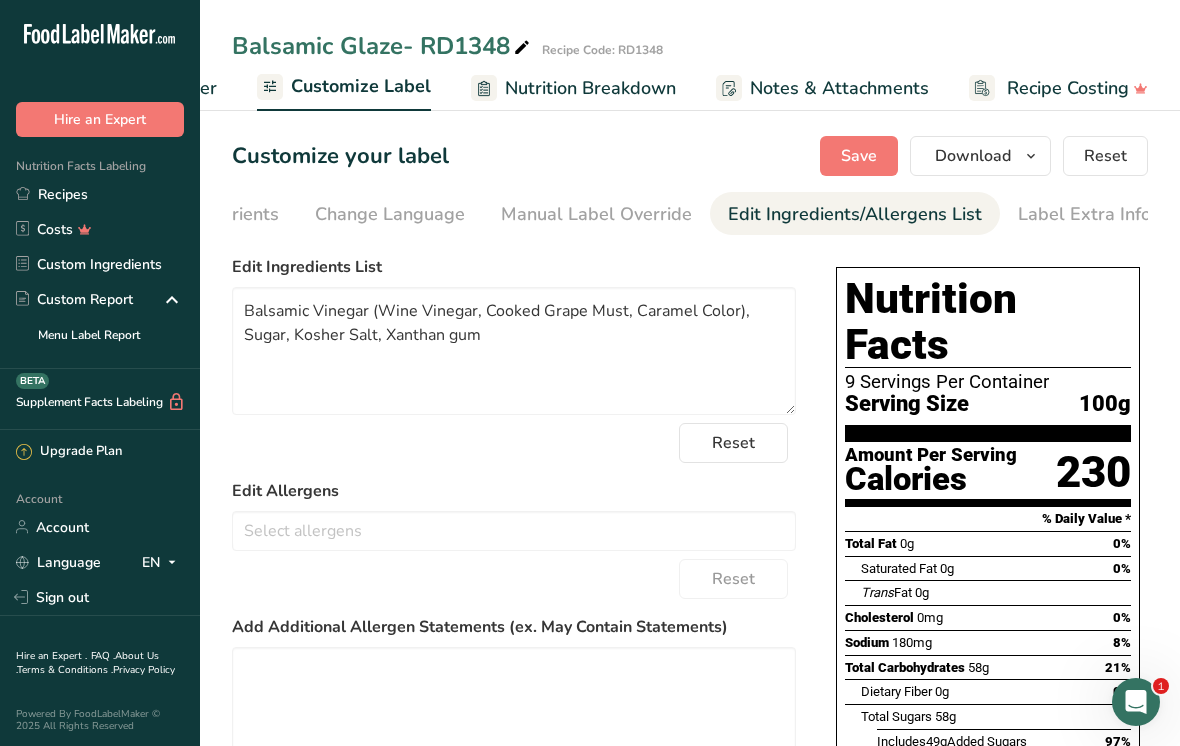 click at bounding box center [1031, 156] 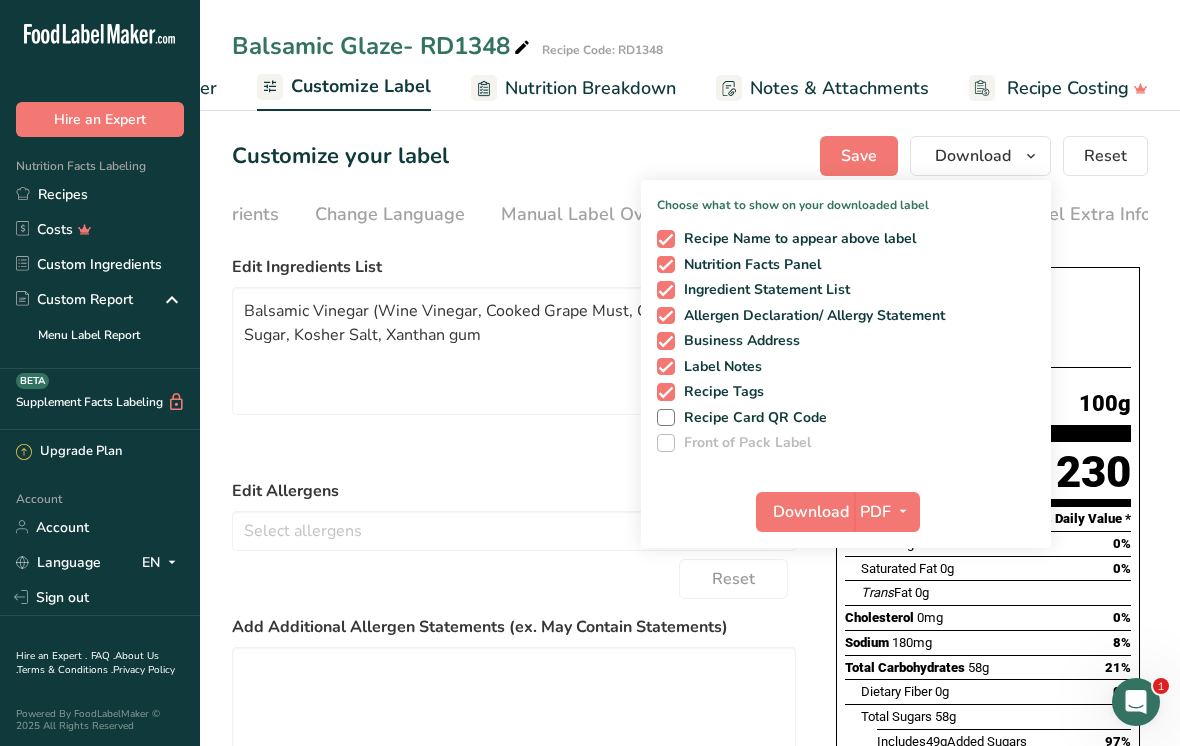 click on "Download" at bounding box center (811, 512) 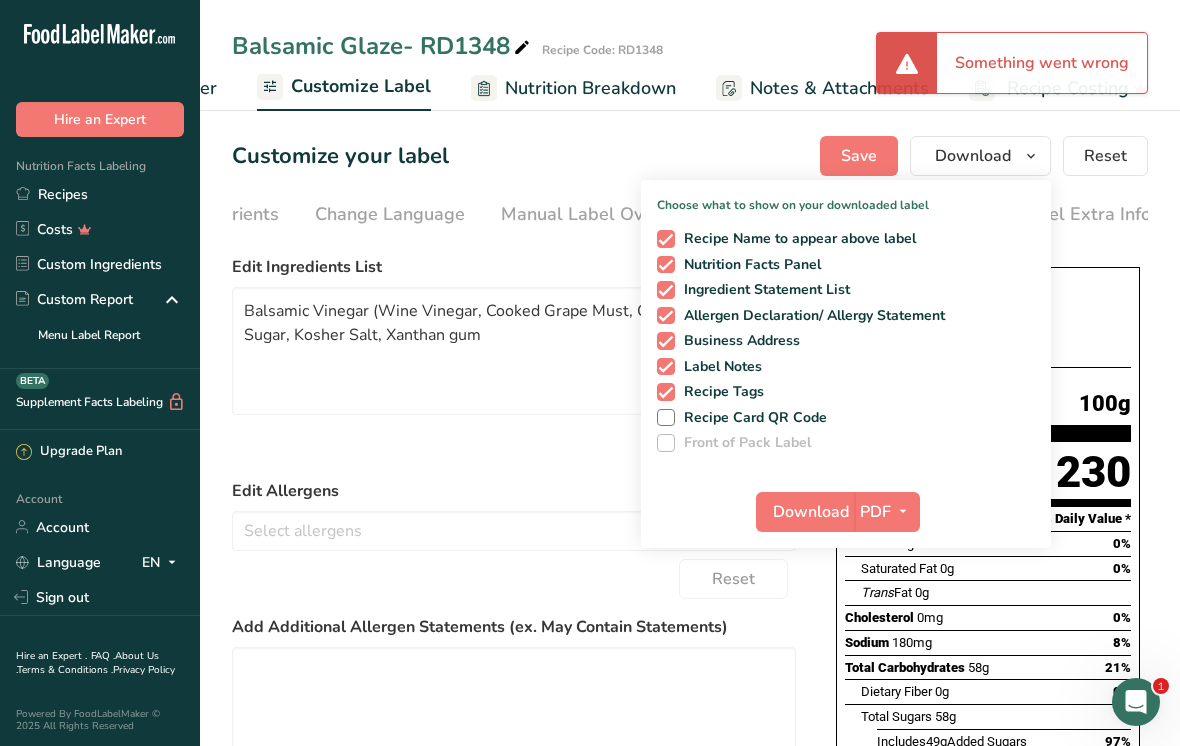 click on "Customize your label
Save
Download
Choose what to show on your downloaded label
Recipe Name to appear above label
Nutrition Facts Panel
Ingredient Statement List
Allergen Declaration/ Allergy Statement
Business Address
Label Notes
Recipe Tags
Recipe Card QR Code
Front of Pack Label
Download
PDF
PNG
BMP
SVG
PDF
TXT
Reset" at bounding box center [690, 156] 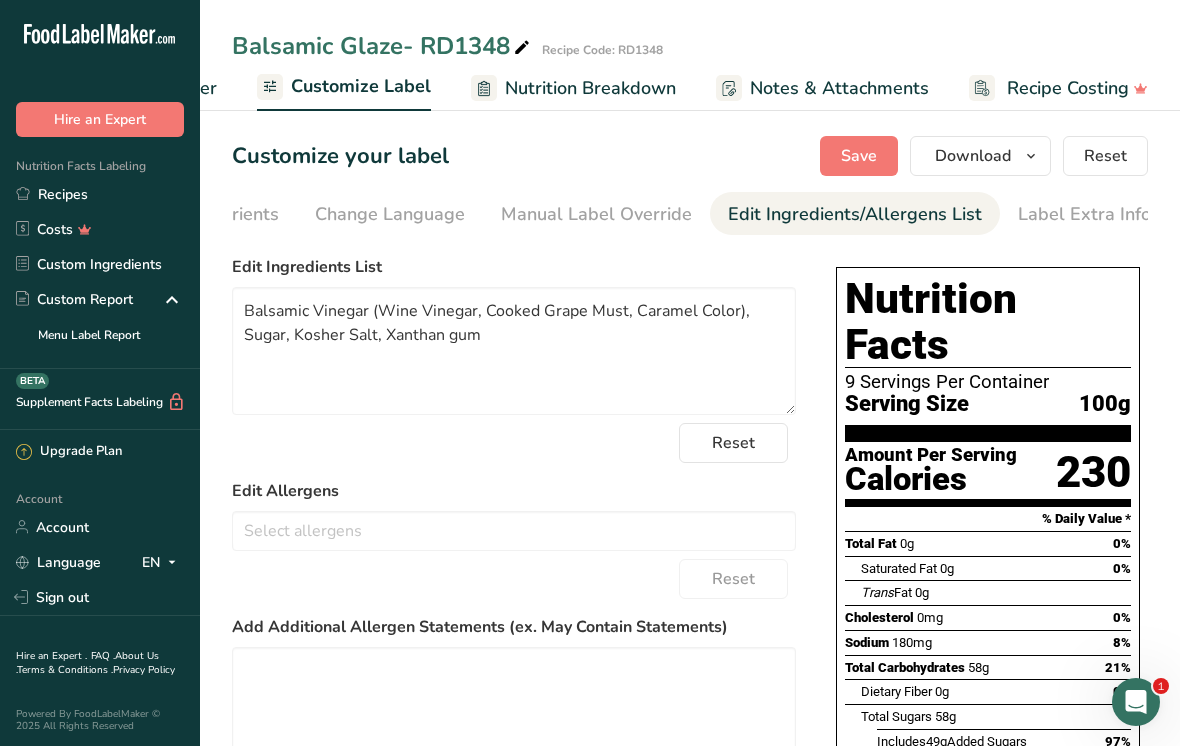 click on "Recipes" at bounding box center (100, 194) 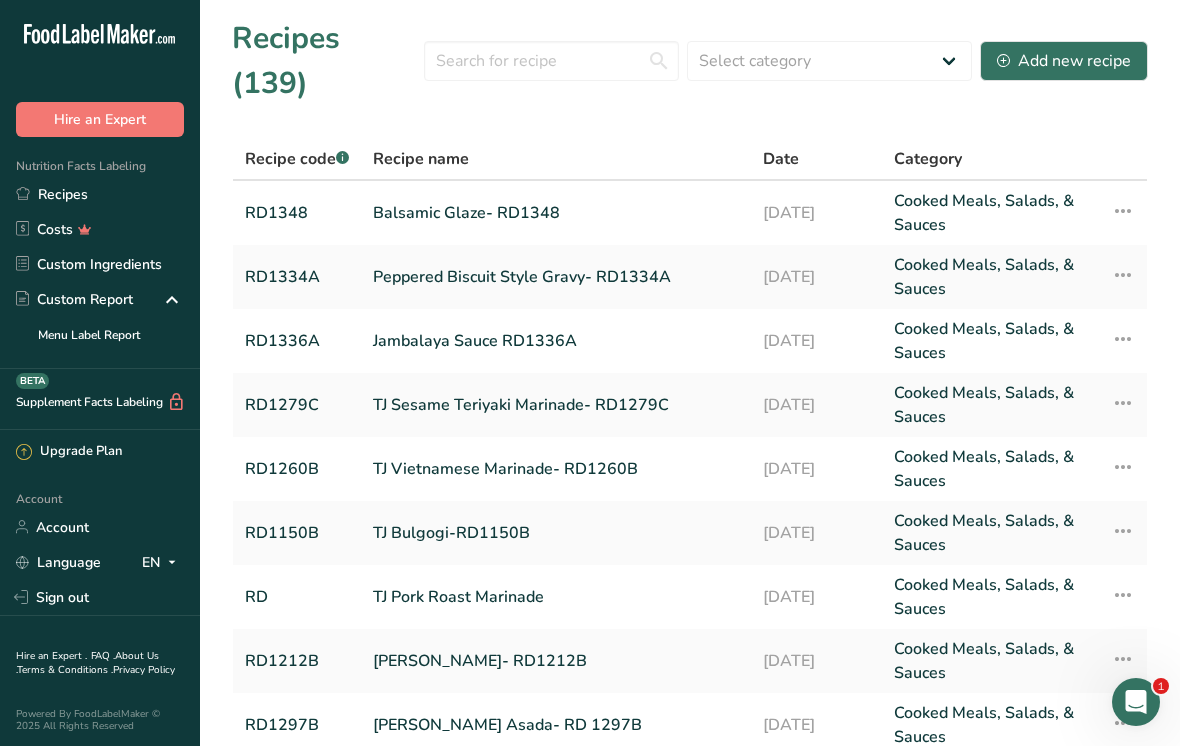 click on "Add new recipe" at bounding box center (1064, 61) 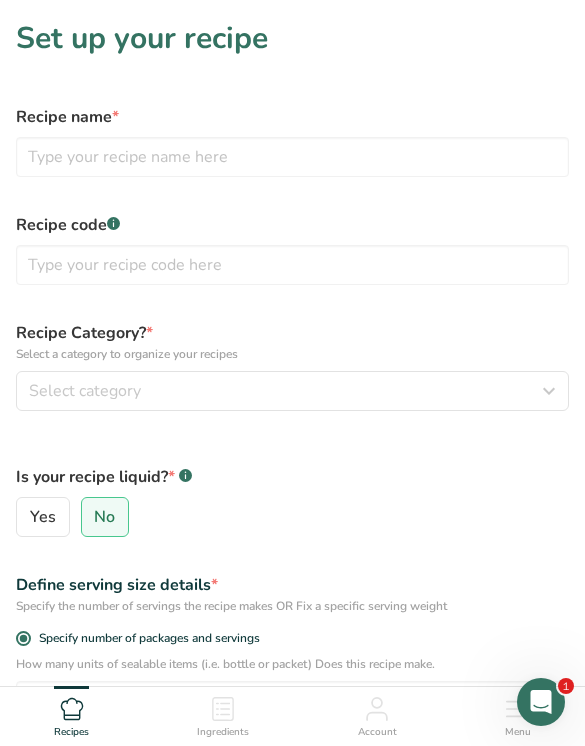 click on "Recipe name *" at bounding box center [292, 117] 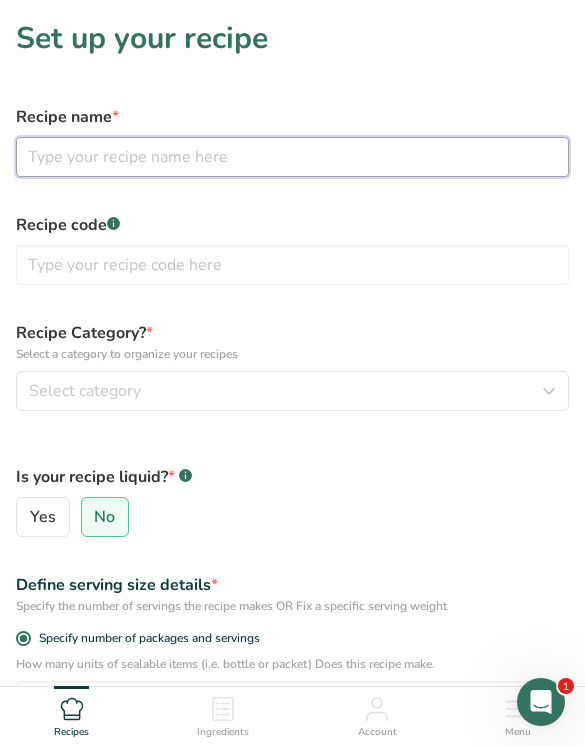 click at bounding box center (292, 157) 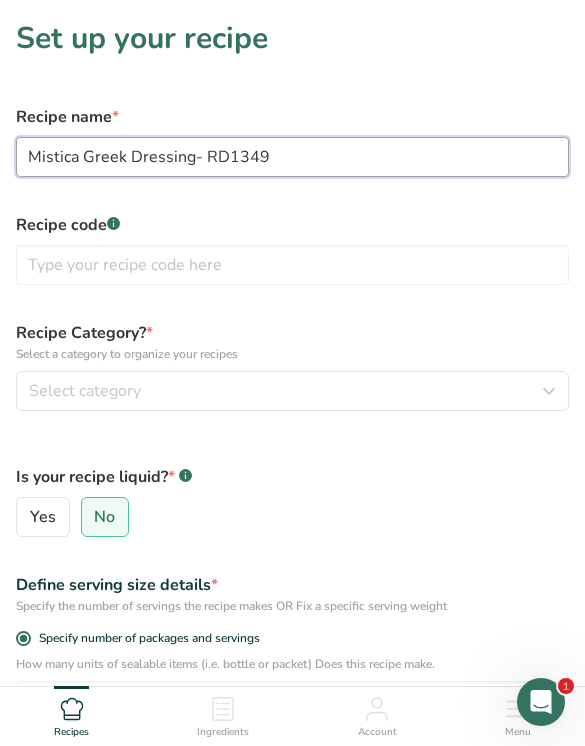 type on "Mistica Greek Dressing- RD1349" 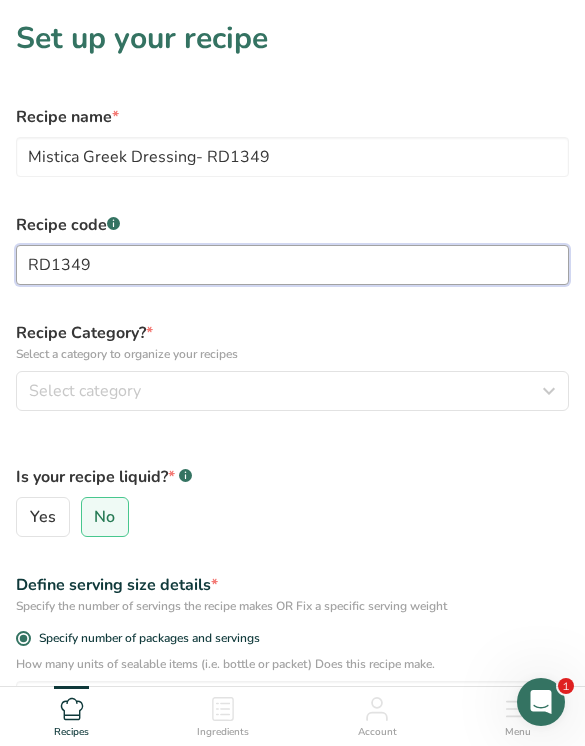 type on "RD1349" 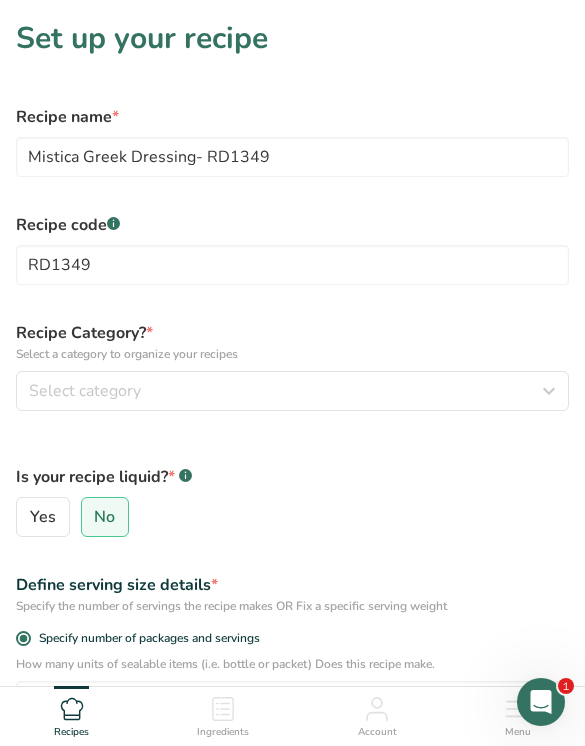 click on "Select category" at bounding box center [286, 391] 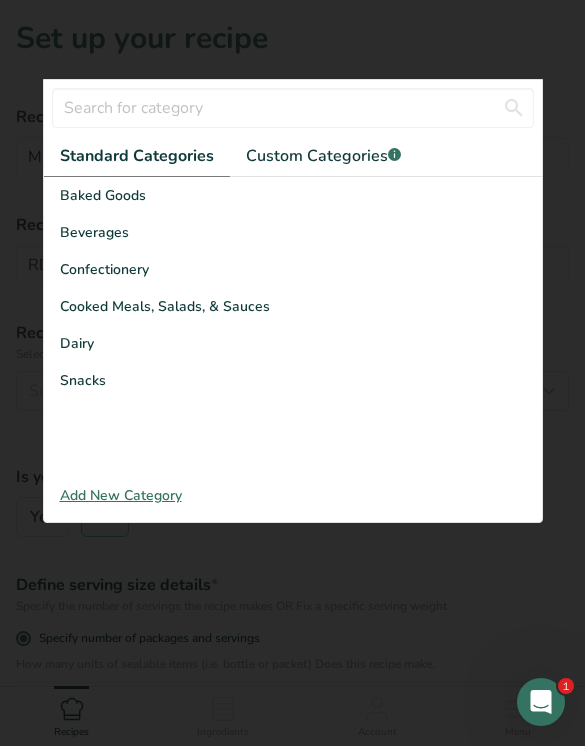 click on "Cooked Meals, Salads, & Sauces" at bounding box center (293, 306) 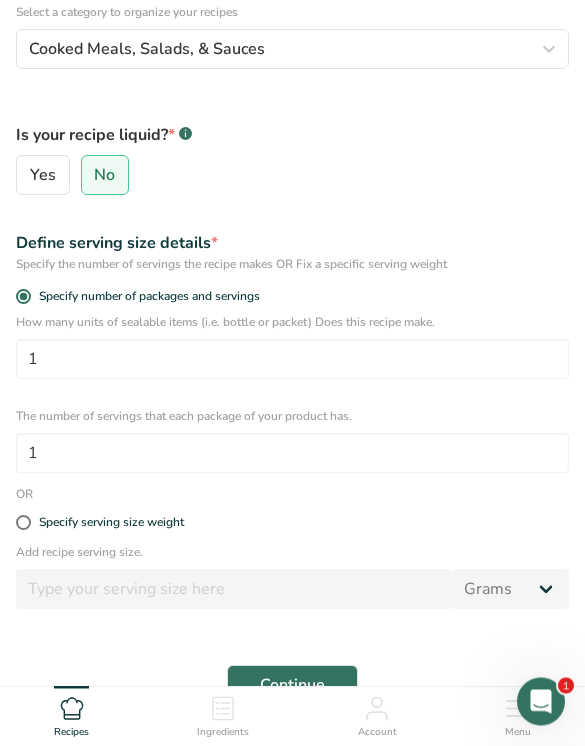 click on "Specify serving size weight" at bounding box center [111, 523] 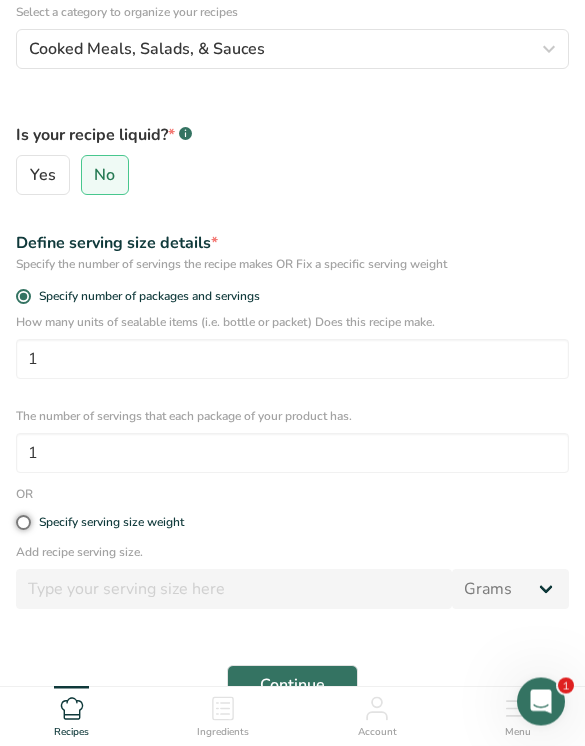click on "Specify serving size weight" at bounding box center (22, 523) 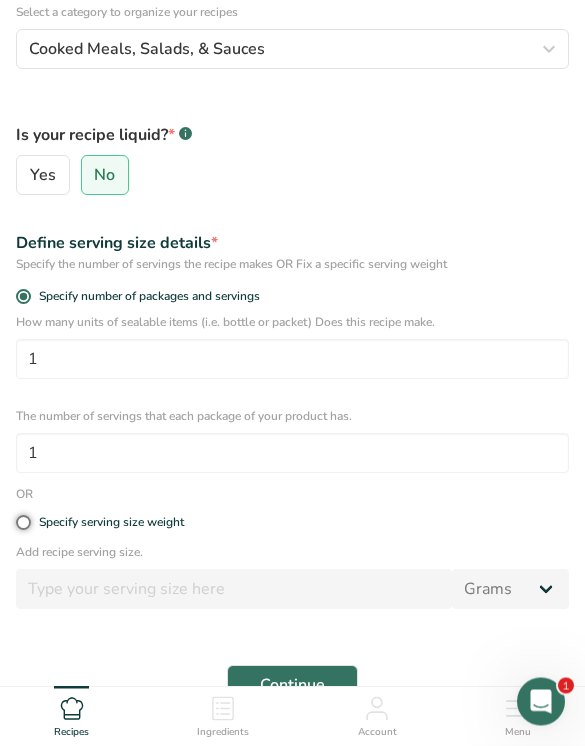 radio on "true" 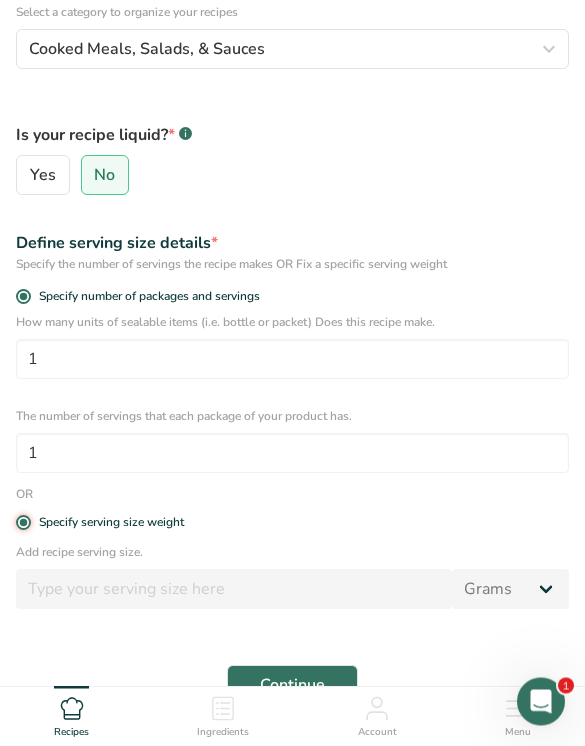 radio on "false" 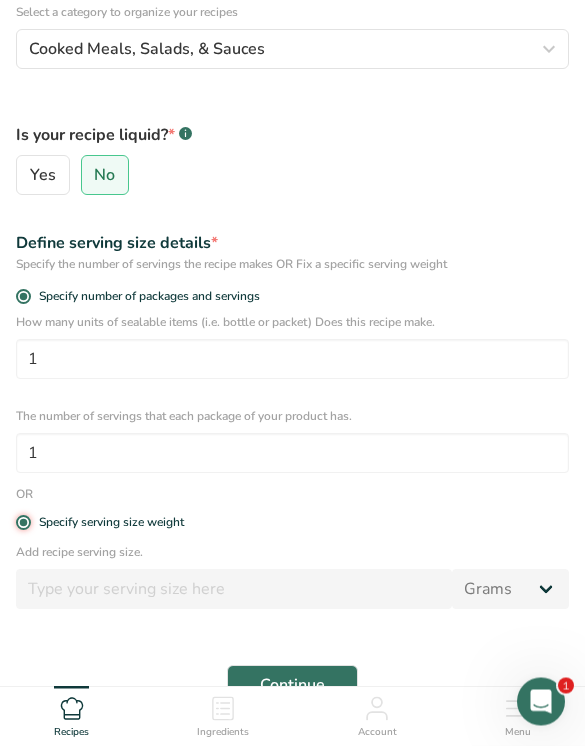 type 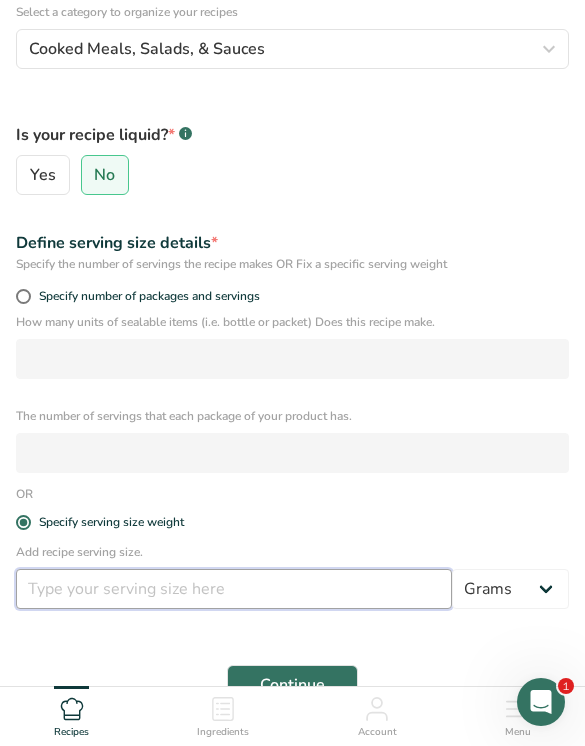 click at bounding box center (234, 589) 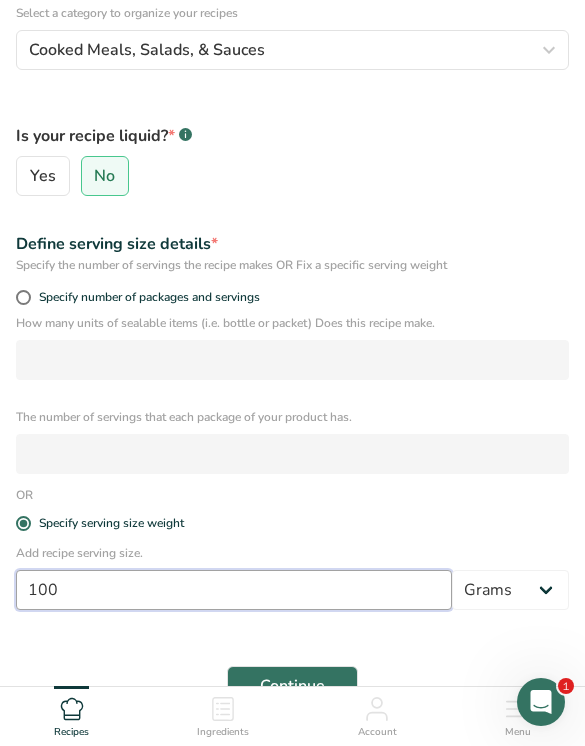 type on "100" 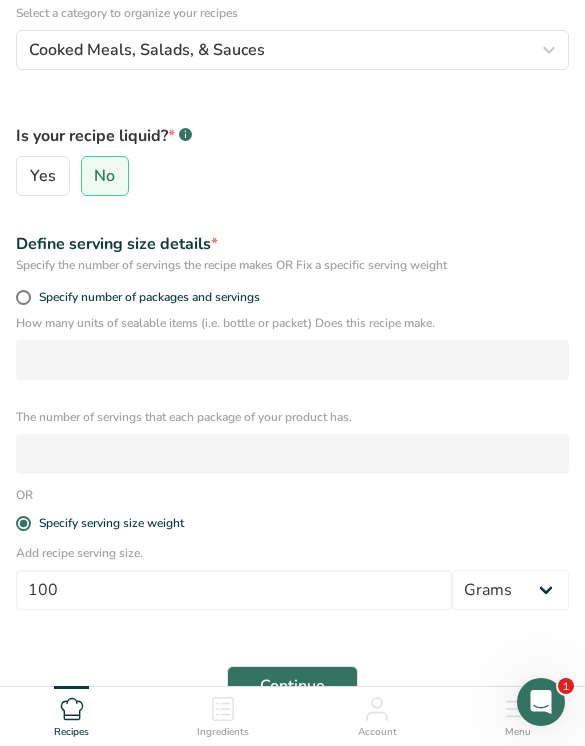 click on "Continue" at bounding box center (292, 686) 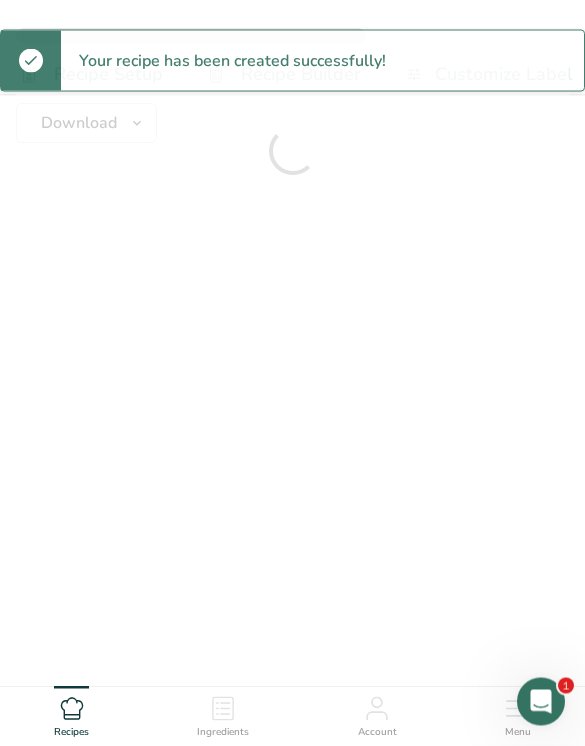 scroll, scrollTop: 0, scrollLeft: 0, axis: both 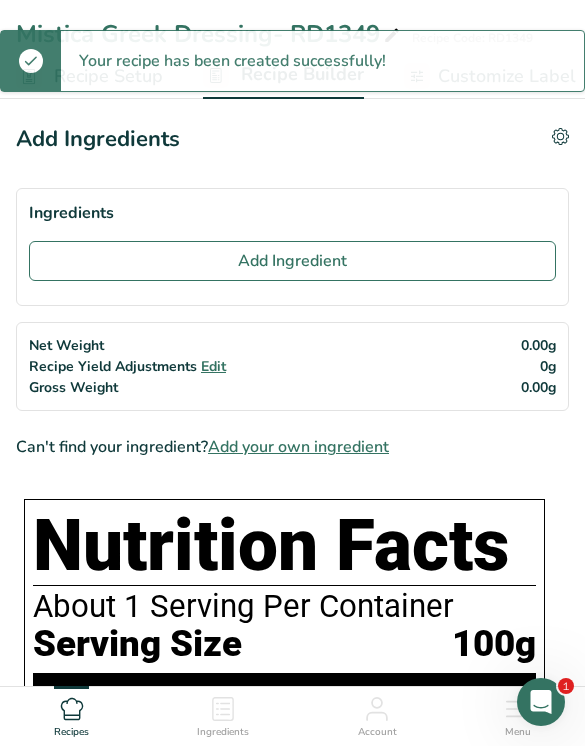 click on "Add Ingredient" at bounding box center (292, 261) 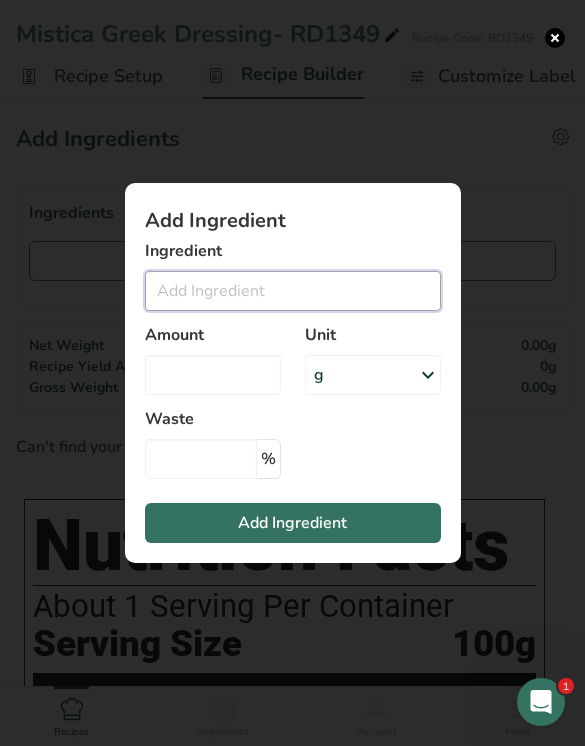 click at bounding box center (293, 291) 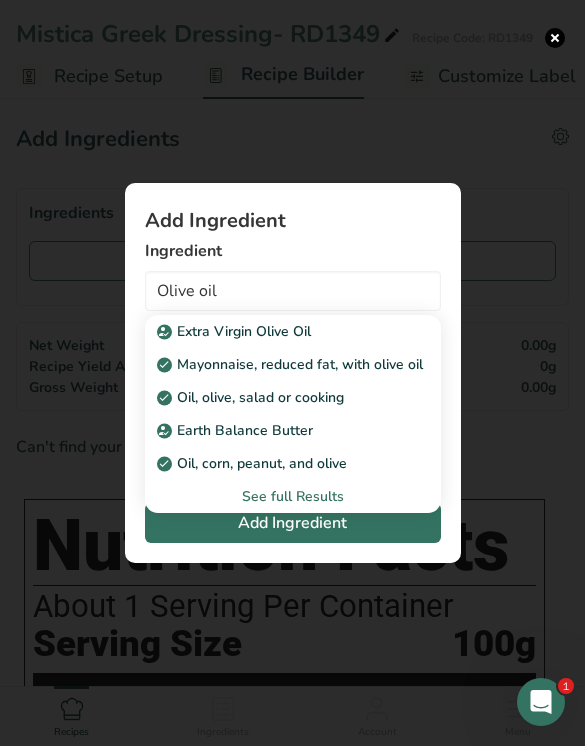 click on "Extra Virgin Olive Oil" at bounding box center (236, 331) 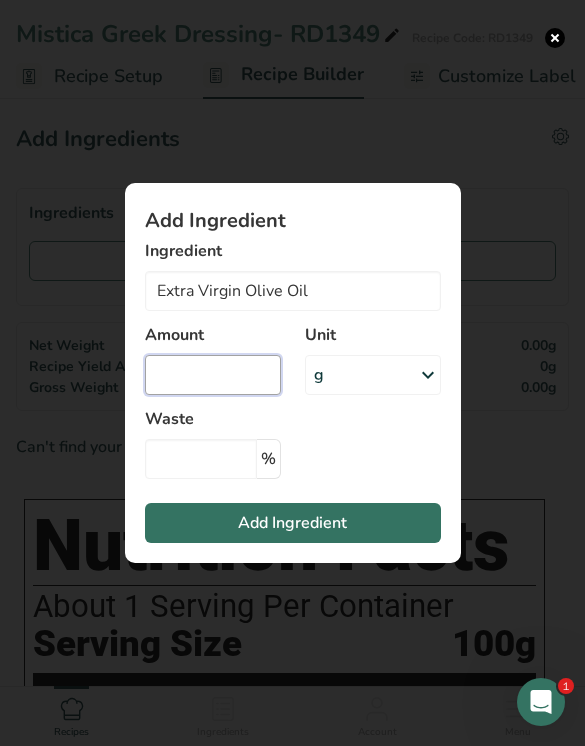 click at bounding box center (213, 375) 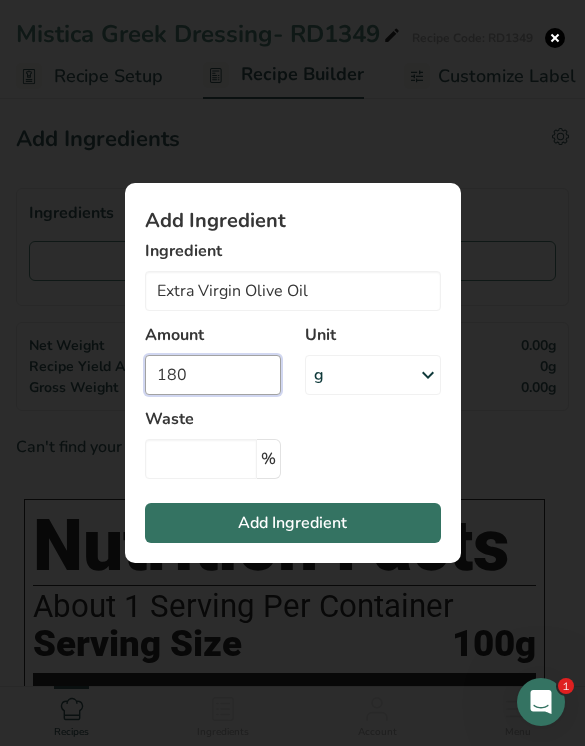 type on "180" 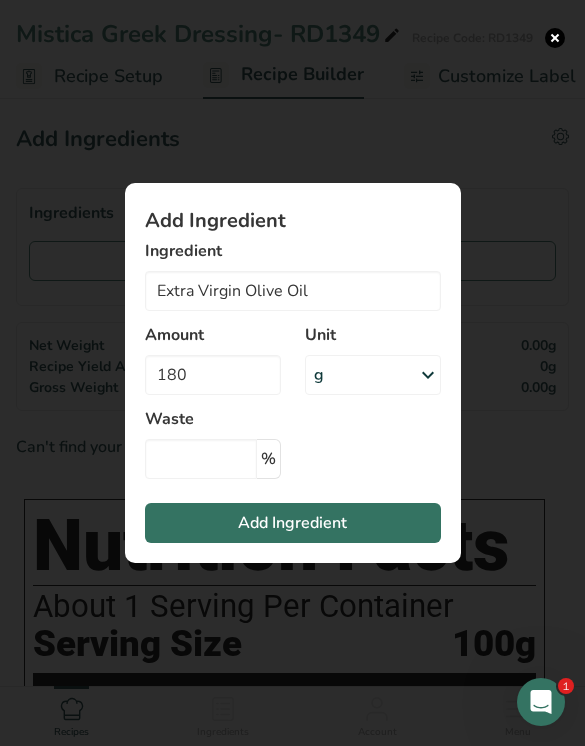 click on "Add Ingredient" at bounding box center (293, 523) 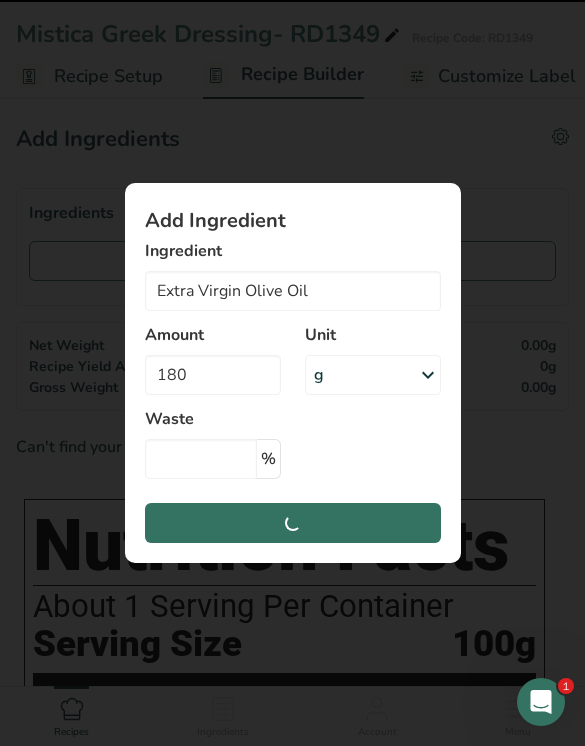 type 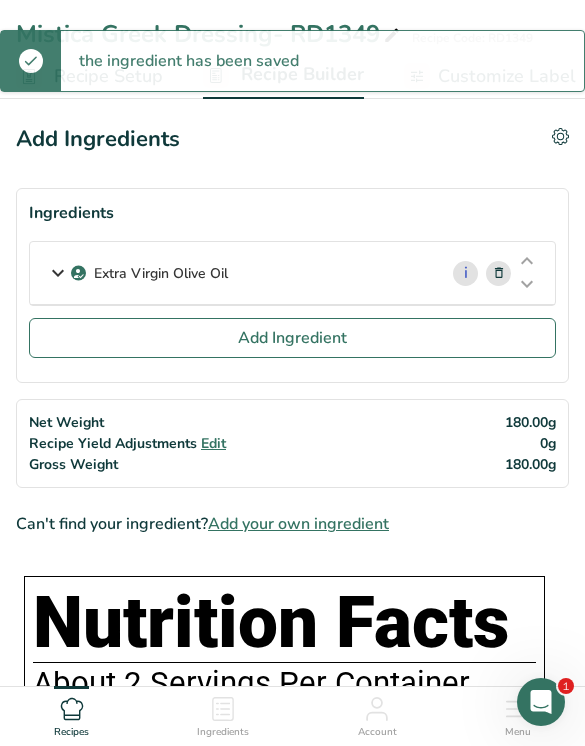 click on "Add Ingredient" at bounding box center (292, 338) 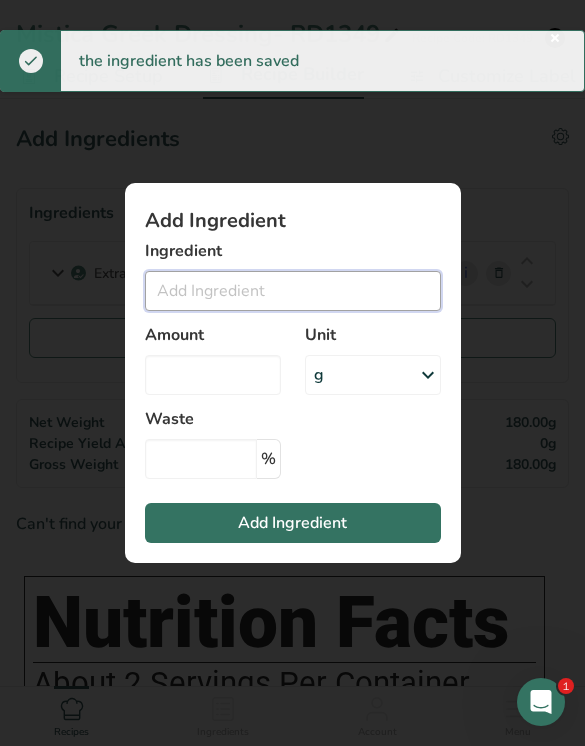 click at bounding box center (293, 291) 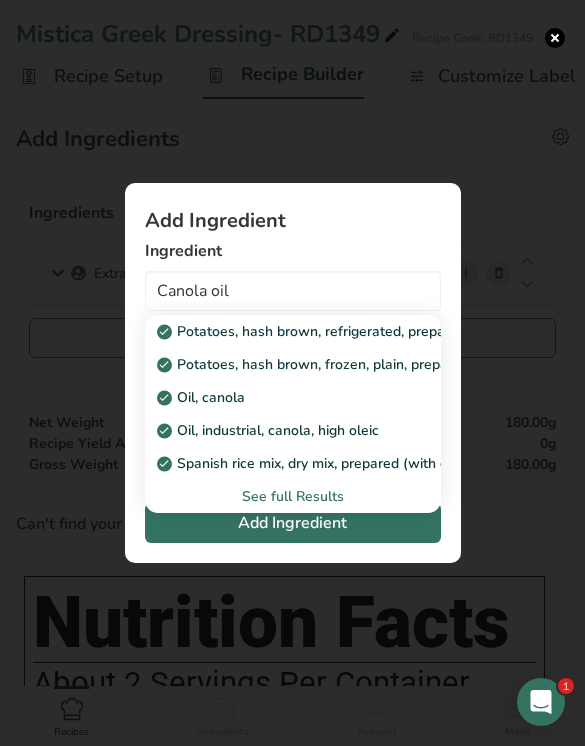 click on "Oil, canola" at bounding box center (277, 397) 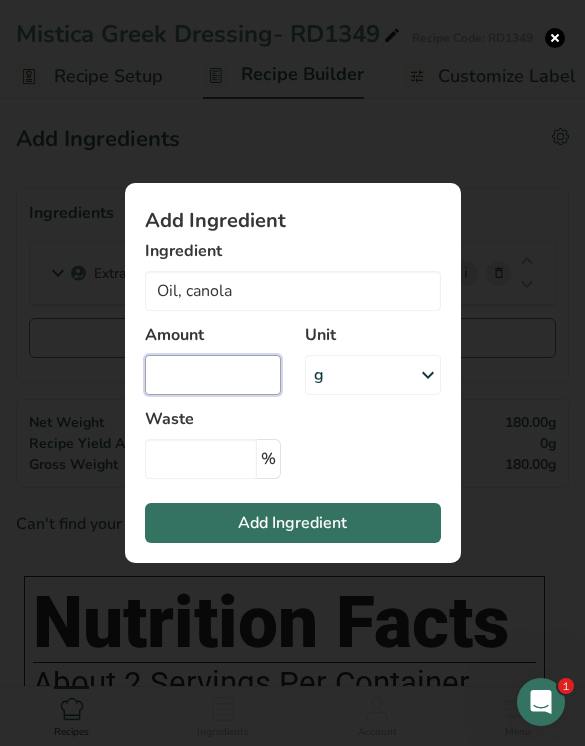click at bounding box center (213, 375) 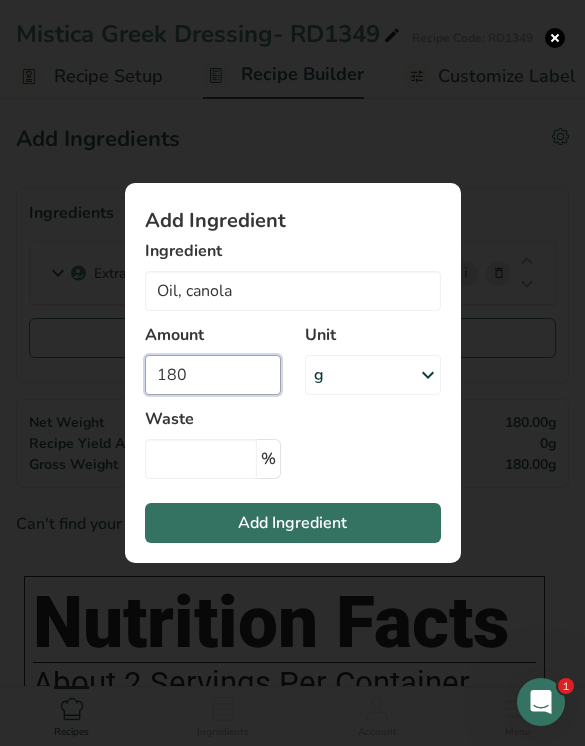 type on "180" 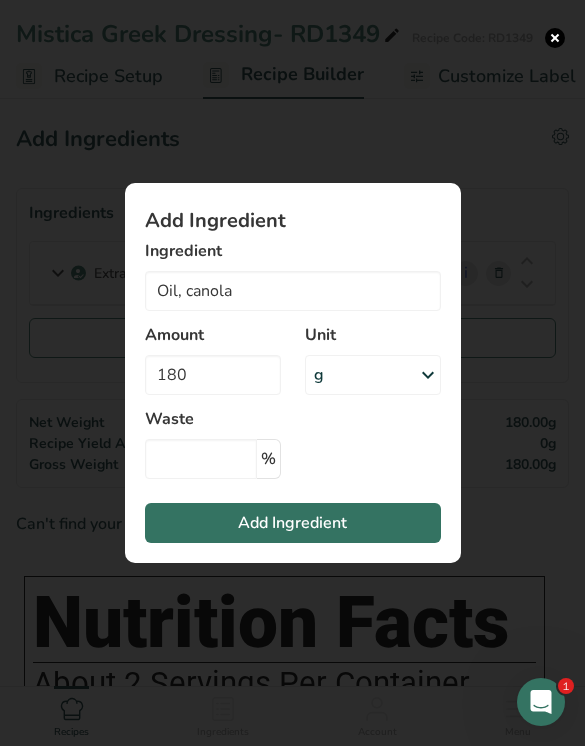 click on "Add Ingredient" at bounding box center (293, 523) 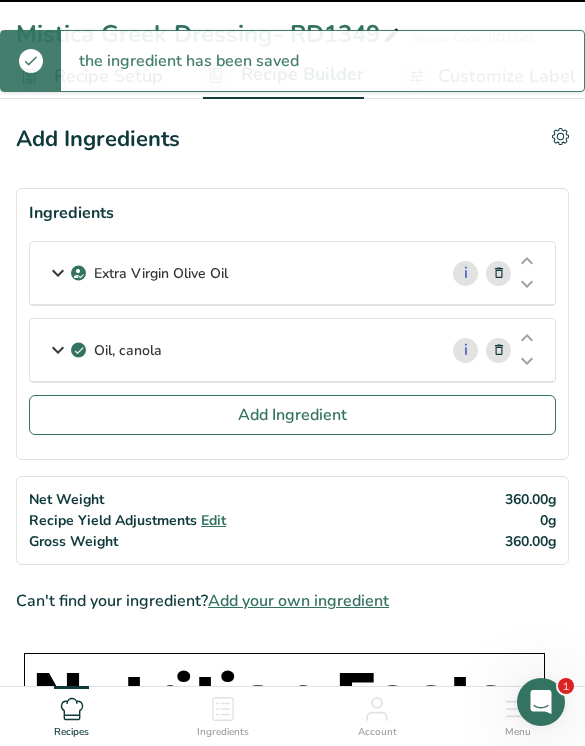 type 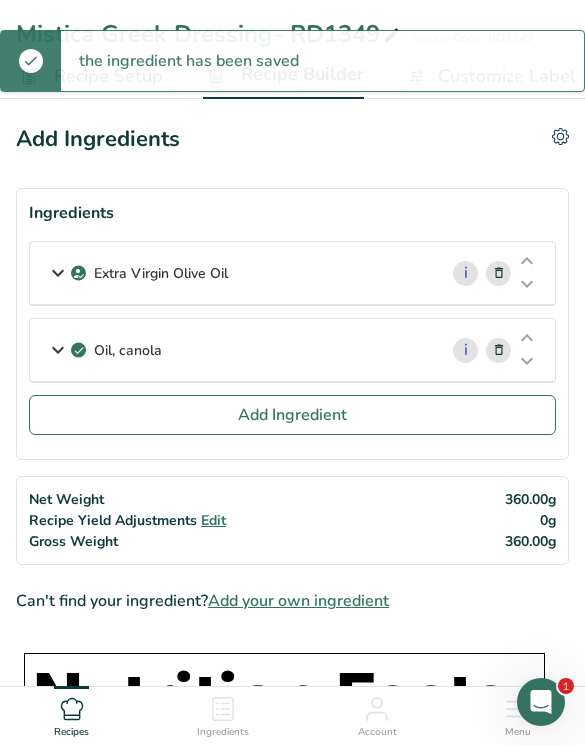 click on "Add Ingredient" at bounding box center [292, 415] 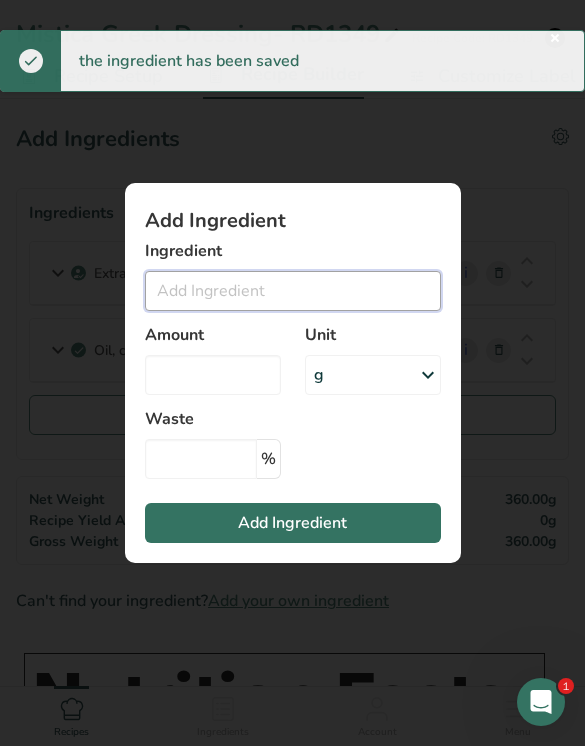 click at bounding box center (293, 291) 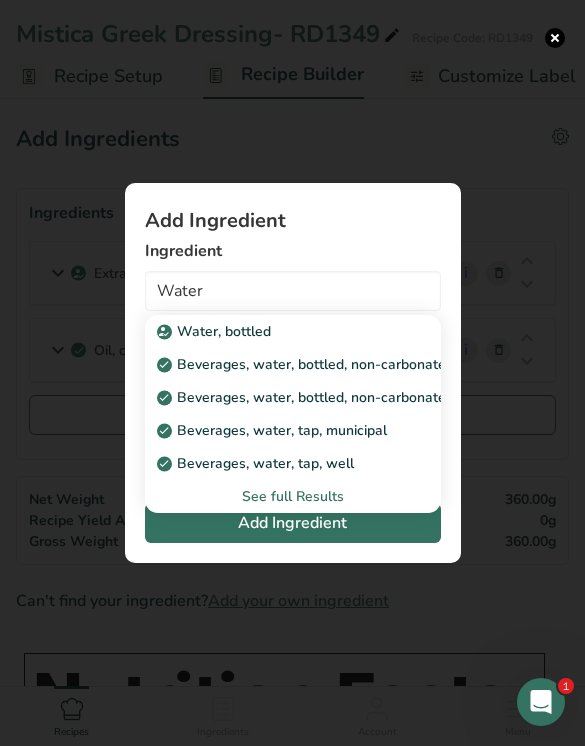 click on "Beverages, water, tap, municipal" at bounding box center [274, 430] 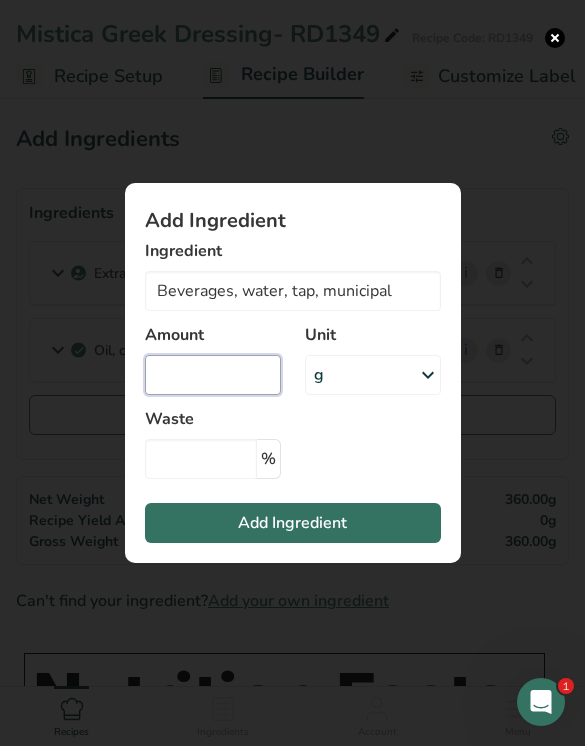 click at bounding box center (213, 375) 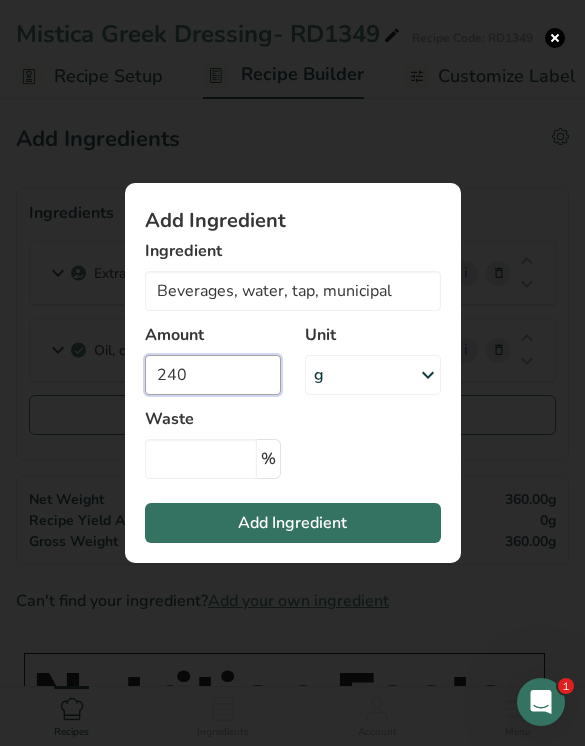type on "240" 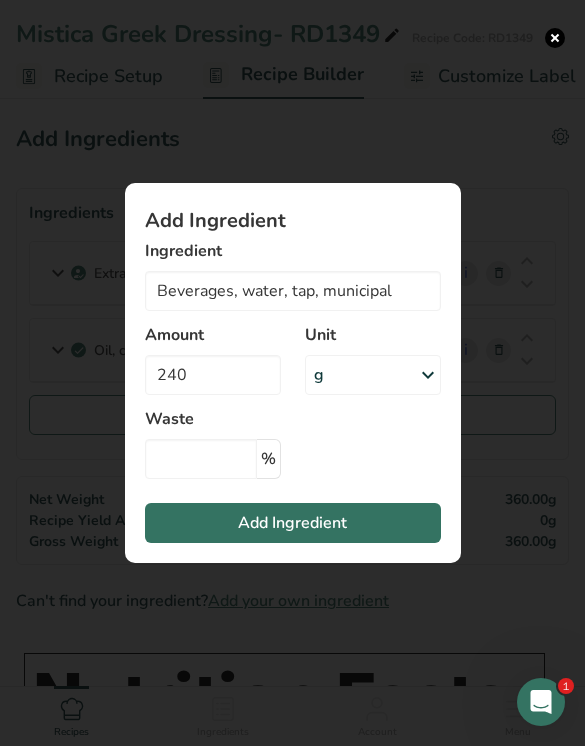 click on "Add Ingredient" at bounding box center [293, 523] 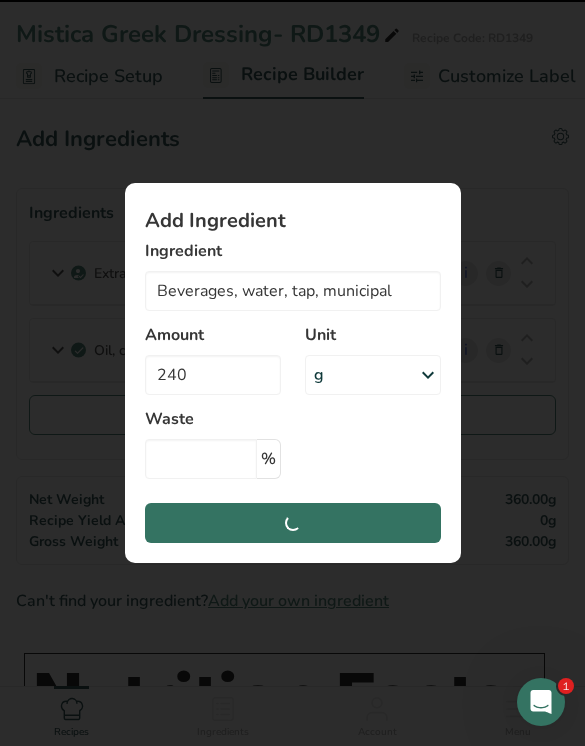 type 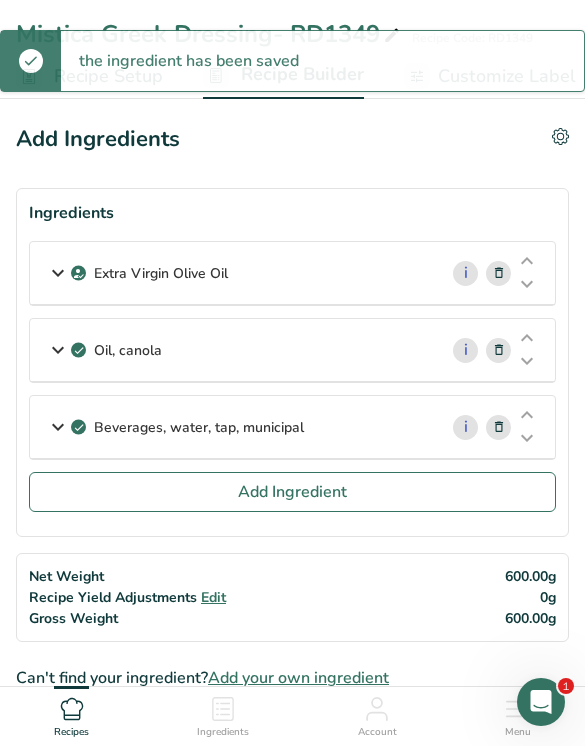 click on "Add Ingredient" at bounding box center (292, 492) 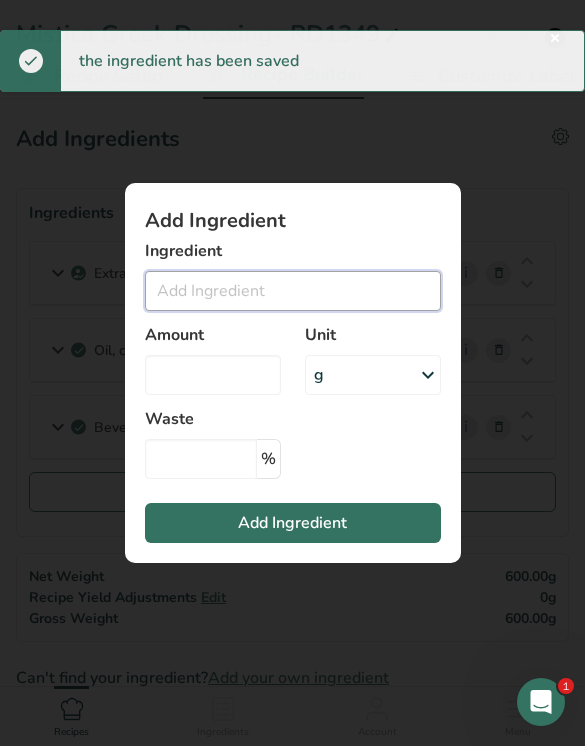 click at bounding box center [293, 291] 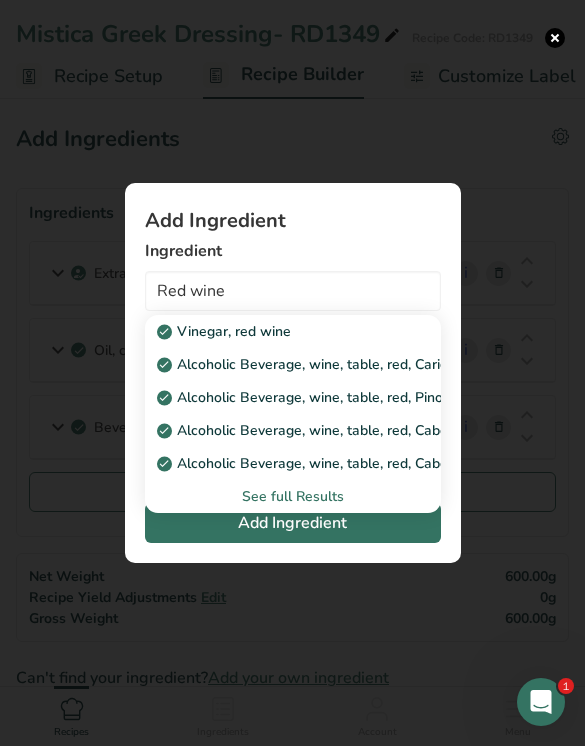 click on "Vinegar, red wine" at bounding box center (277, 331) 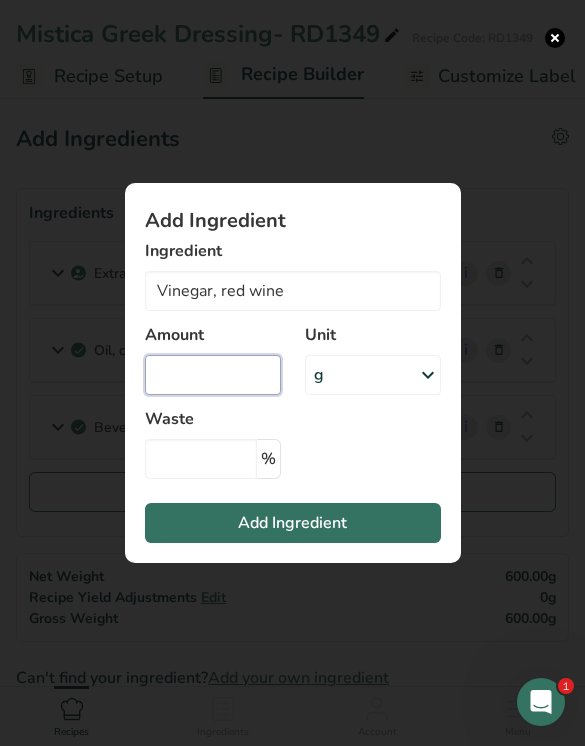 click at bounding box center (213, 375) 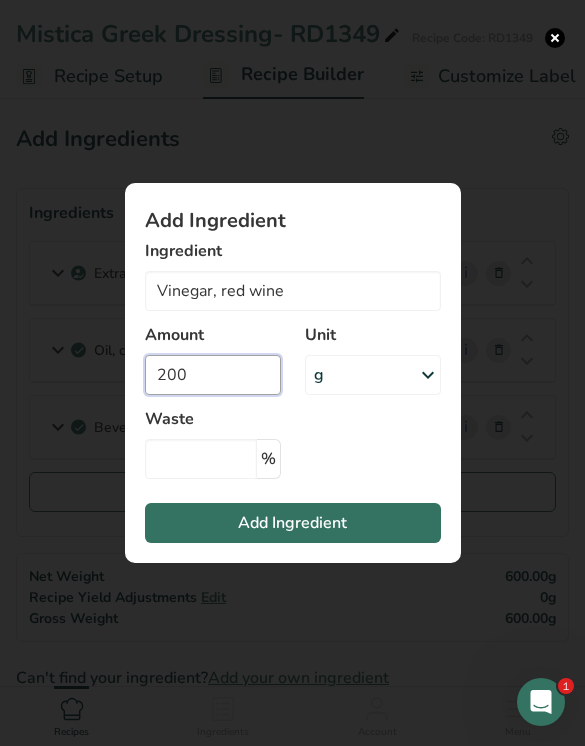 type on "200" 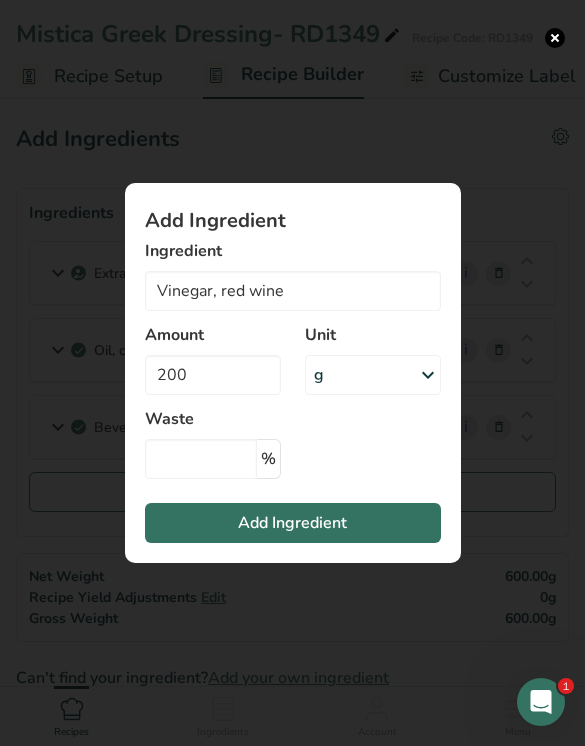 click on "Add Ingredient" at bounding box center (293, 523) 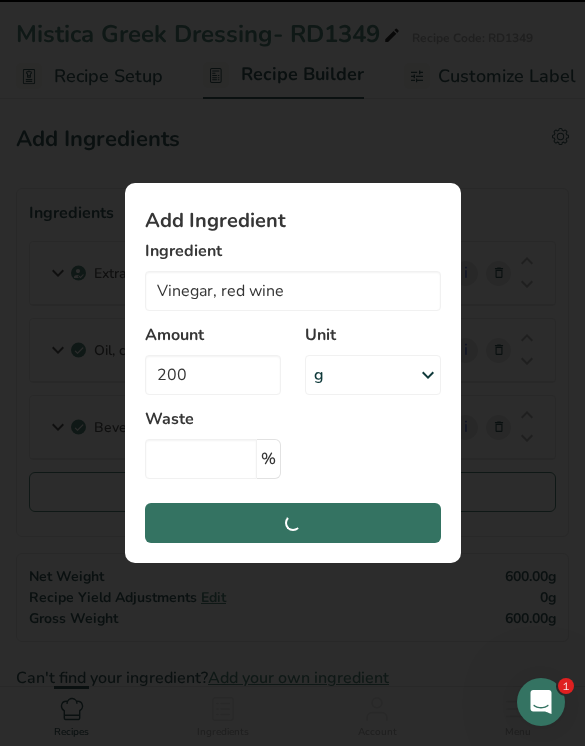 type 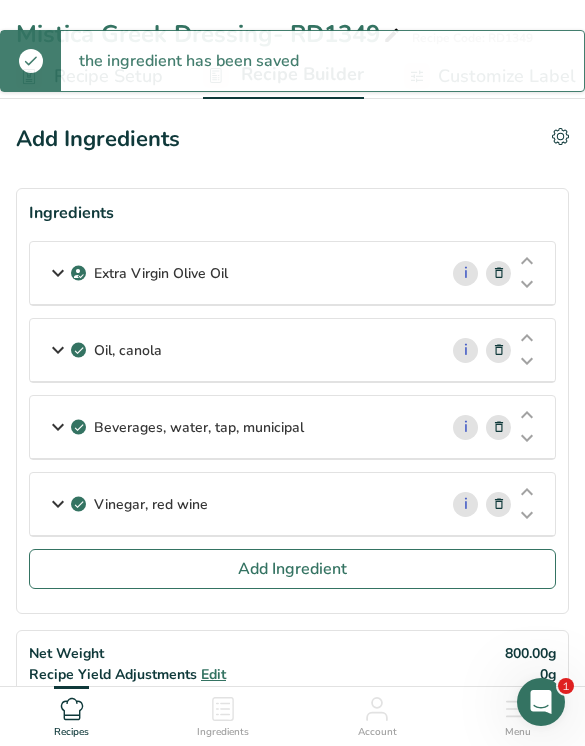 click on "Add Ingredient" at bounding box center (292, 569) 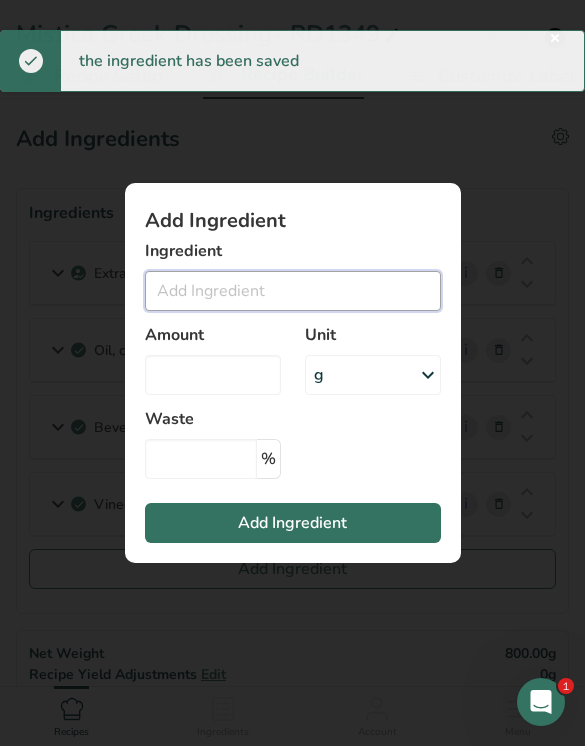 click at bounding box center [293, 291] 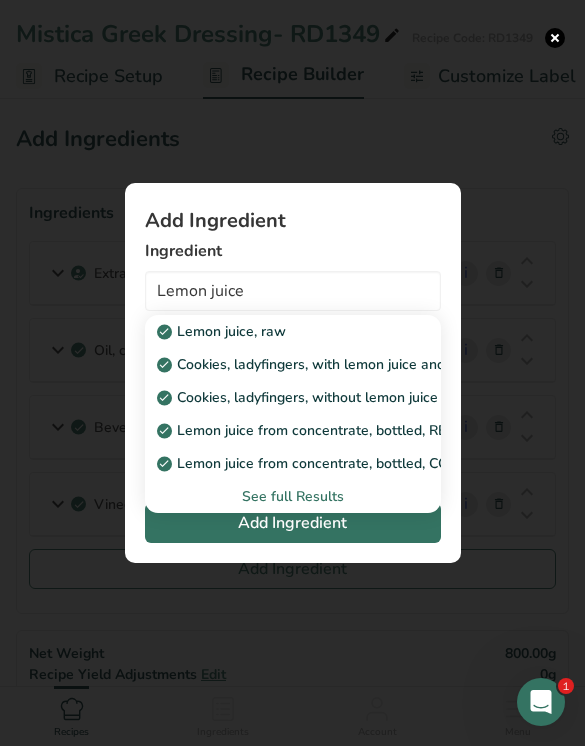 click on "Lemon juice, raw" at bounding box center [277, 331] 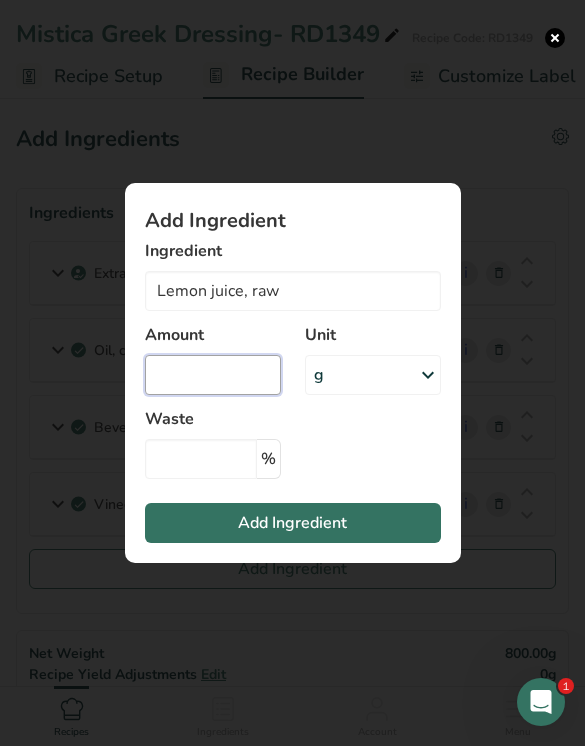click at bounding box center (213, 375) 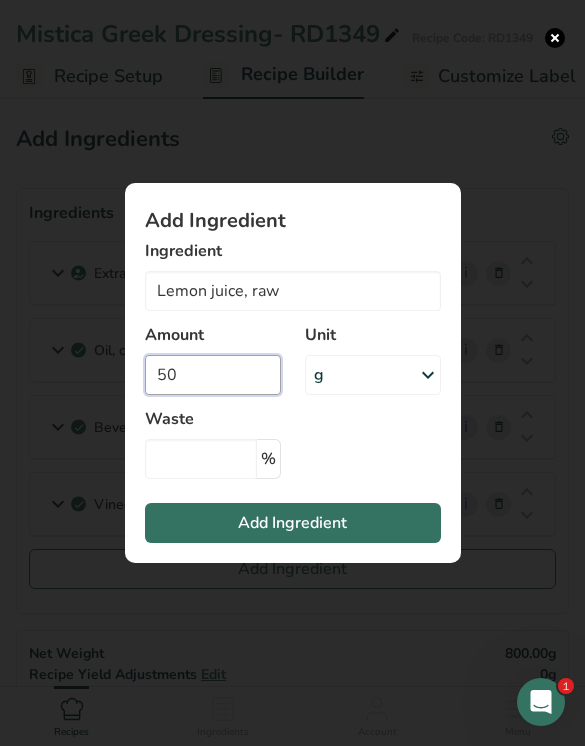 type on "50" 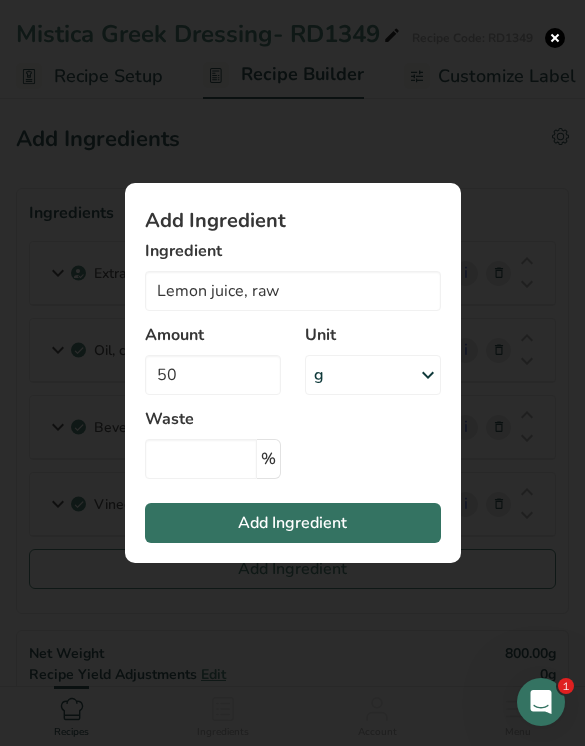 click on "Add Ingredient" at bounding box center [293, 523] 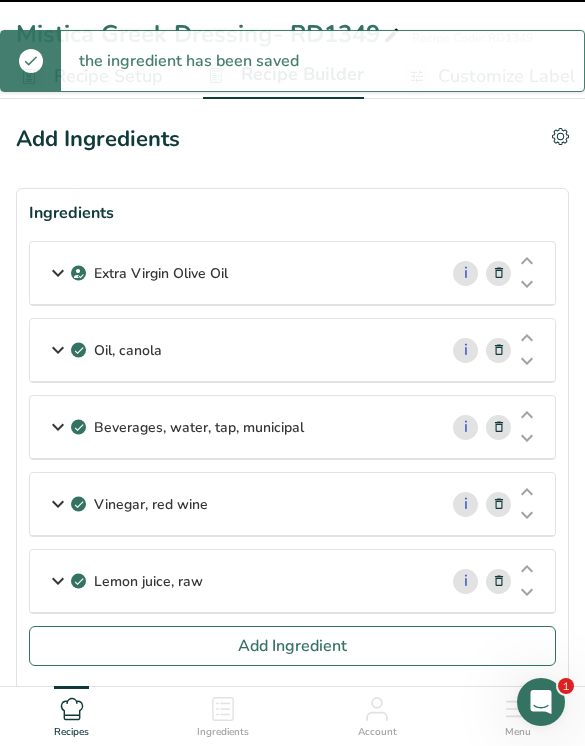 type 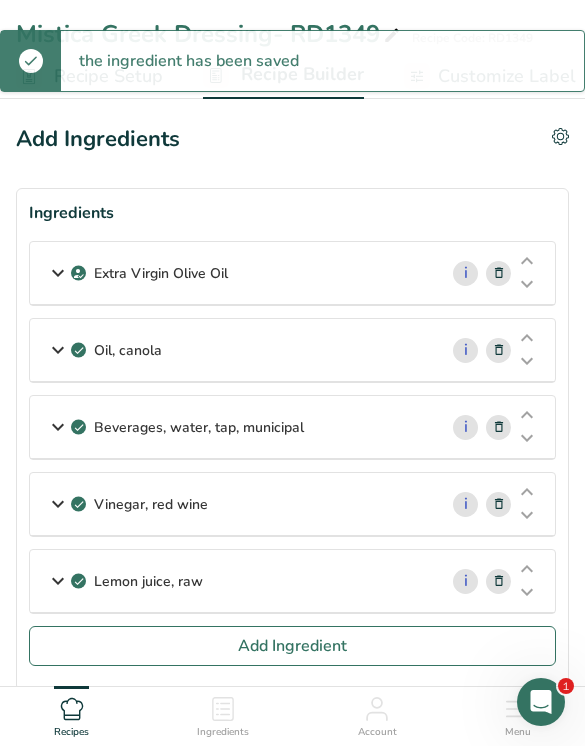 click on "Add Ingredient" at bounding box center (292, 646) 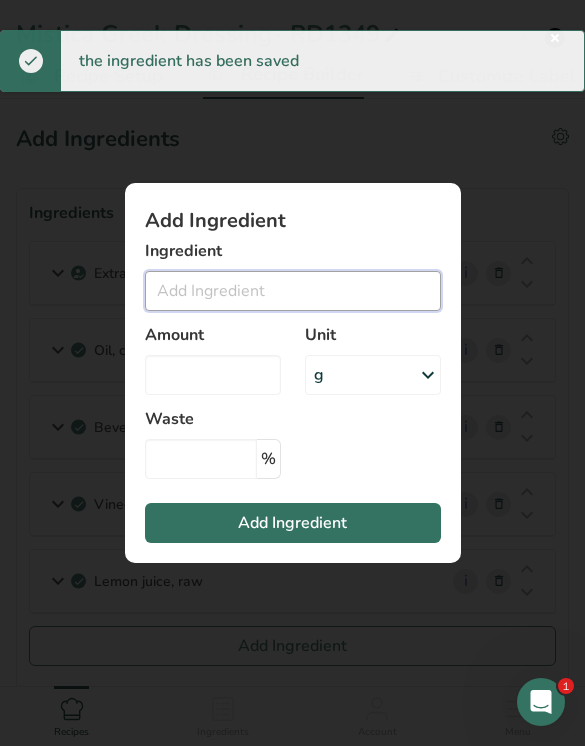 click at bounding box center (293, 291) 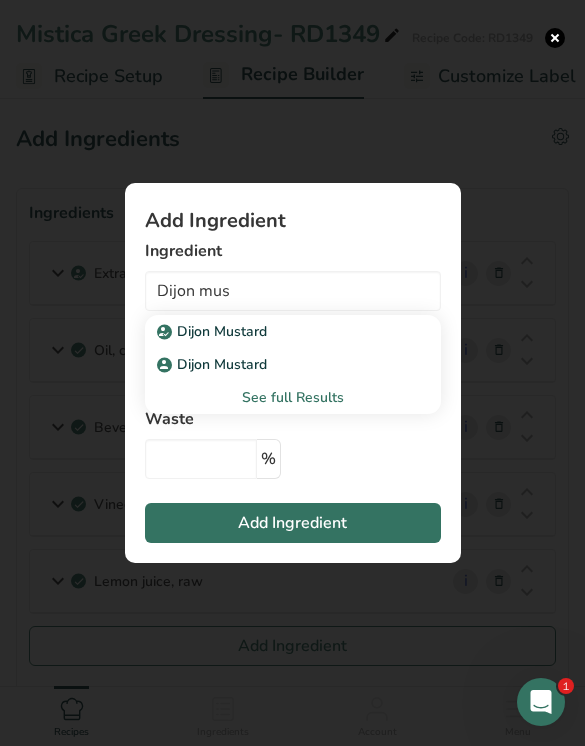 click on "Dijon Mustard" at bounding box center [277, 364] 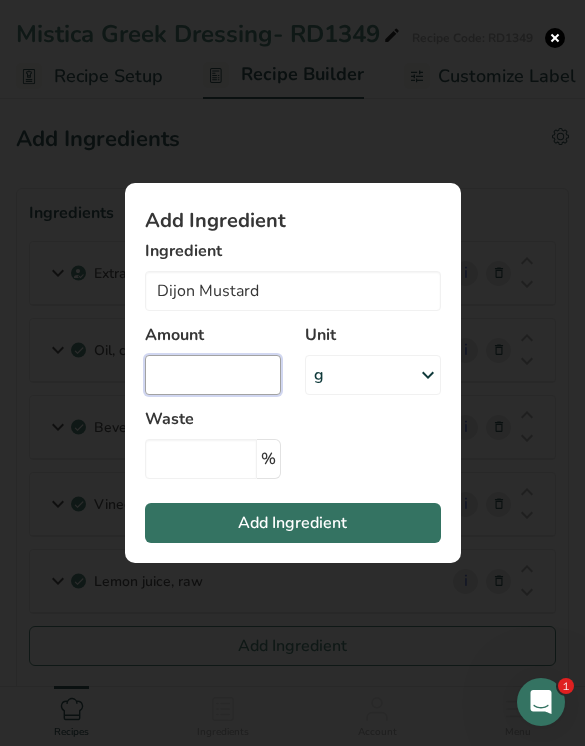 click at bounding box center [213, 375] 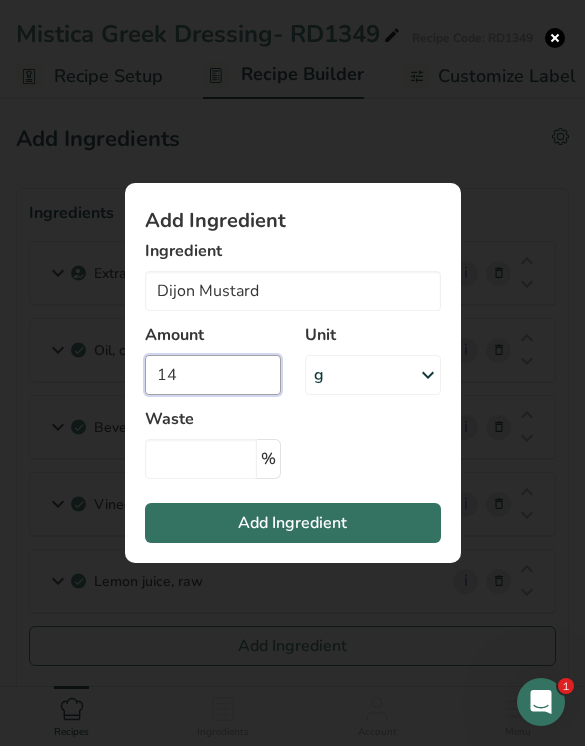 type on "14" 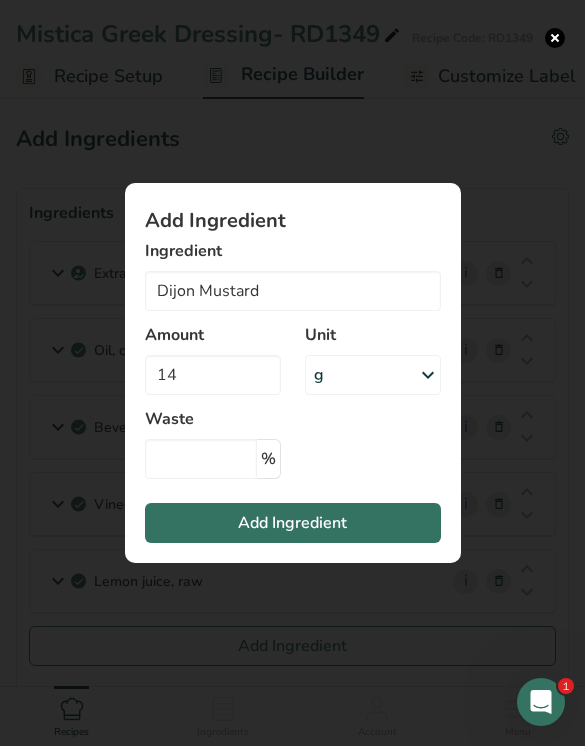 click on "Add Ingredient" at bounding box center (293, 523) 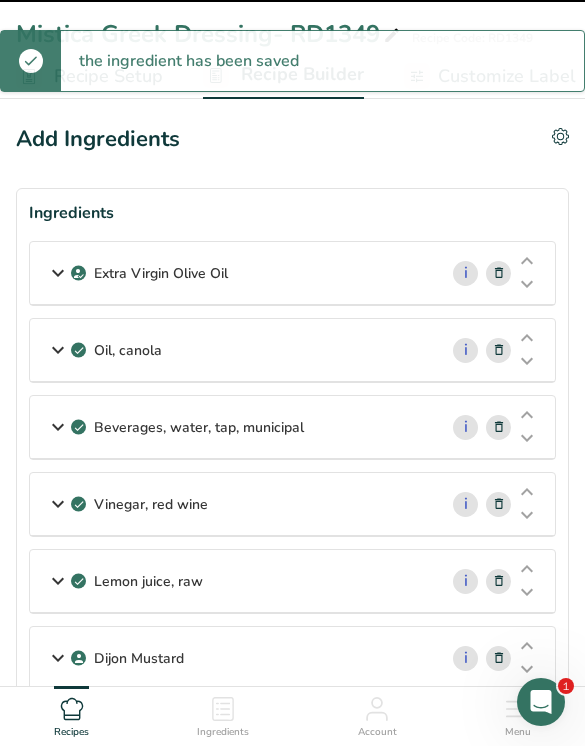 type 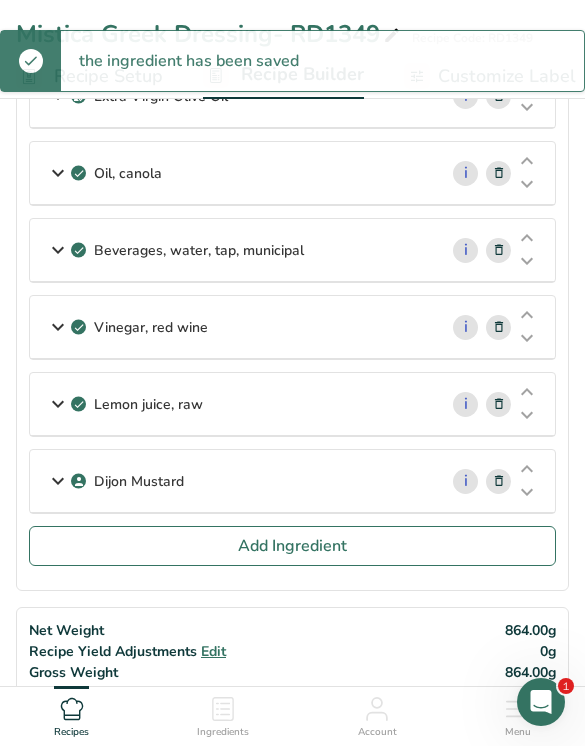 scroll, scrollTop: 182, scrollLeft: 0, axis: vertical 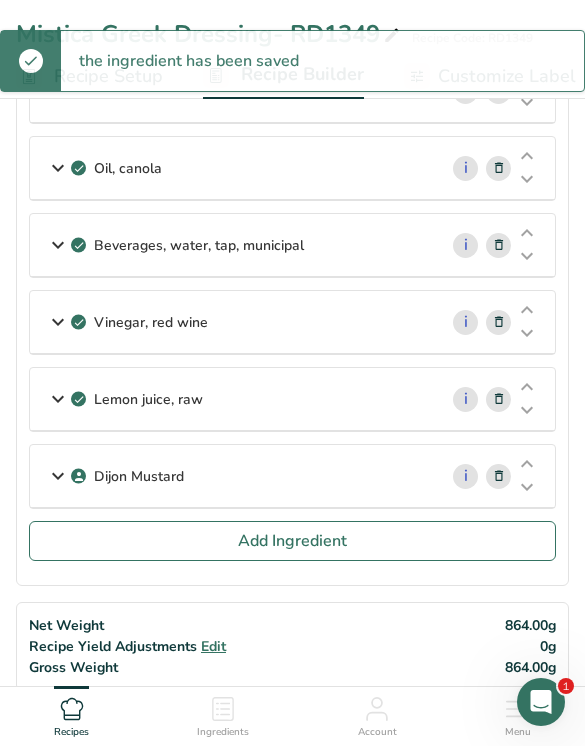 click on "Ingredients
Extra Virgin Olive Oil
i
Amount 180   Unit
g
Weight Units
g
kg
mg
See more
Volume Units
l
Volume units require a density conversion. If you know your ingredient's density enter it below. Otherwise, click on "RIA" our AI Regulatory bot - she will be able to help you
lb/ft3
g/cm3
Confirm
mL
Volume units require a density conversion. If you know your ingredient's density enter it below. Otherwise, click on "RIA" our AI Regulatory bot - she will be able to help you
lb/ft3
g/cm3
fl oz" at bounding box center [292, 296] 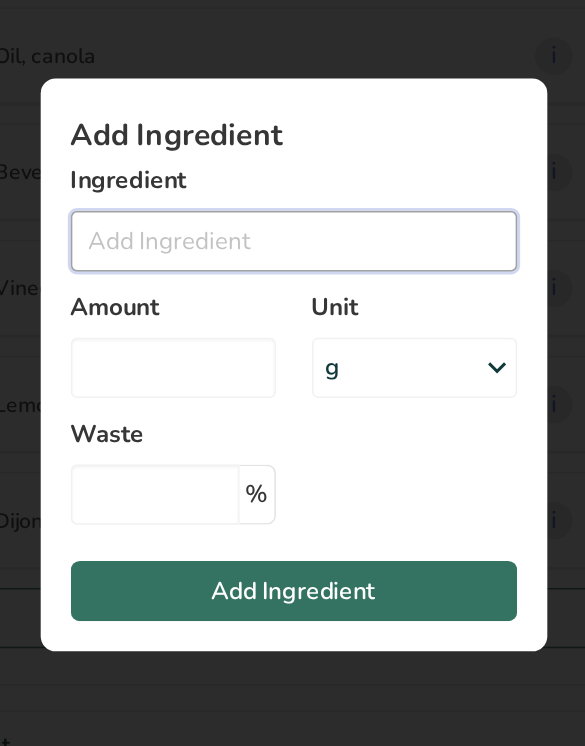 click at bounding box center (293, 291) 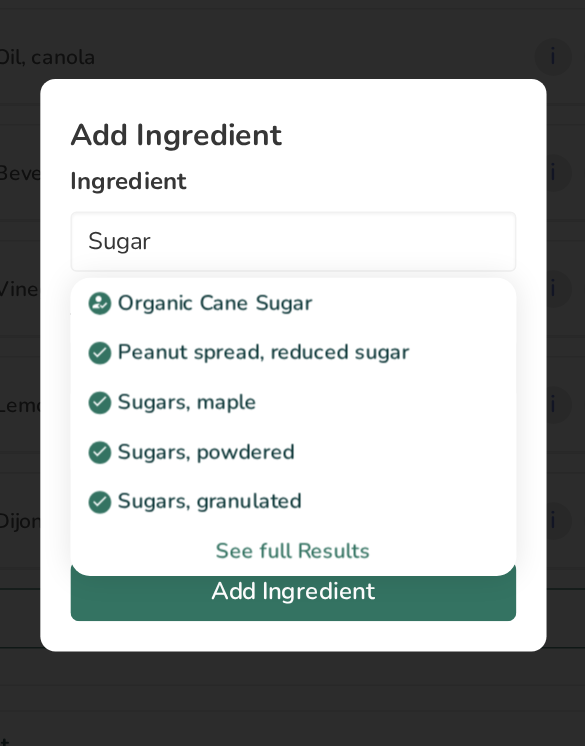 click on "Sugars, granulated" at bounding box center (277, 463) 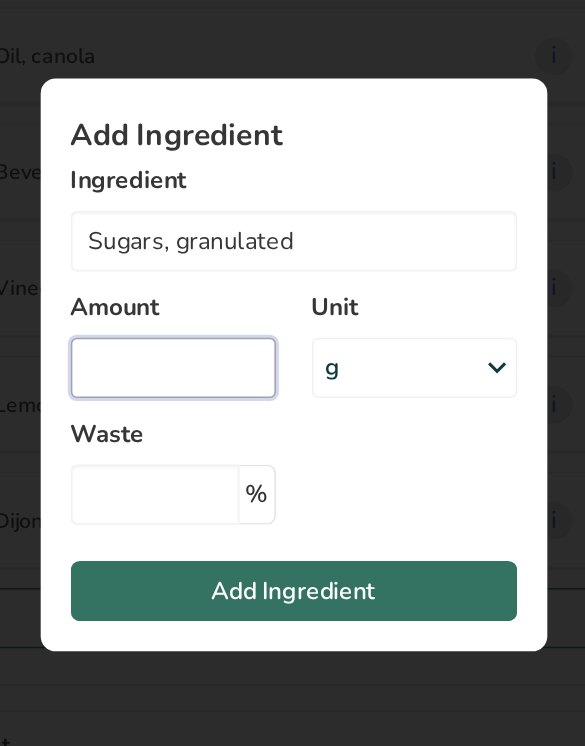 click at bounding box center (213, 375) 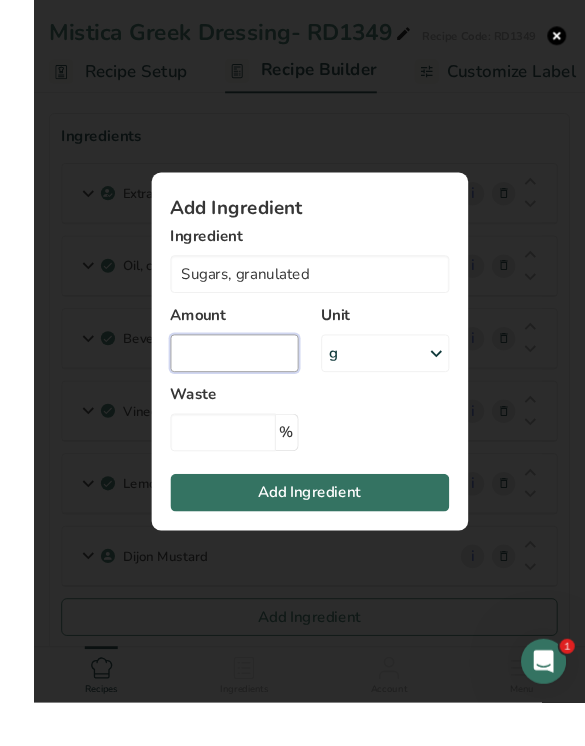 scroll, scrollTop: 90, scrollLeft: 0, axis: vertical 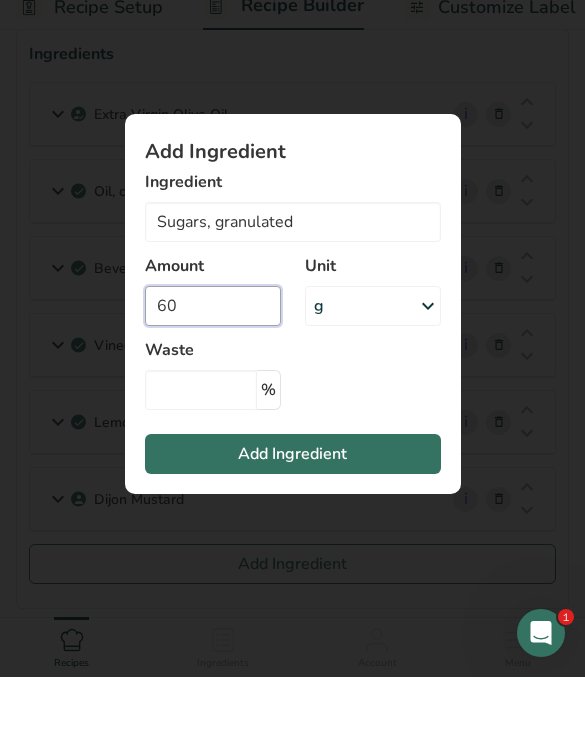 type on "60" 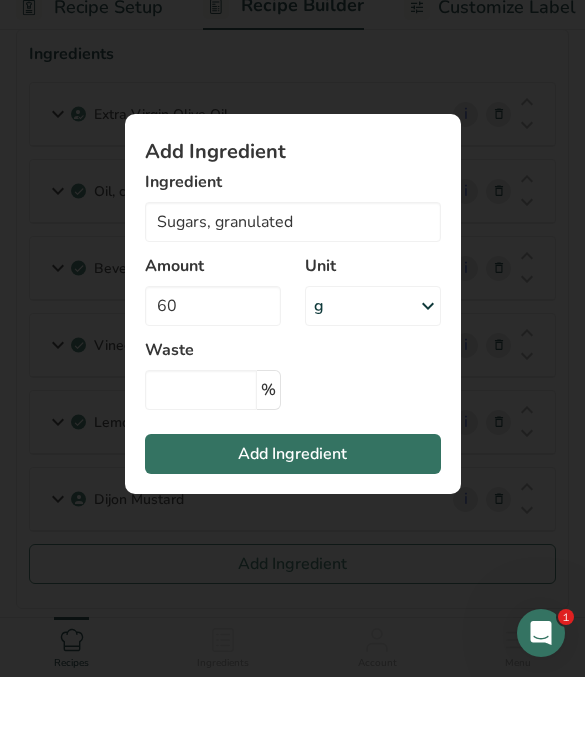 click on "Add Ingredient" at bounding box center [293, 523] 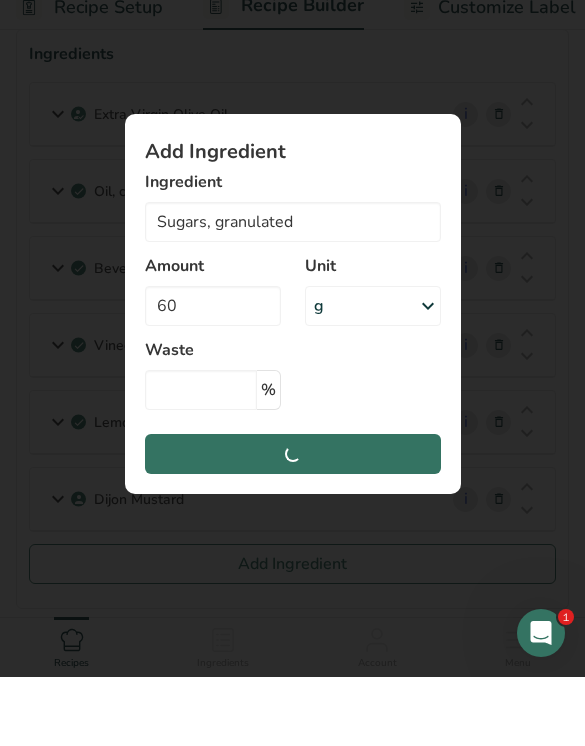 scroll, scrollTop: 160, scrollLeft: 0, axis: vertical 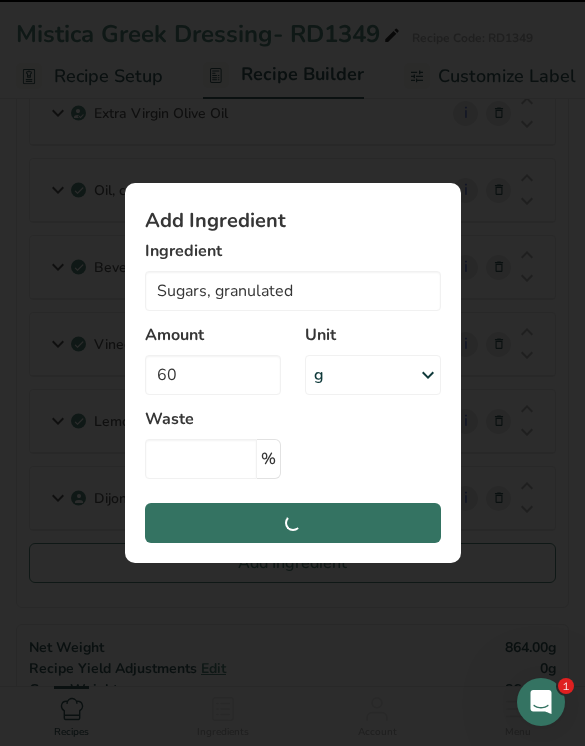 type 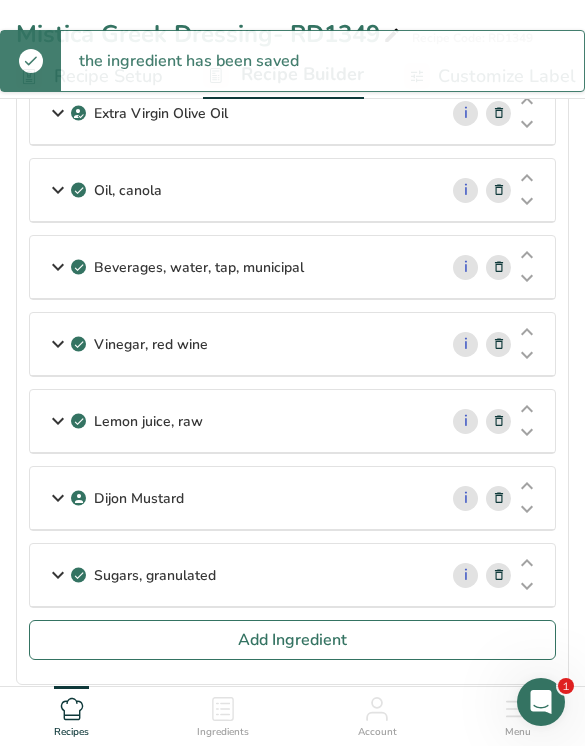 click on "Add Ingredient" at bounding box center (292, 640) 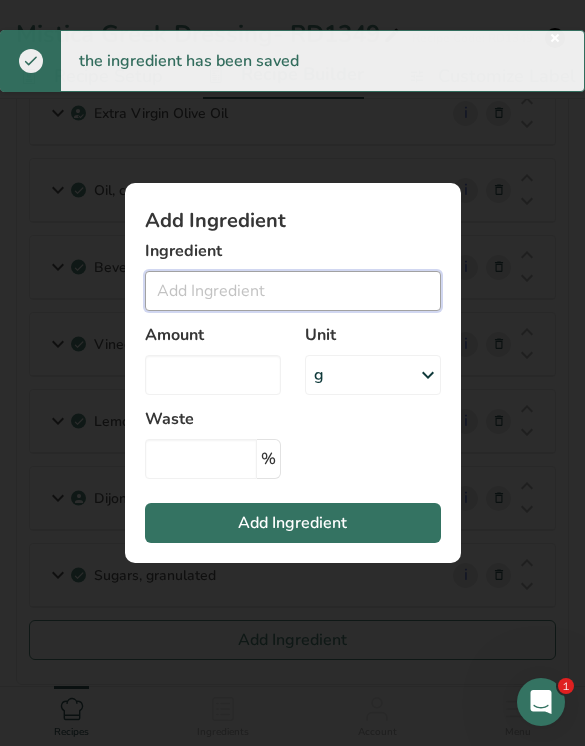 click at bounding box center (293, 291) 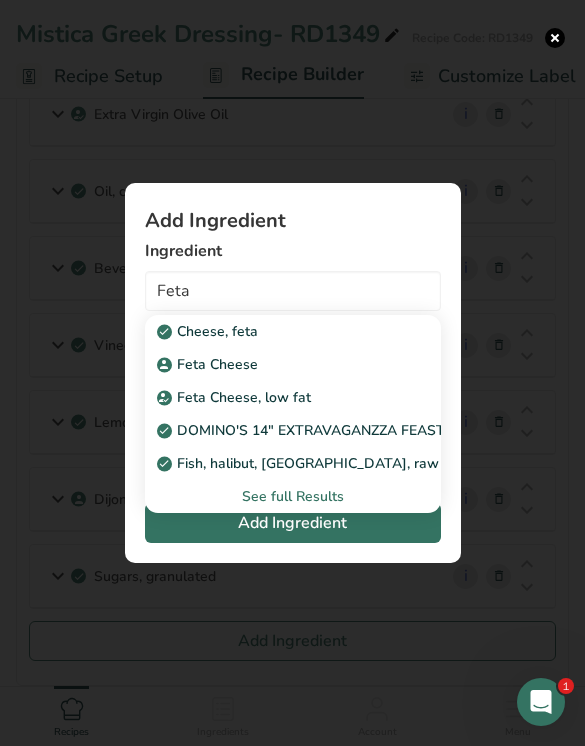 click on "Feta Cheese" at bounding box center (277, 364) 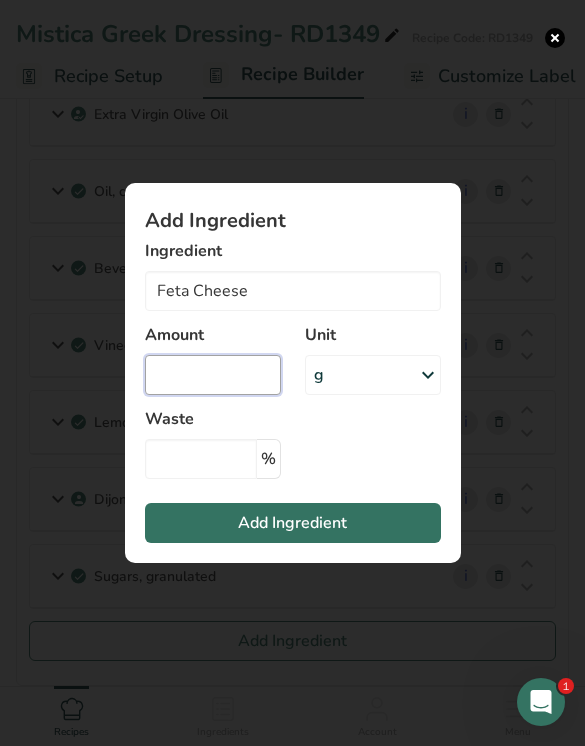 click at bounding box center [213, 375] 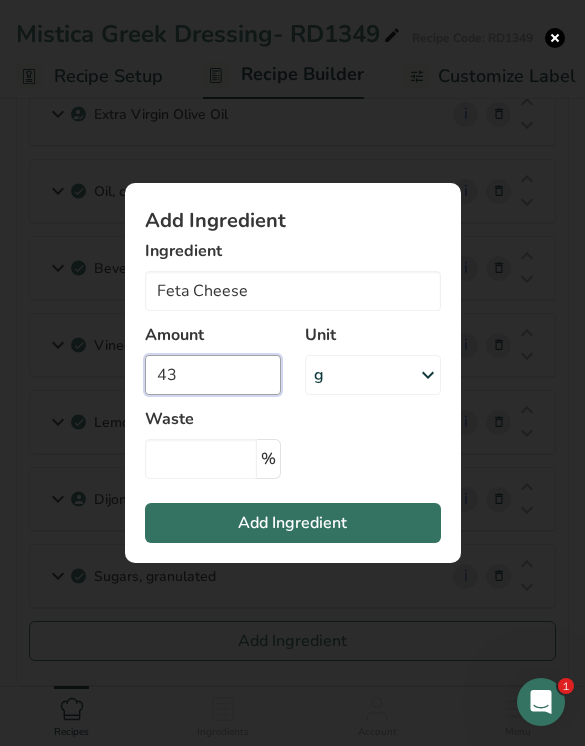 type on "43" 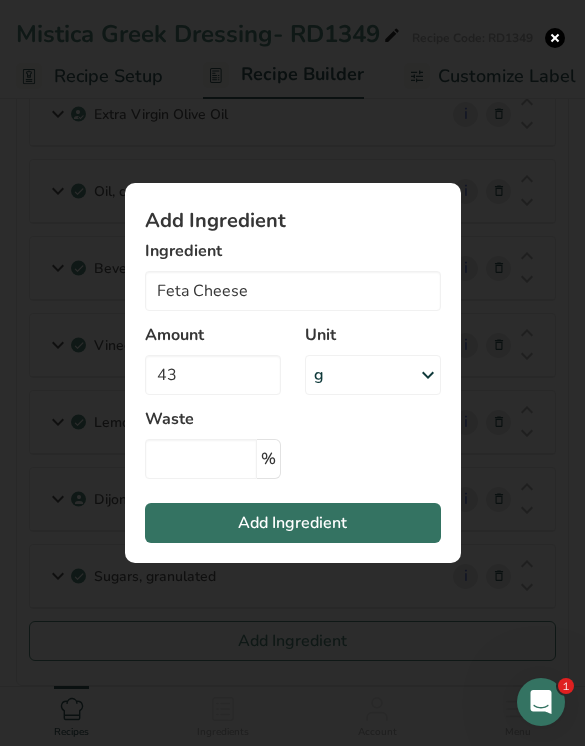 click on "Add Ingredient" at bounding box center [293, 523] 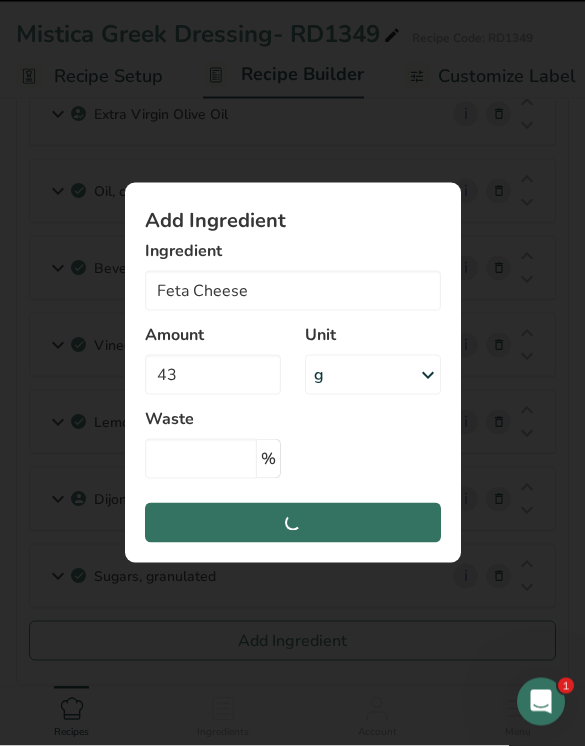 type 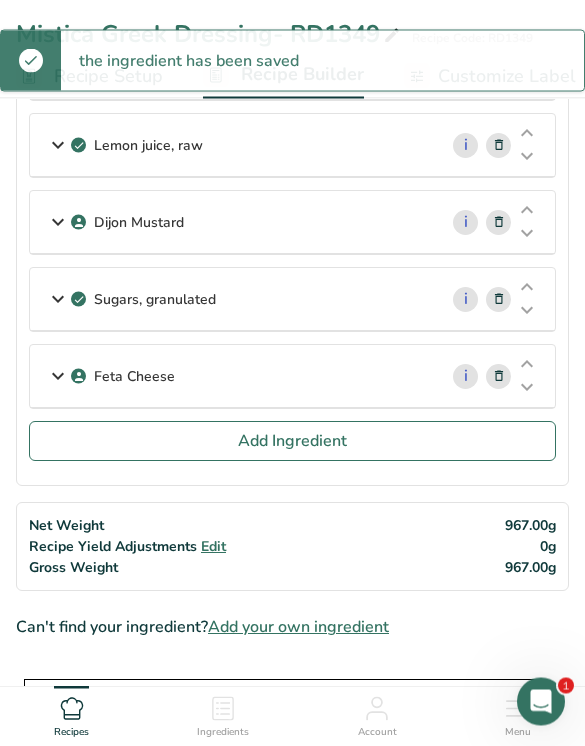 click on "Add Ingredient" at bounding box center (292, 442) 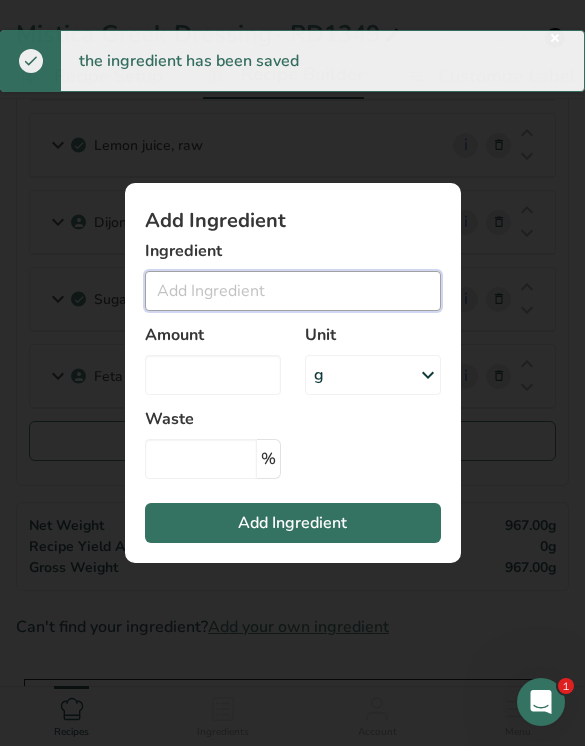 click at bounding box center (293, 291) 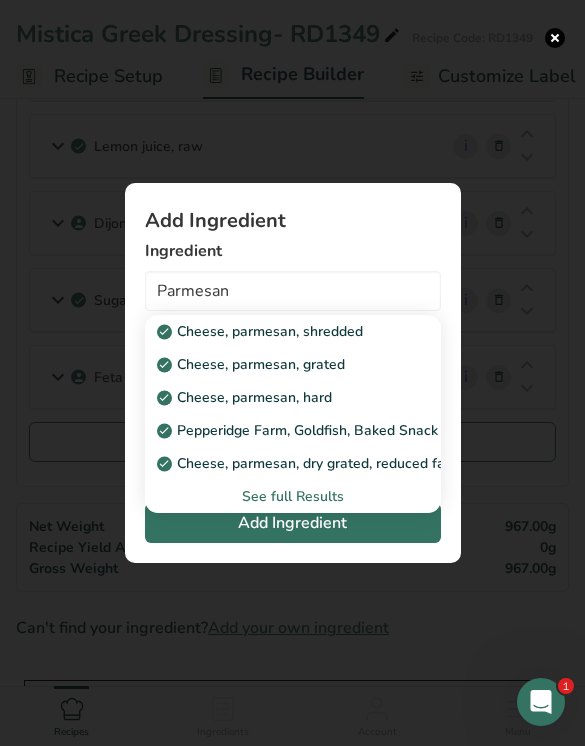click on "See full Results" at bounding box center [293, 496] 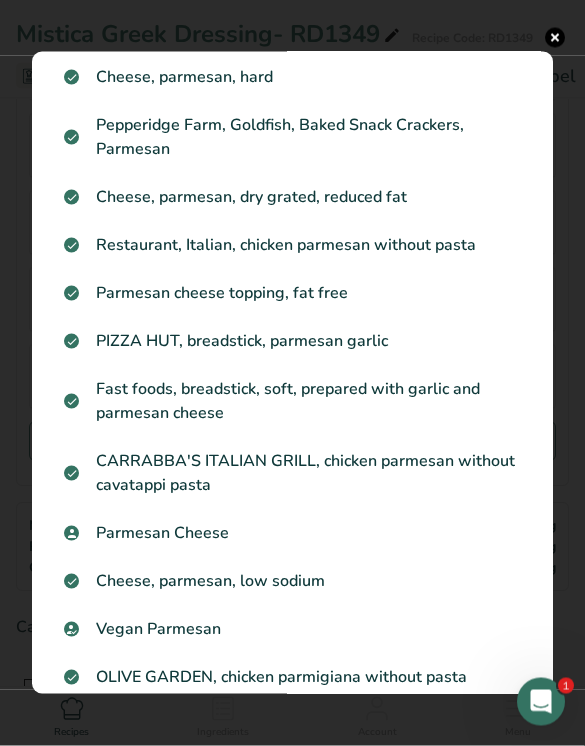scroll, scrollTop: 151, scrollLeft: 0, axis: vertical 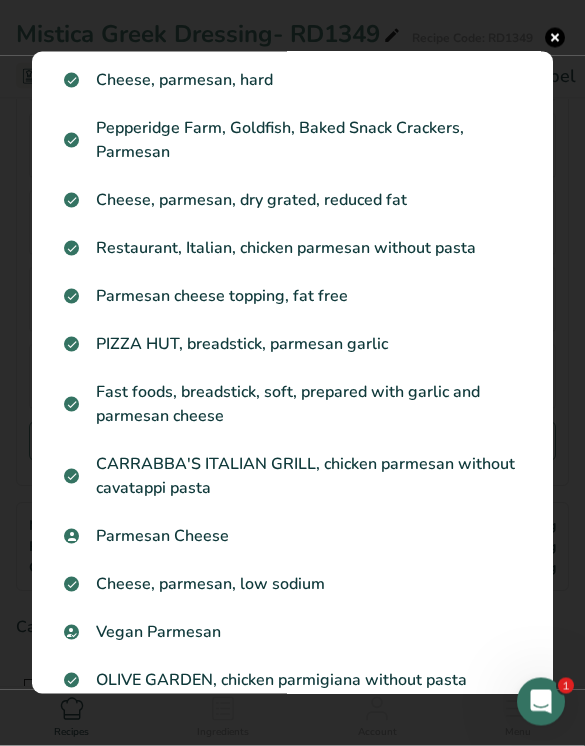 click on "Parmesan Cheese" at bounding box center [292, 537] 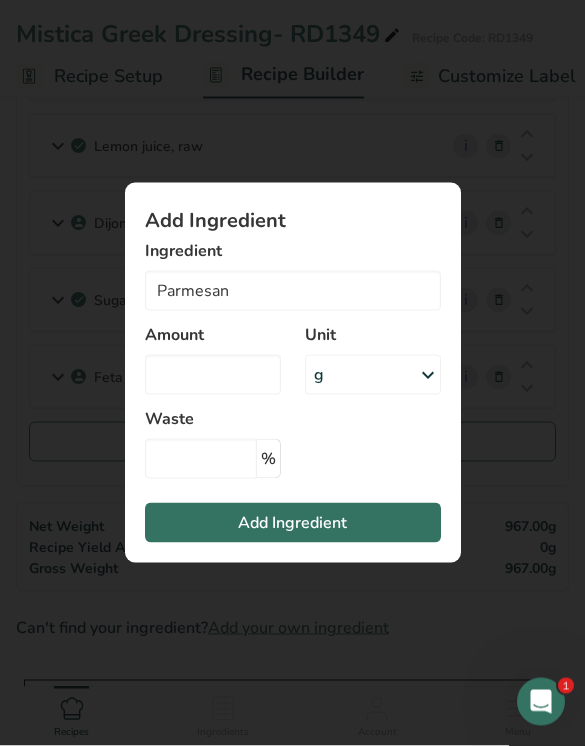 scroll, scrollTop: 436, scrollLeft: 0, axis: vertical 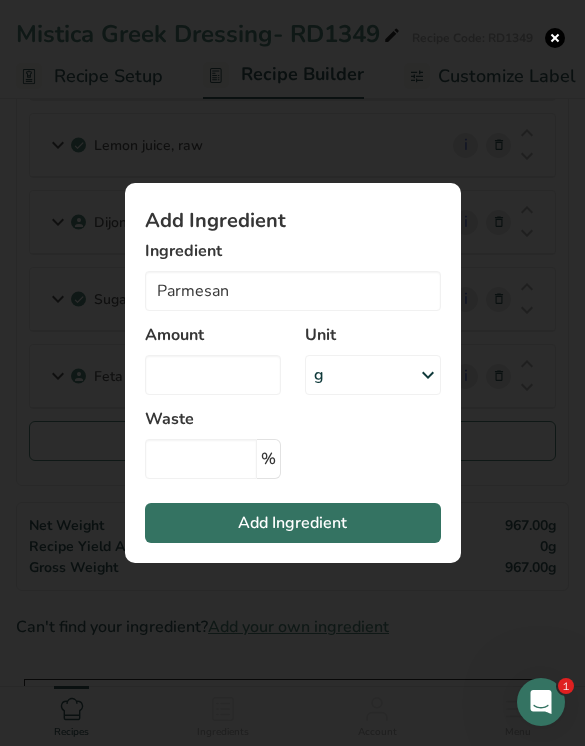type on "Parmesan Cheese" 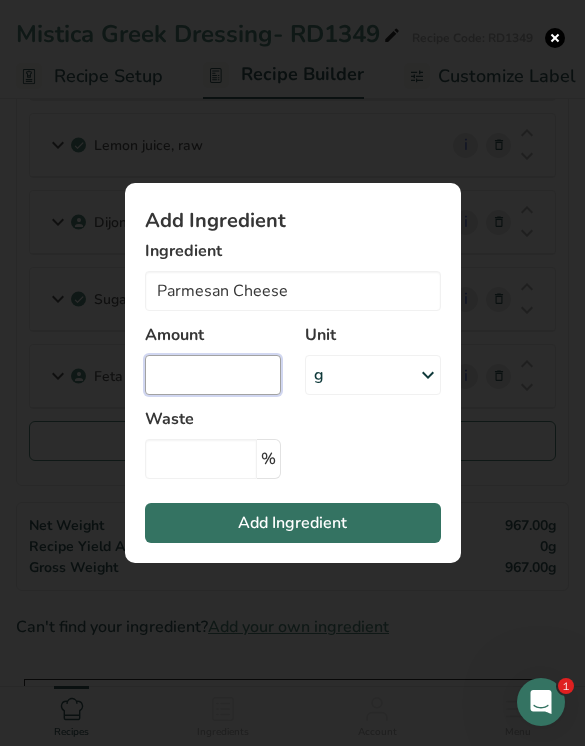 click at bounding box center (213, 375) 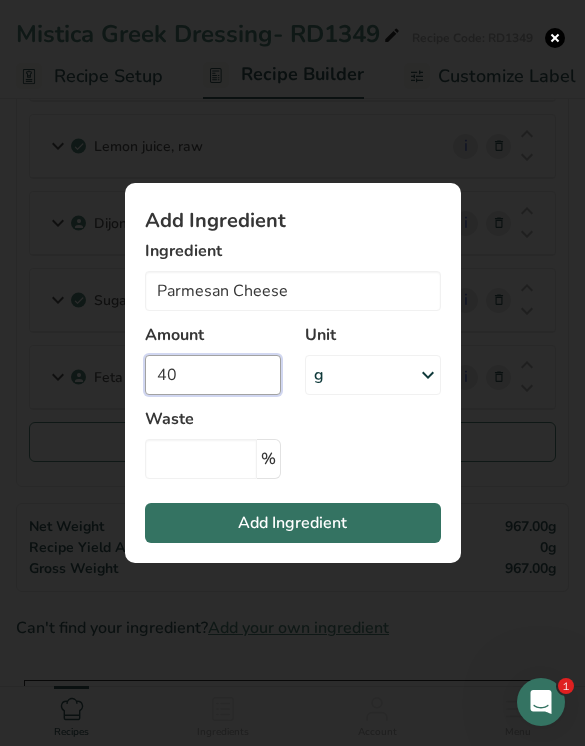type on "40" 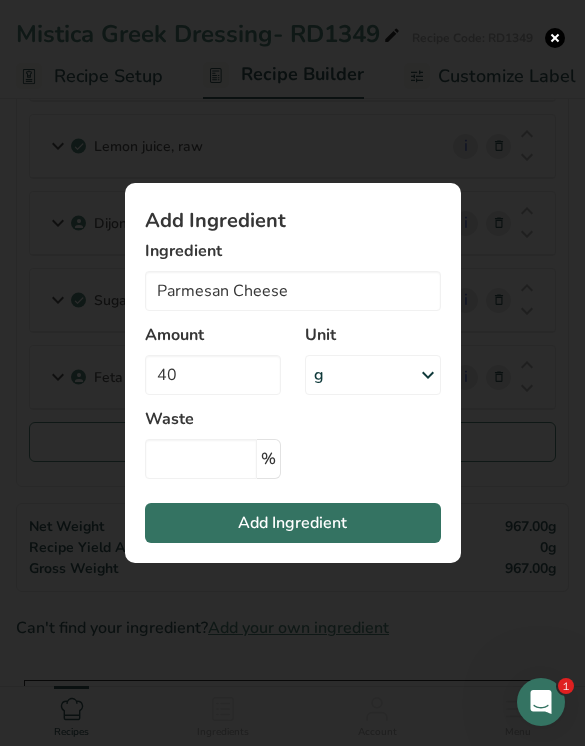 click on "Add Ingredient" at bounding box center (293, 523) 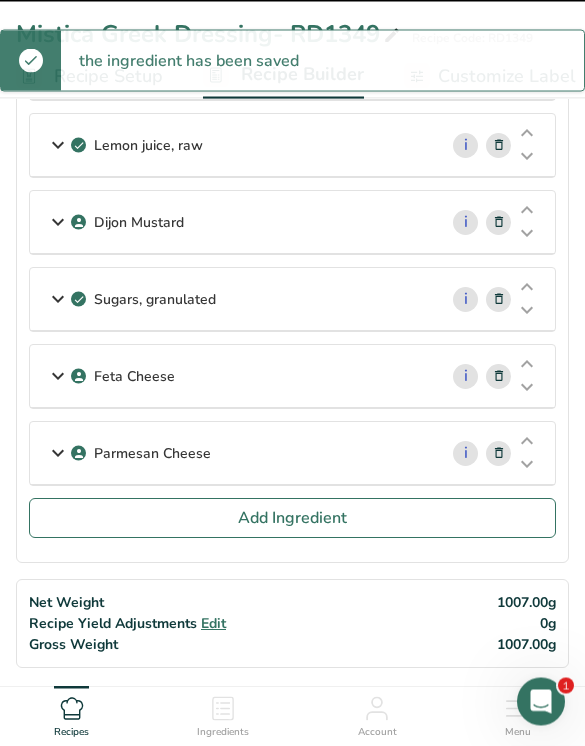 type 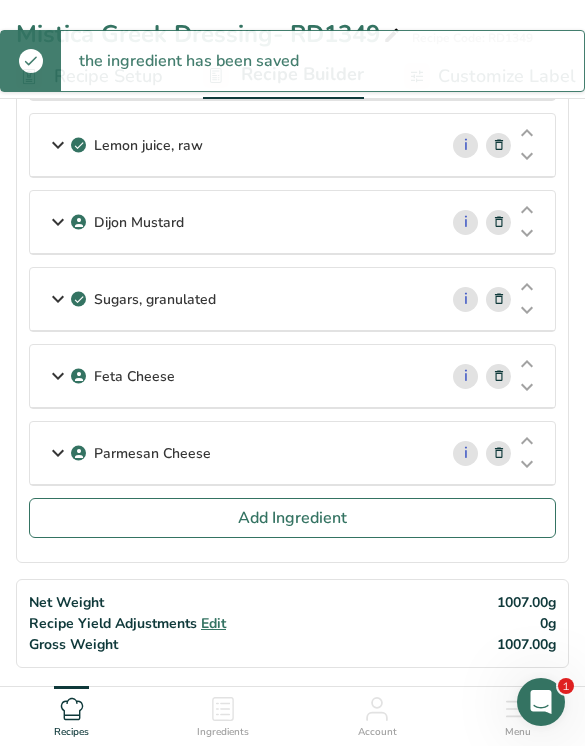 click on "Add Ingredient" at bounding box center [292, 518] 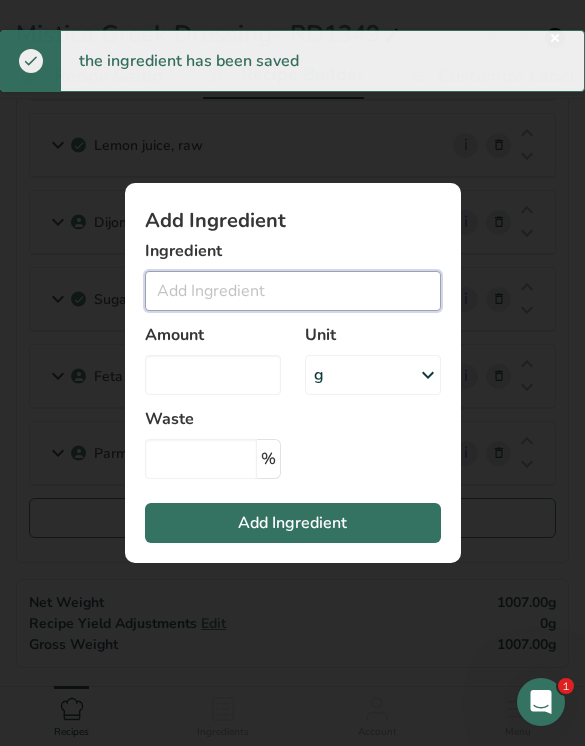 click at bounding box center [293, 291] 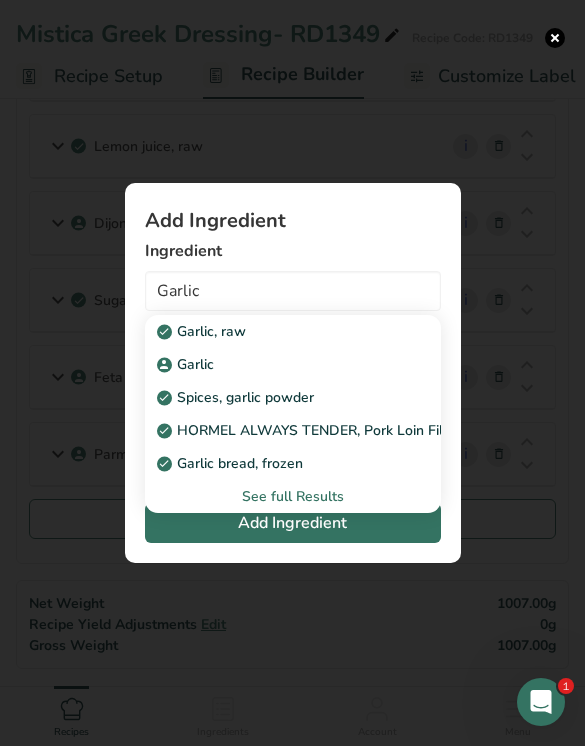 click on "Garlic" at bounding box center (277, 364) 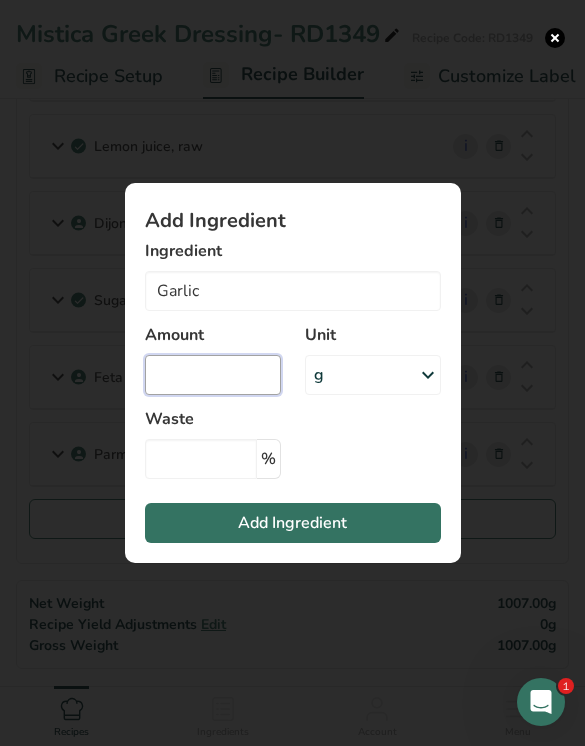 click at bounding box center (213, 375) 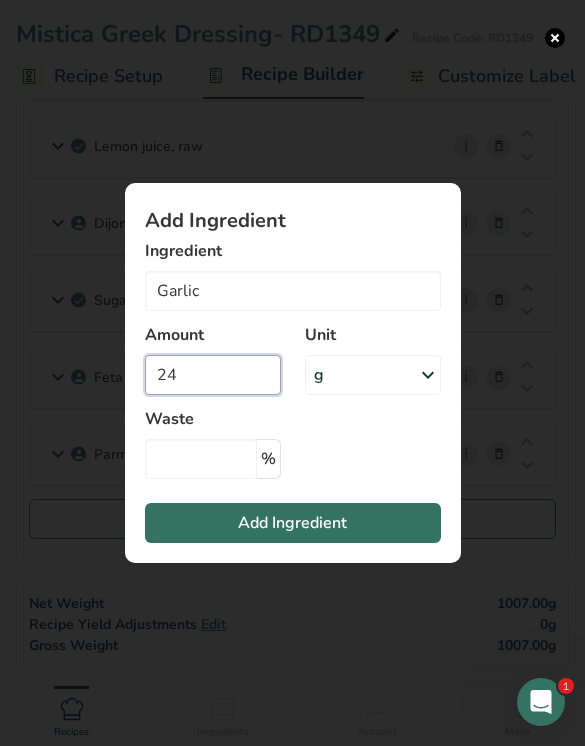type on "24" 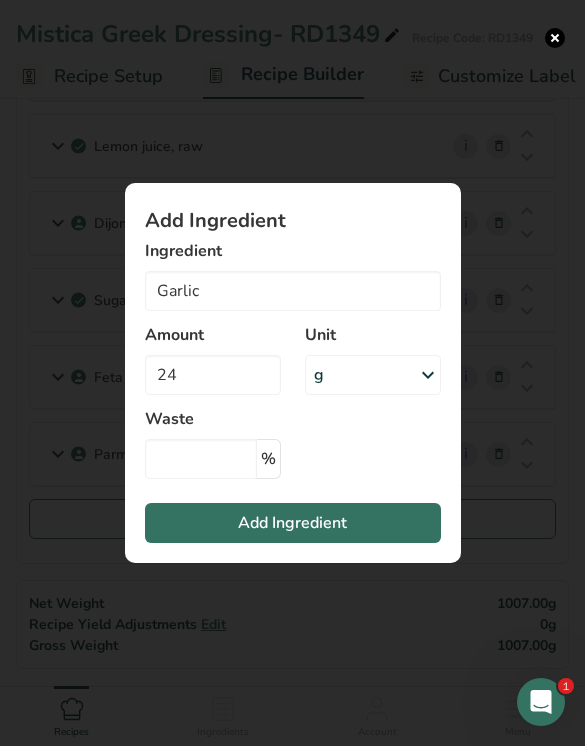 click on "Add Ingredient" at bounding box center [293, 523] 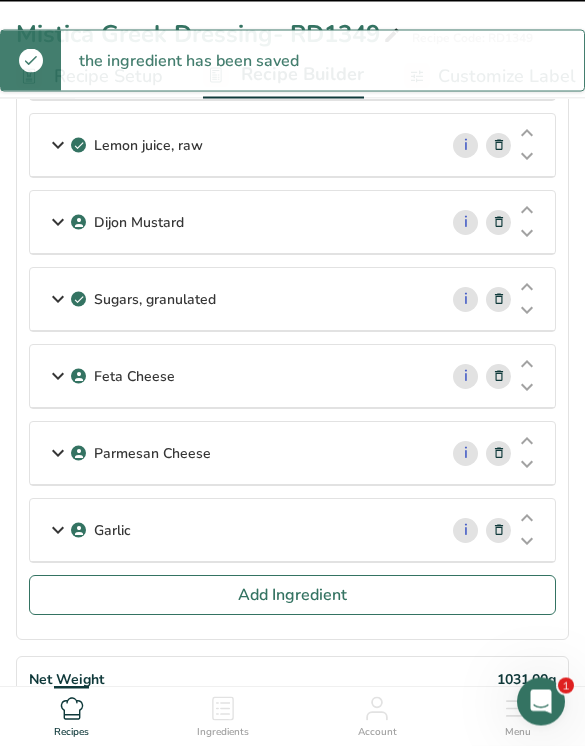 type 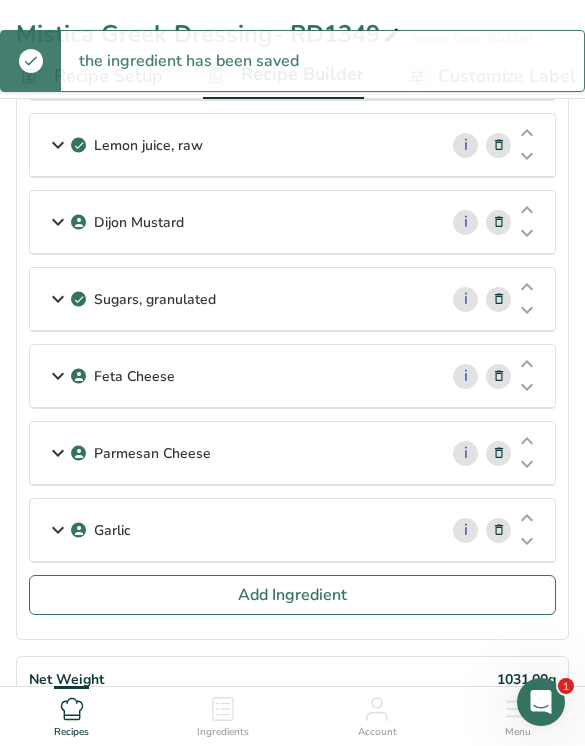 click on "Add Ingredient" at bounding box center [292, 595] 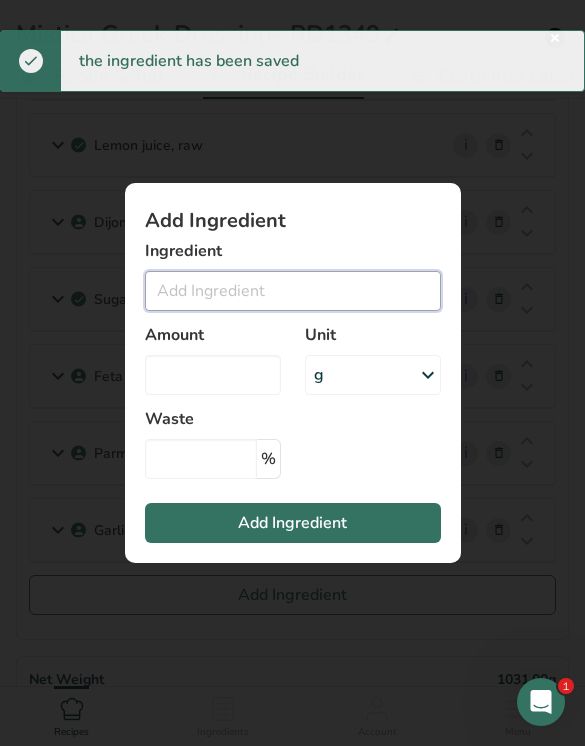 click at bounding box center (293, 291) 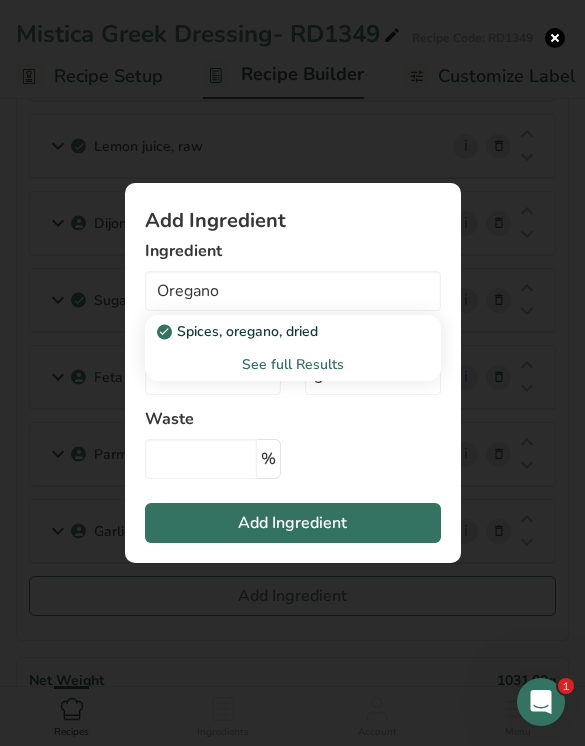 click on "Spices, oregano, dried" at bounding box center (277, 331) 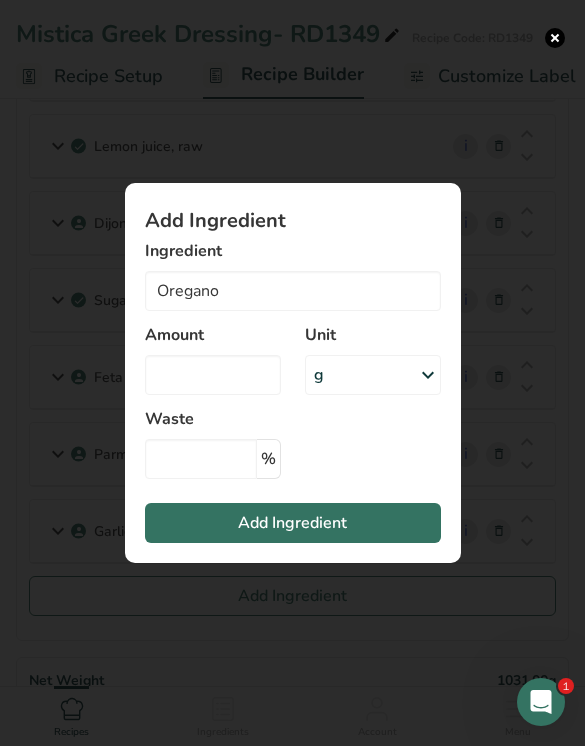 type on "Spices, oregano, dried" 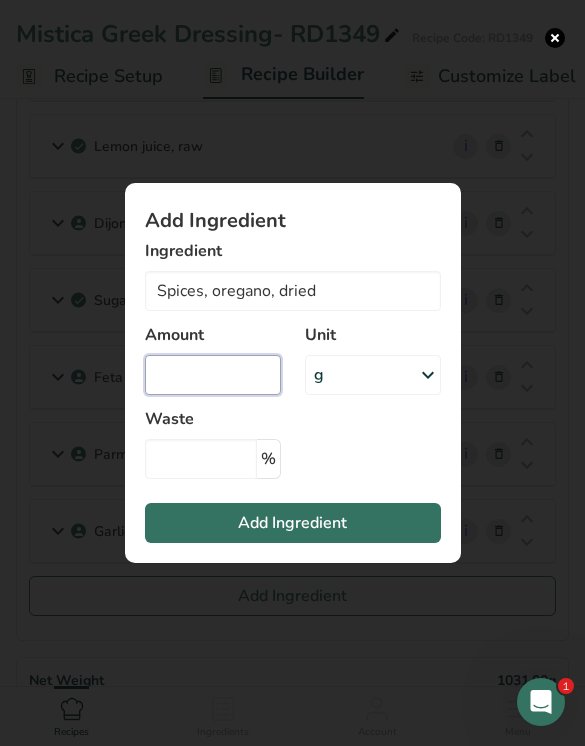 click at bounding box center (213, 375) 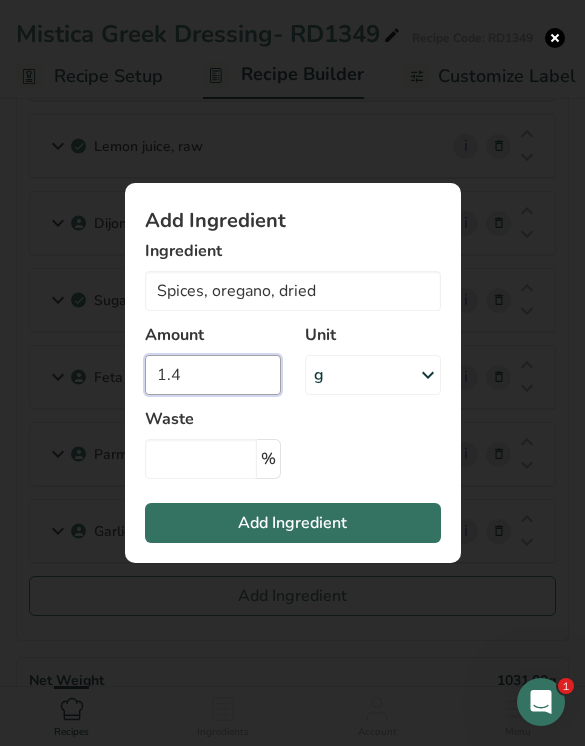 type on "1.4" 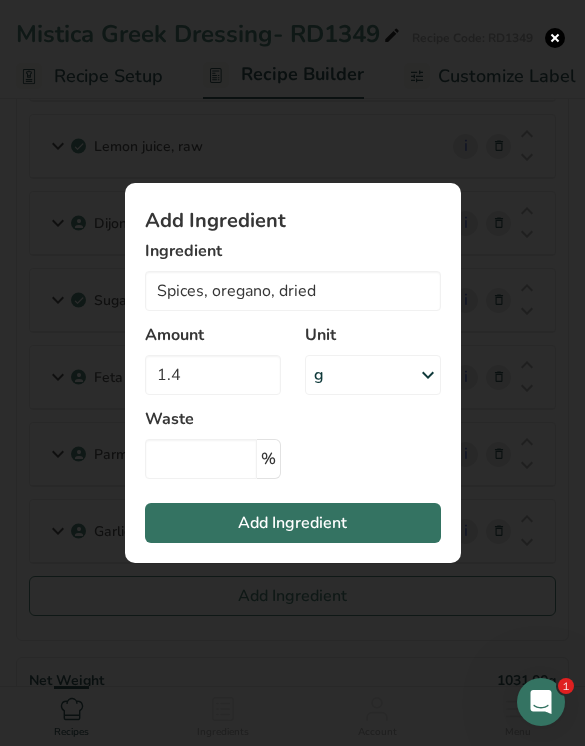 click on "Add Ingredient" at bounding box center (292, 523) 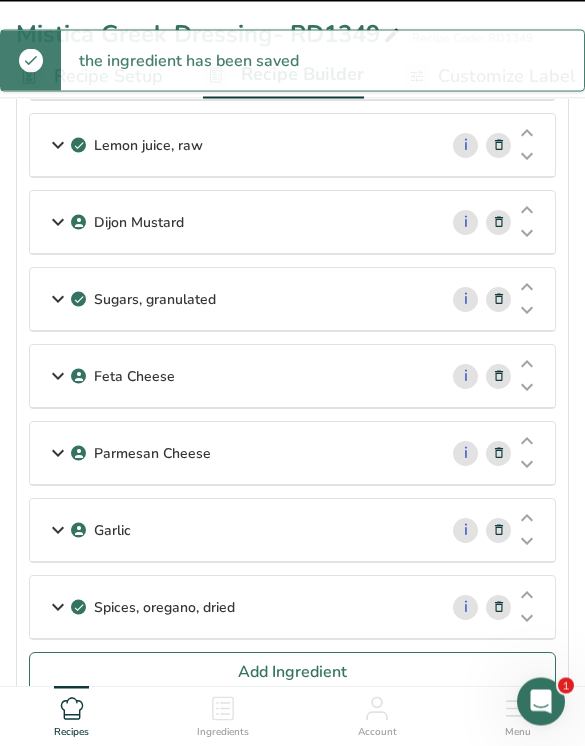 type 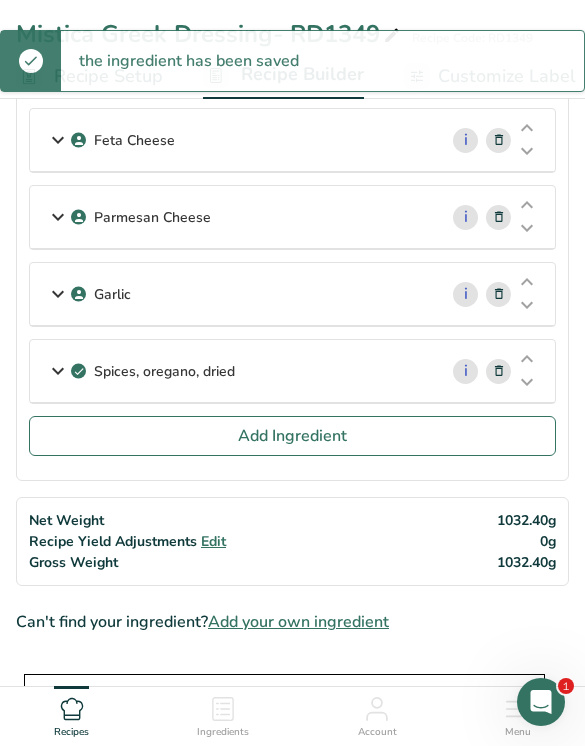 scroll, scrollTop: 678, scrollLeft: 0, axis: vertical 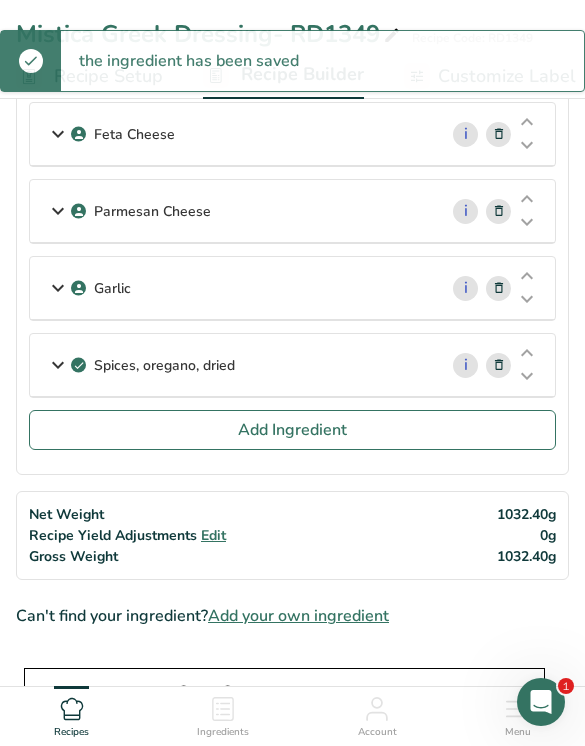 click on "Add Ingredient" at bounding box center (292, 430) 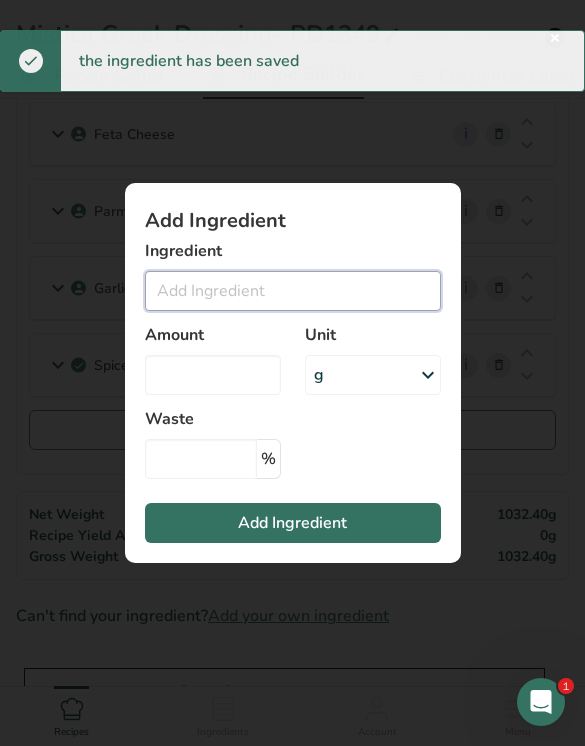 click at bounding box center (293, 291) 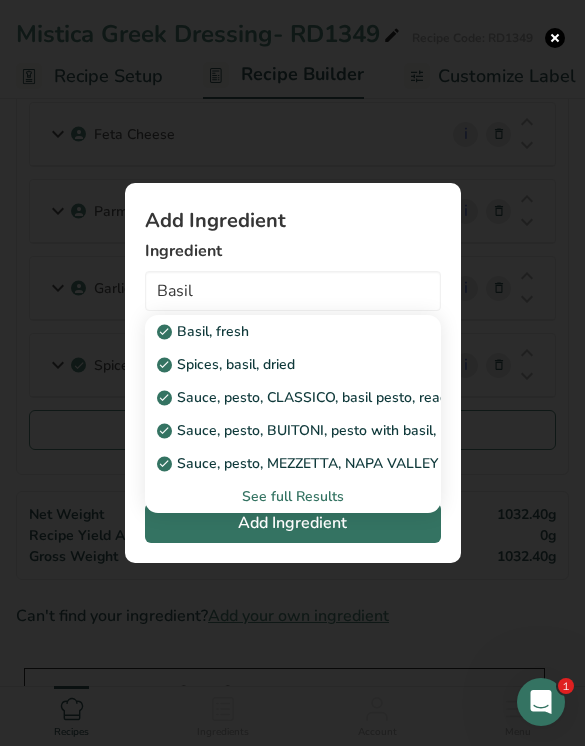 click on "Spices, basil, dried" at bounding box center [228, 364] 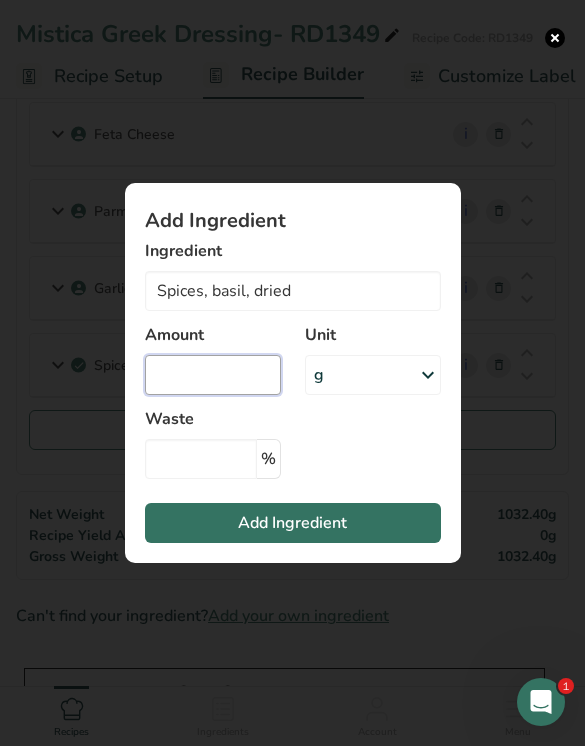 click at bounding box center (213, 375) 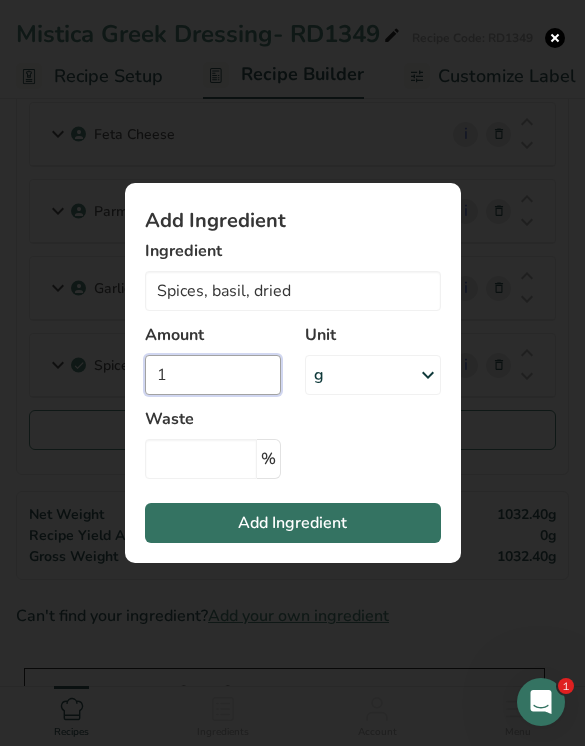 type on "1" 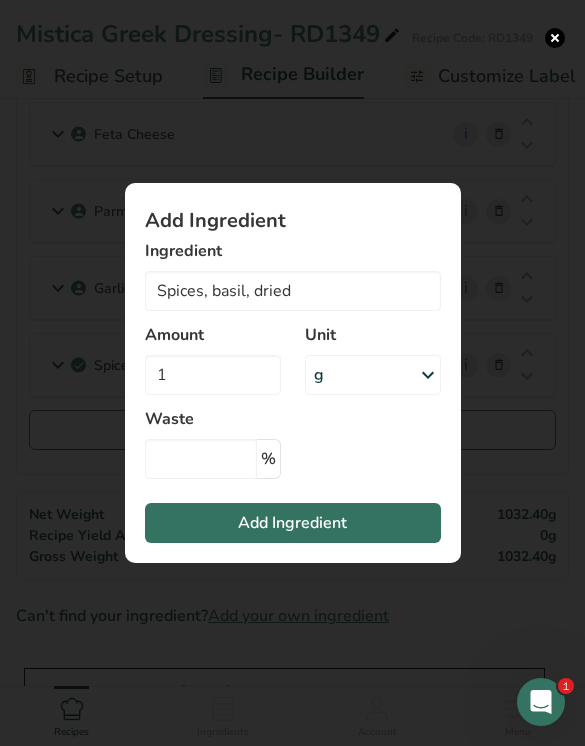 click on "Add Ingredient" at bounding box center [293, 523] 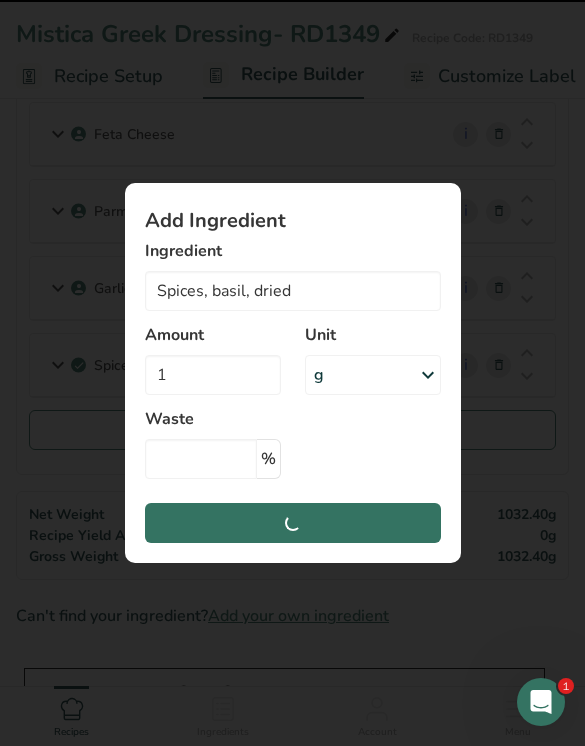 type 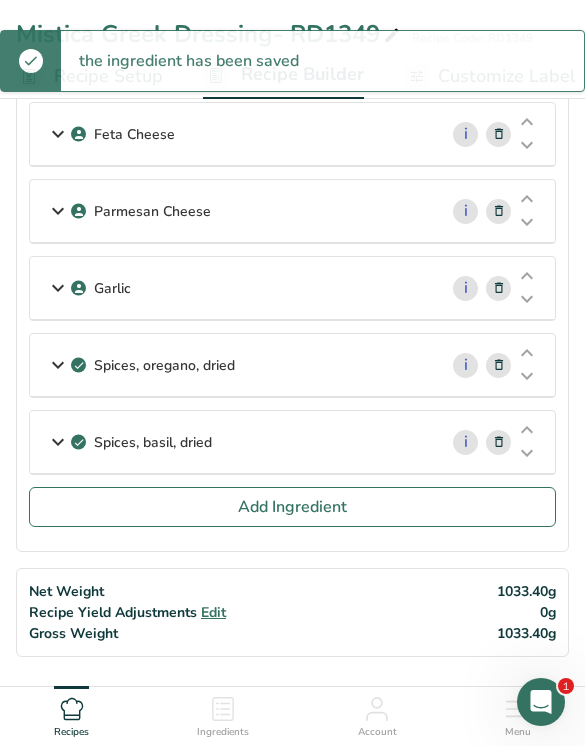click on "Add Ingredient" at bounding box center (292, 507) 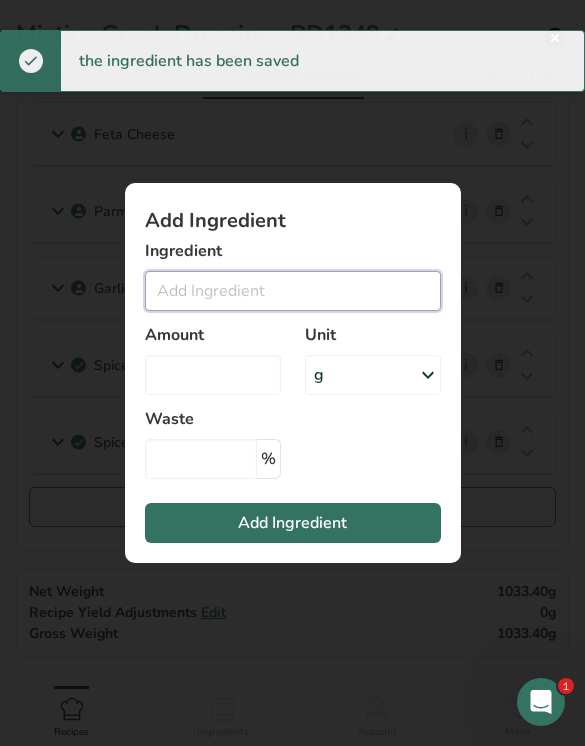 click at bounding box center [293, 291] 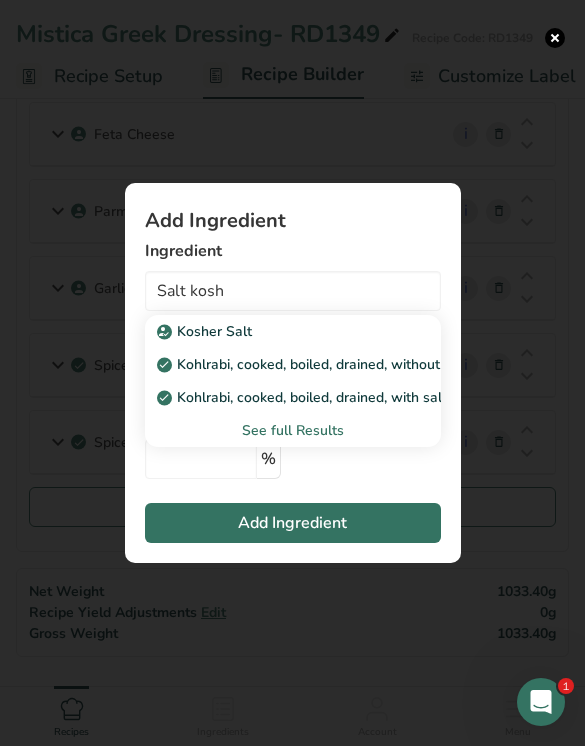 click on "Kosher Salt" at bounding box center [277, 331] 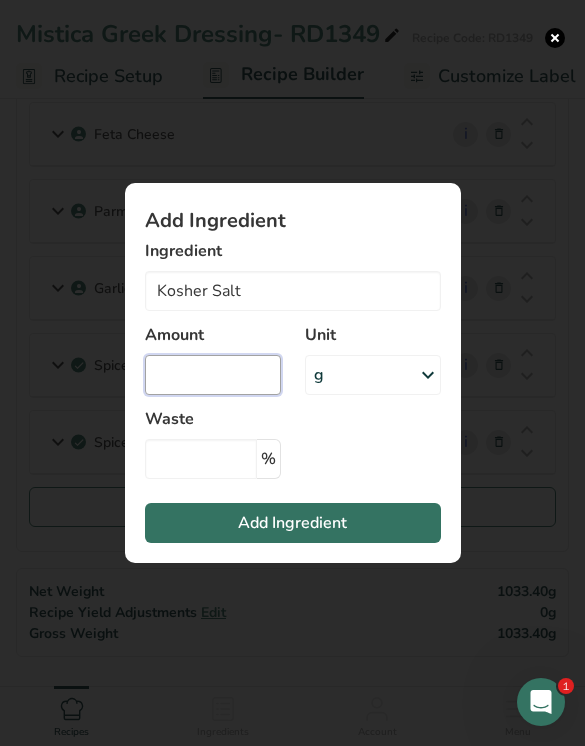 click at bounding box center [213, 375] 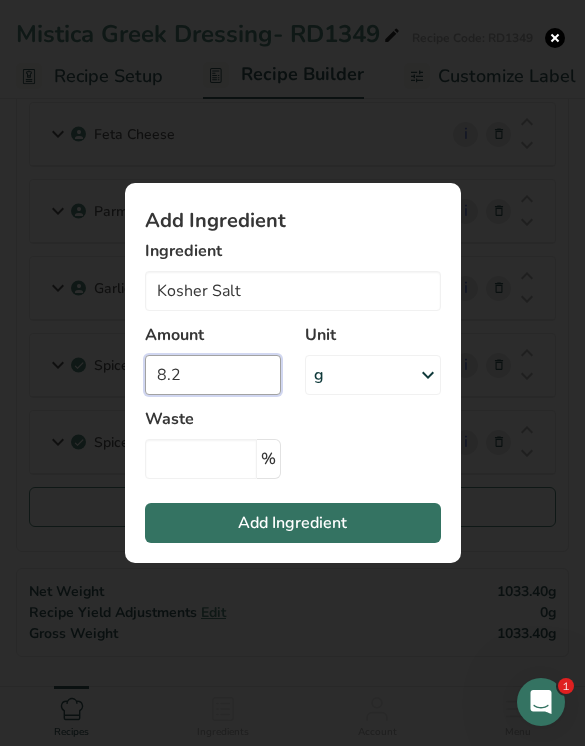 type on "8.2" 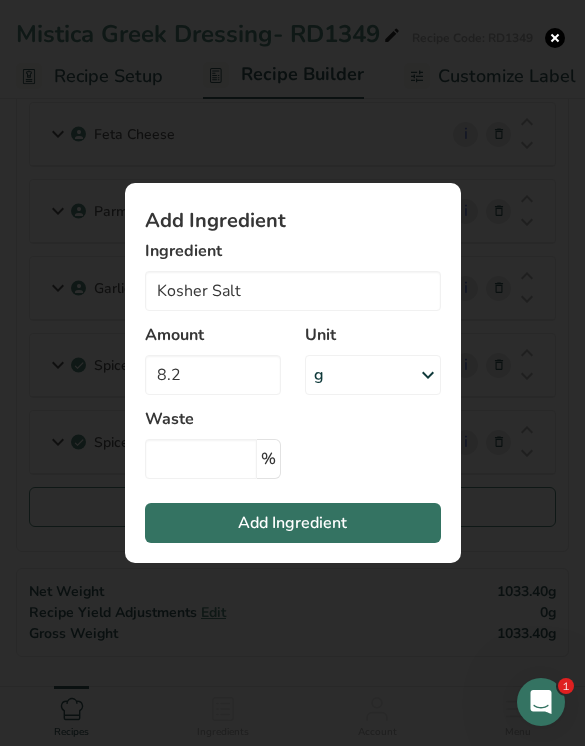 click on "Add Ingredient" at bounding box center [293, 523] 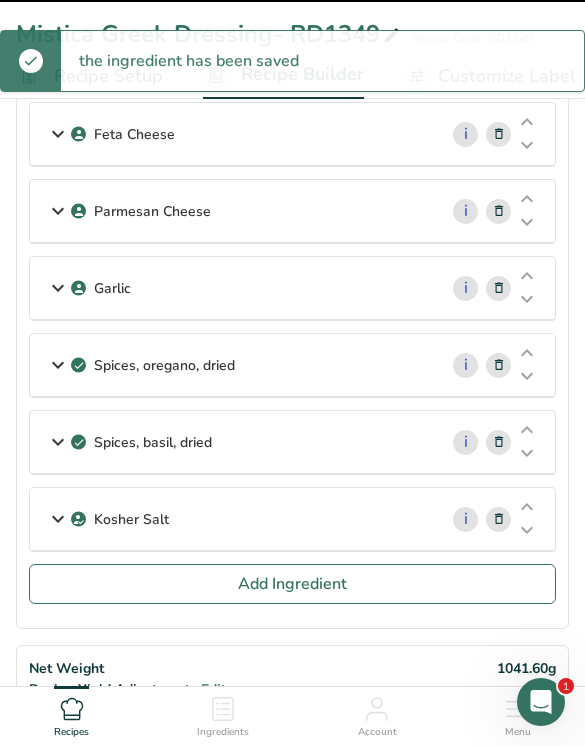 type 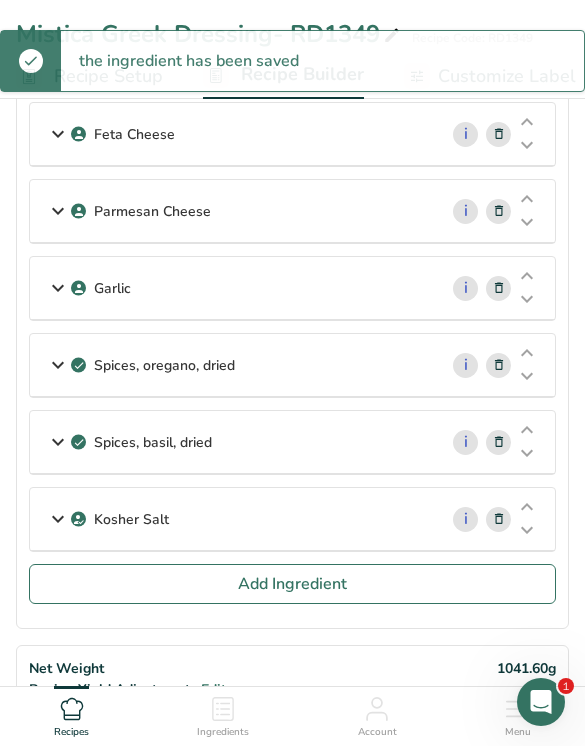 click on "Add Ingredient" at bounding box center (292, 584) 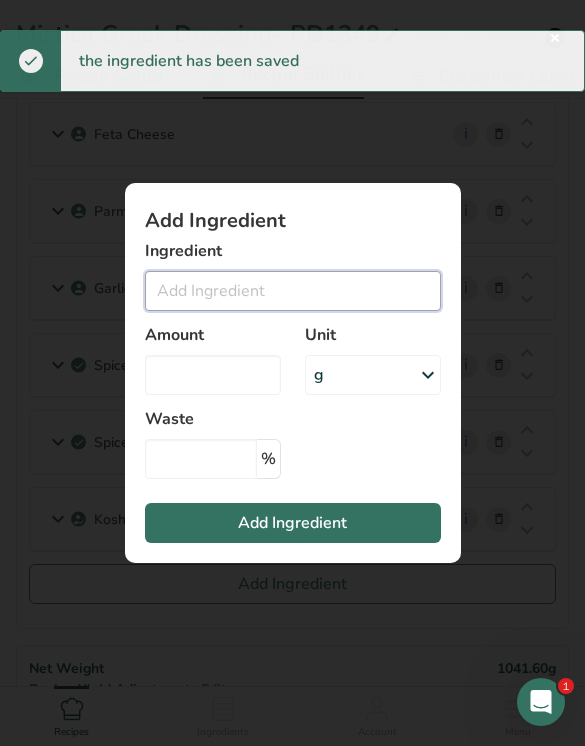 click at bounding box center (293, 291) 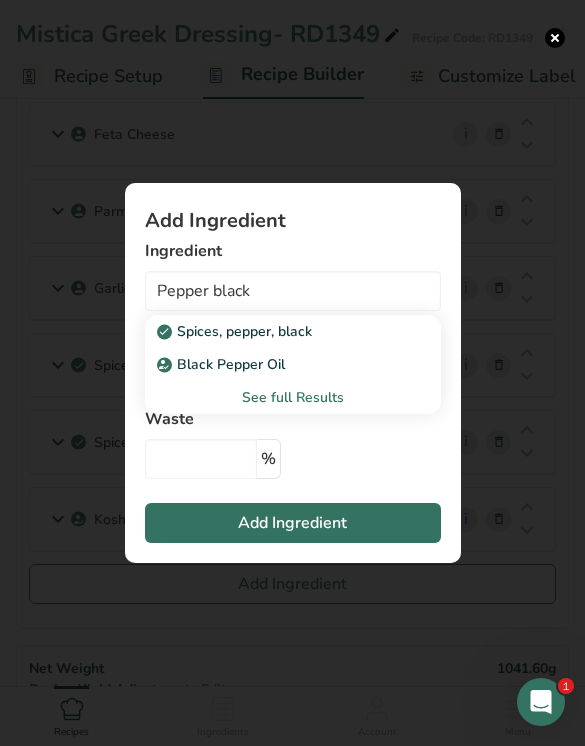 click on "Spices, pepper, black" at bounding box center [277, 331] 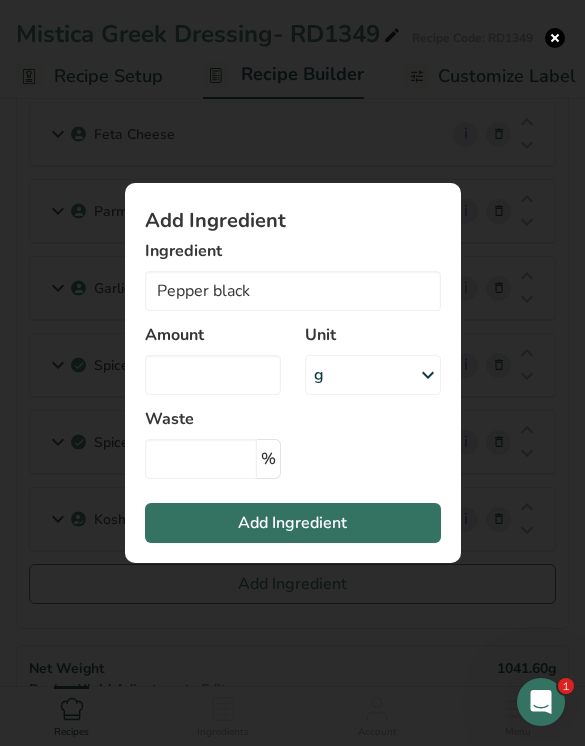 type on "Spices, pepper, black" 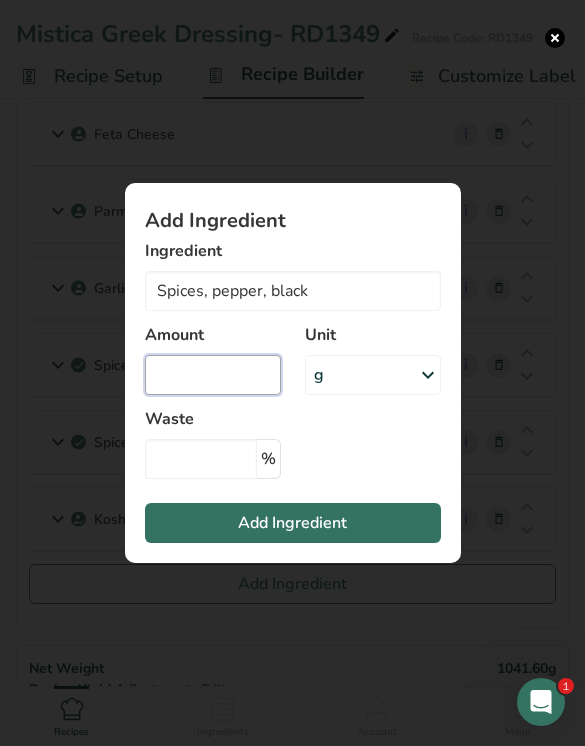 click at bounding box center (213, 375) 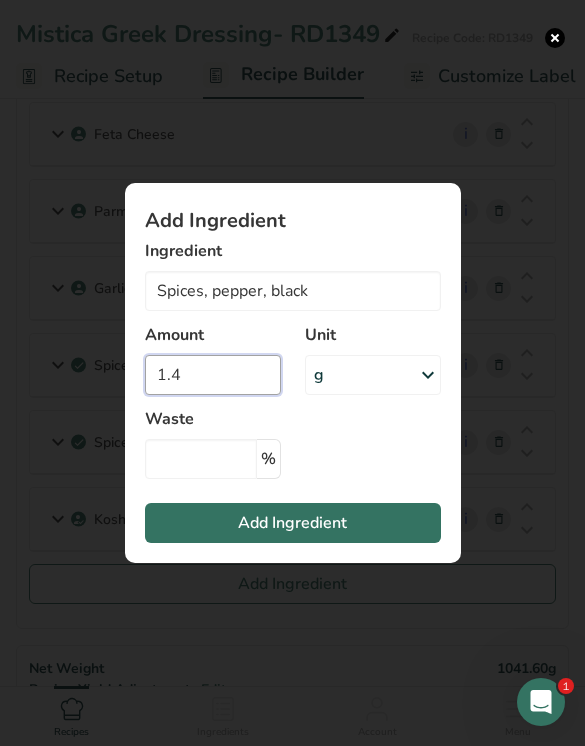 type on "1.4" 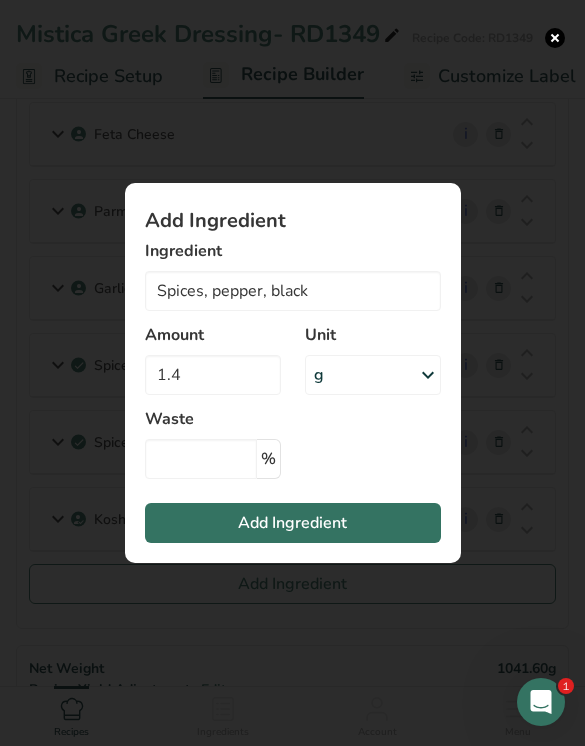 click on "Add Ingredient" at bounding box center [293, 523] 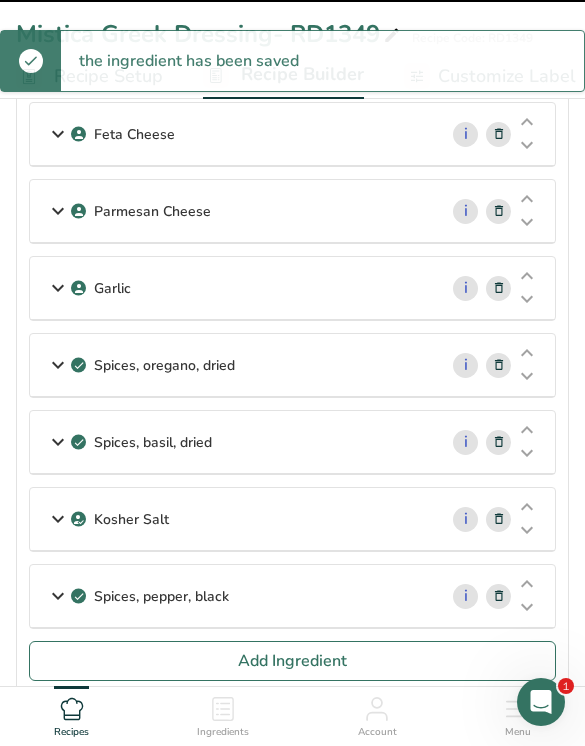type 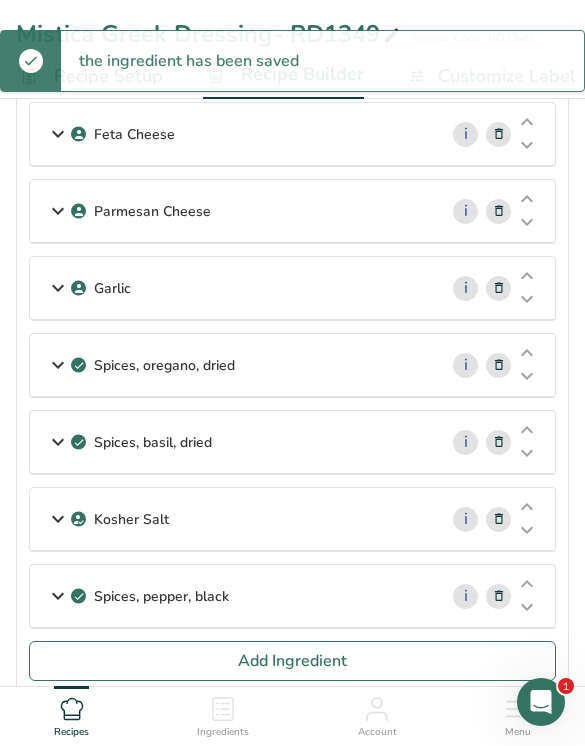 click on "Add Ingredient" at bounding box center (292, 661) 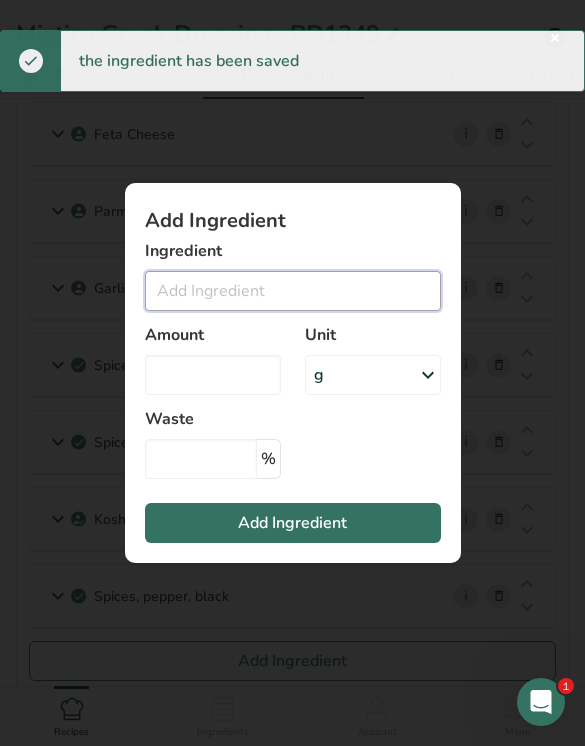 click at bounding box center (293, 291) 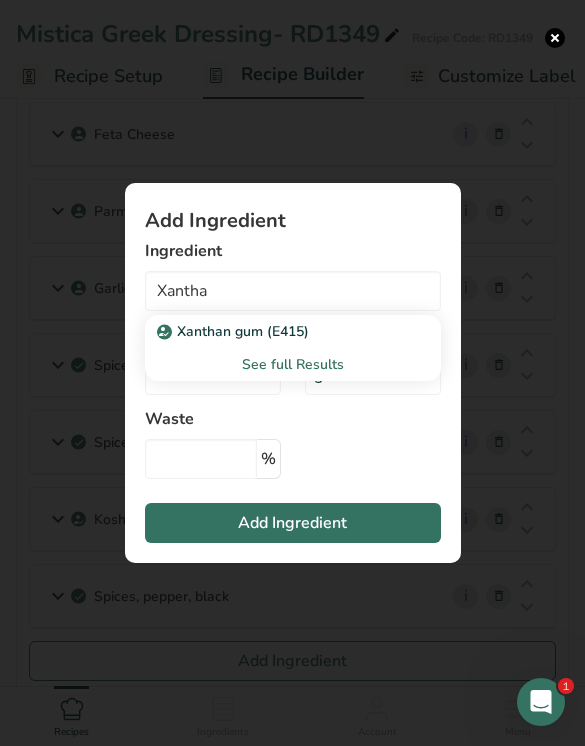 click on "Xanthan gum (E415)" at bounding box center [277, 331] 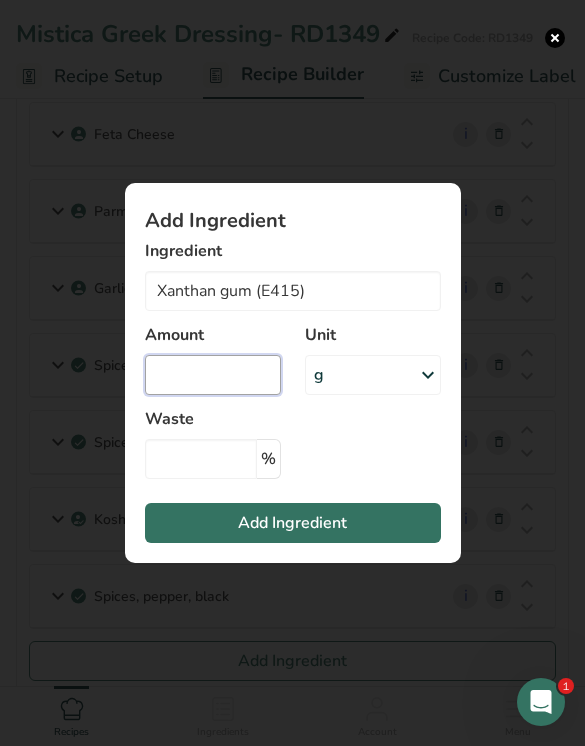 click at bounding box center (213, 375) 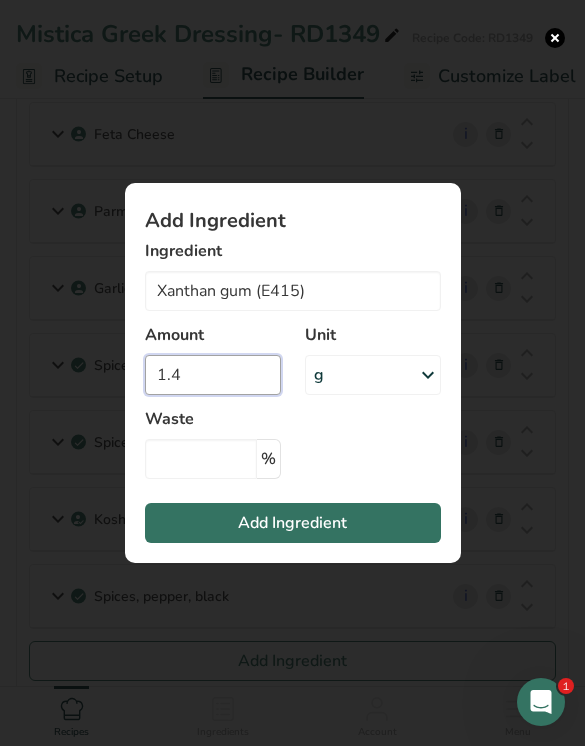 type on "1.4" 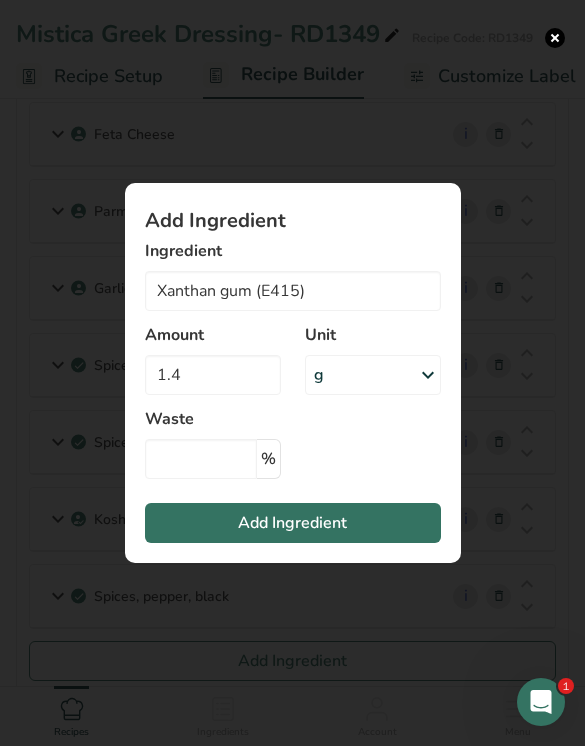 click on "Add Ingredient" at bounding box center (293, 523) 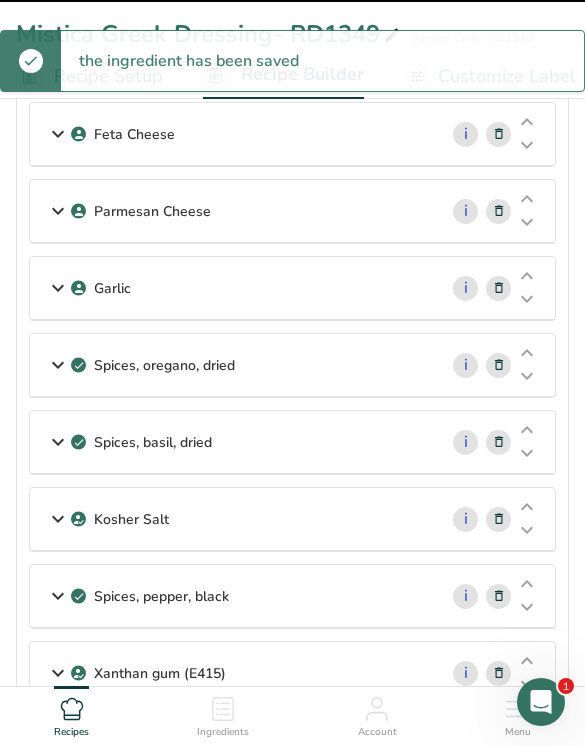 type 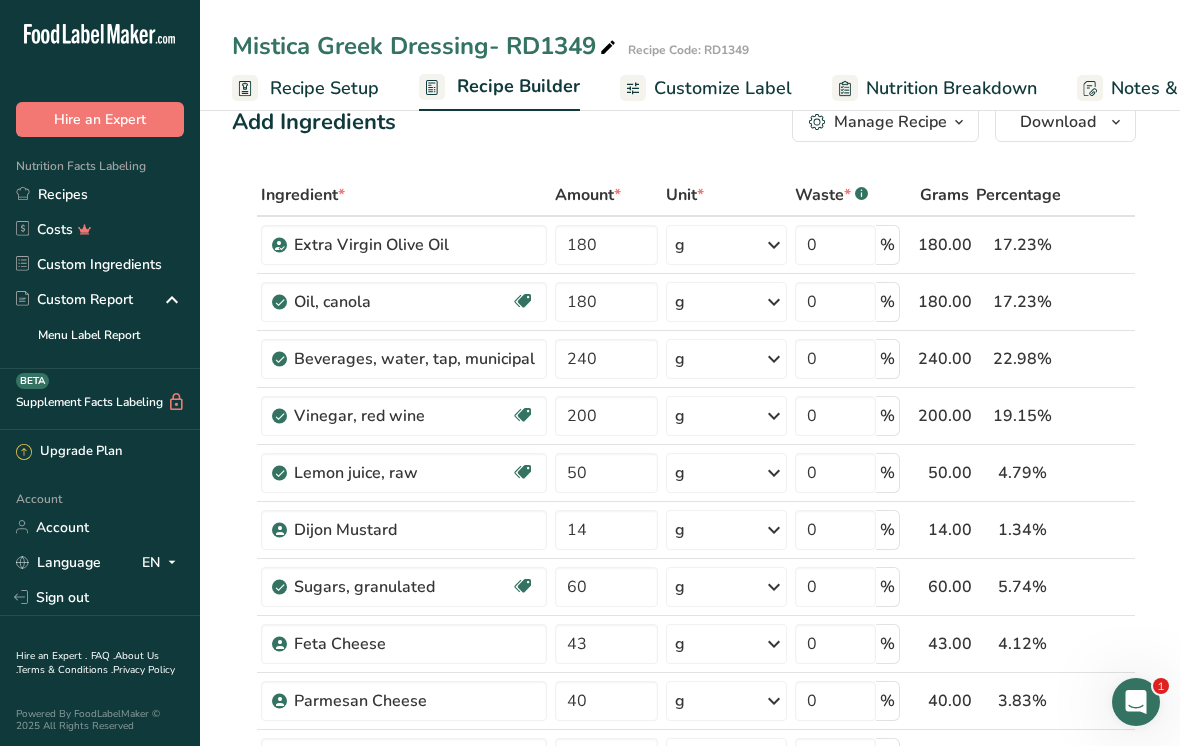 scroll, scrollTop: 0, scrollLeft: 0, axis: both 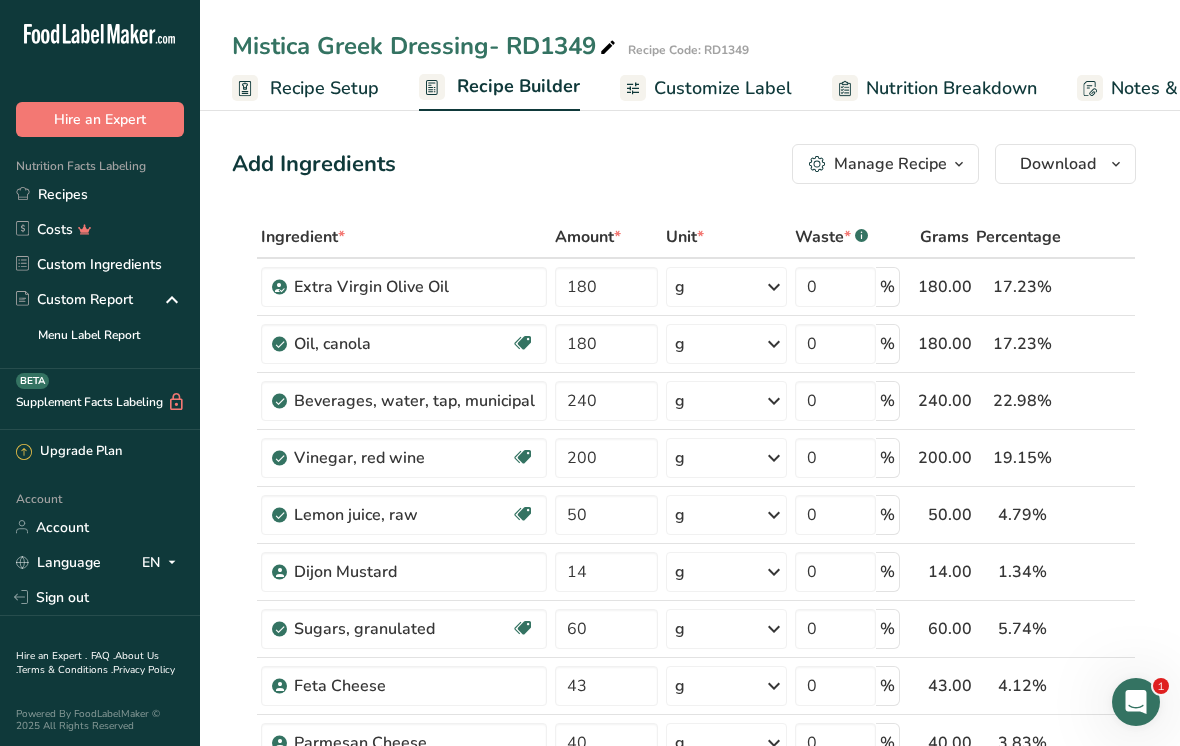 click on "Customize Label" at bounding box center (723, 88) 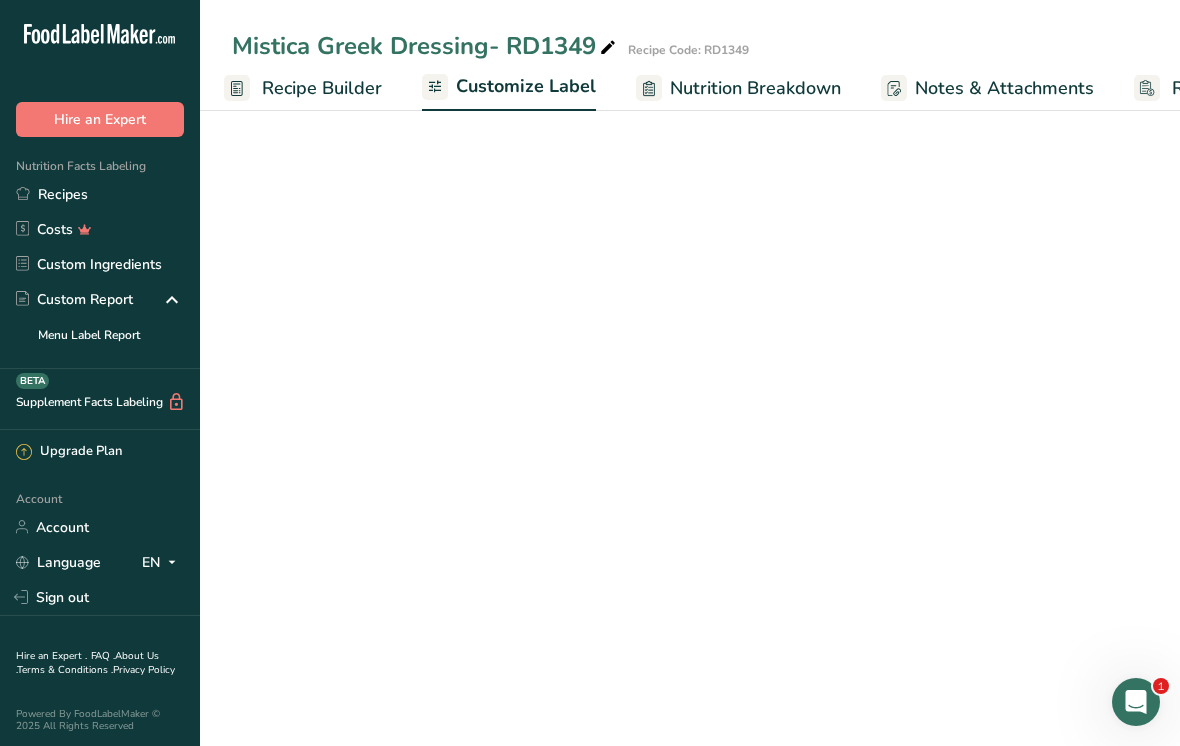 scroll, scrollTop: 0, scrollLeft: 360, axis: horizontal 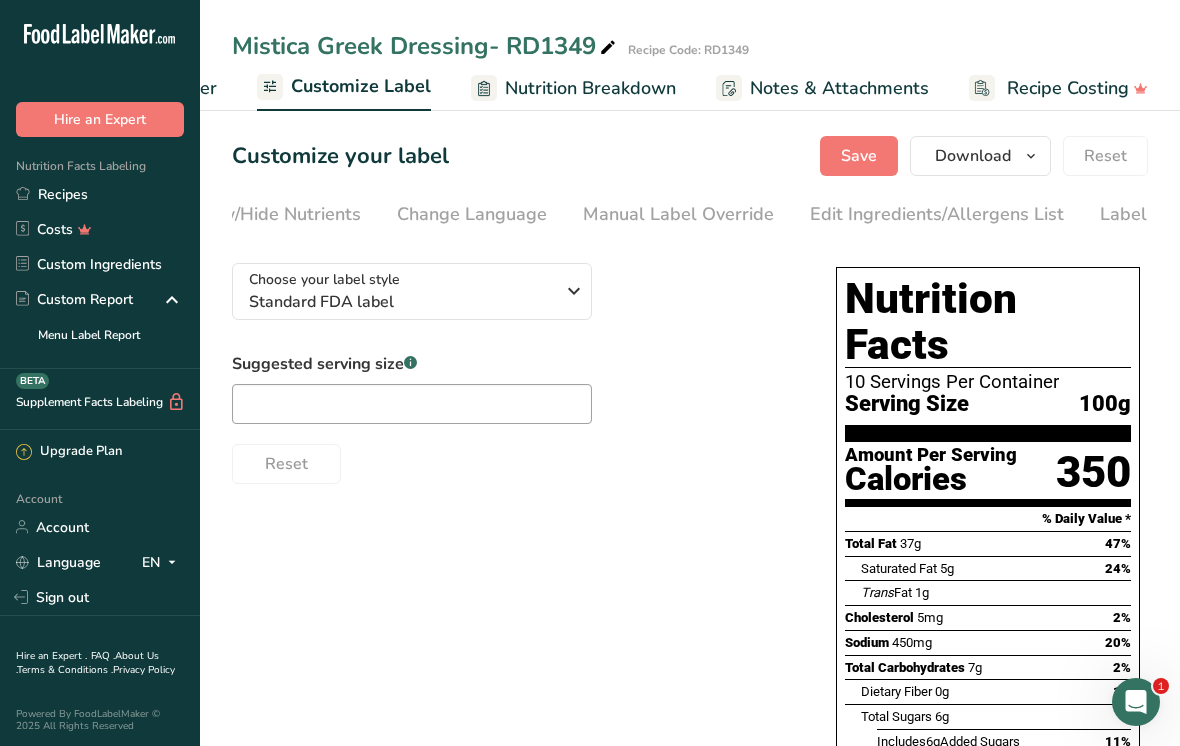 click on "Edit Ingredients/Allergens List" at bounding box center [937, 214] 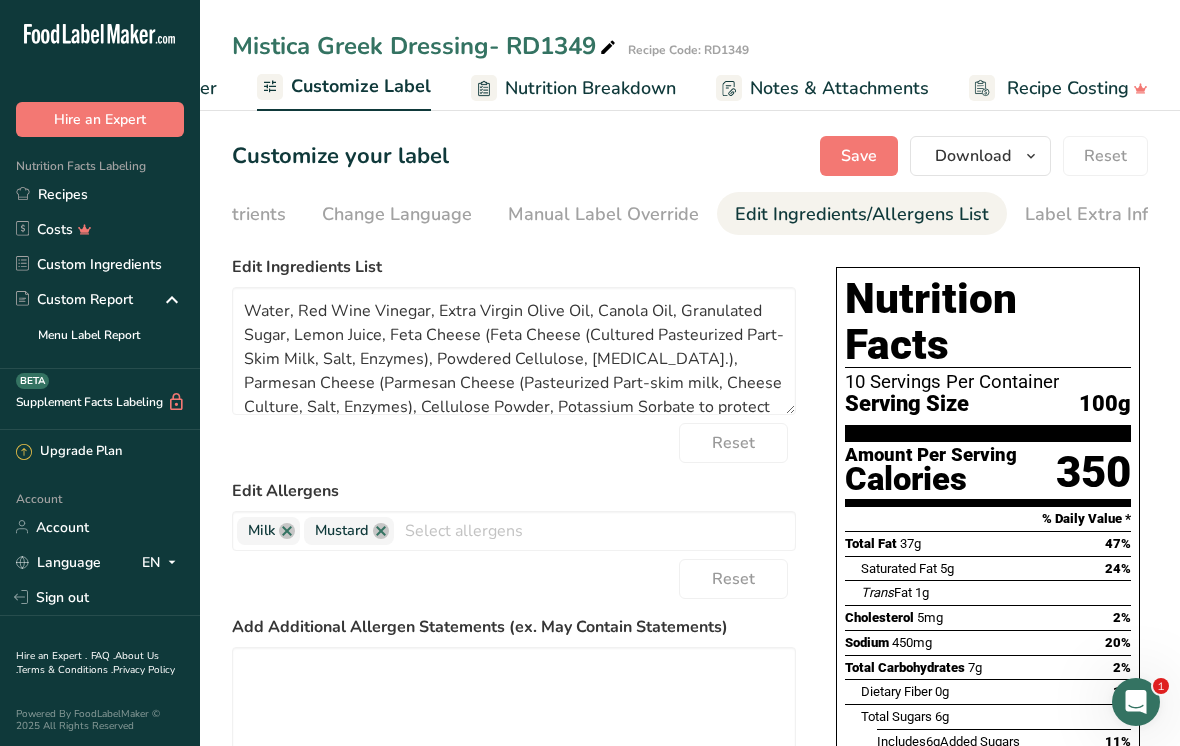 scroll, scrollTop: 0, scrollLeft: 537, axis: horizontal 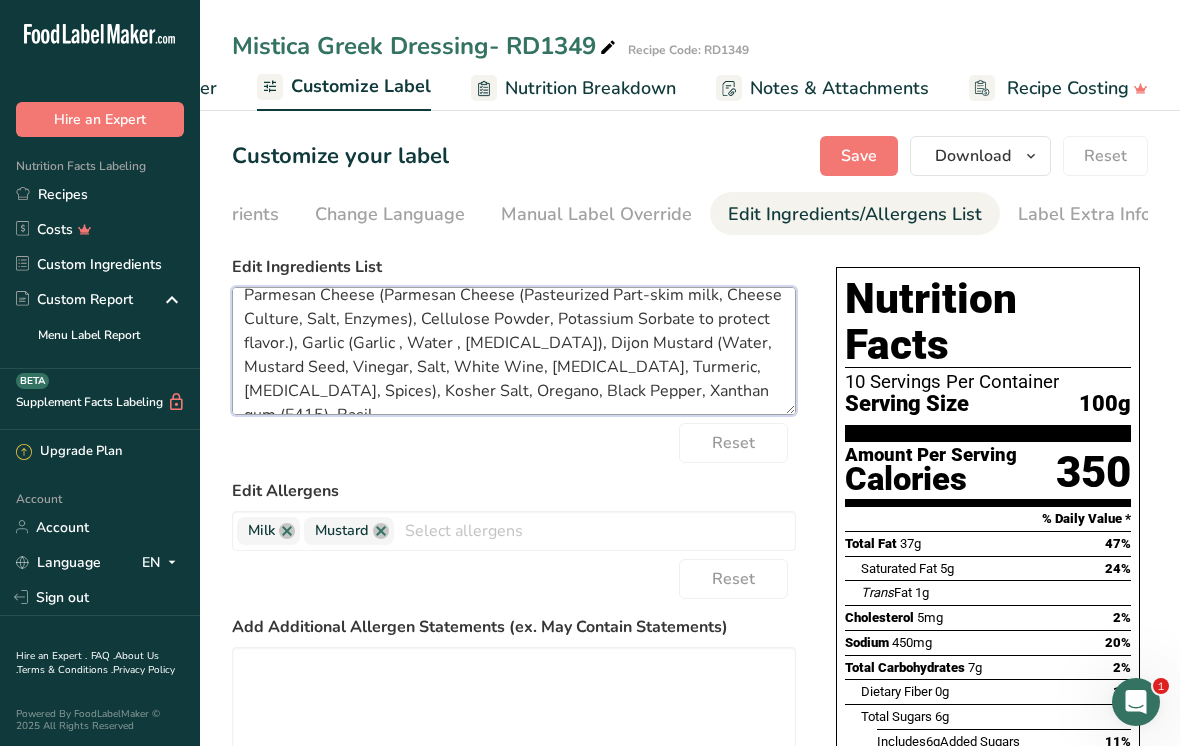 click on "Water, Red Wine Vinegar, Extra Virgin Olive Oil, Canola Oil, Granulated Sugar, Lemon Juice, Feta Cheese (Feta Cheese (Cultured Pasteurized Part-Skim Milk, Salt, Enzymes), Powdered Cellulose, Natamycin.), Parmesan Cheese (Parmesan Cheese (Pasteurized Part-skim milk, Cheese Culture, Salt, Enzymes), Cellulose Powder, Potassium Sorbate to protect flavor.), Garlic (Garlic , Water , Citric Acid), Dijon Mustard (Water, Mustard Seed, Vinegar, Salt, White Wine, Citric Acid, Turmeric, Tartaric Acid, Spices), Kosher Salt, Oregano, Black Pepper, Xanthan gum (E415), Basil" at bounding box center [514, 351] 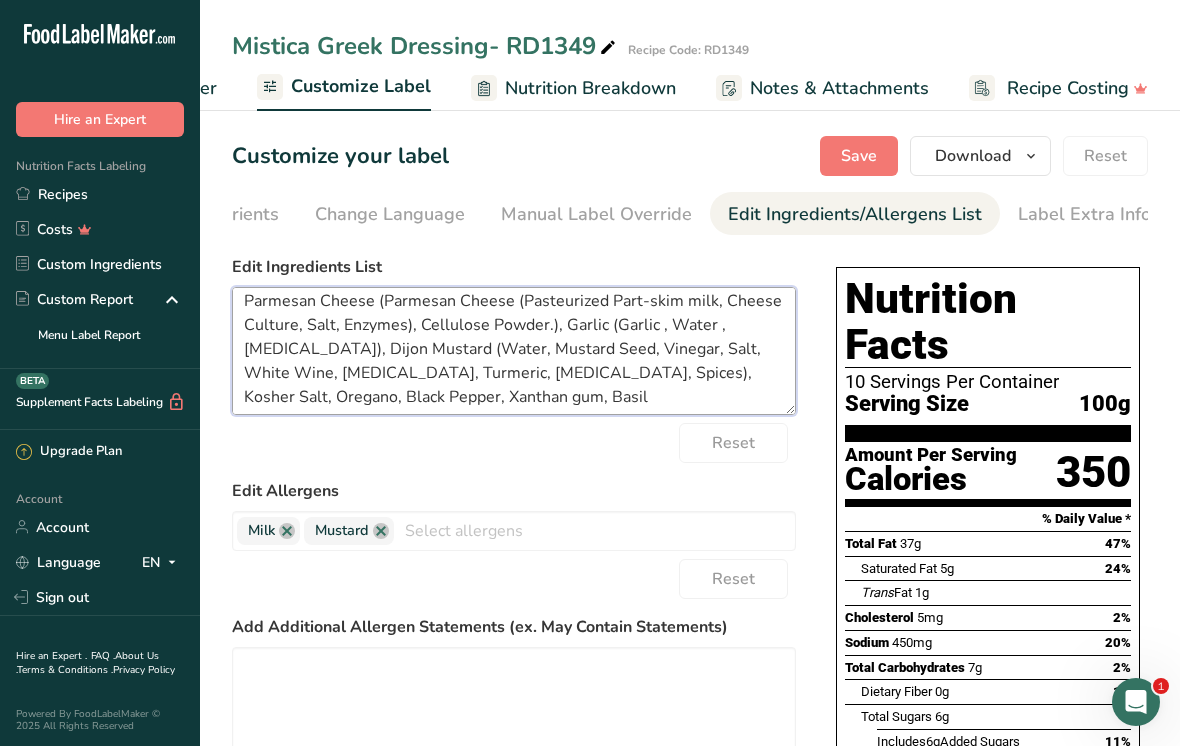 scroll, scrollTop: 7, scrollLeft: 0, axis: vertical 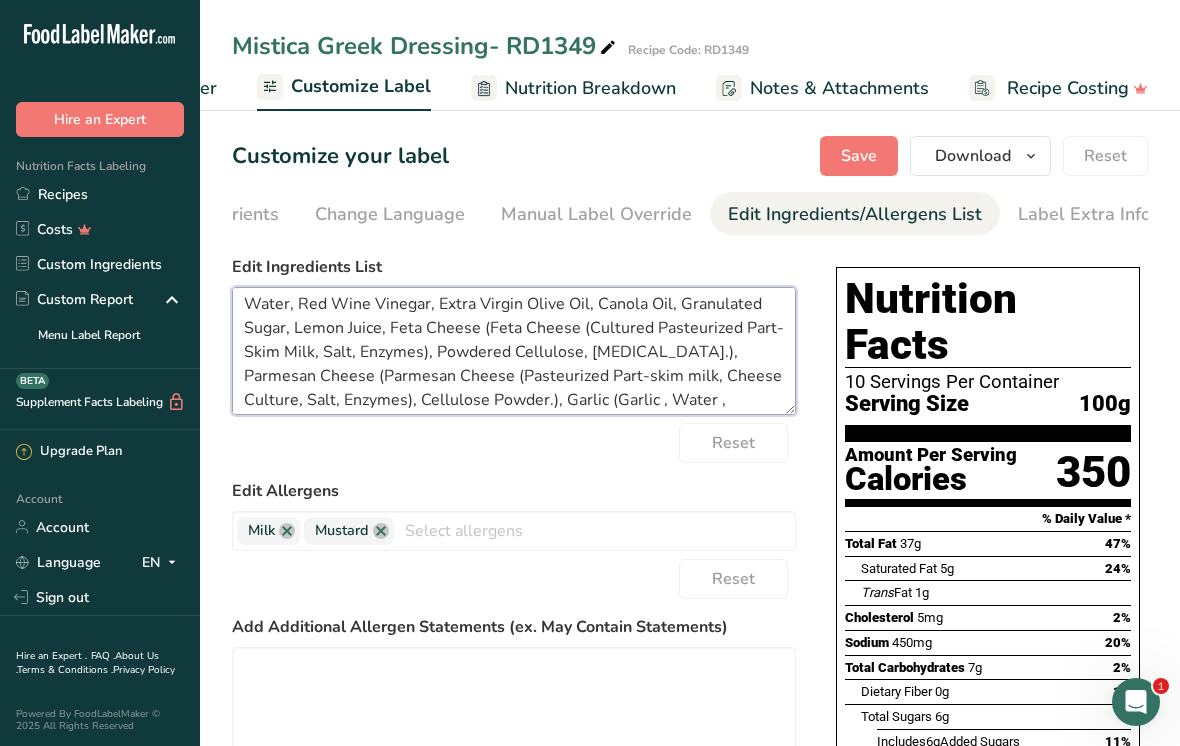click on "Water, Red Wine Vinegar, Extra Virgin Olive Oil, Canola Oil, Granulated Sugar, Lemon Juice, Feta Cheese (Feta Cheese (Cultured Pasteurized Part-Skim Milk, Salt, Enzymes), Powdered Cellulose, Natamycin.), Parmesan Cheese (Parmesan Cheese (Pasteurized Part-skim milk, Cheese Culture, Salt, Enzymes), Cellulose Powder.), Garlic (Garlic , Water , Citric Acid), Dijon Mustard (Water, Mustard Seed, Vinegar, Salt, White Wine, Citric Acid, Turmeric, Tartaric Acid, Spices), Kosher Salt, Oregano, Black Pepper, Xanthan gum, Basil" at bounding box center (514, 351) 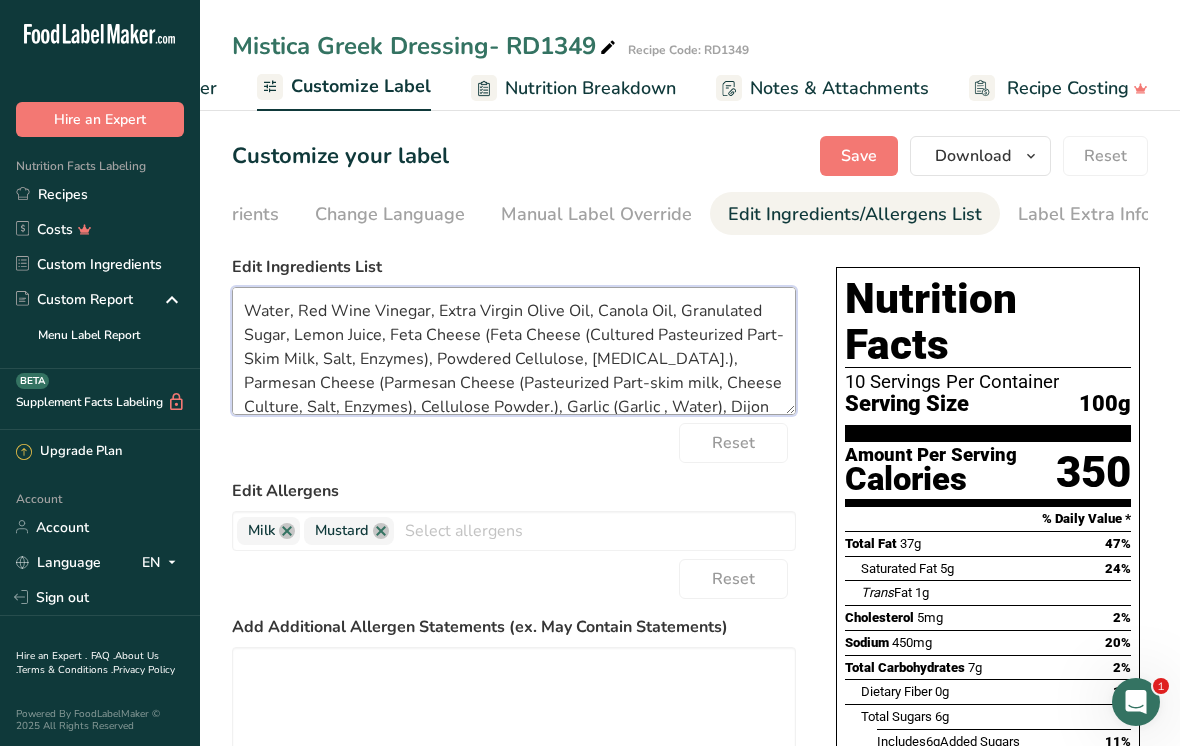 scroll, scrollTop: 0, scrollLeft: 0, axis: both 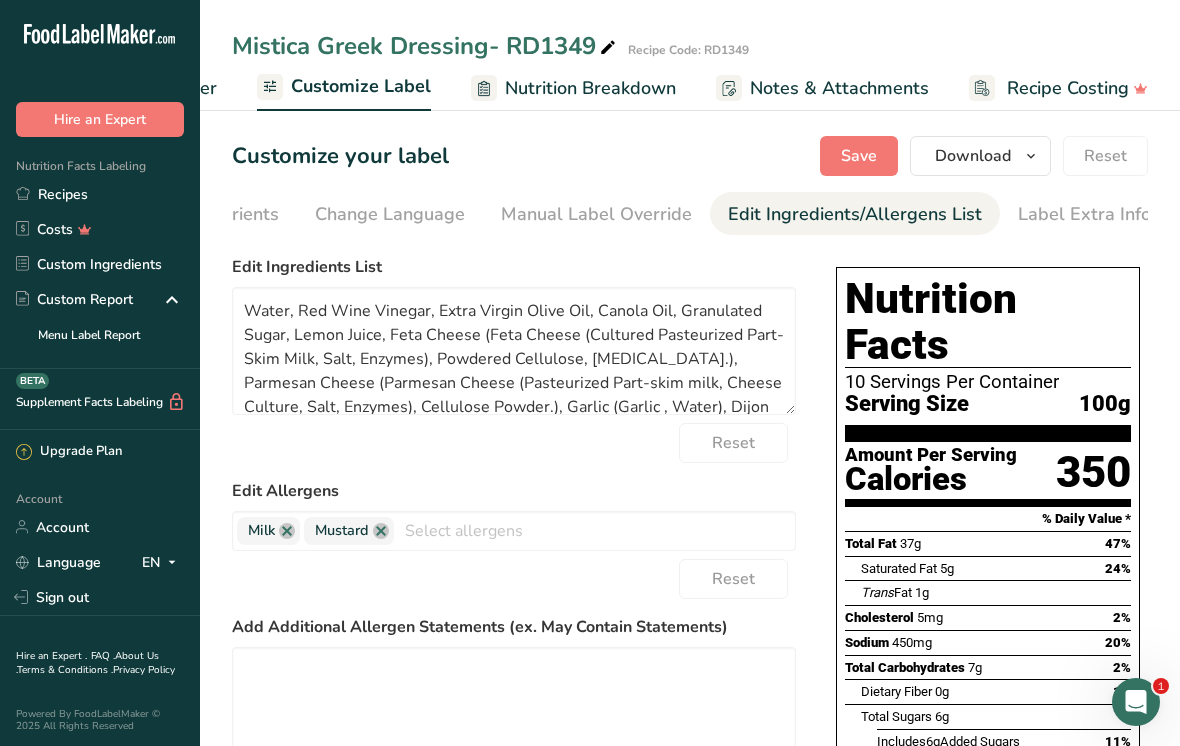 click on "Save" at bounding box center (859, 156) 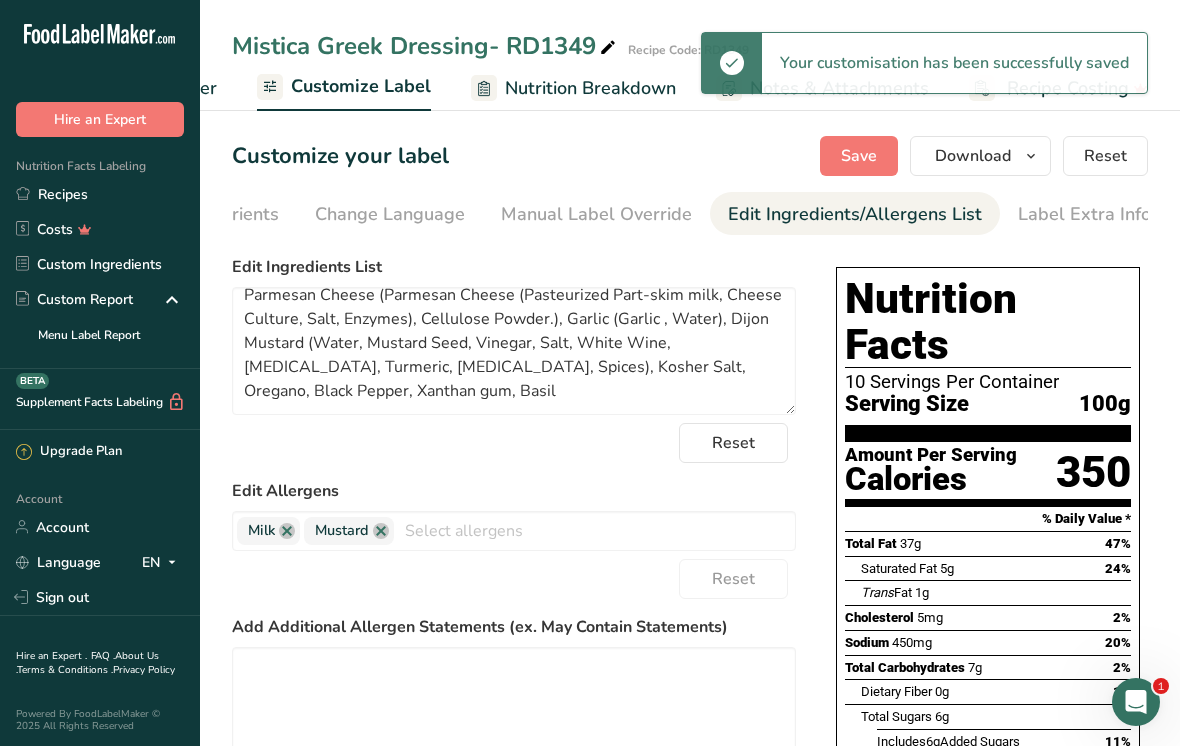 scroll, scrollTop: 88, scrollLeft: 0, axis: vertical 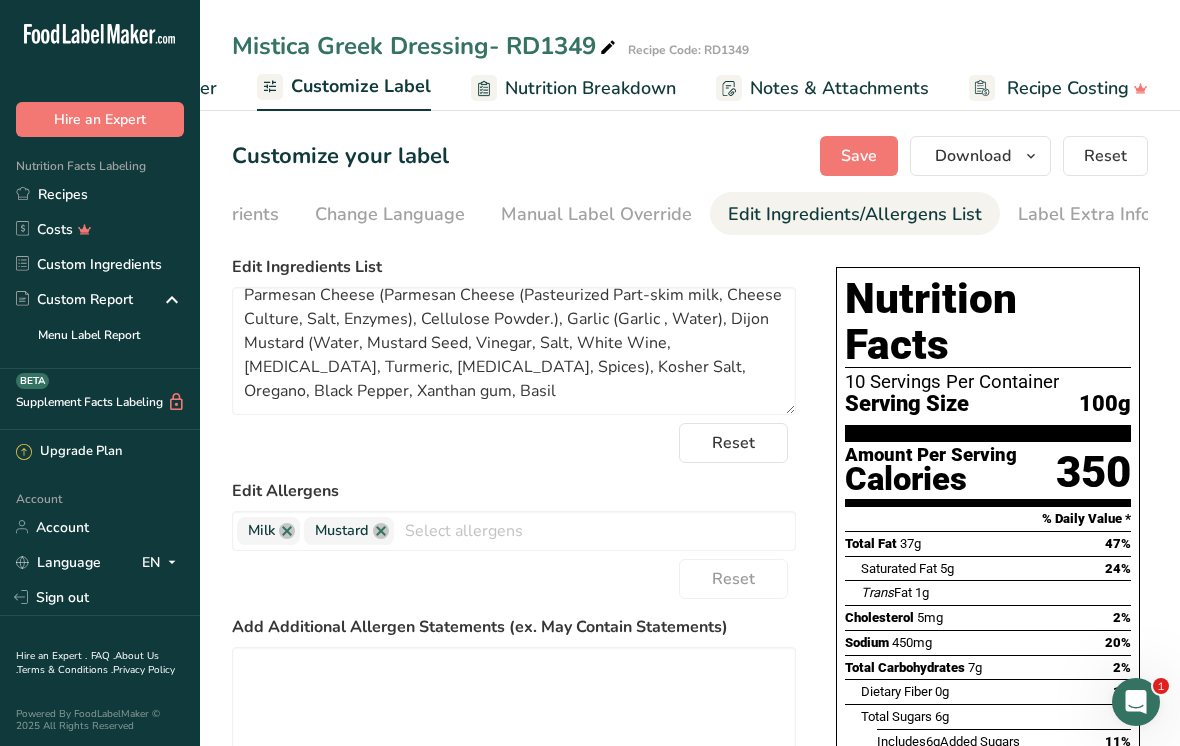 click at bounding box center (1031, 156) 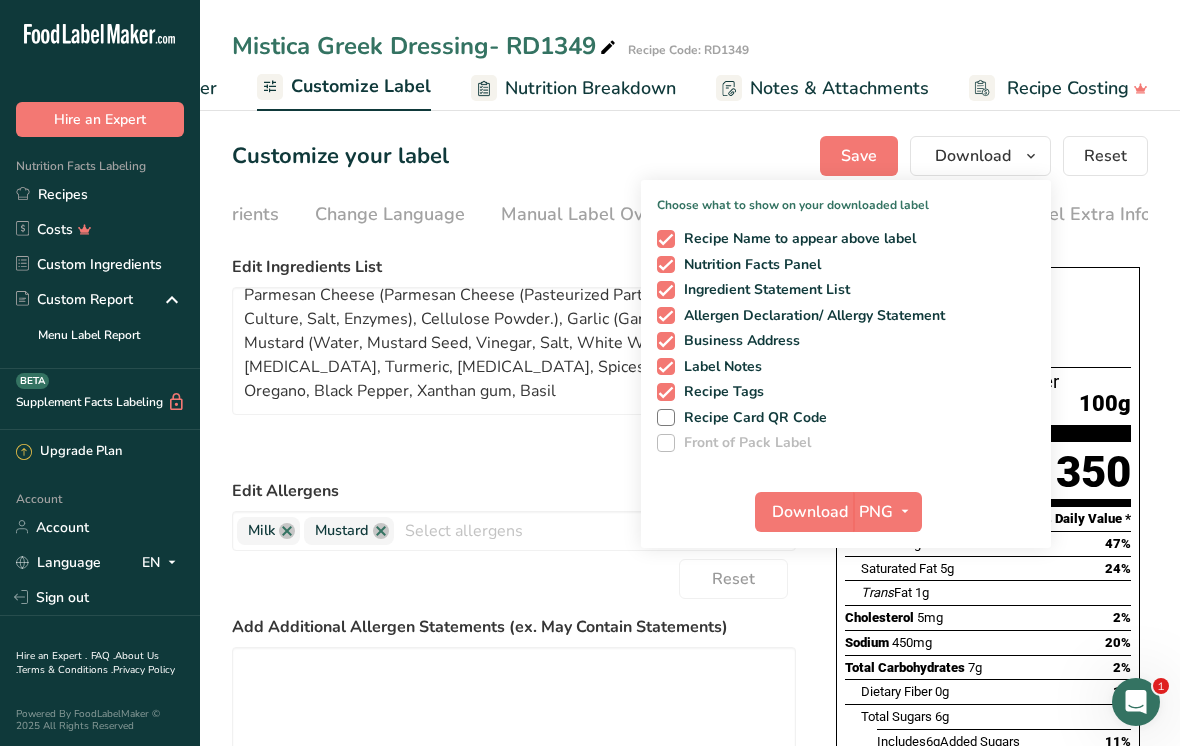 click on "PNG" at bounding box center (876, 512) 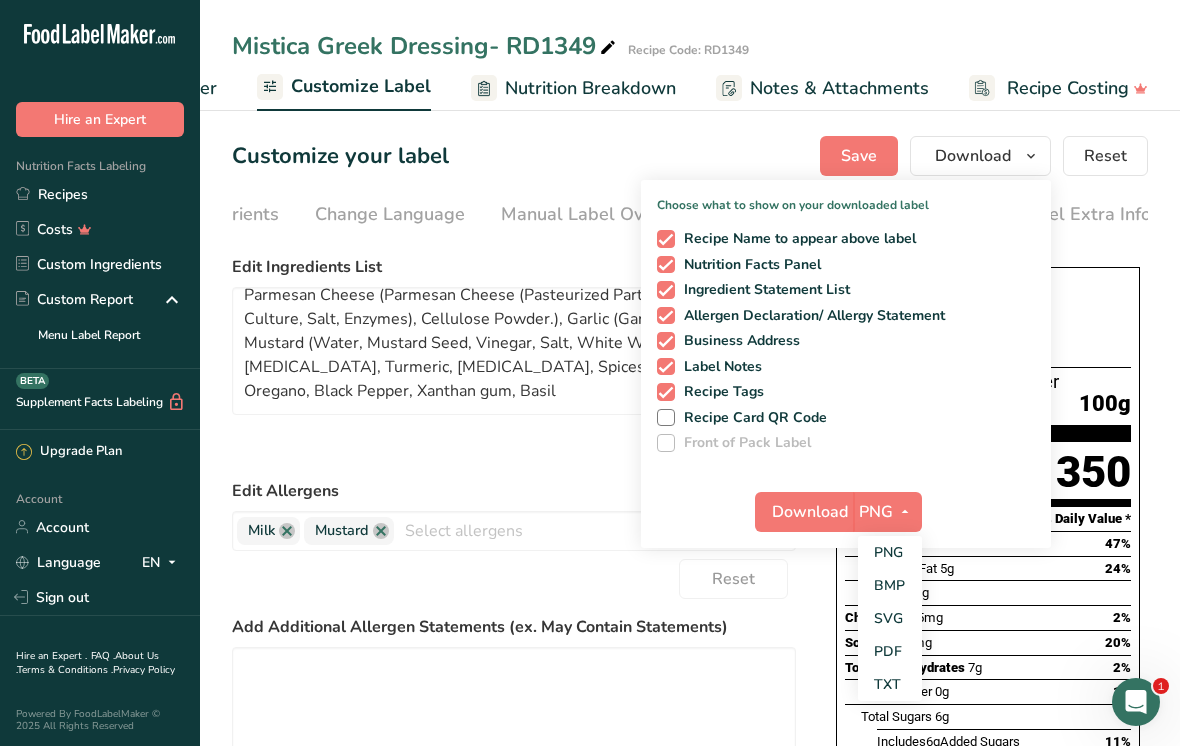 click on "PDF" at bounding box center [890, 651] 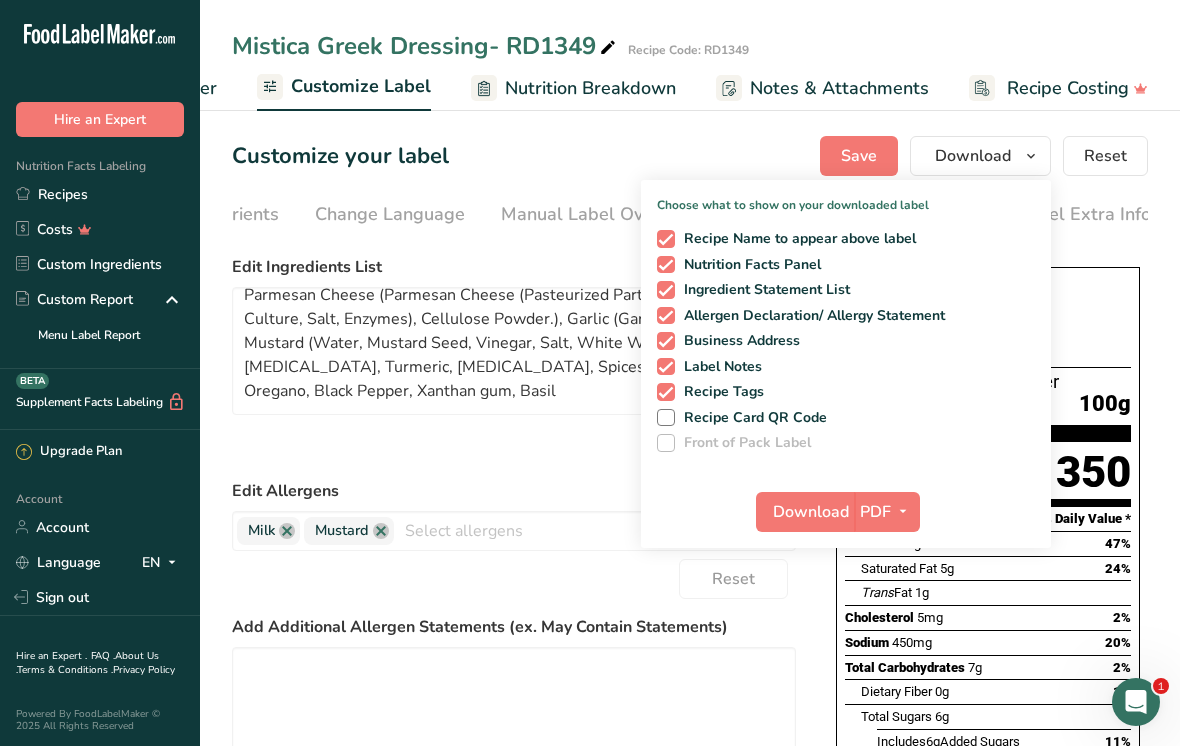 click on "Download" at bounding box center (805, 512) 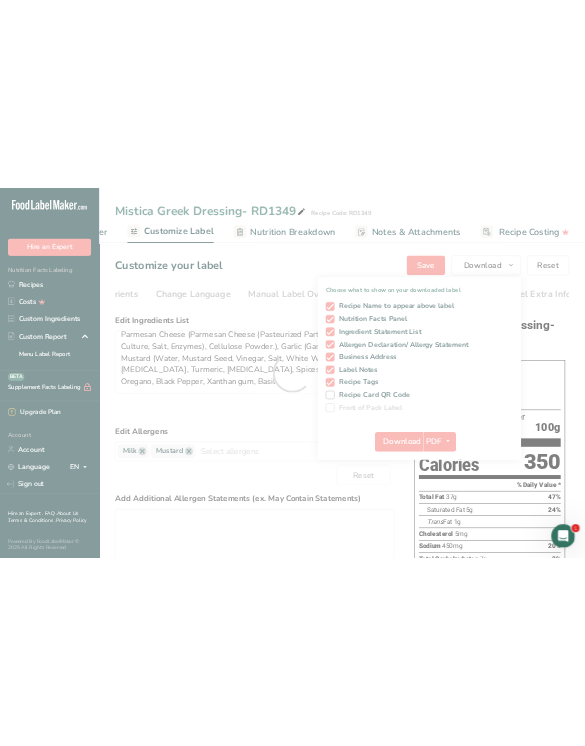 scroll, scrollTop: 0, scrollLeft: 0, axis: both 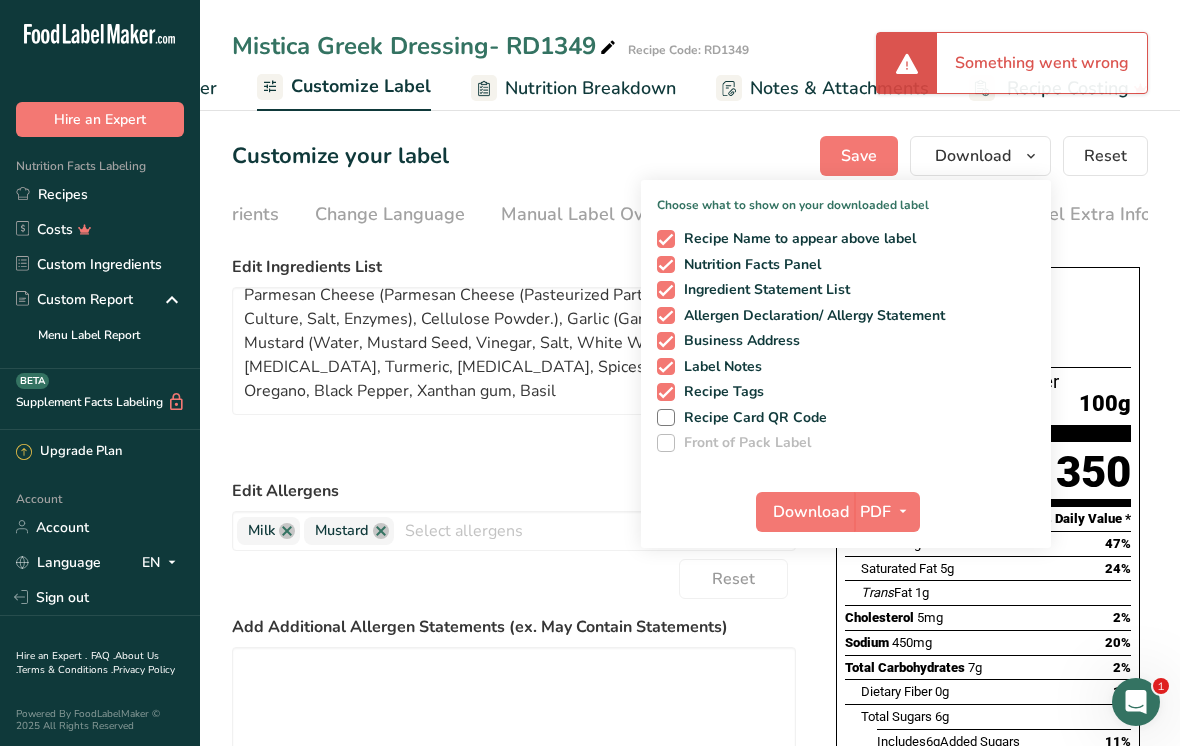 click on "Reset" at bounding box center (514, 443) 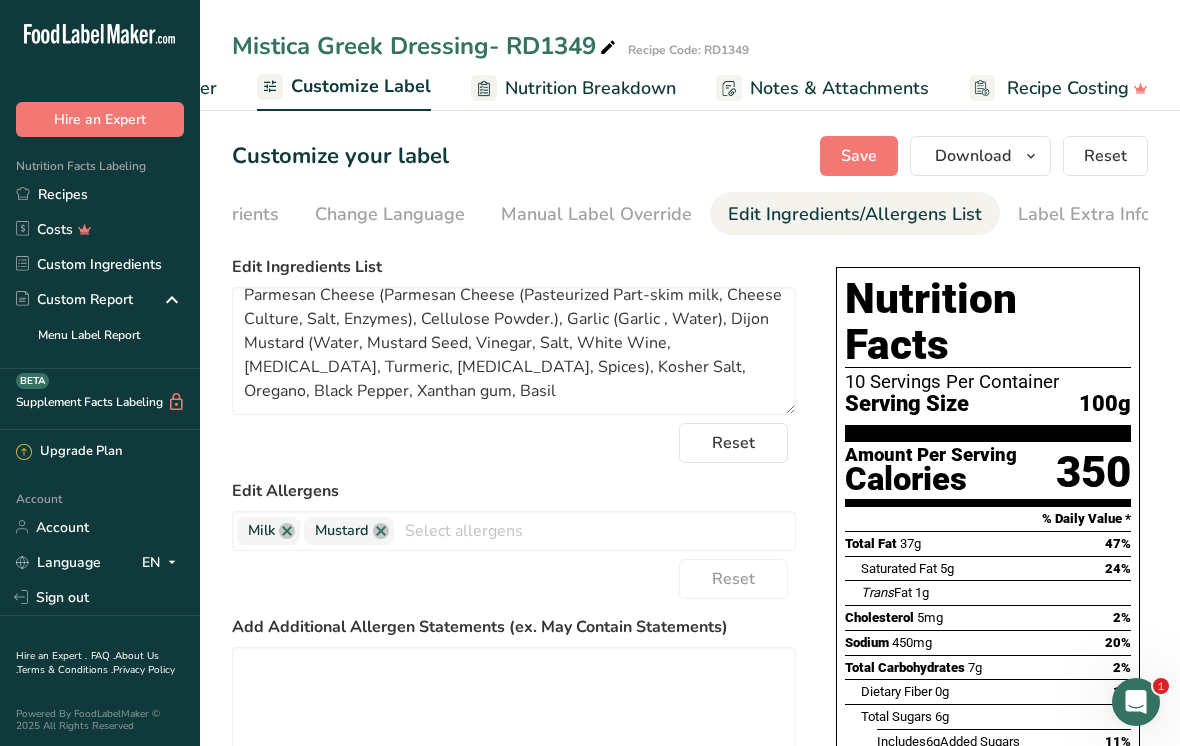 click on "Recipes" at bounding box center (100, 194) 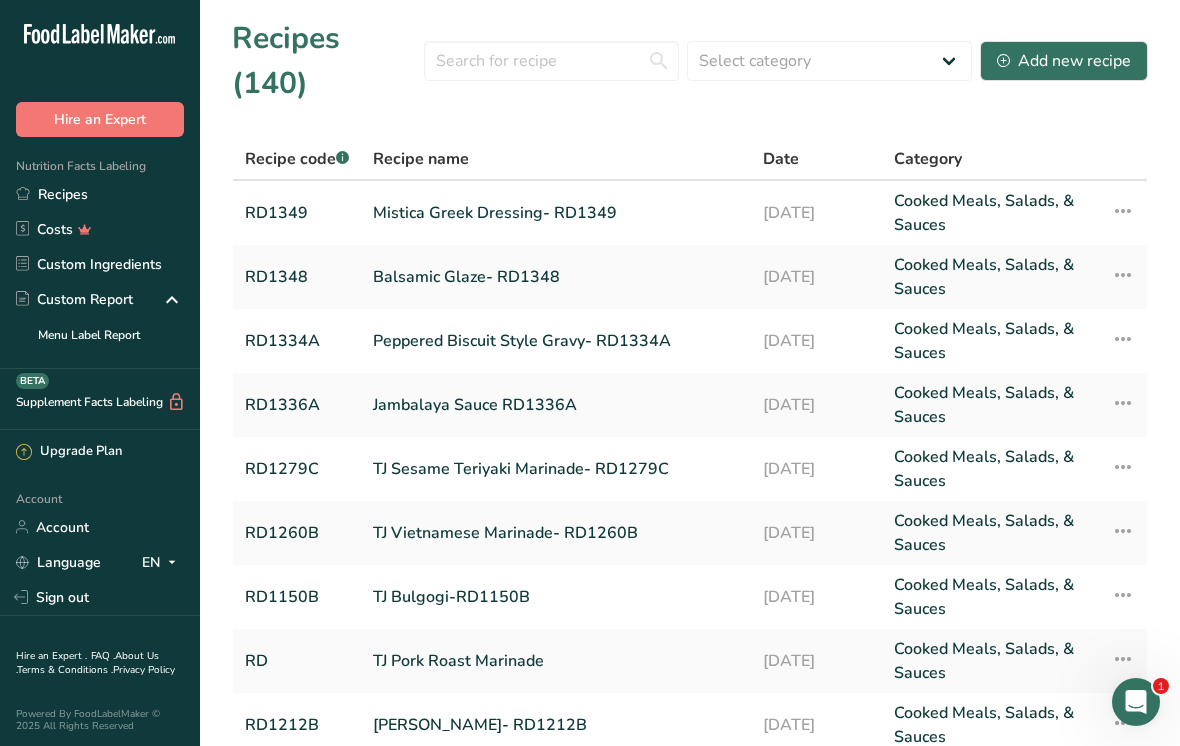 click on "Add new recipe" at bounding box center (1064, 61) 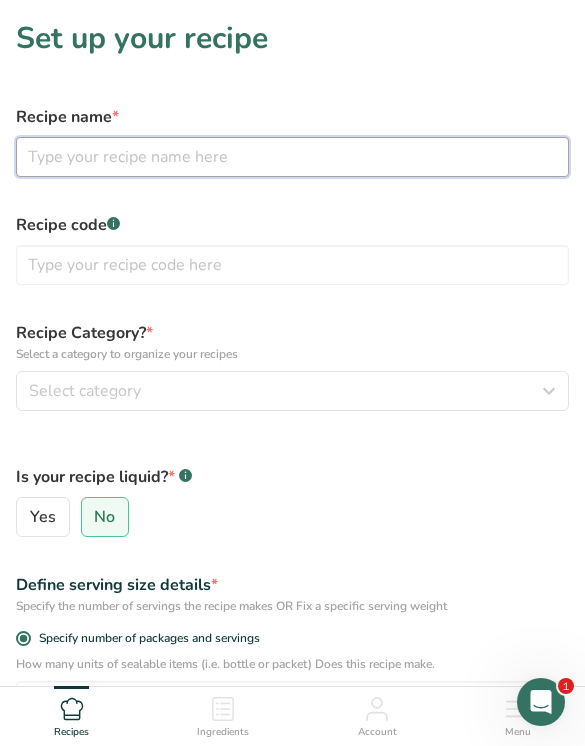 click at bounding box center [292, 157] 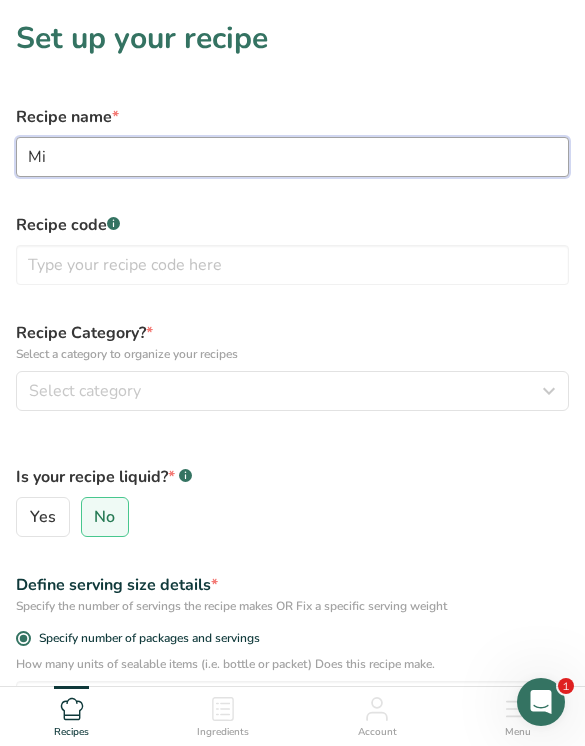type on "M" 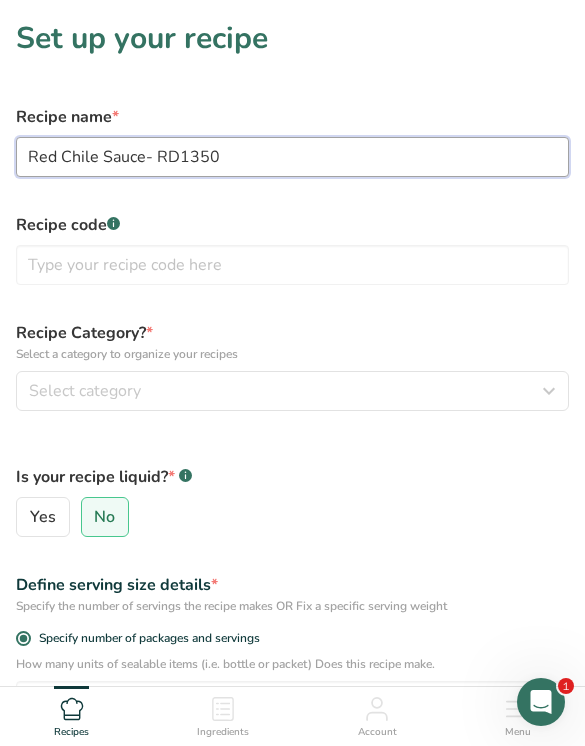 type on "Red Chile Sauce- RD1350" 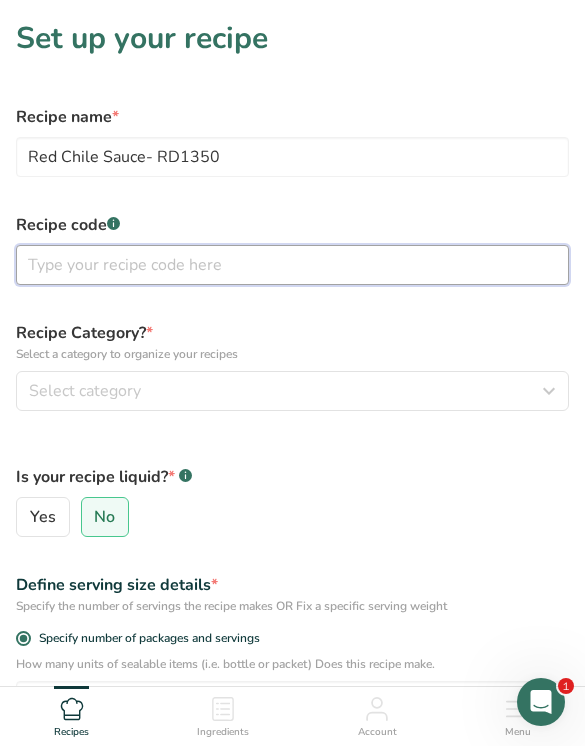 click at bounding box center [292, 265] 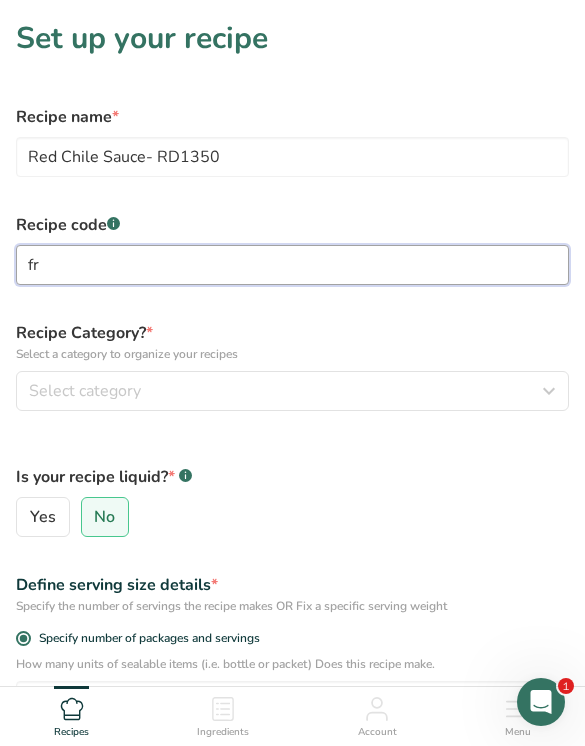 type on "f" 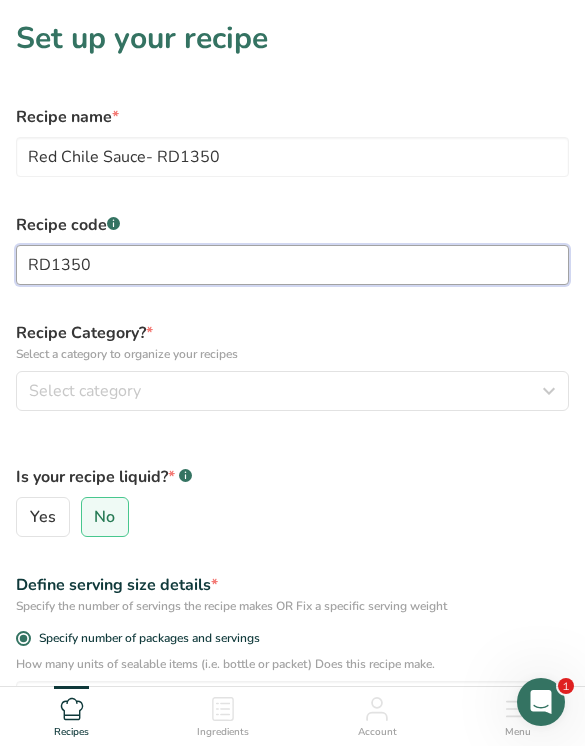 type on "RD1350" 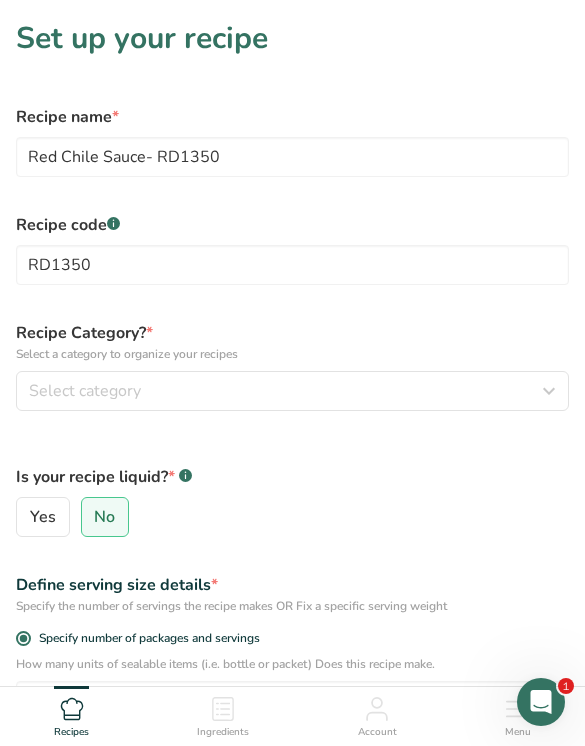click on "Select category" at bounding box center (286, 391) 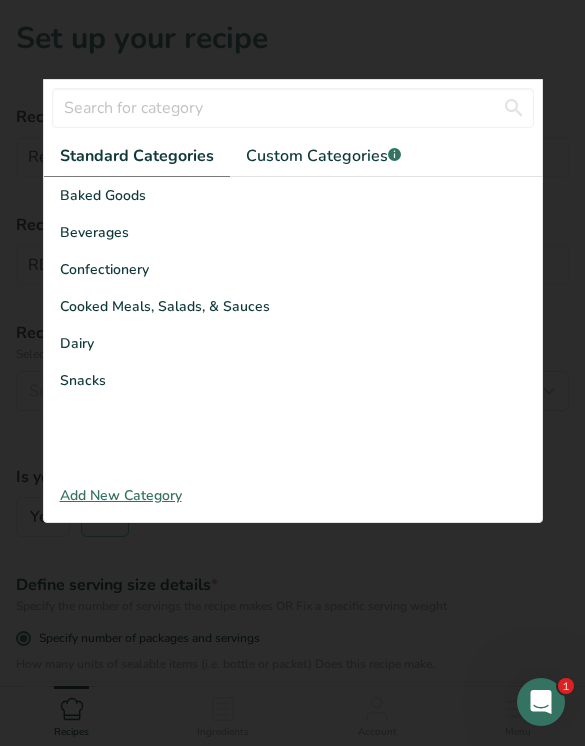 click on "Cooked Meals, Salads, & Sauces" at bounding box center (293, 306) 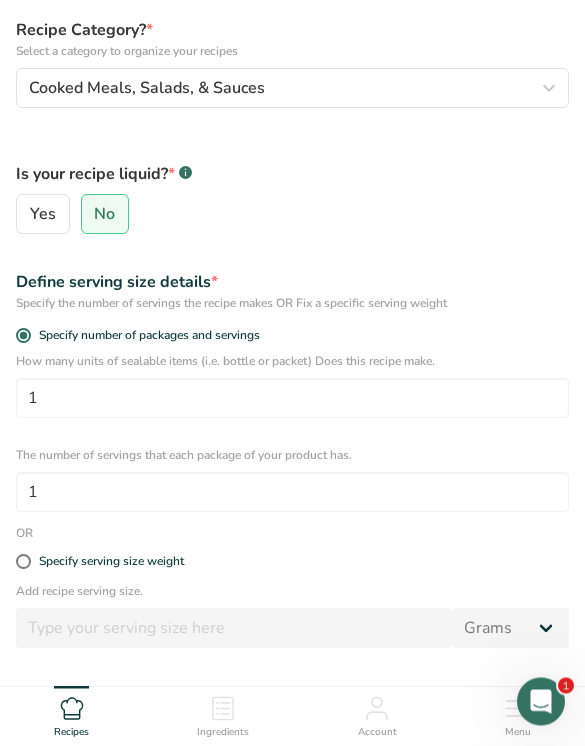 scroll, scrollTop: 316, scrollLeft: 0, axis: vertical 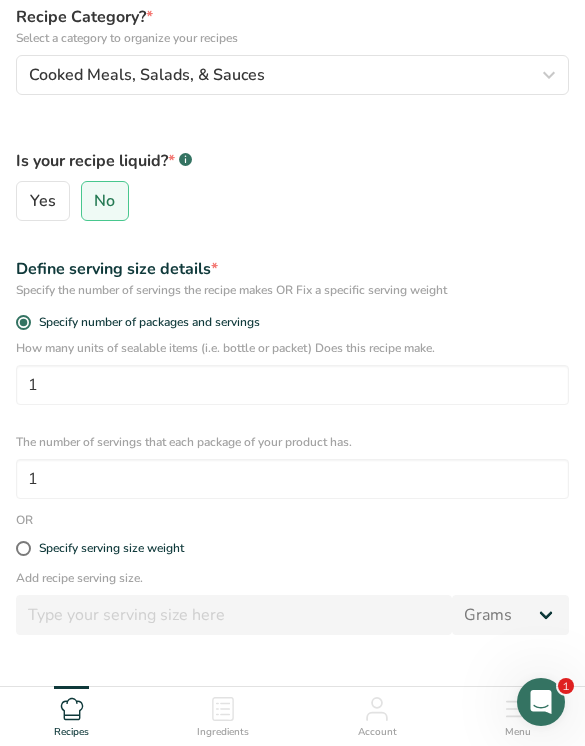 click on "Specify serving size weight" at bounding box center (292, 548) 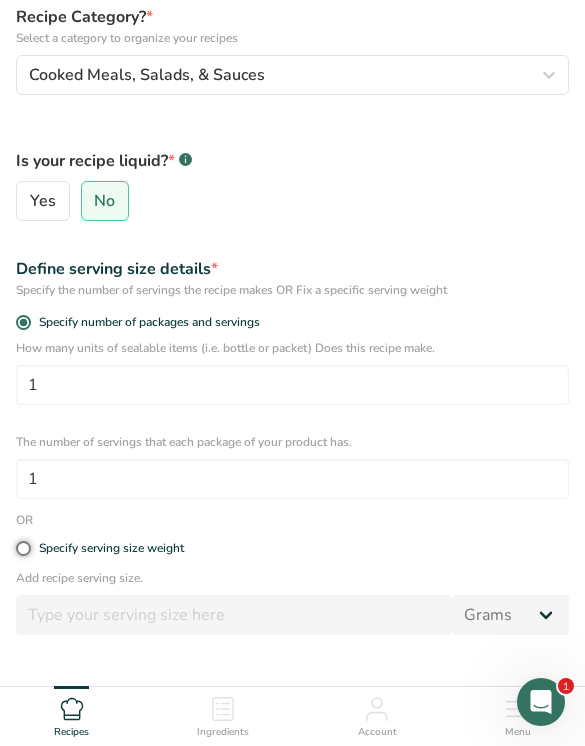 click on "Specify serving size weight" at bounding box center [22, 548] 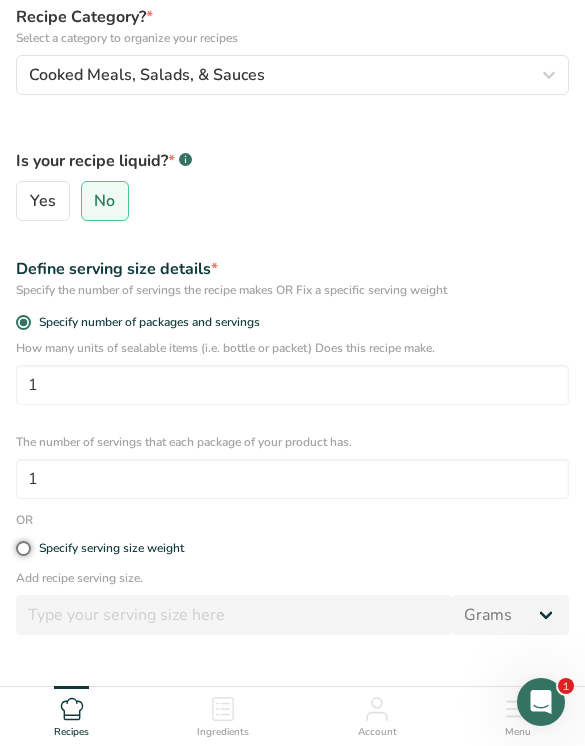 radio on "true" 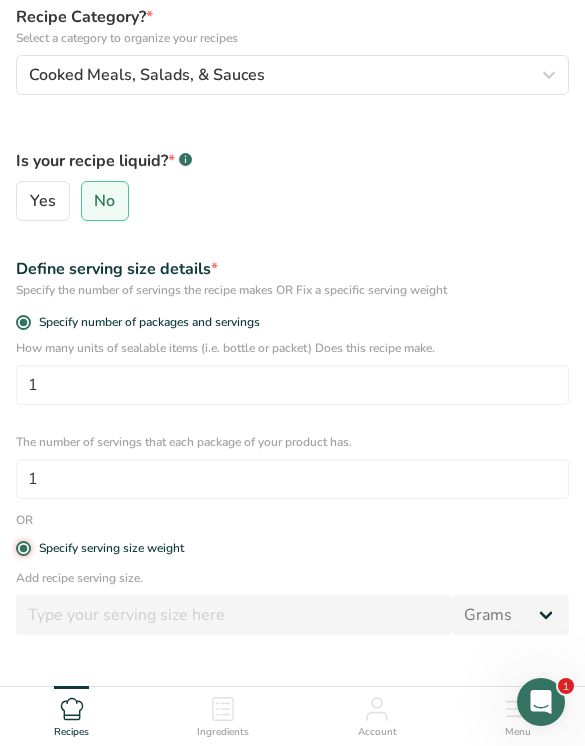 radio on "false" 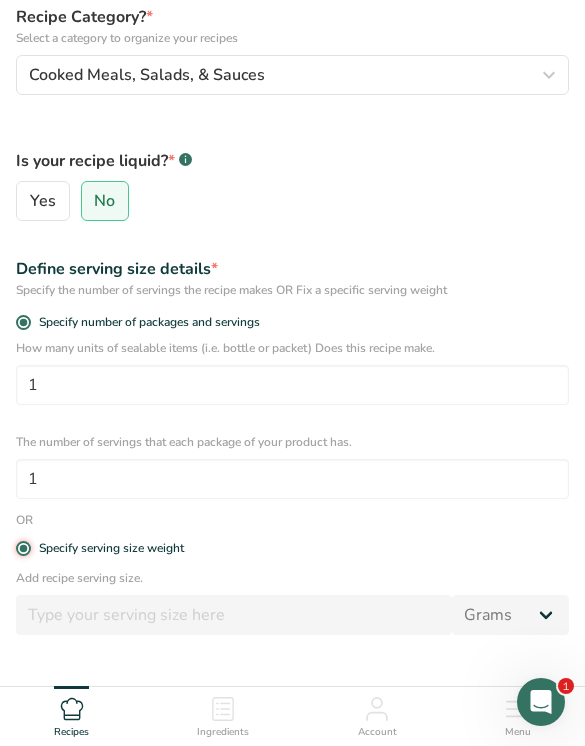 type 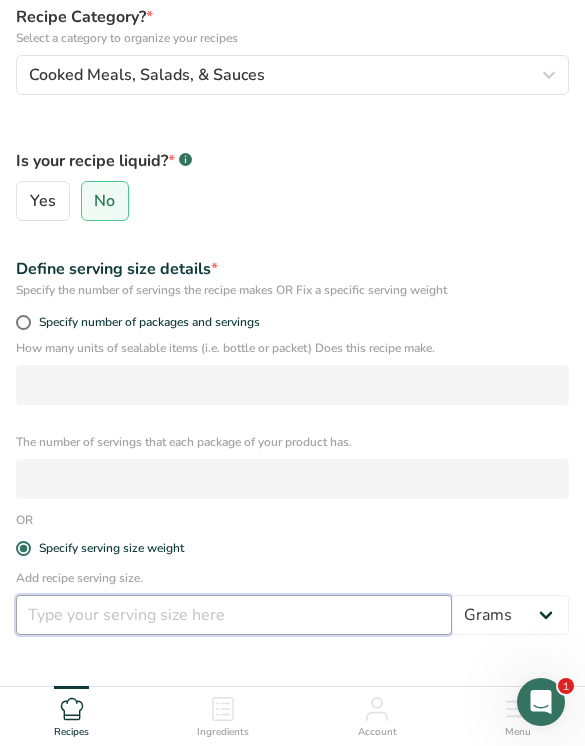 click at bounding box center (234, 615) 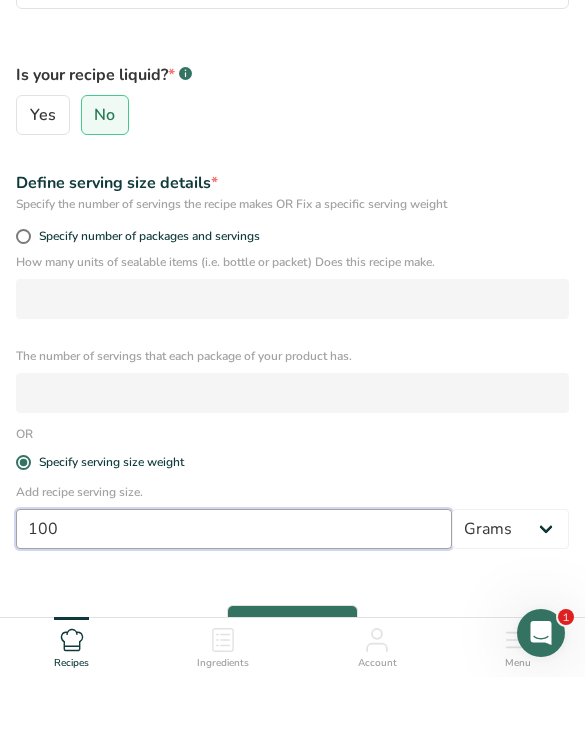 scroll, scrollTop: 380, scrollLeft: 0, axis: vertical 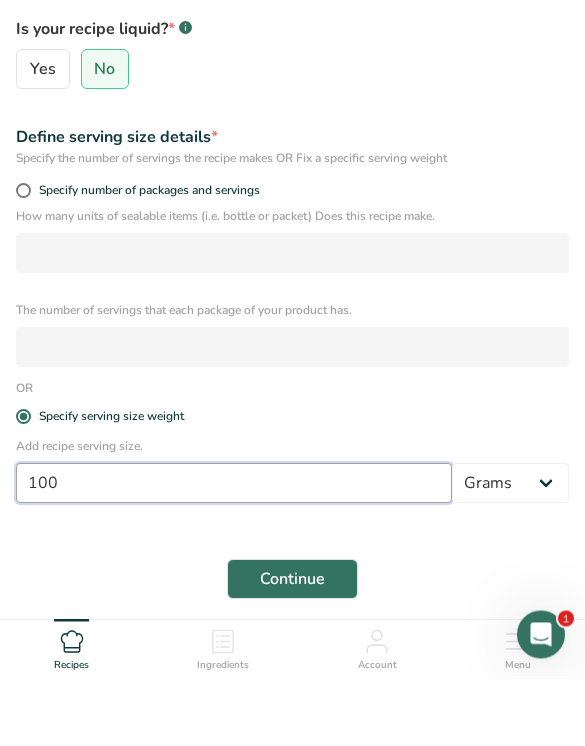 type on "100" 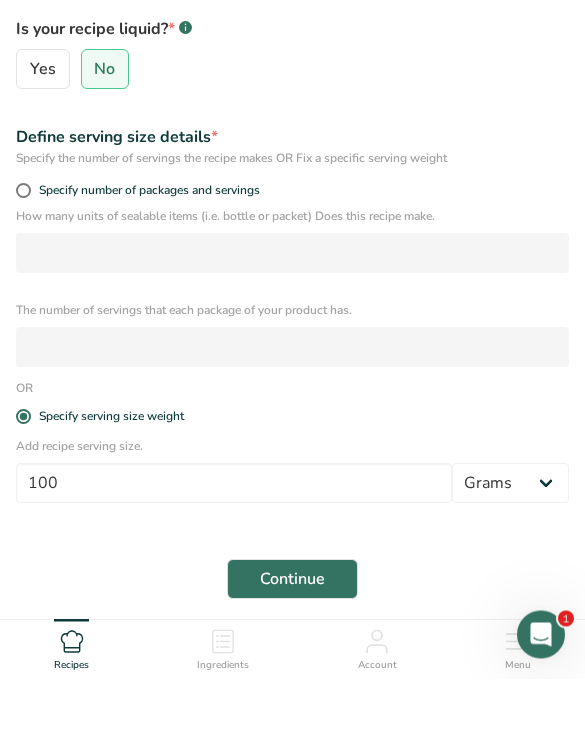 click on "Continue" at bounding box center [292, 647] 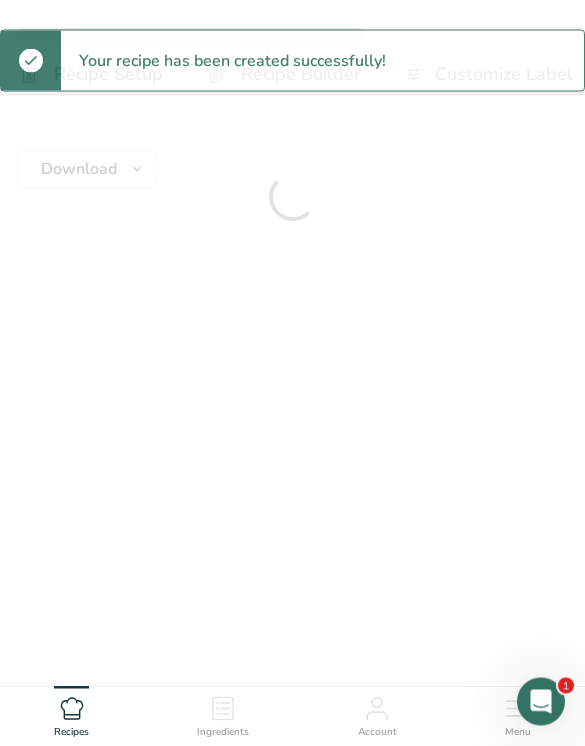 scroll, scrollTop: 0, scrollLeft: 0, axis: both 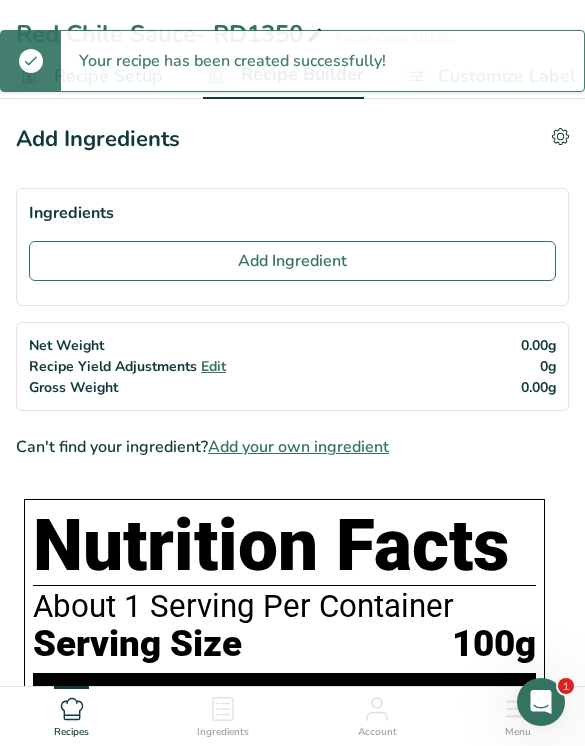 click on "Add Ingredient" at bounding box center (292, 261) 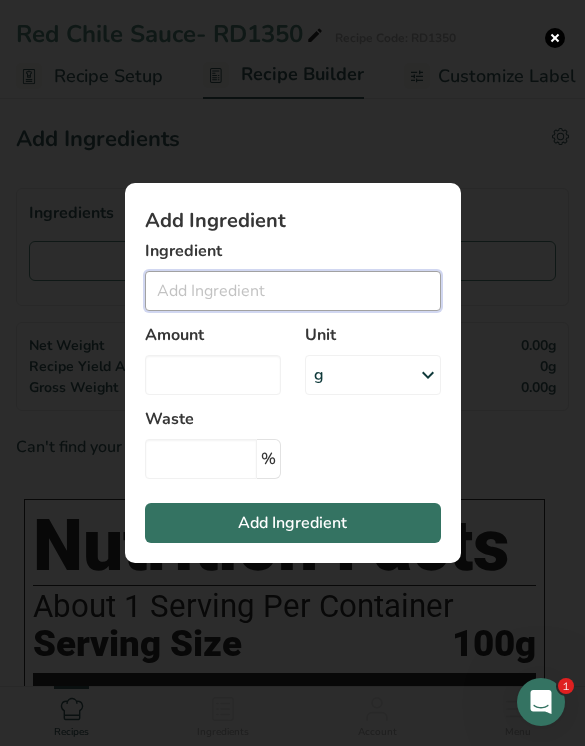 click at bounding box center [293, 291] 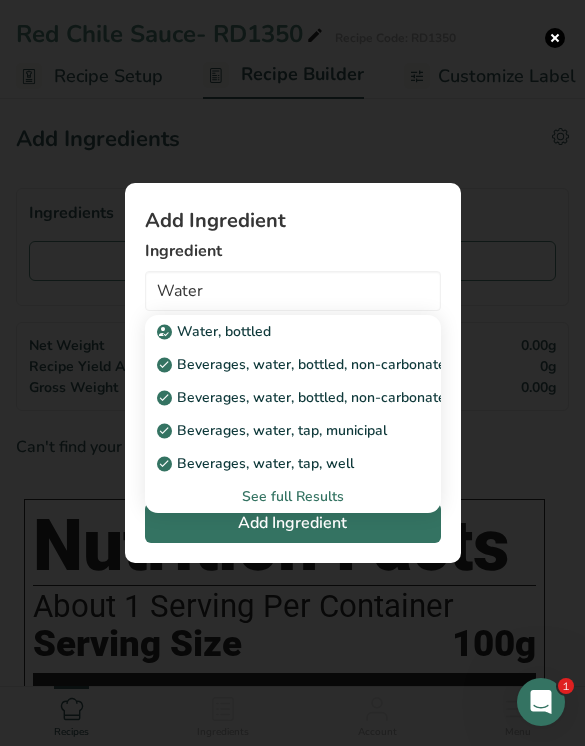 click on "Beverages, water, tap, municipal" at bounding box center [277, 430] 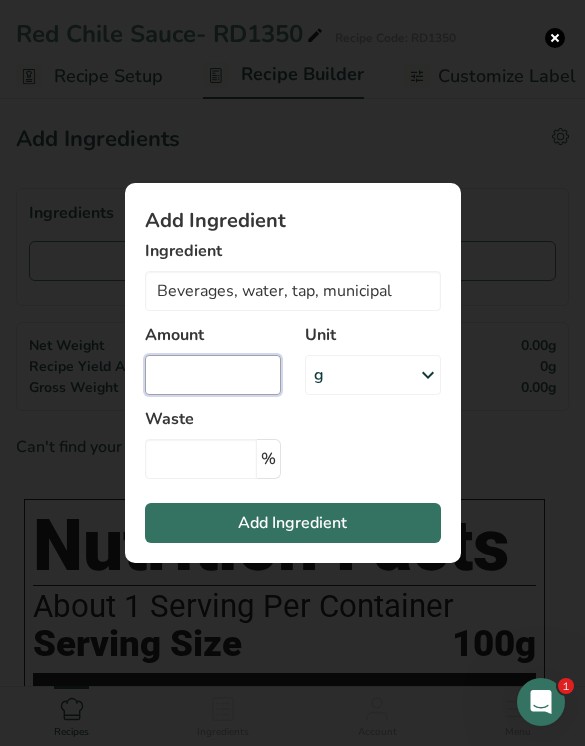 click at bounding box center (213, 375) 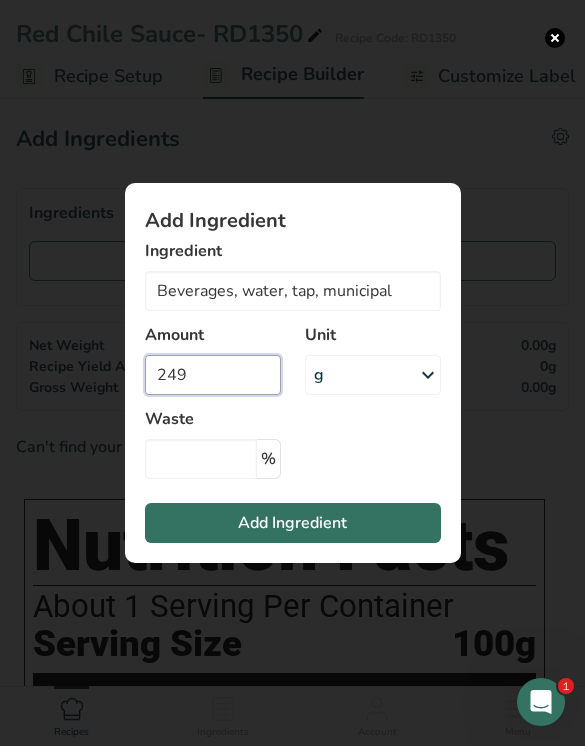 type on "249" 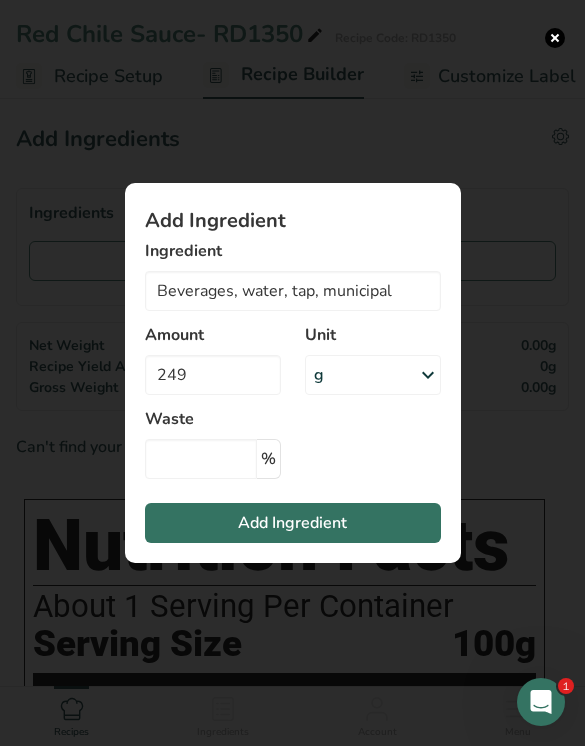 click on "Add Ingredient" at bounding box center (293, 523) 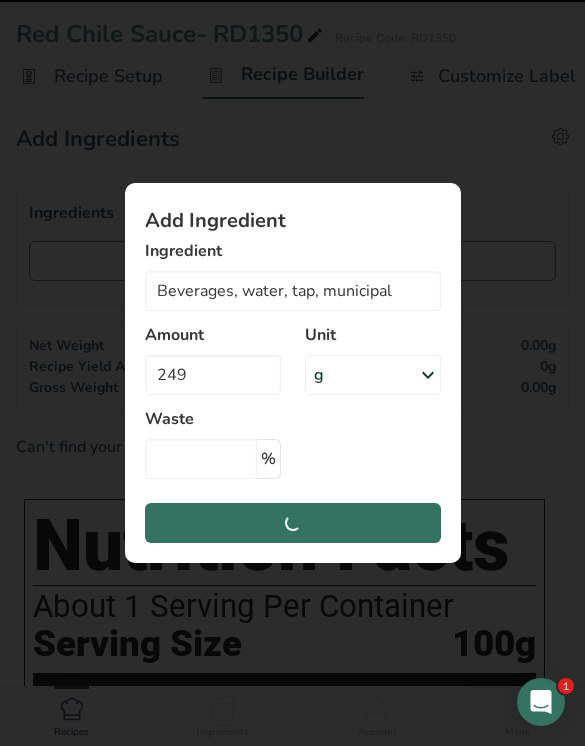 type 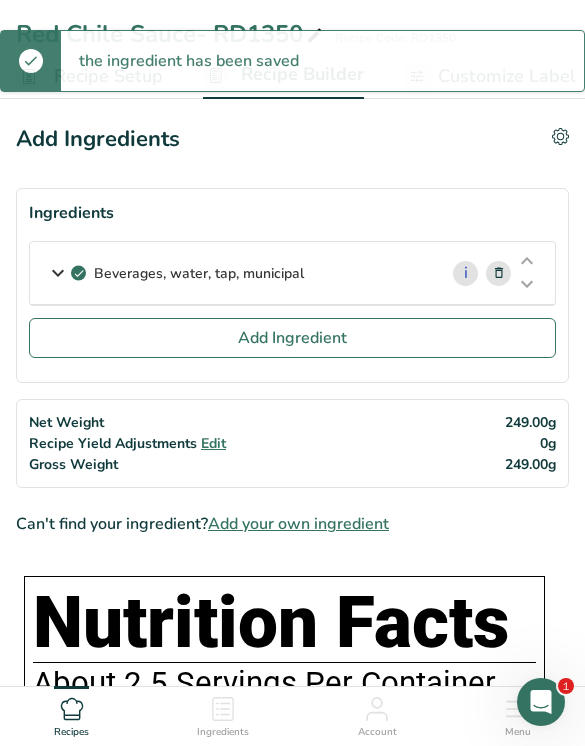 click on "Add Ingredient" at bounding box center [292, 338] 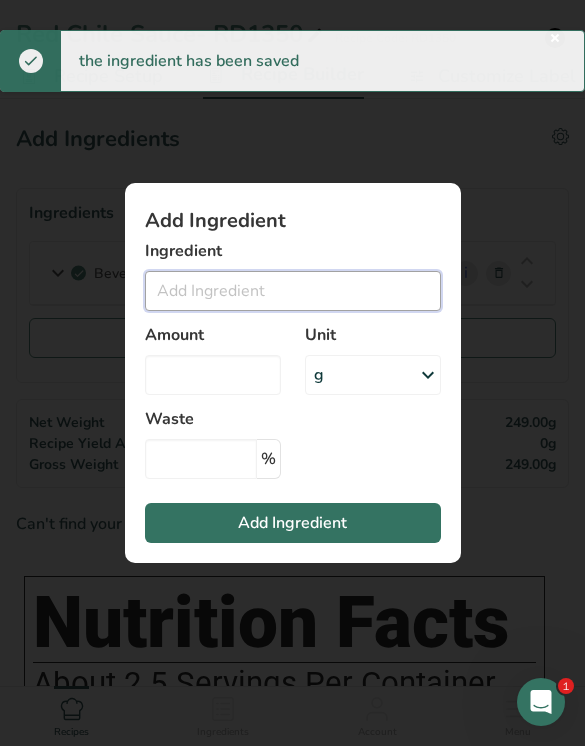 click at bounding box center [293, 291] 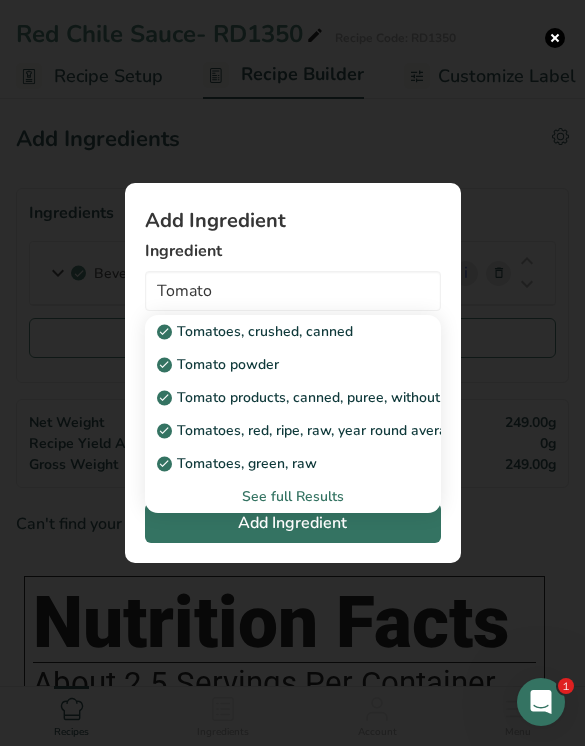 click on "Tomatoes, crushed, canned" at bounding box center [257, 331] 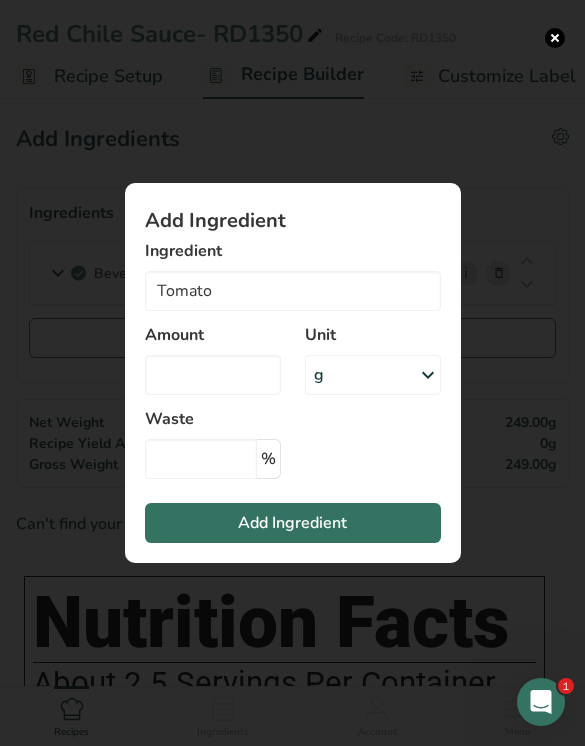 type on "Tomatoes, crushed, canned" 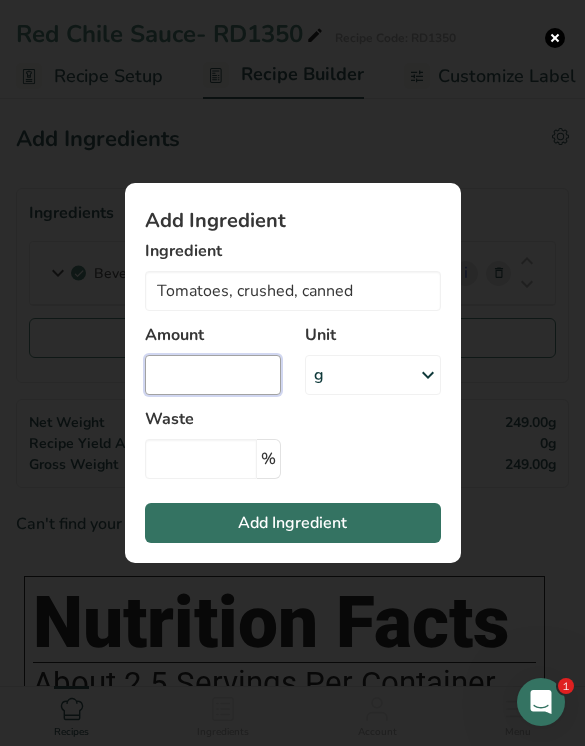 click at bounding box center (213, 375) 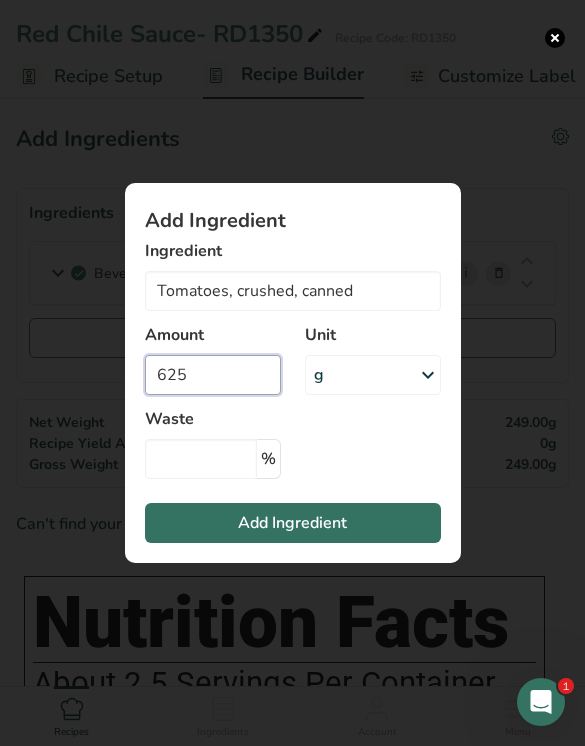 type on "625" 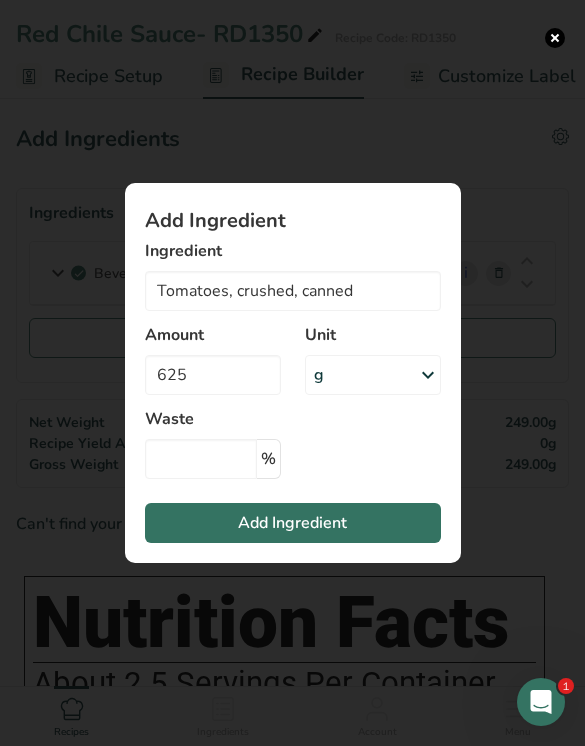 click on "Add Ingredient" at bounding box center [293, 523] 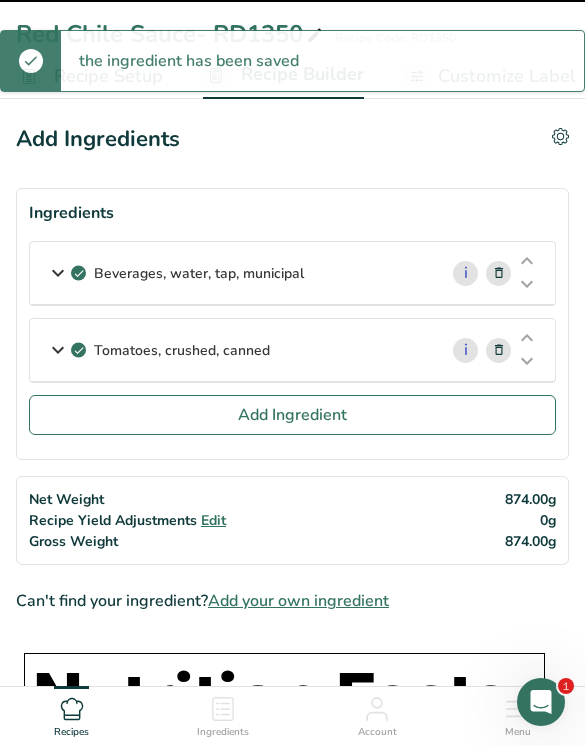 type 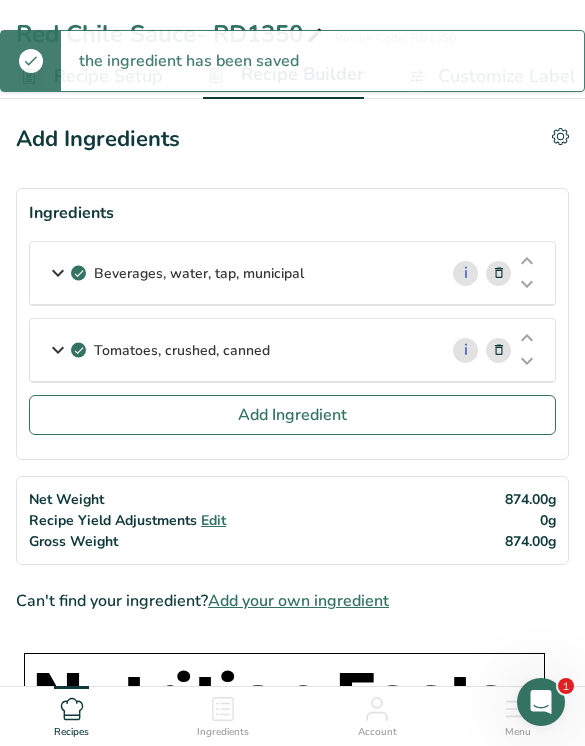 click on "Add Ingredient" at bounding box center [292, 415] 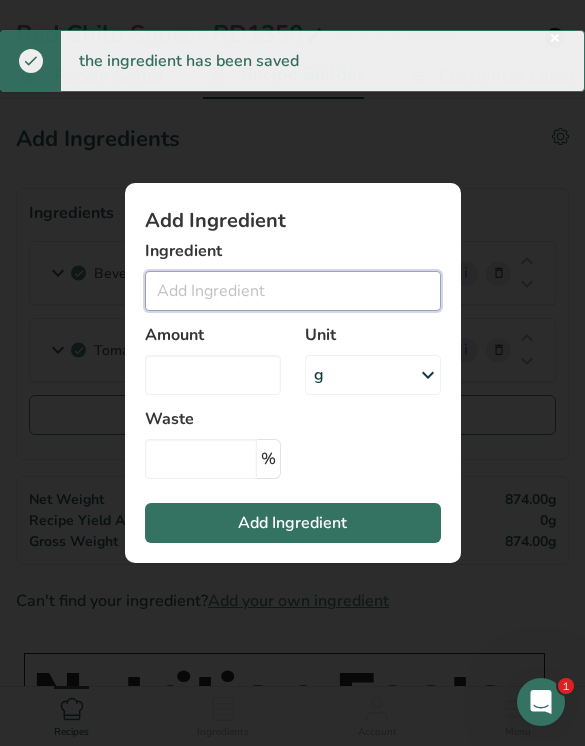 click at bounding box center [293, 291] 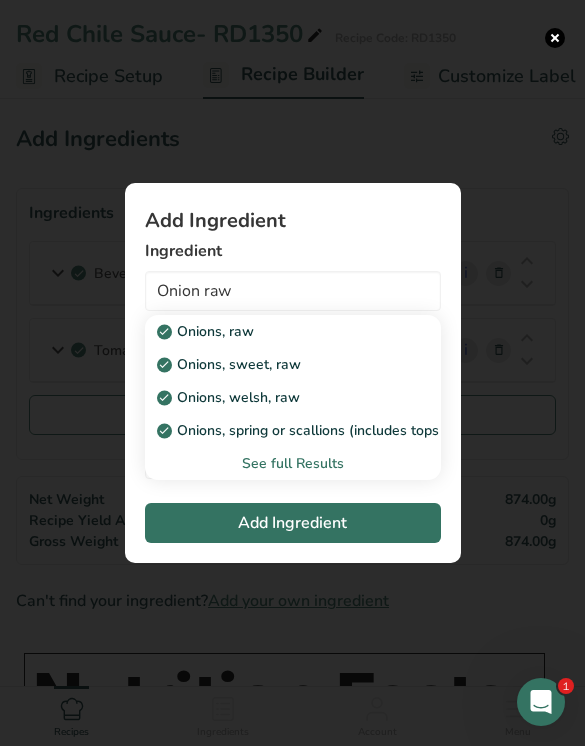 click on "Onions, raw" at bounding box center [277, 331] 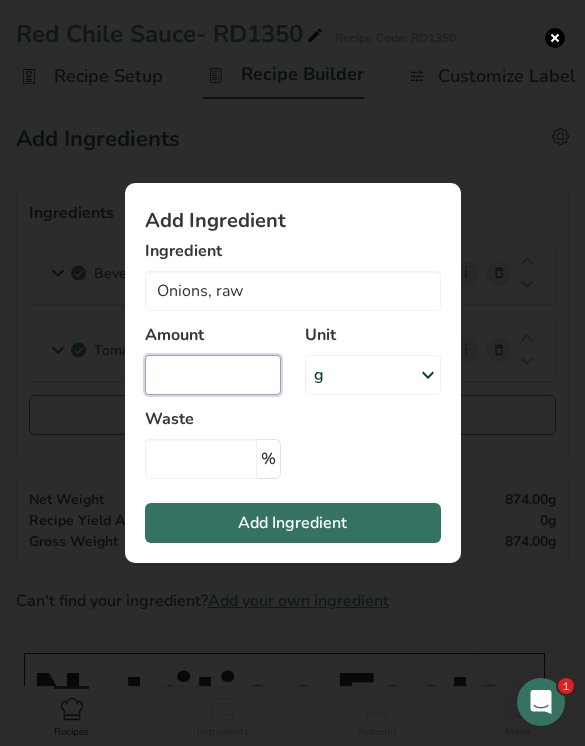 click at bounding box center (213, 375) 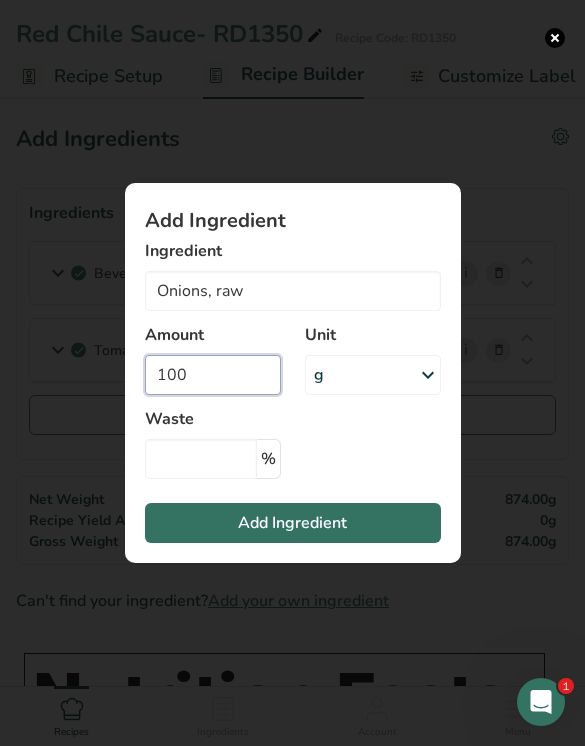 type on "100" 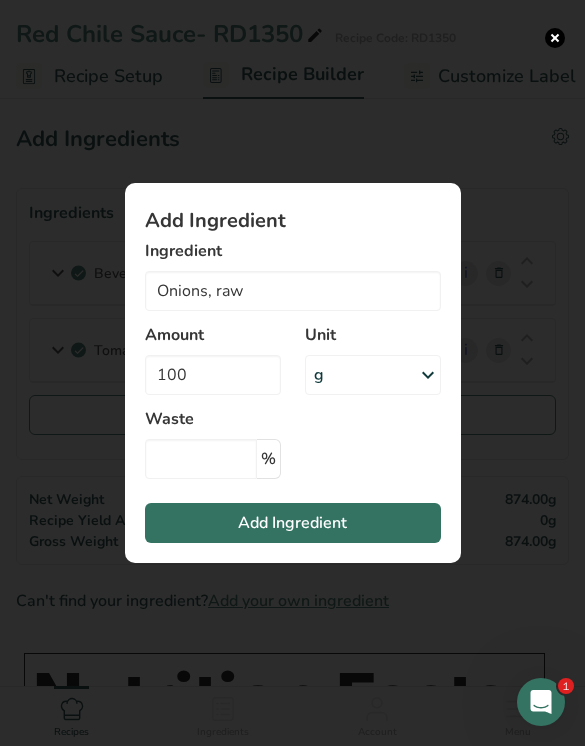 click on "Add Ingredient" at bounding box center (292, 523) 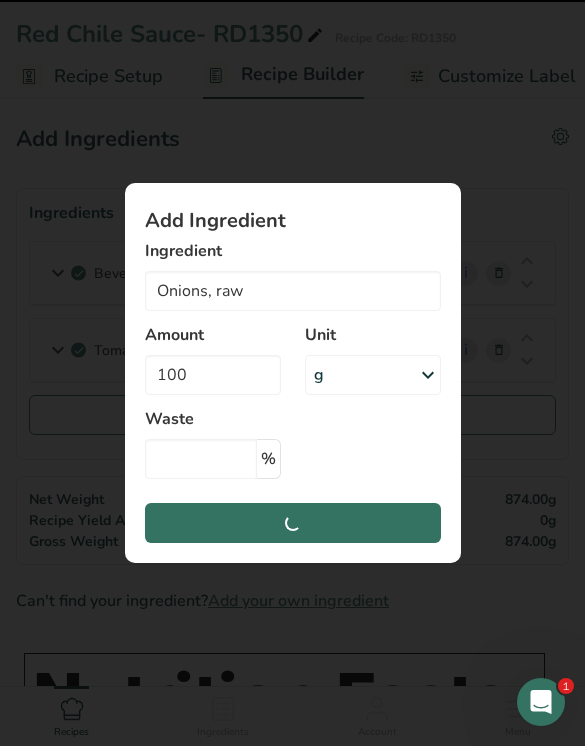 type 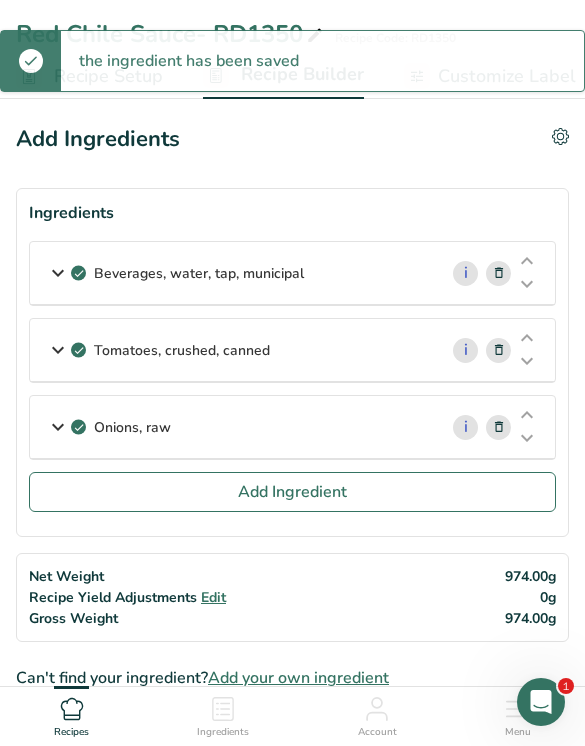 click on "Add Ingredient" at bounding box center [292, 492] 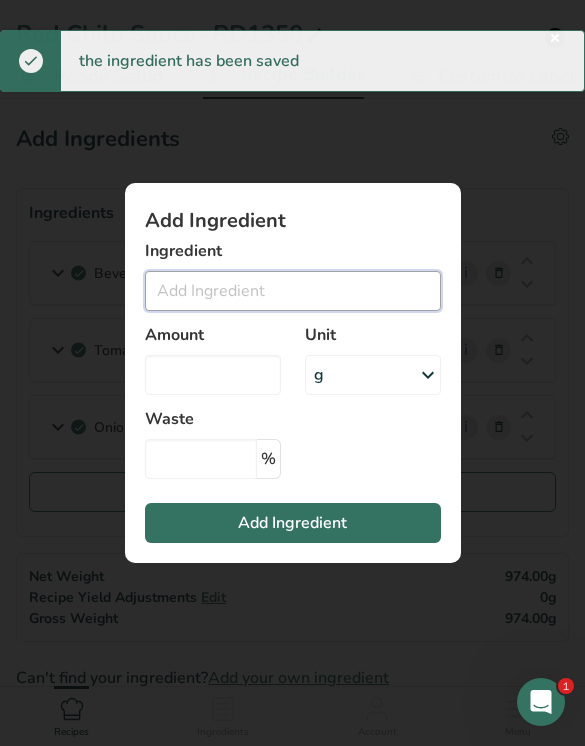 click at bounding box center [293, 291] 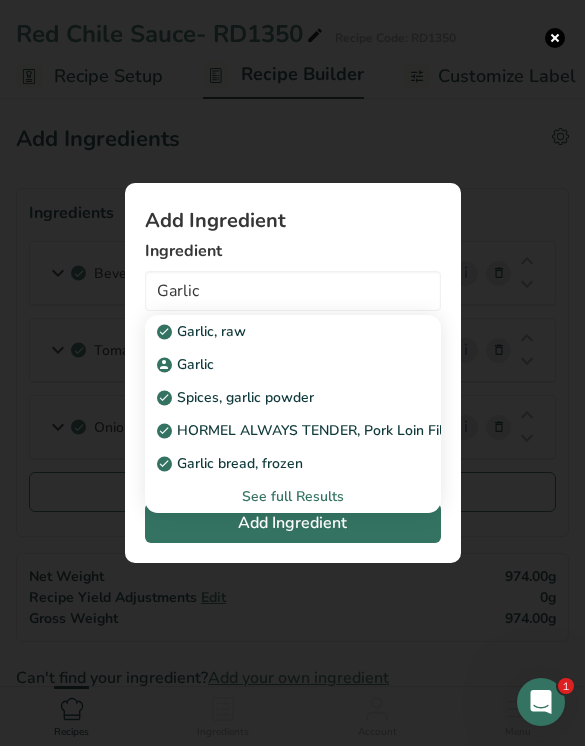 click on "Garlic" at bounding box center (277, 364) 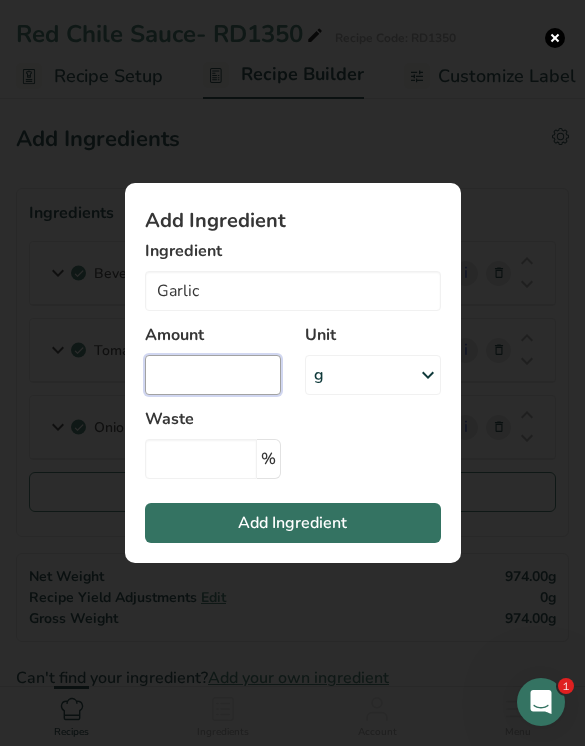 click at bounding box center [213, 375] 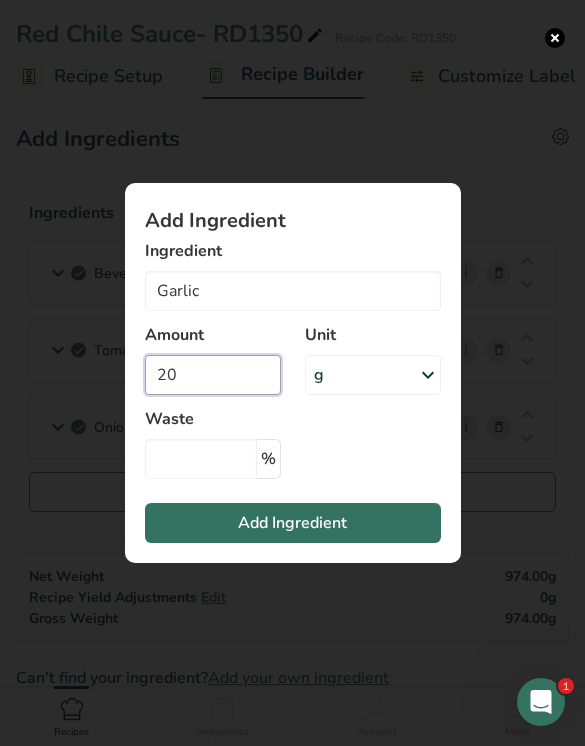 type on "20" 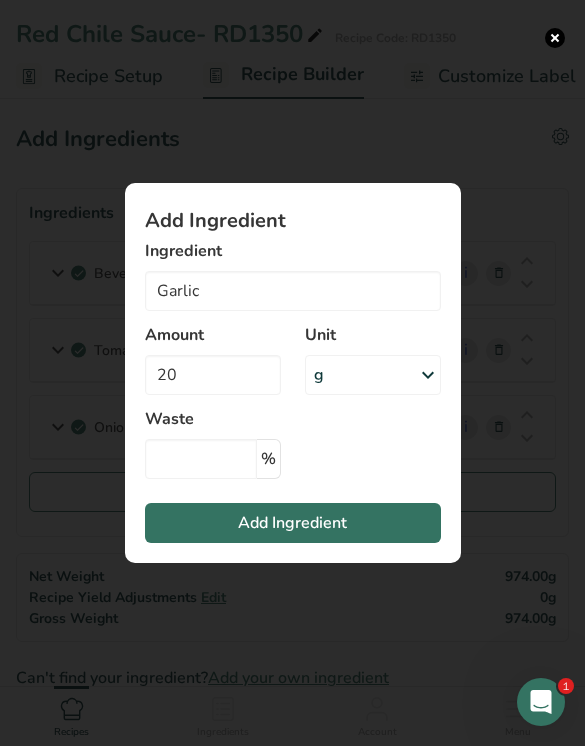 click on "Add Ingredient" at bounding box center [293, 523] 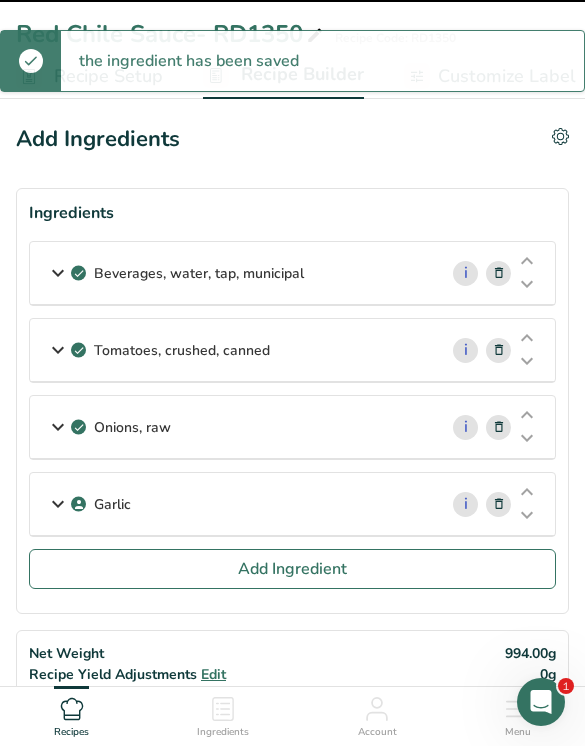 type 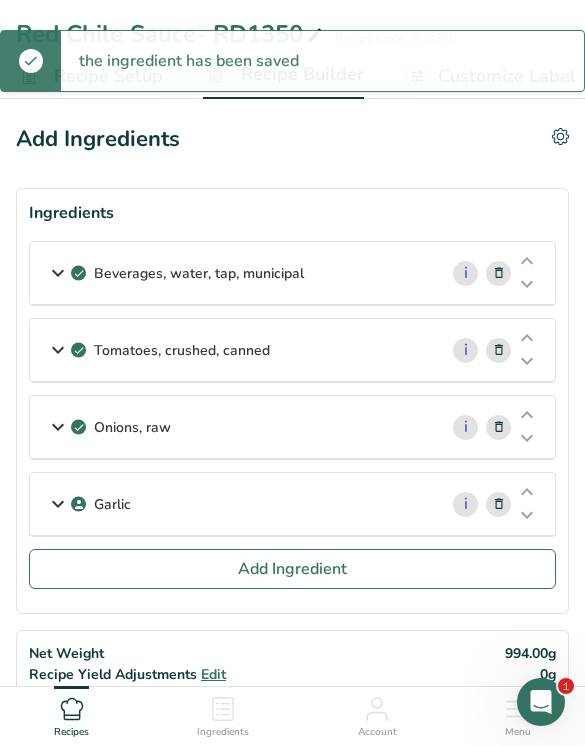 click on "Add Ingredient" at bounding box center (292, 569) 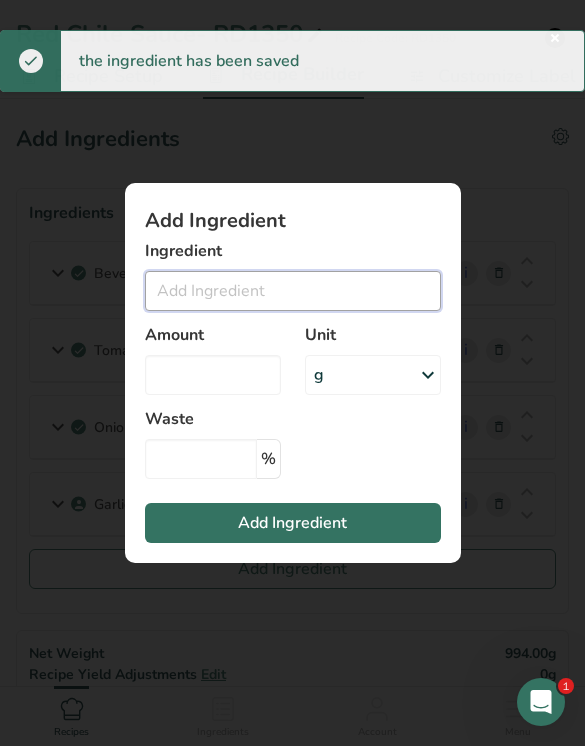 click at bounding box center (293, 291) 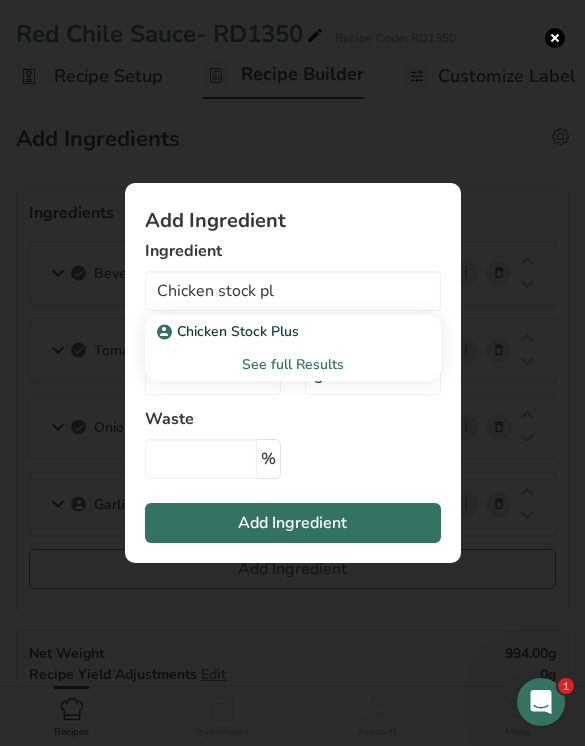 click on "Chicken Stock Plus" at bounding box center [277, 331] 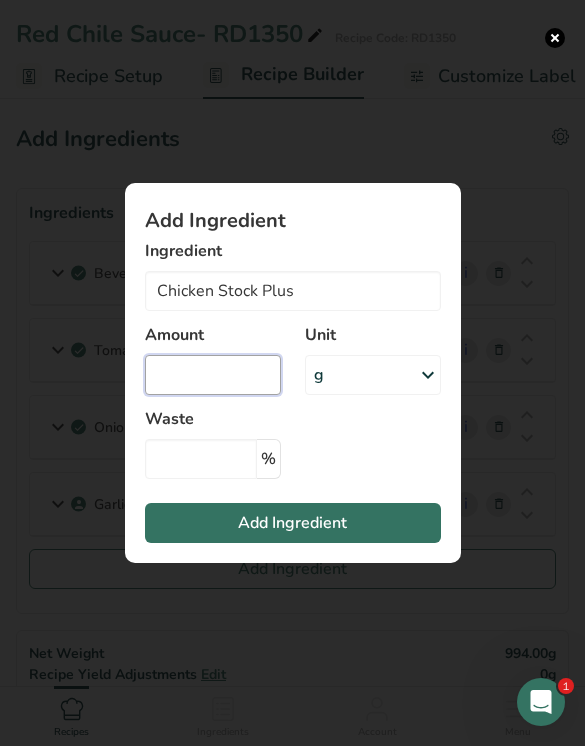 click at bounding box center [213, 375] 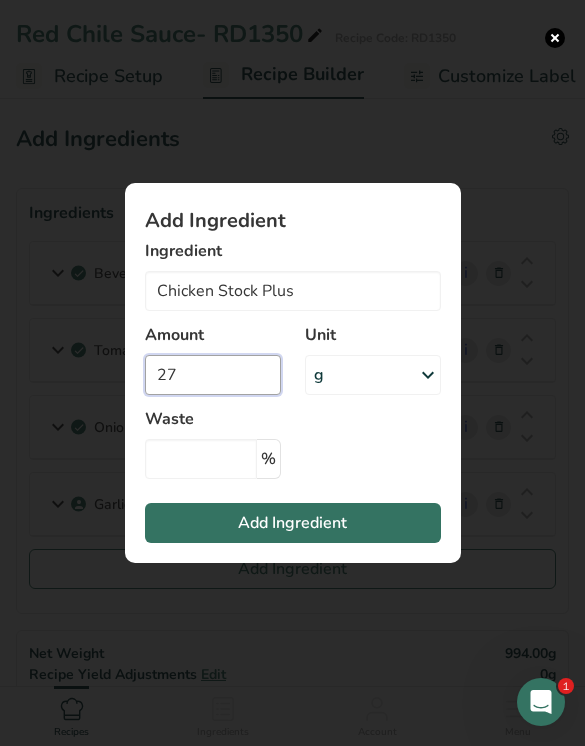 type on "27" 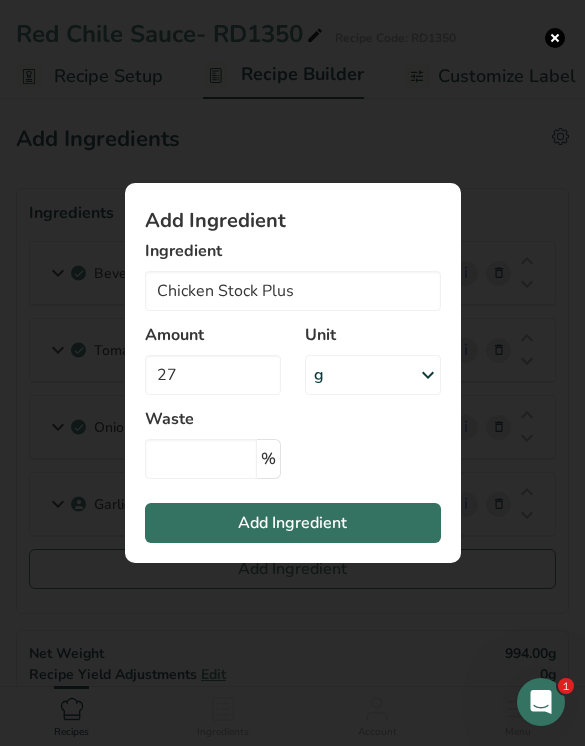 click on "Add Ingredient" at bounding box center (293, 523) 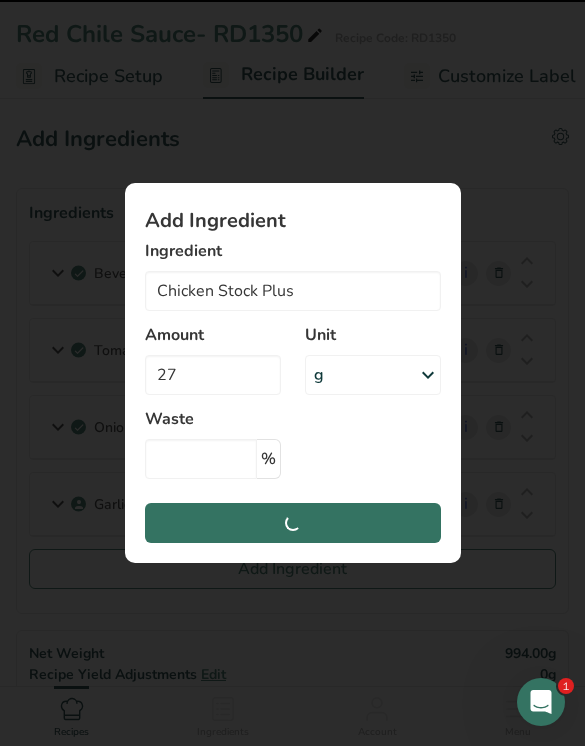 type 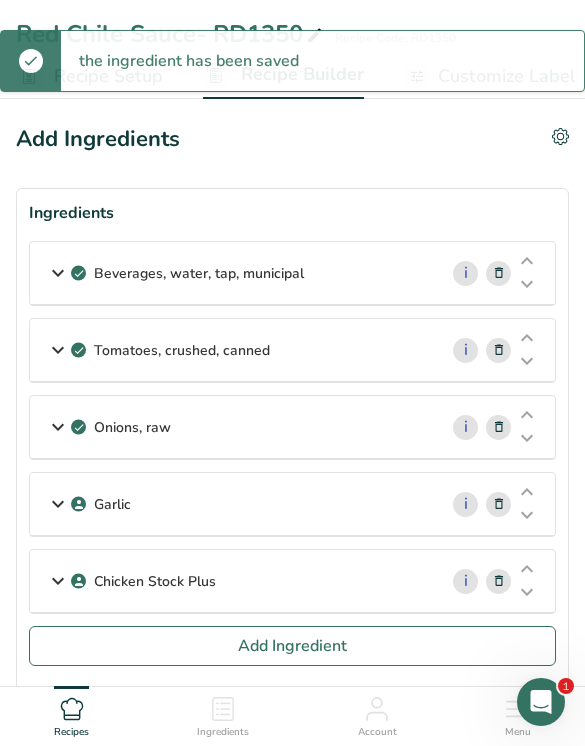 click on "Add Ingredient" at bounding box center (292, 646) 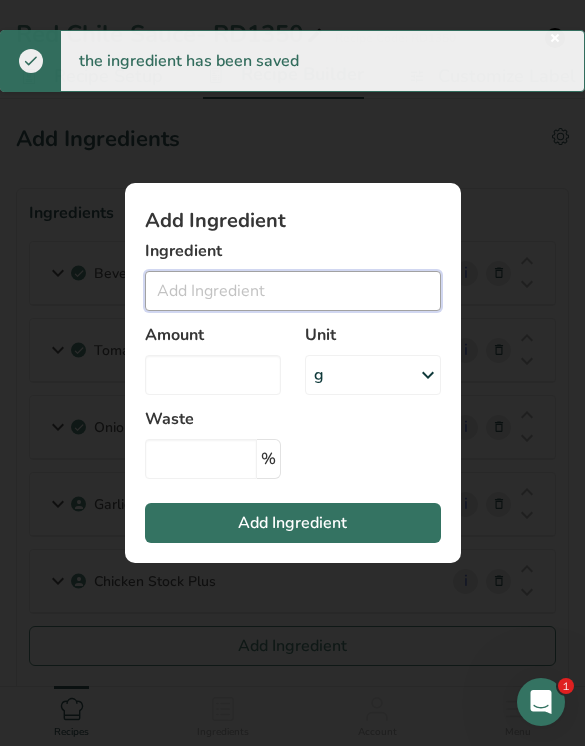 click at bounding box center [293, 291] 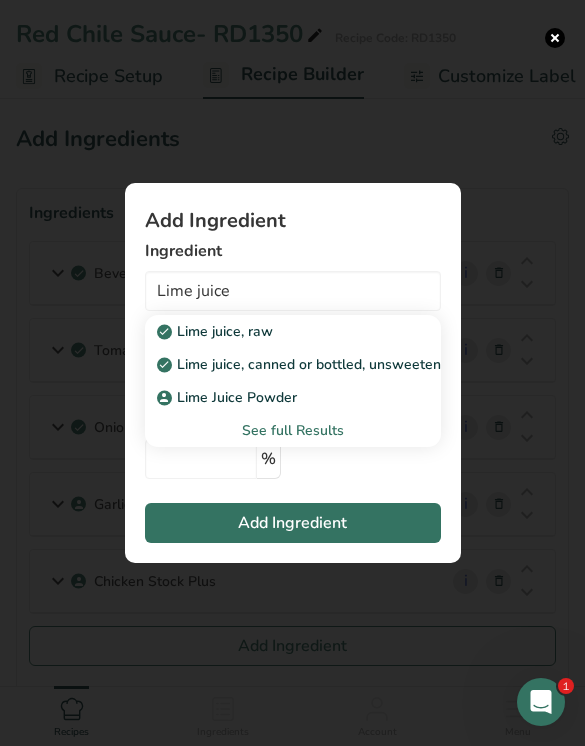 click on "Lime juice, raw" at bounding box center [277, 331] 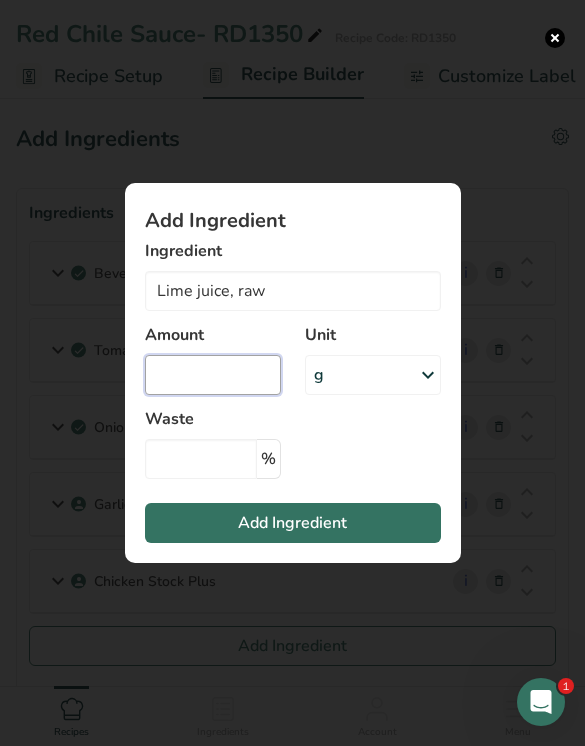 click at bounding box center [213, 375] 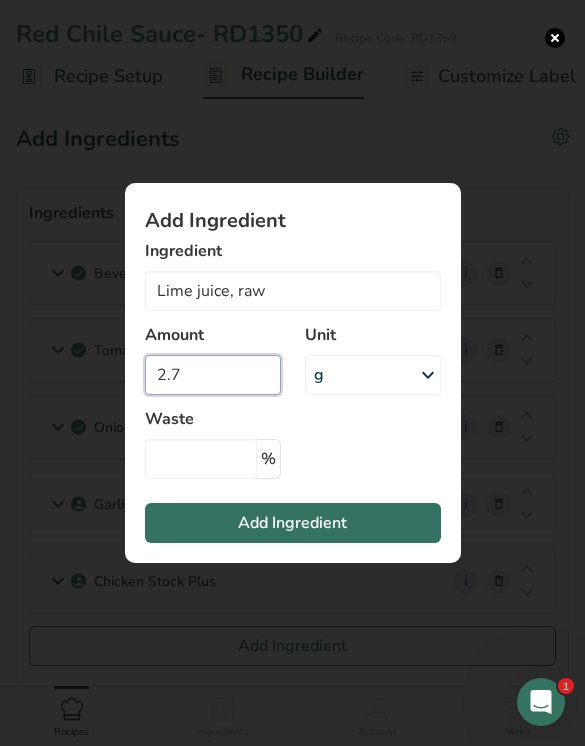 type on "2.7" 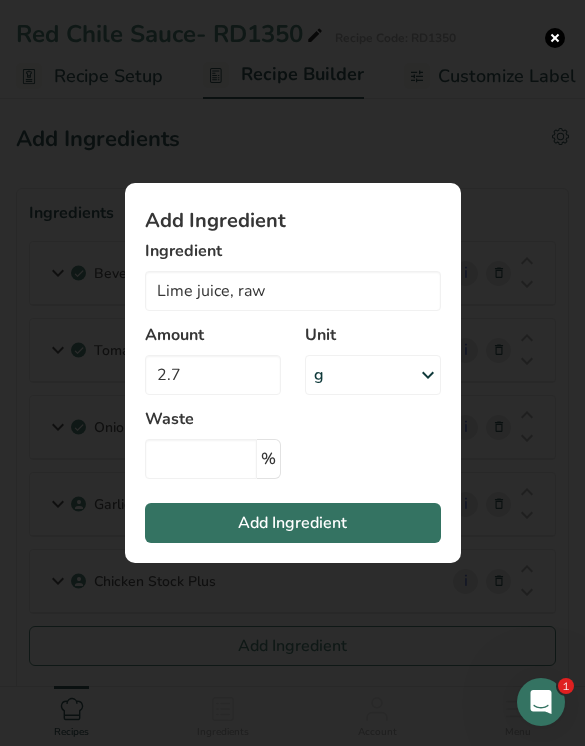 click on "Add Ingredient" at bounding box center (293, 523) 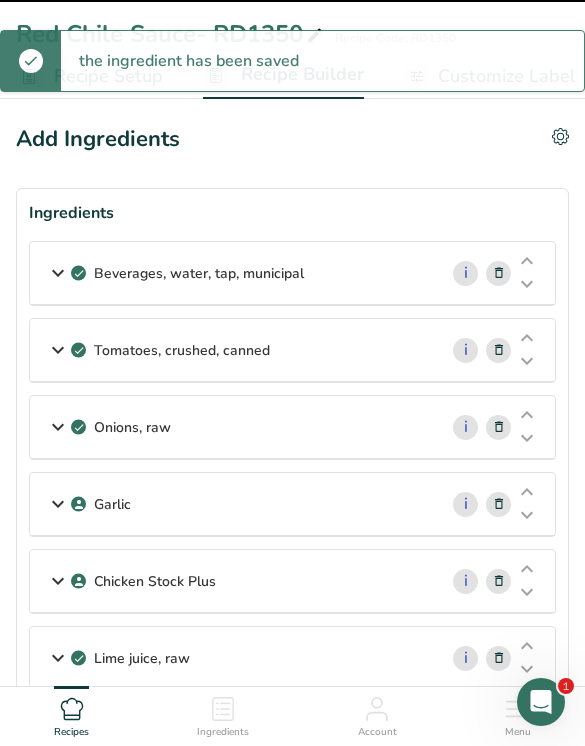 type 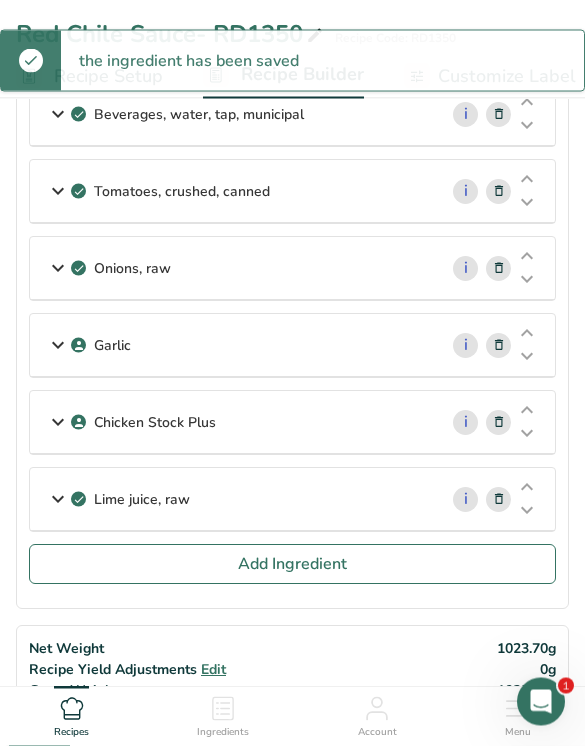 click on "Add Ingredient" at bounding box center [292, 565] 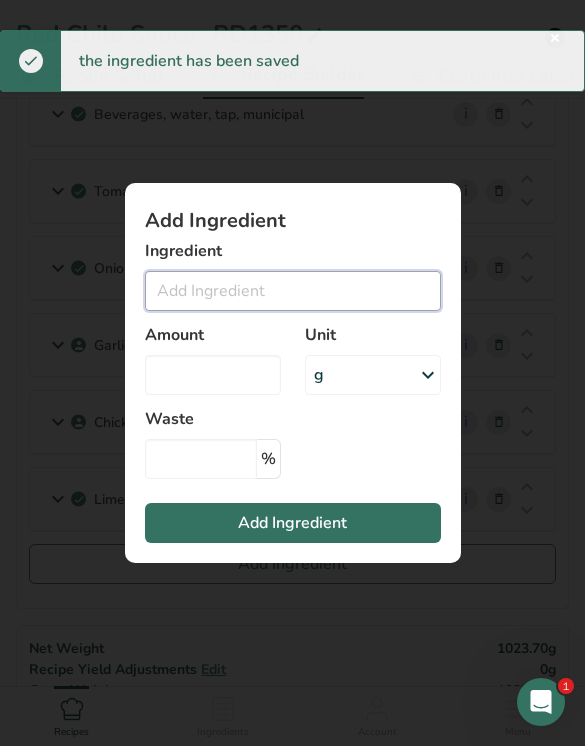 click at bounding box center (293, 291) 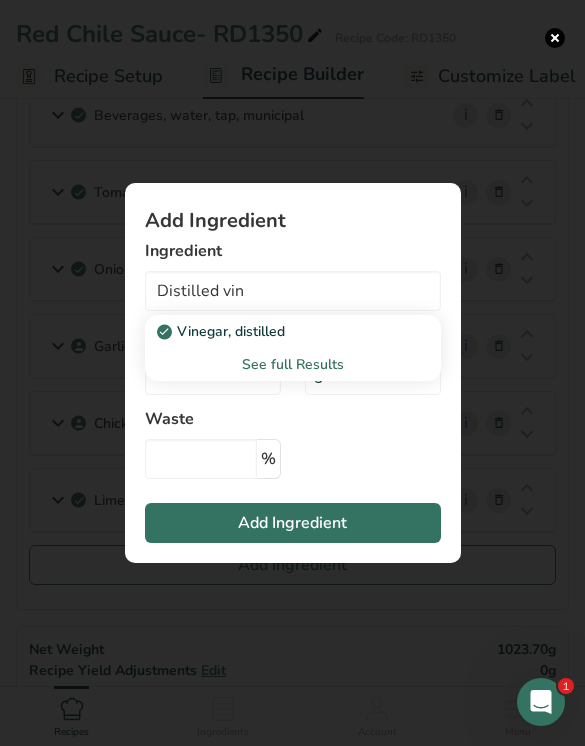 click on "Vinegar, distilled" at bounding box center (277, 331) 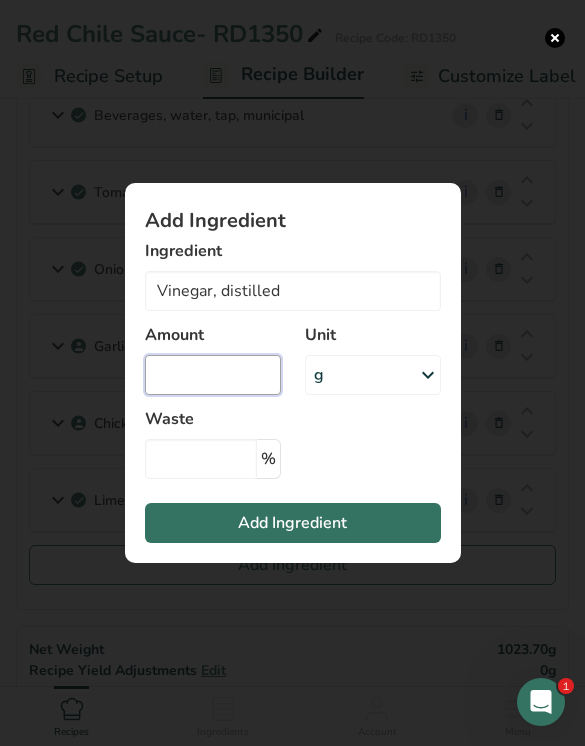 click at bounding box center [213, 375] 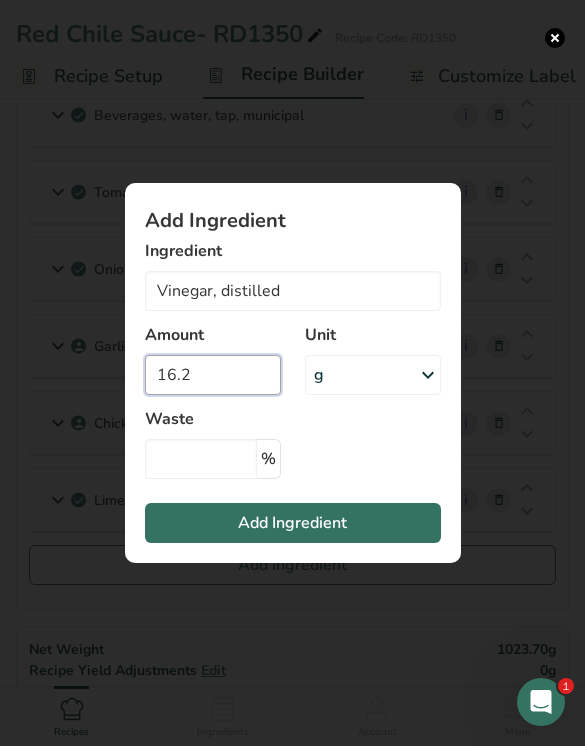 type on "16.2" 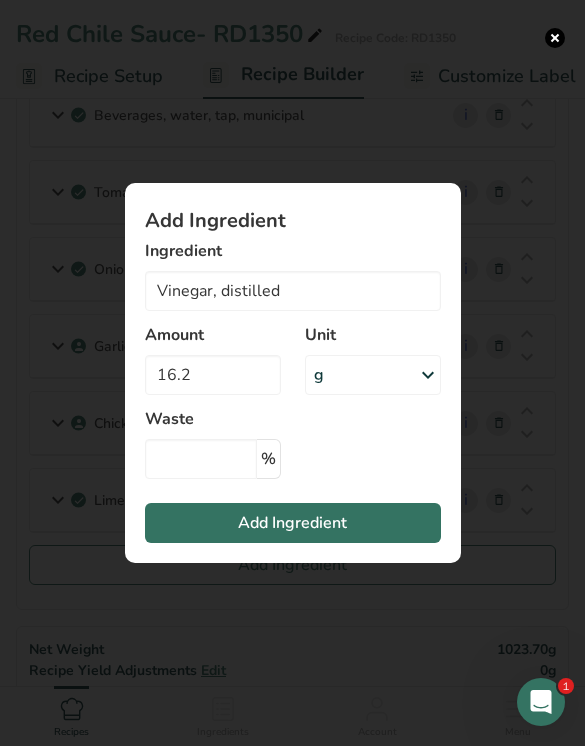 click on "Add Ingredient" at bounding box center [293, 523] 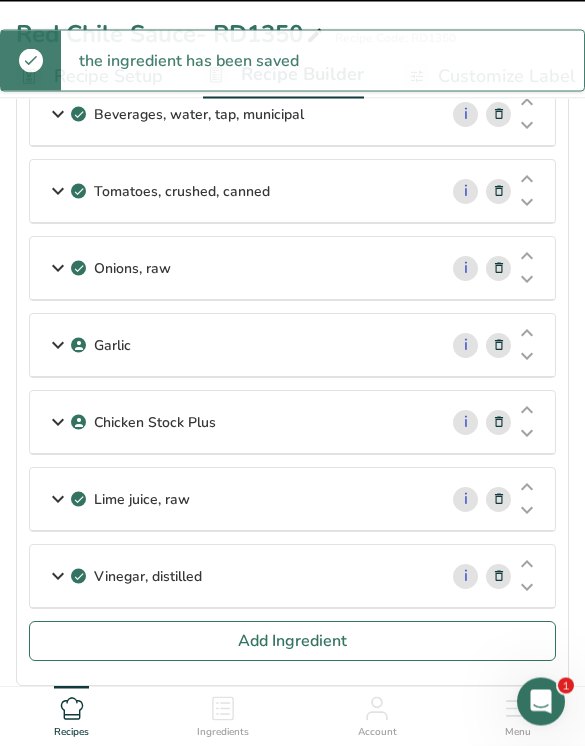 type 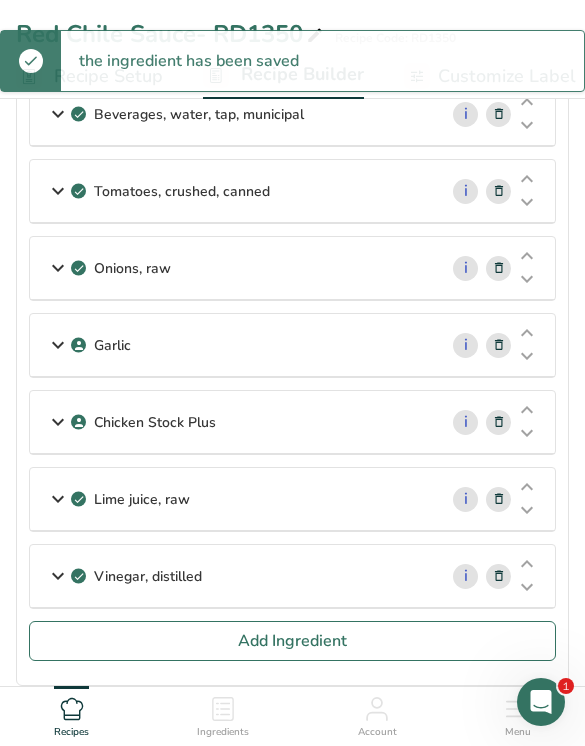click on "Add Ingredient" at bounding box center (292, 641) 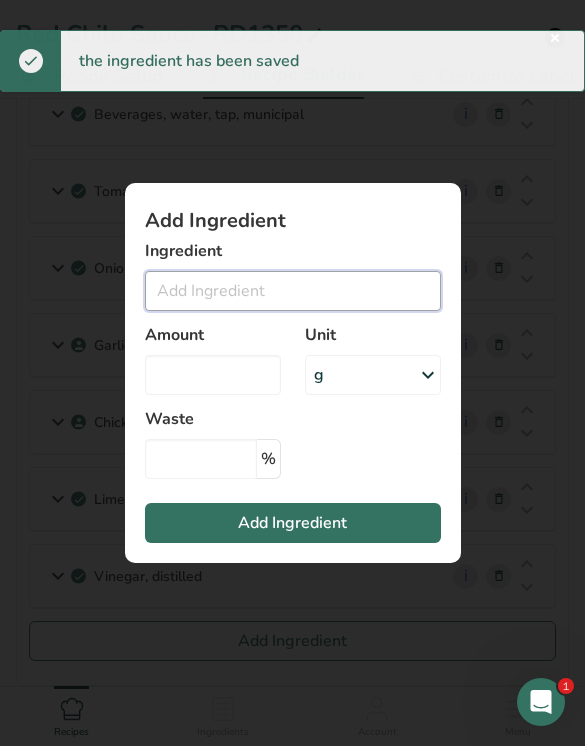 click at bounding box center [293, 291] 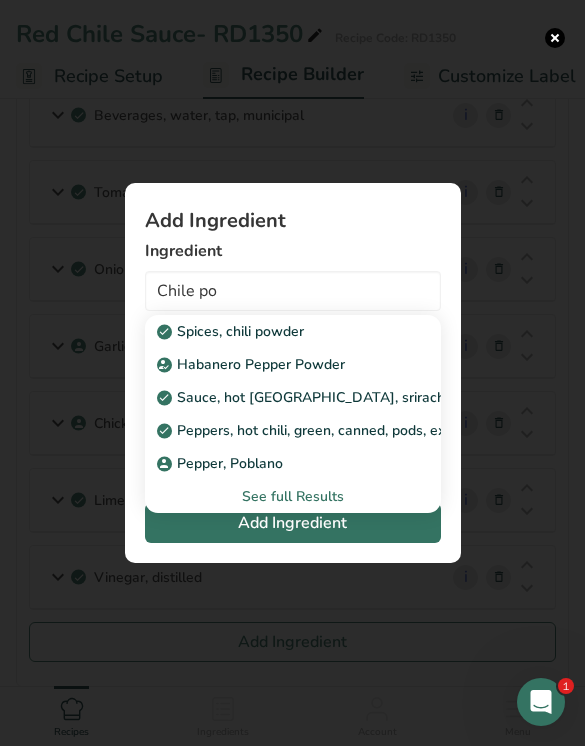 click on "Spices, chili powder" at bounding box center (277, 331) 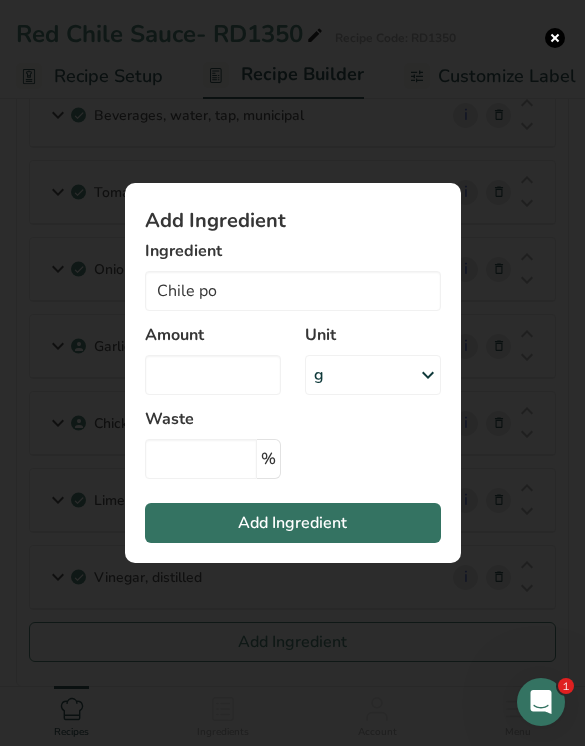 type on "Spices, chili powder" 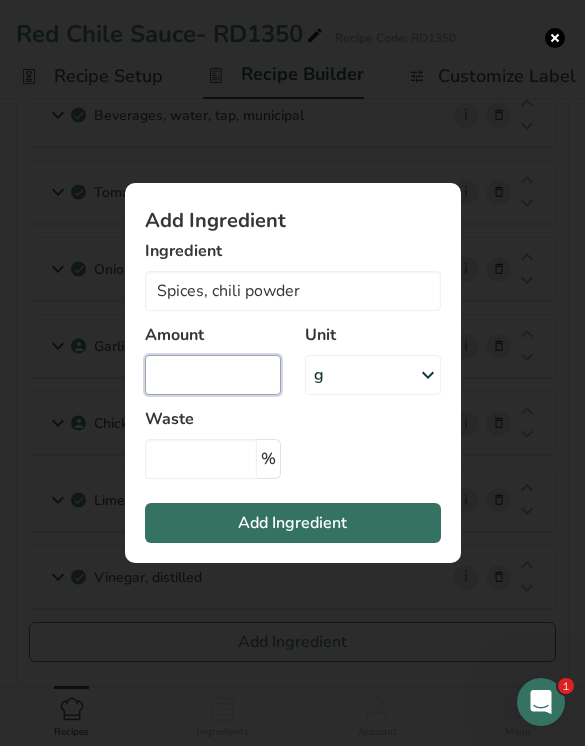 click at bounding box center [213, 375] 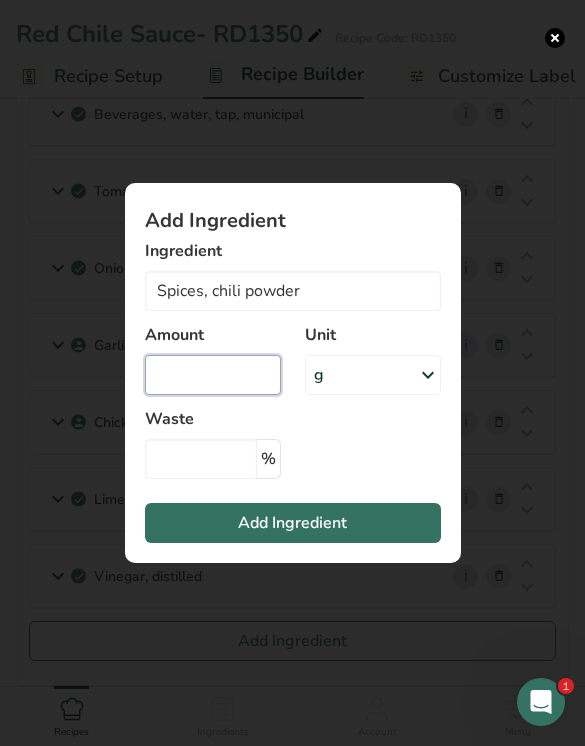 scroll, scrollTop: 158, scrollLeft: 0, axis: vertical 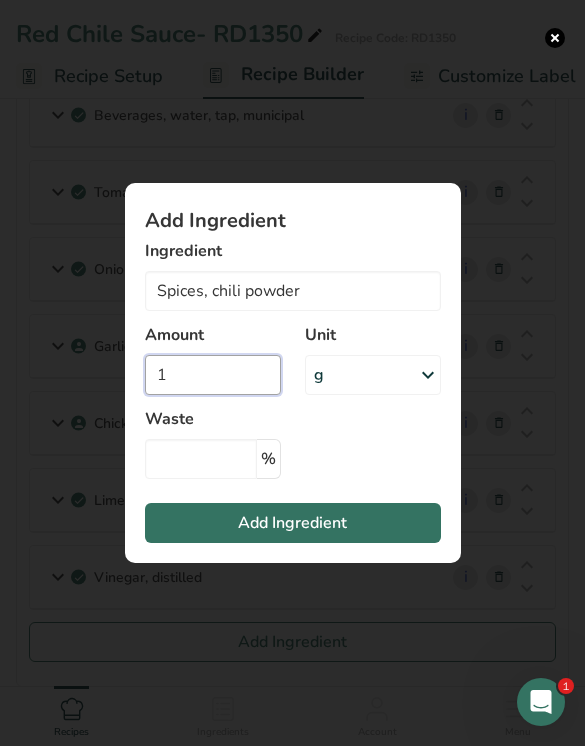 type on "1" 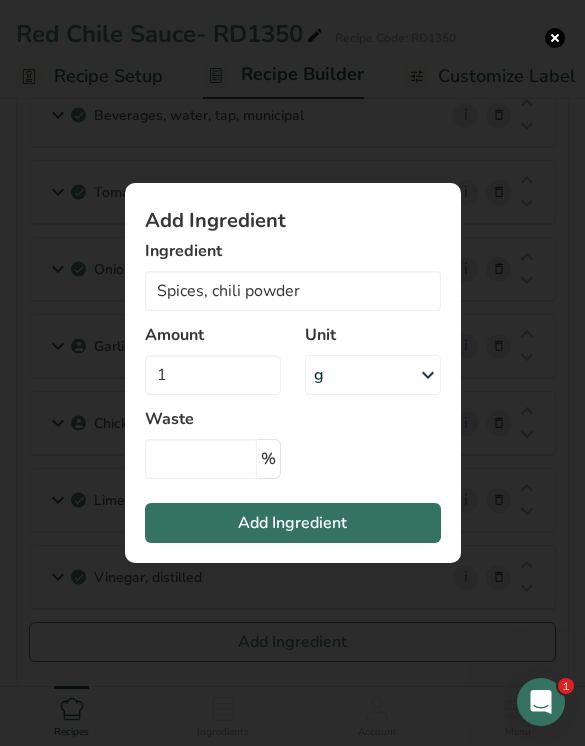 click on "Add Ingredient" at bounding box center (293, 523) 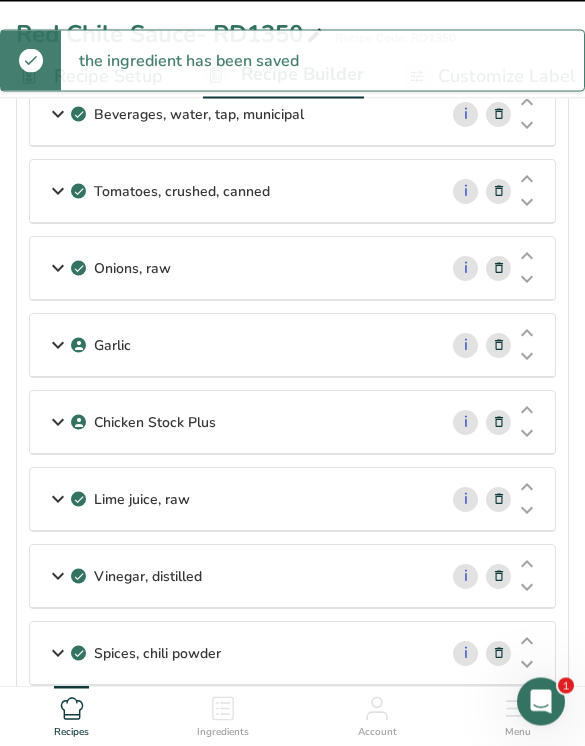 type 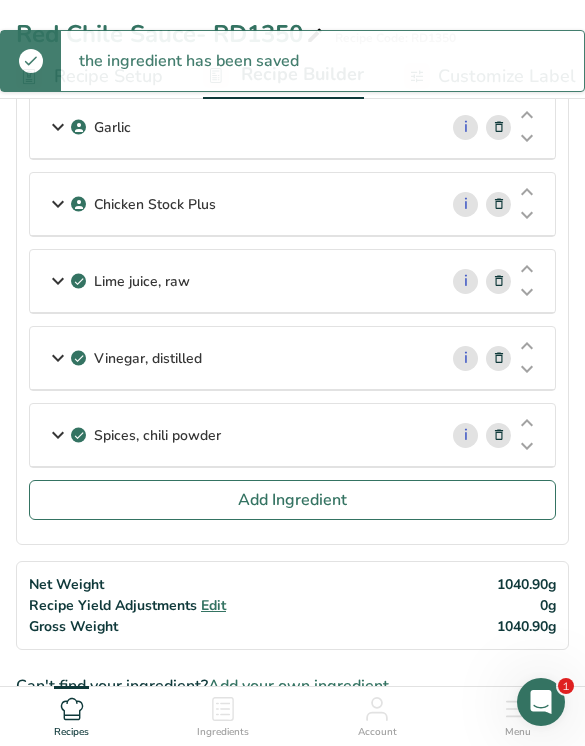 scroll, scrollTop: 362, scrollLeft: 0, axis: vertical 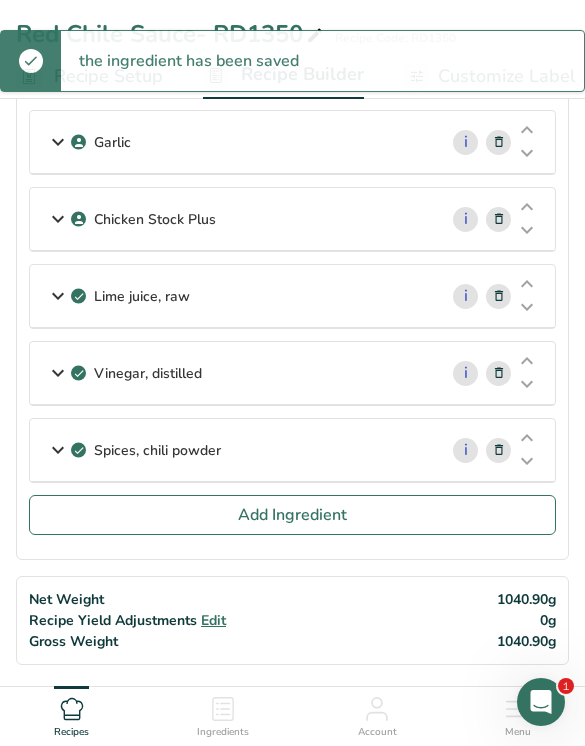 click on "Add Ingredient" at bounding box center (292, 515) 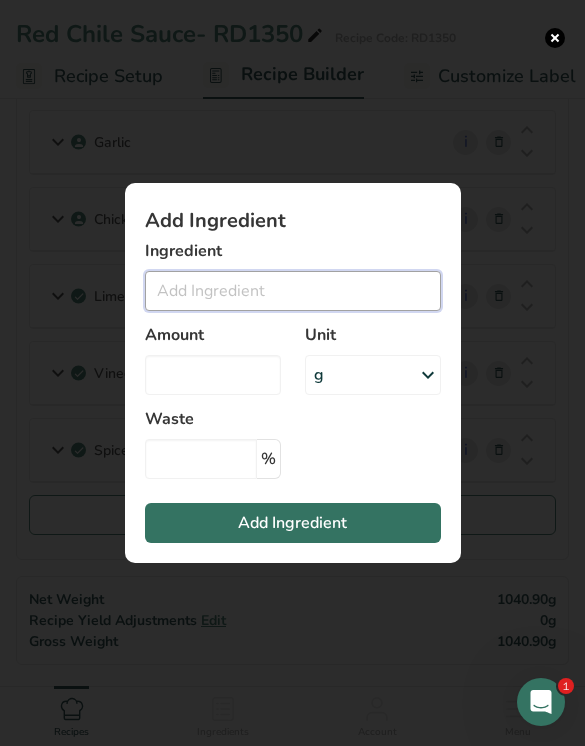 click at bounding box center (293, 291) 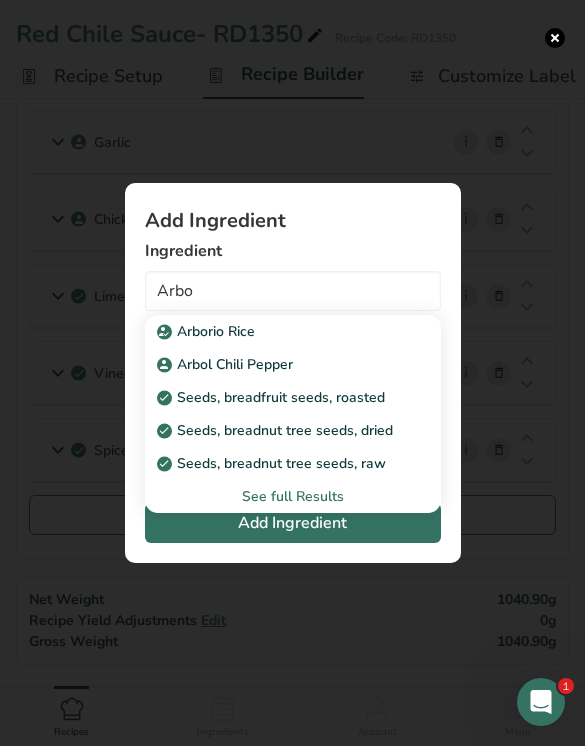 click on "Arbol Chili Pepper" at bounding box center (277, 364) 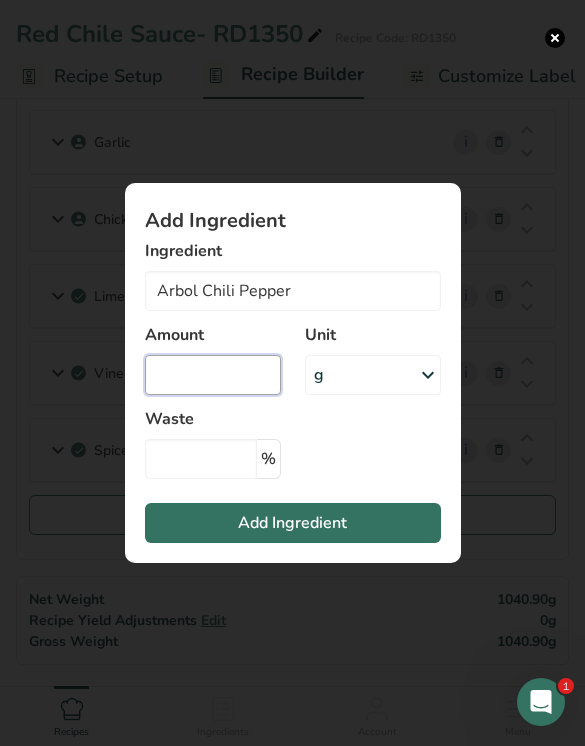 click at bounding box center (213, 375) 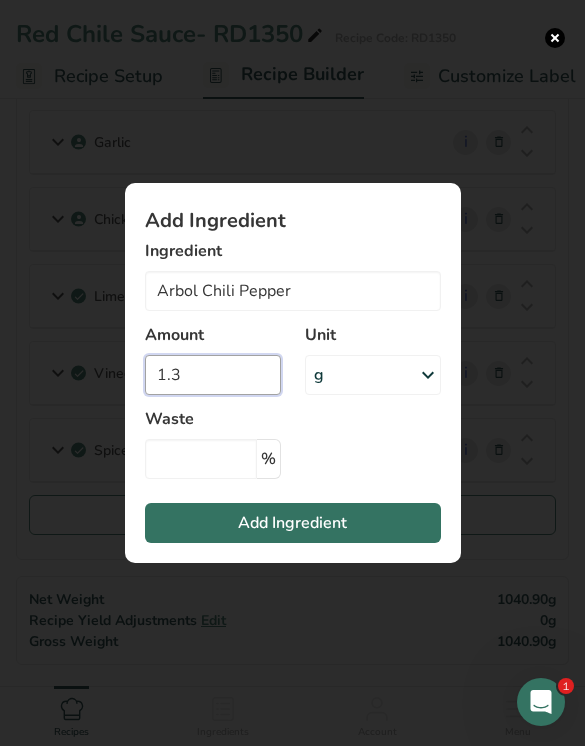 type on "1.3" 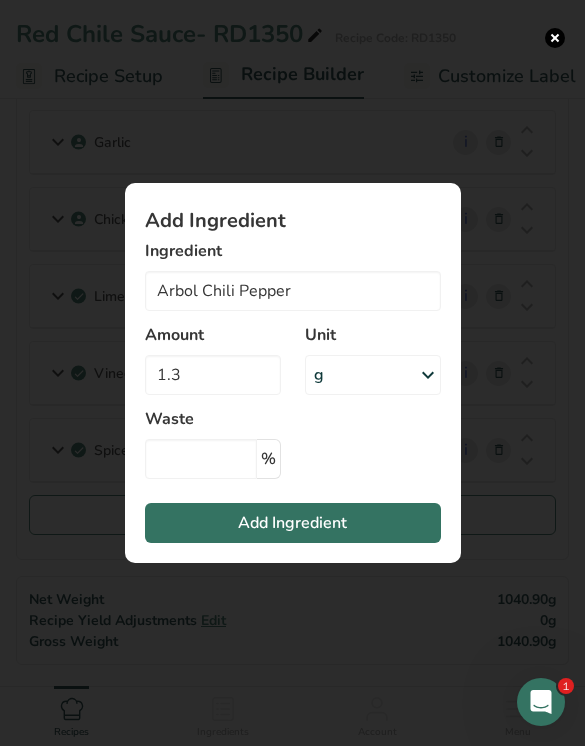 click on "Add Ingredient" at bounding box center [293, 523] 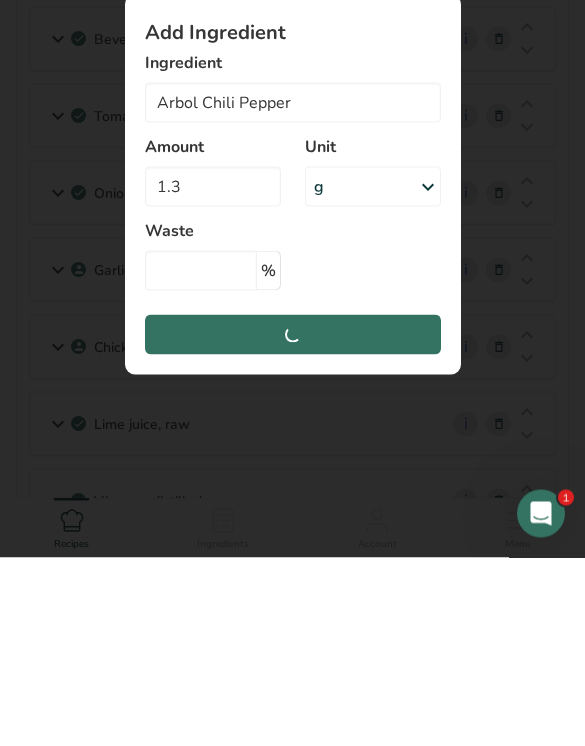 type 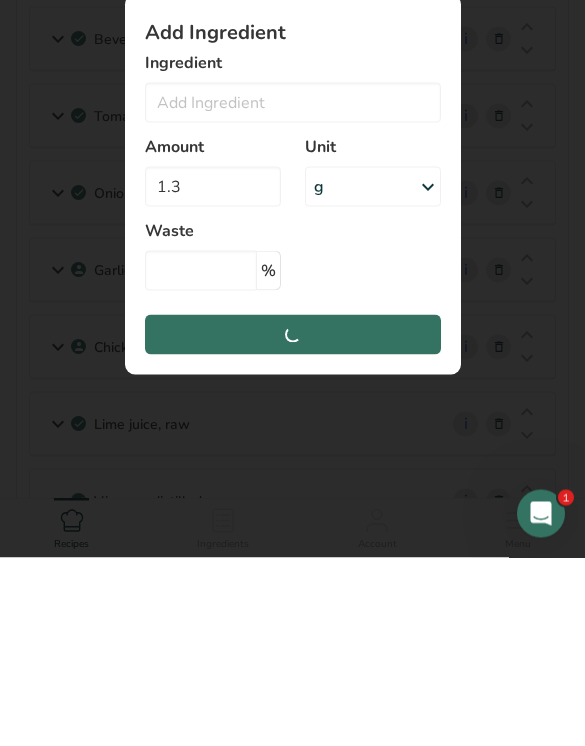 type 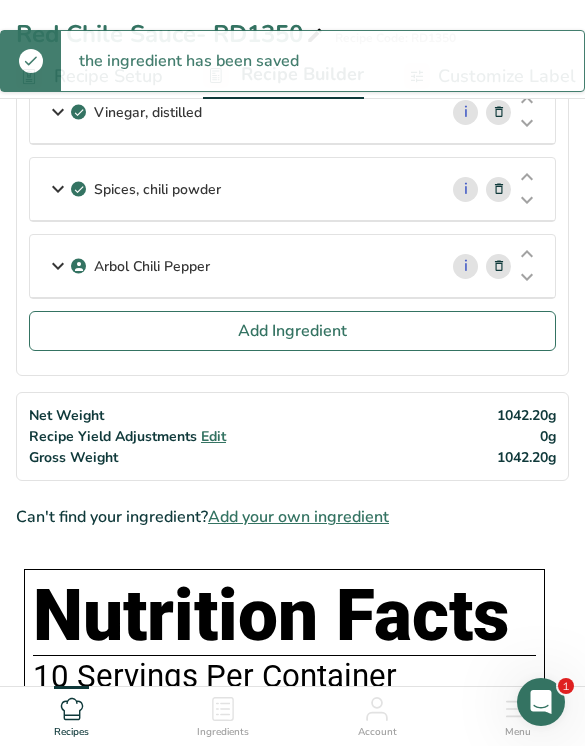 scroll, scrollTop: 624, scrollLeft: 0, axis: vertical 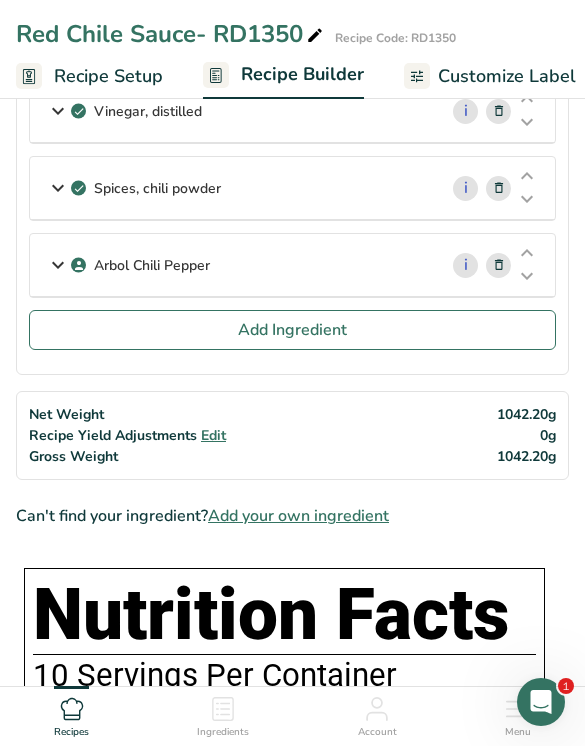 click on "Add Ingredient" at bounding box center (292, 330) 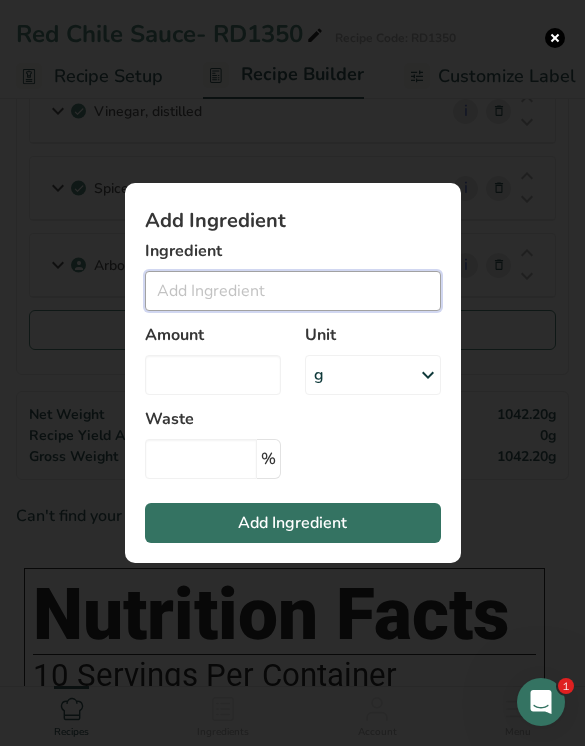 click at bounding box center (293, 291) 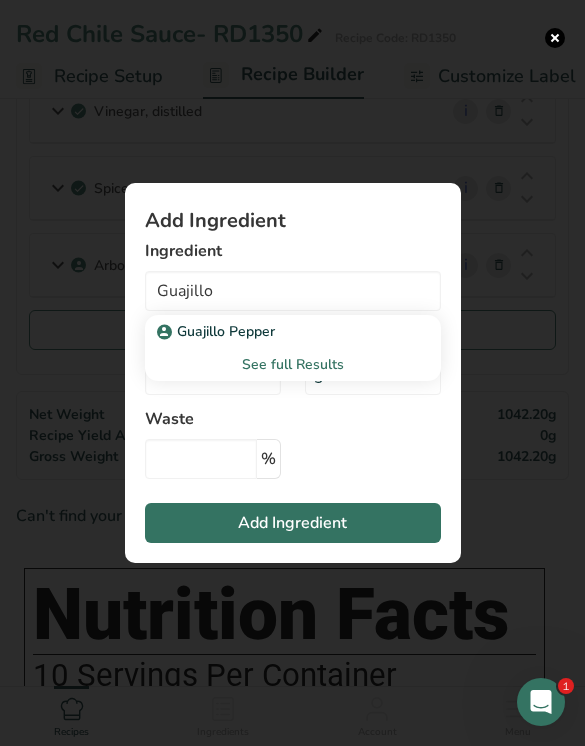 click on "Guajillo Pepper" at bounding box center [293, 331] 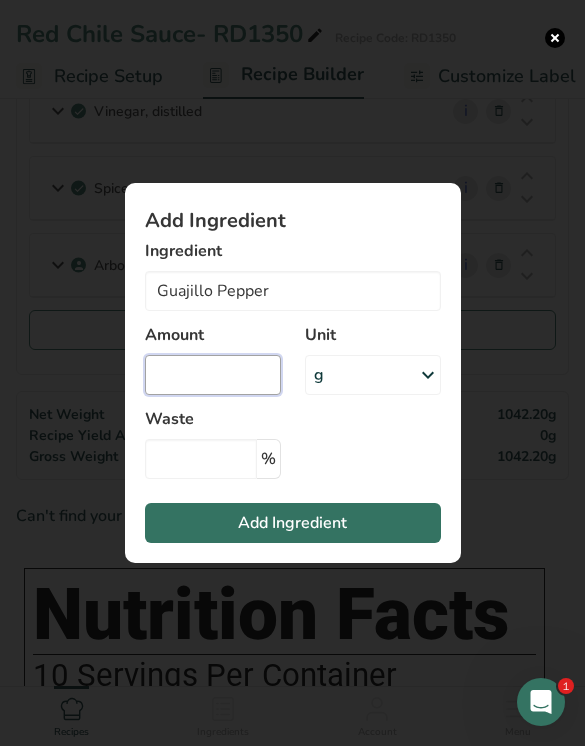 click at bounding box center (213, 375) 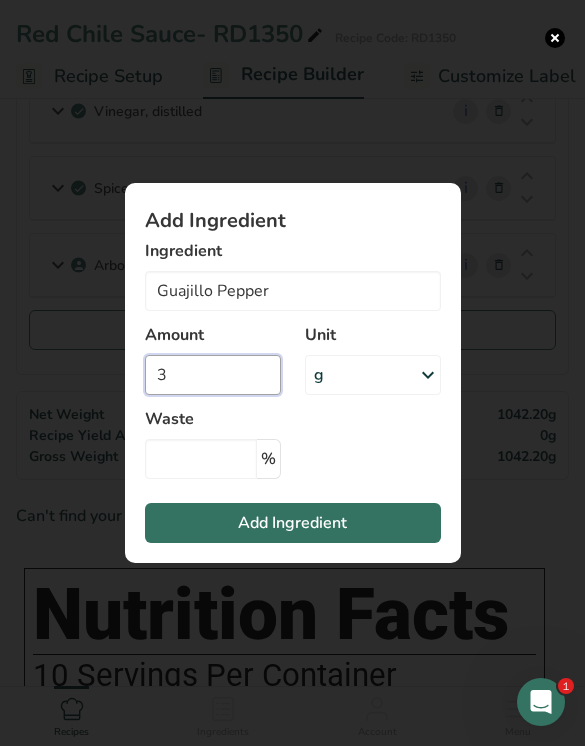 type on "3" 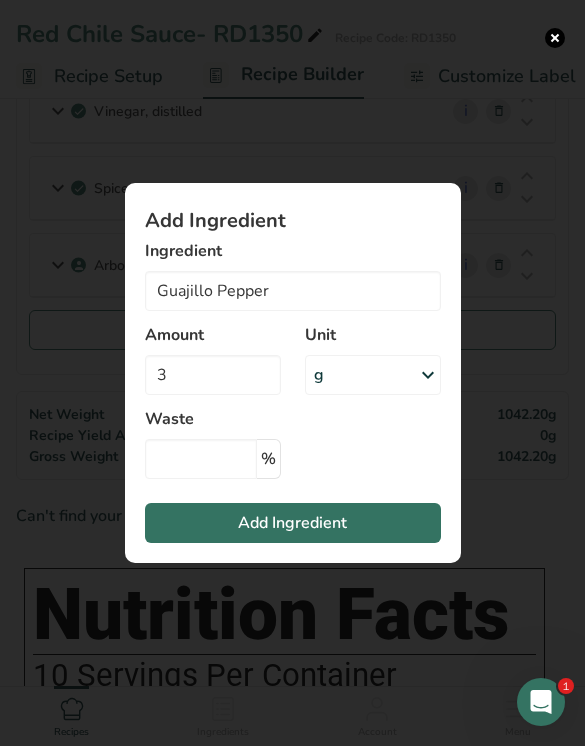 click on "Add Ingredient" at bounding box center (293, 523) 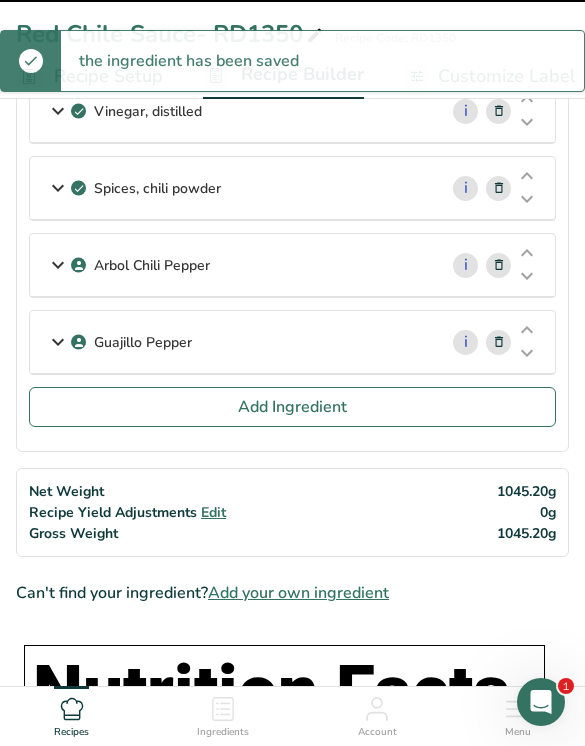 type 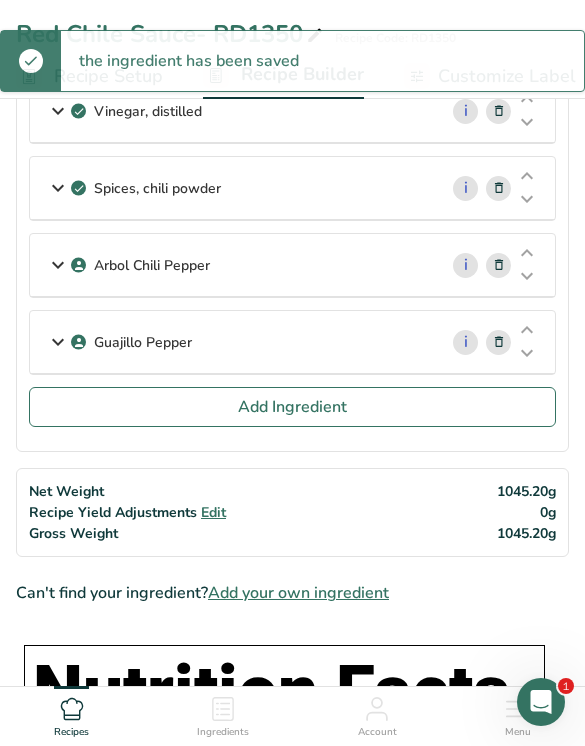 click on "Add Ingredient" at bounding box center (292, 407) 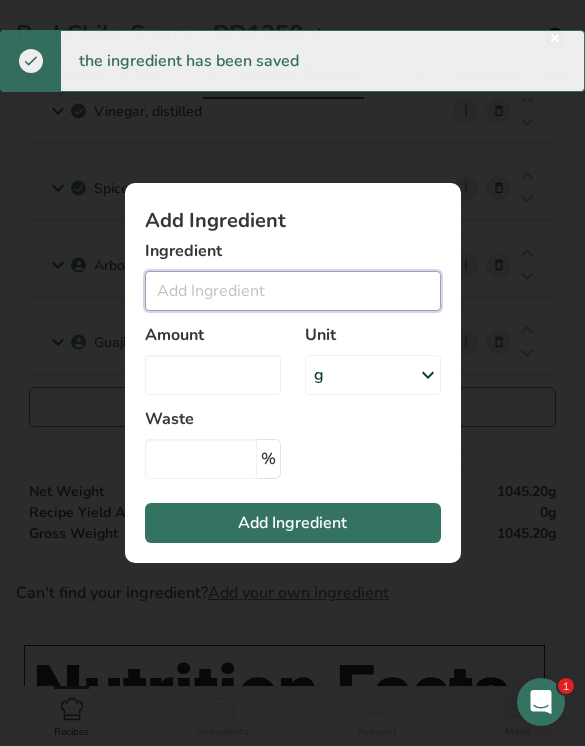 click at bounding box center (293, 291) 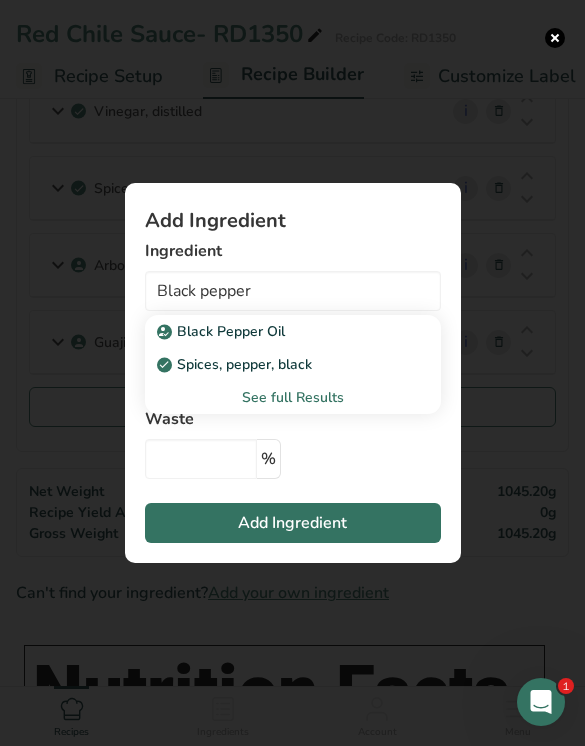 click on "Spices, pepper, black" at bounding box center [277, 364] 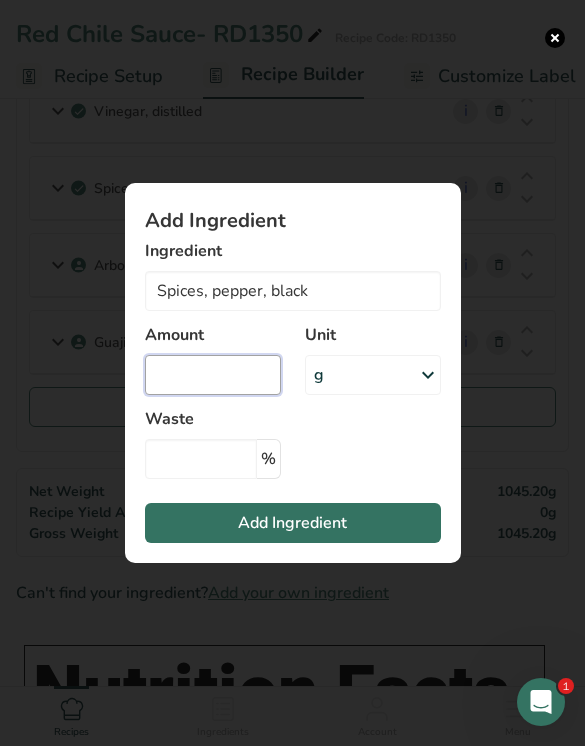 click at bounding box center [213, 375] 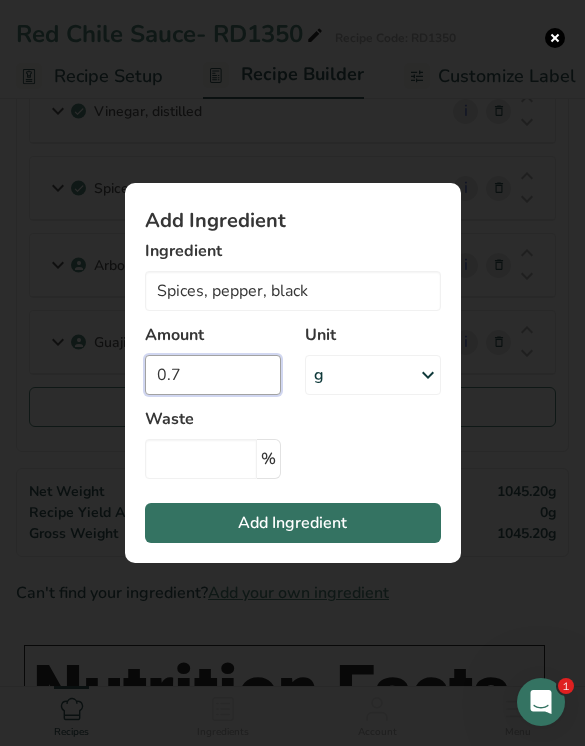 type on "0.7" 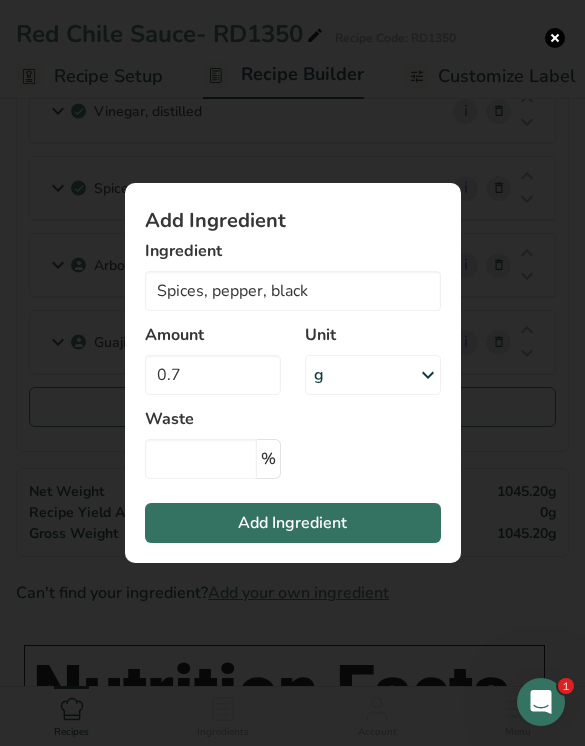 click on "Add Ingredient" at bounding box center [293, 523] 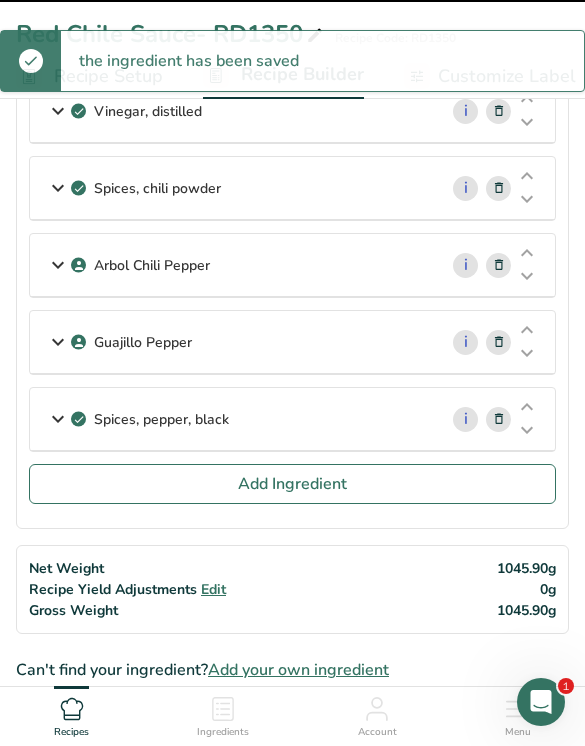 type 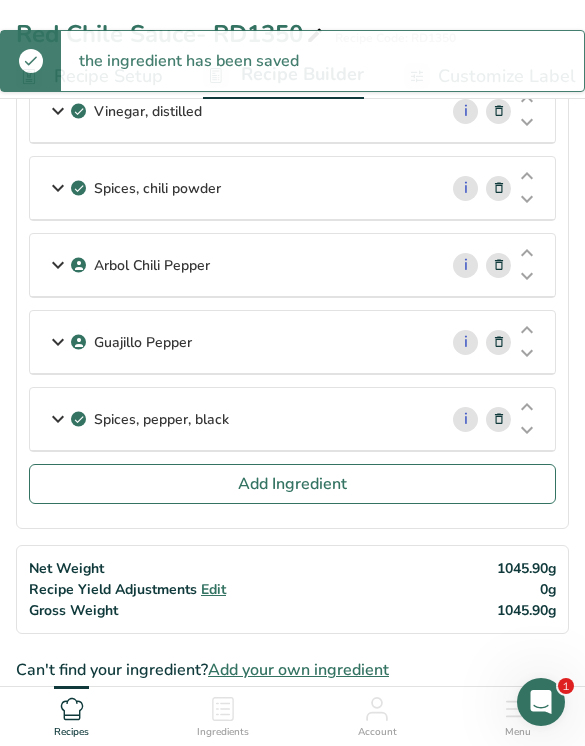 click on "Add Ingredient" at bounding box center (292, 484) 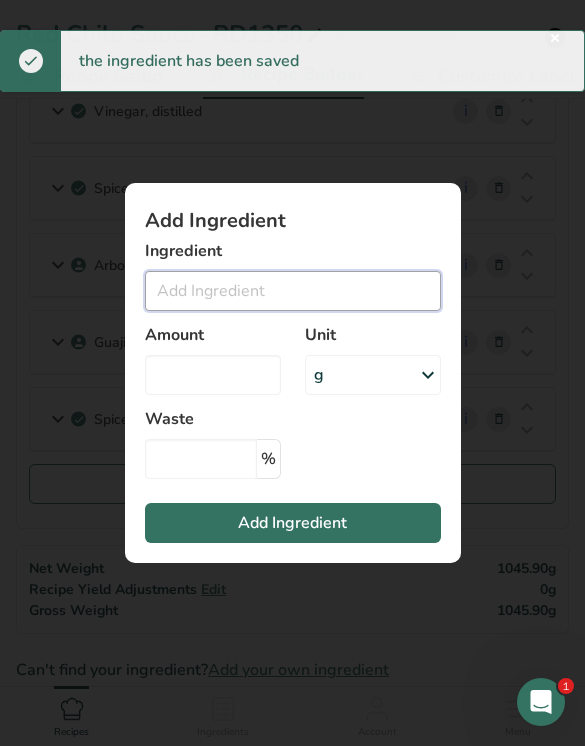 click at bounding box center (293, 291) 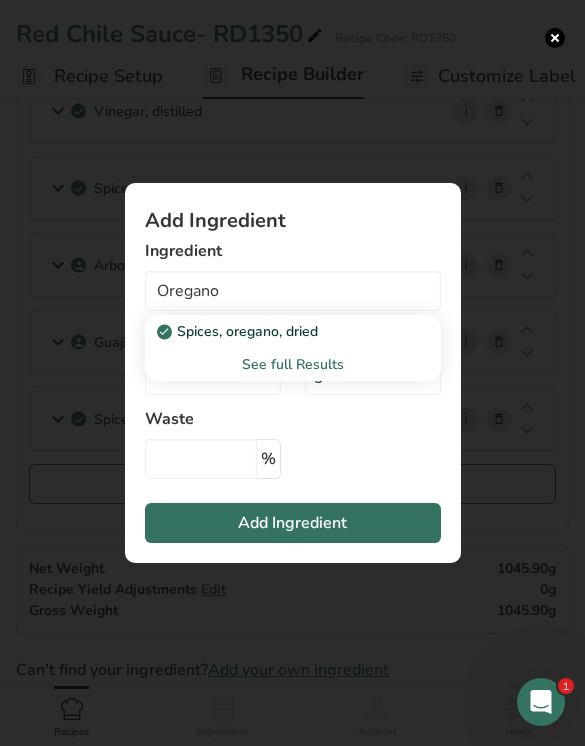click on "Spices, oregano, dried" at bounding box center (277, 331) 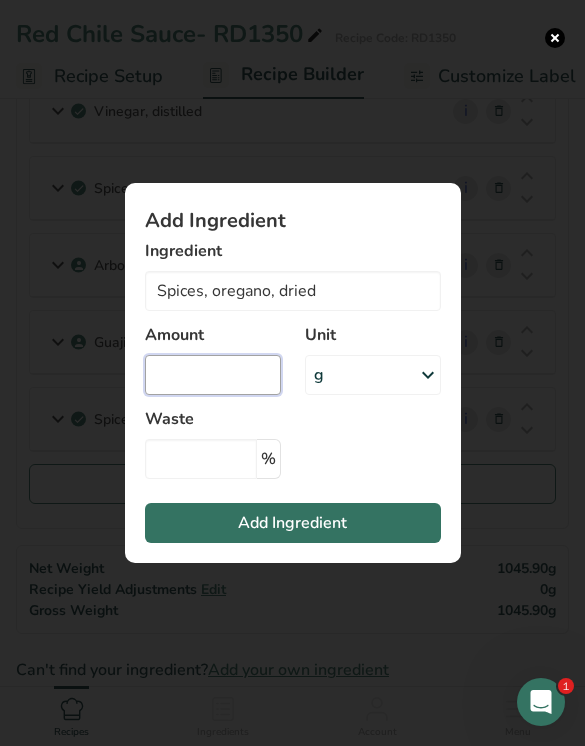 click at bounding box center [213, 375] 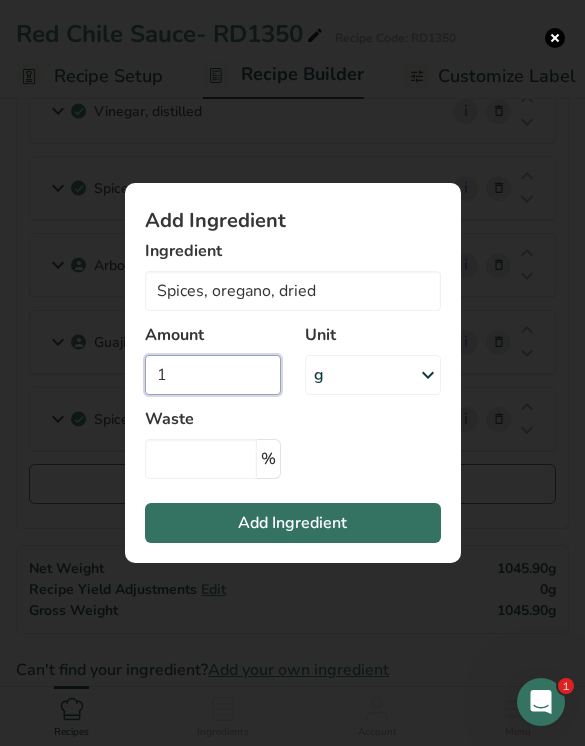 type on "1" 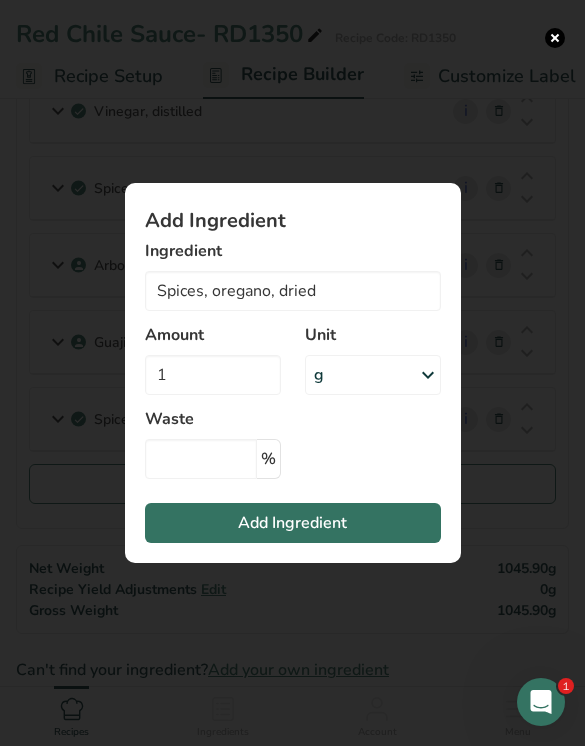 click on "Add Ingredient" at bounding box center [293, 523] 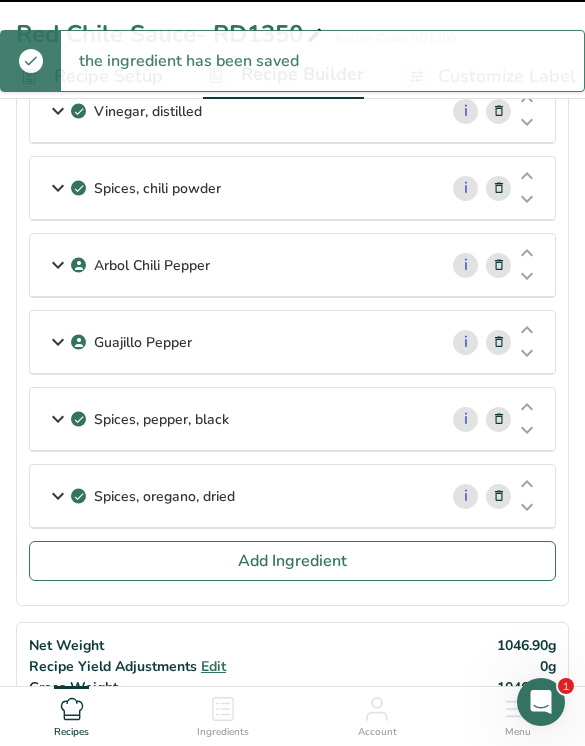 type 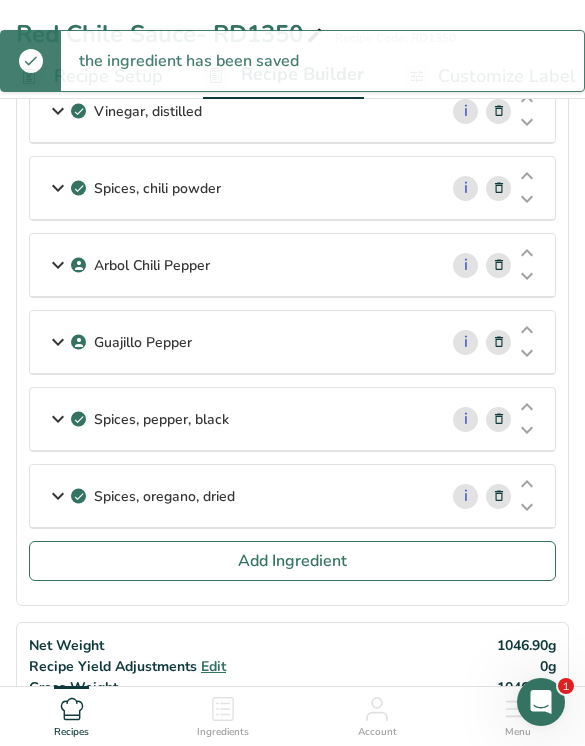 click on "Add Ingredient" at bounding box center (292, 561) 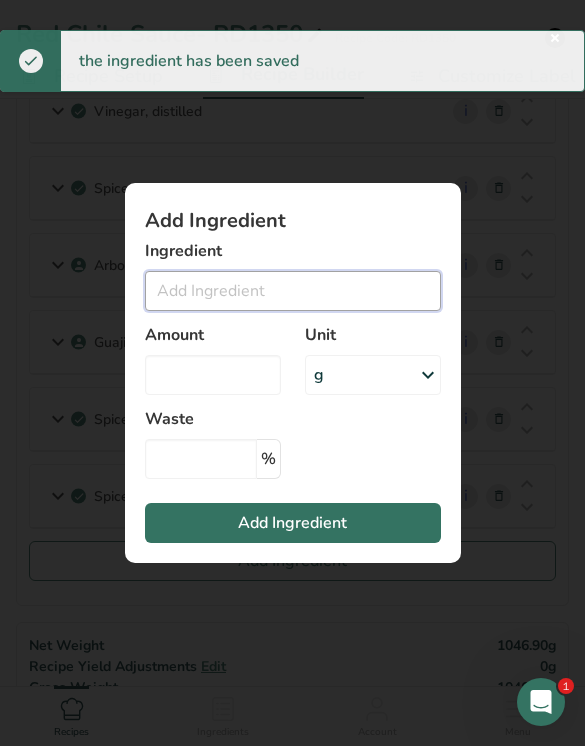 click at bounding box center [293, 291] 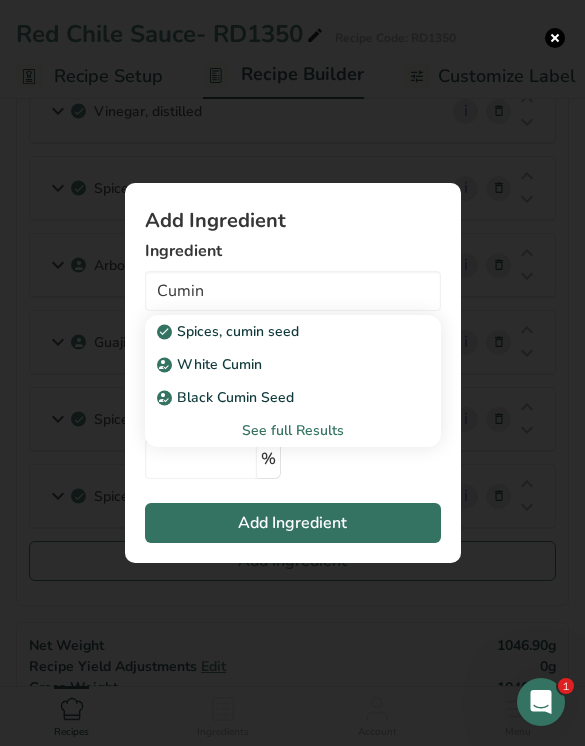 click on "Spices, cumin seed" at bounding box center [277, 331] 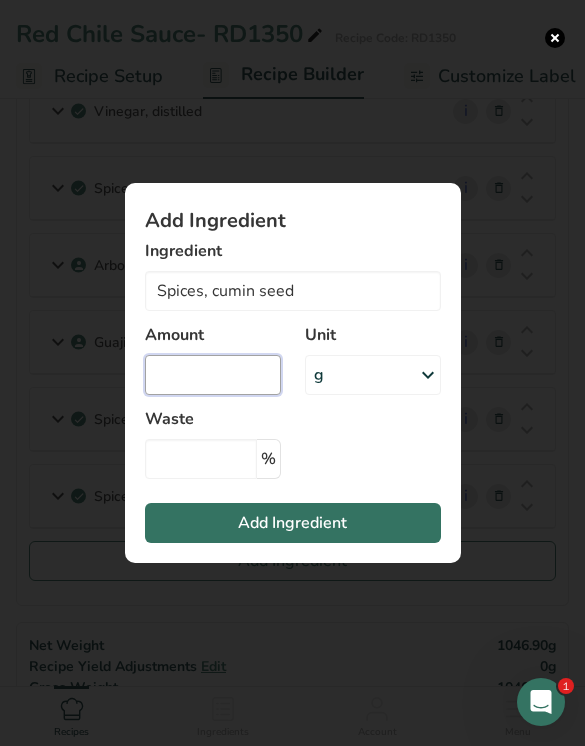 click at bounding box center (213, 375) 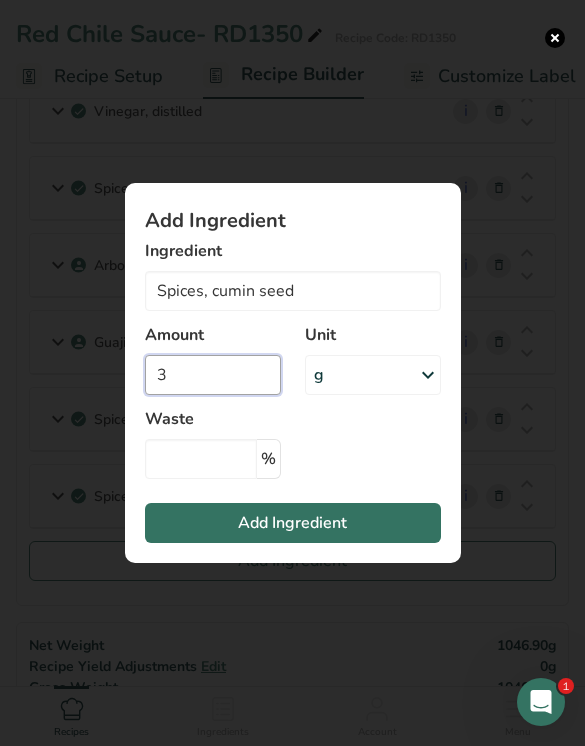 type on "3" 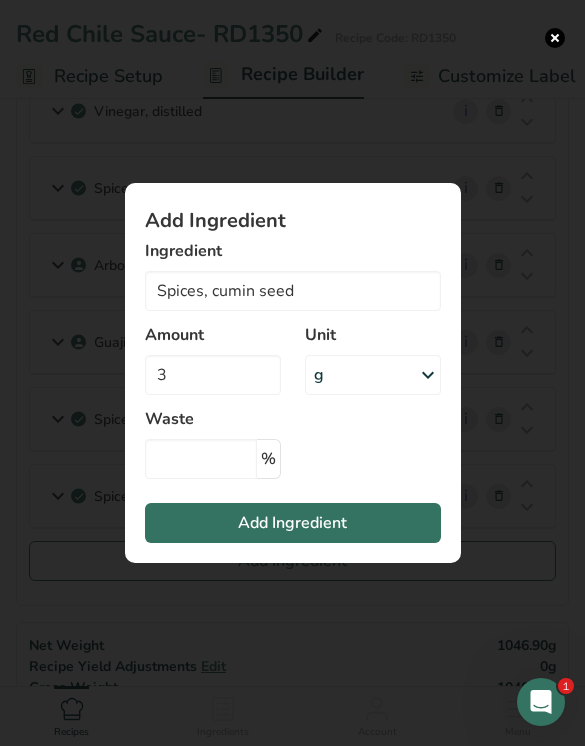 click on "Add Ingredient" at bounding box center [292, 523] 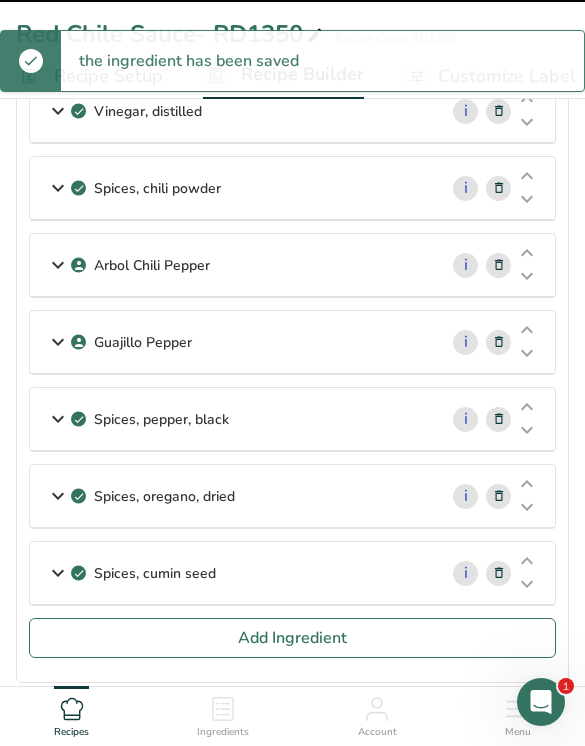 type 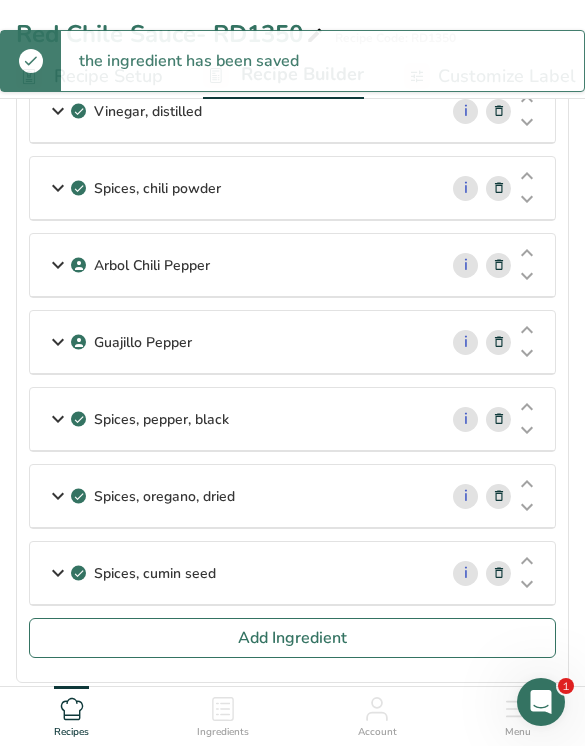 click on "Add Ingredient" at bounding box center (292, 638) 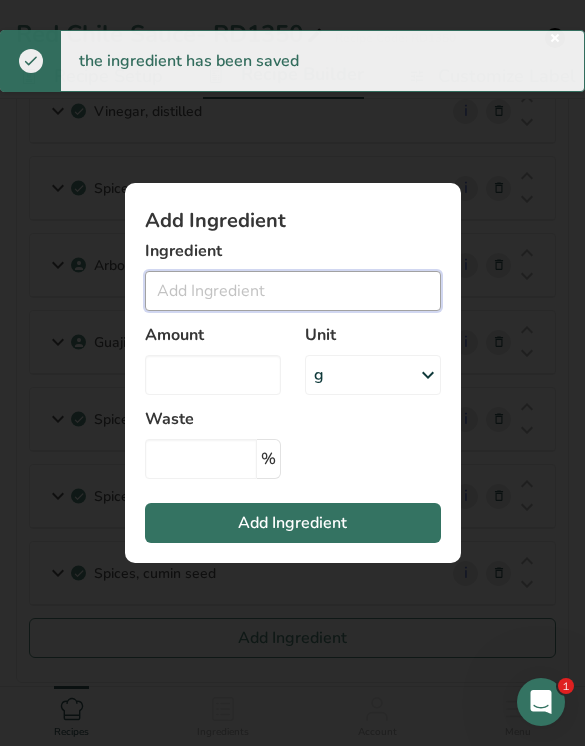click at bounding box center [293, 291] 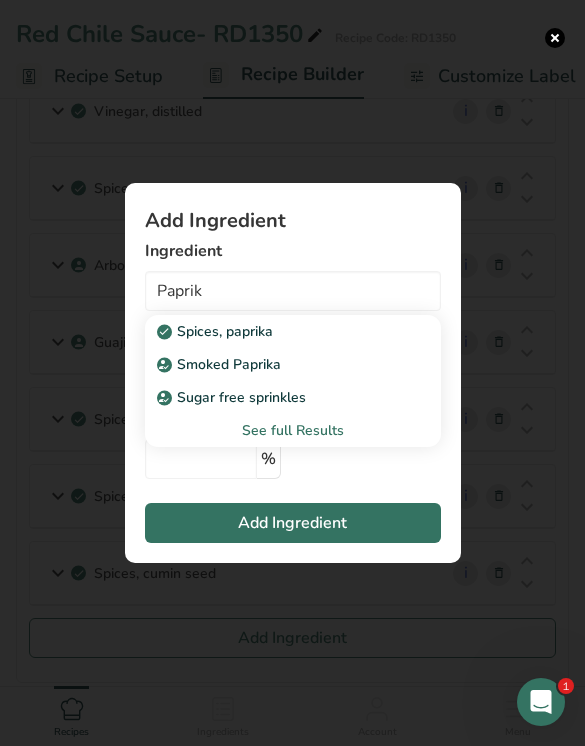 click on "Spices, paprika" at bounding box center (277, 331) 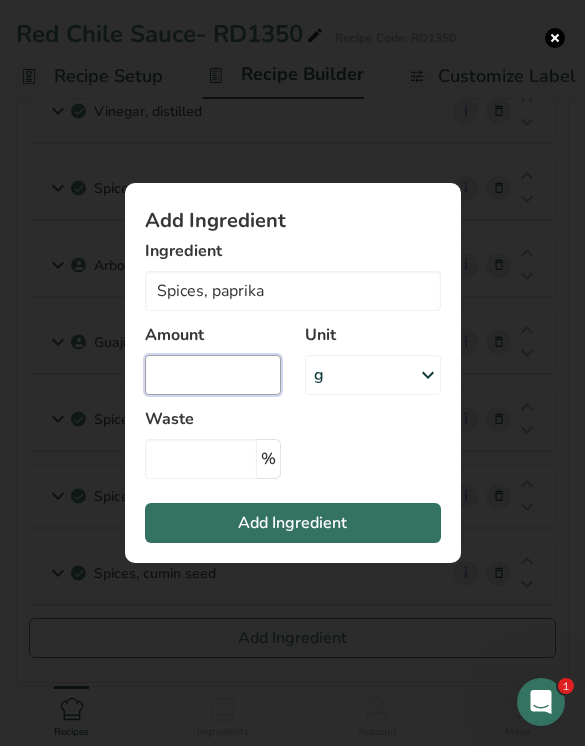 click at bounding box center (213, 375) 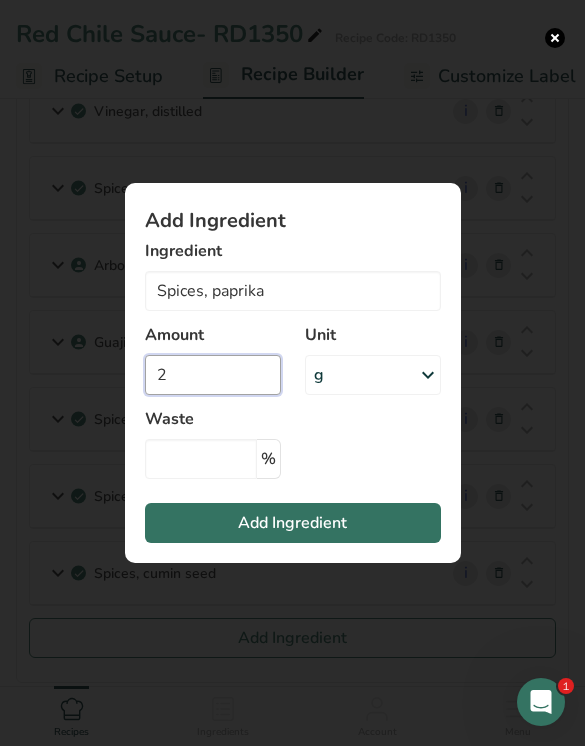 type on "2" 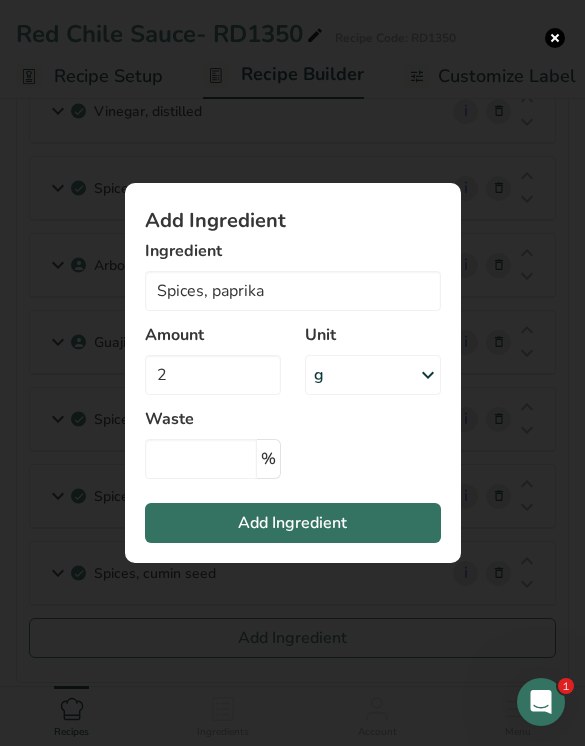 click on "Add Ingredient" at bounding box center (293, 523) 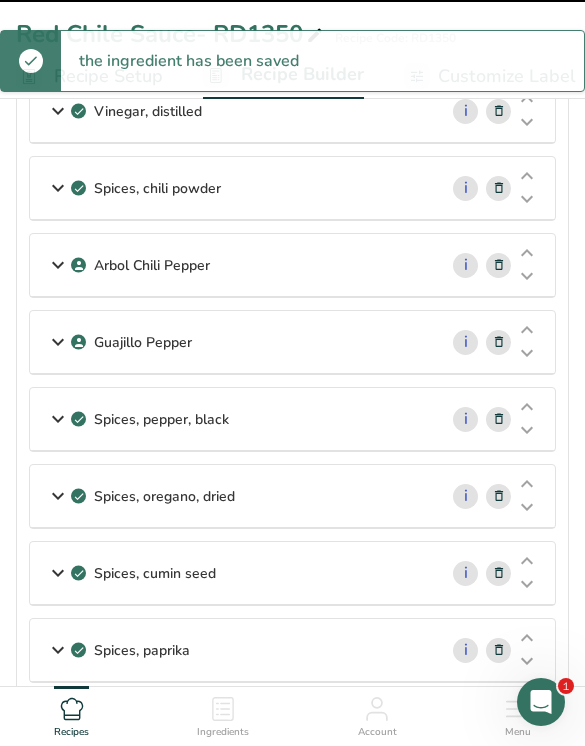 type 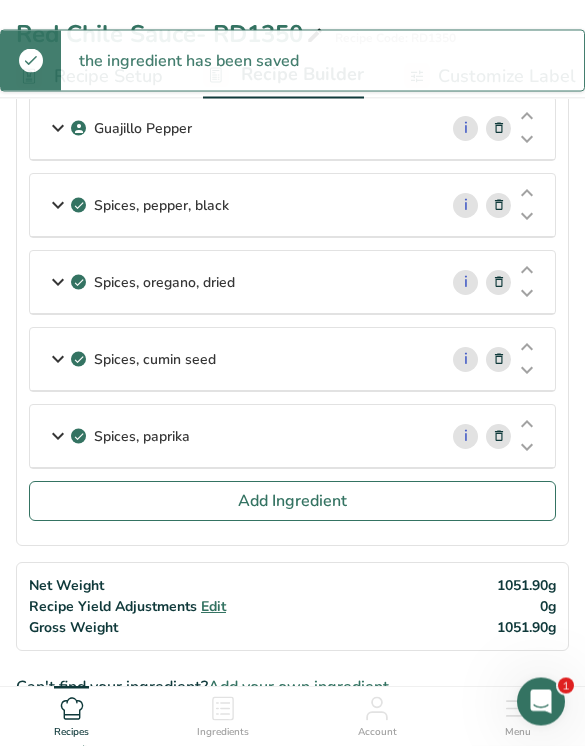 click on "Add Ingredient" at bounding box center [292, 502] 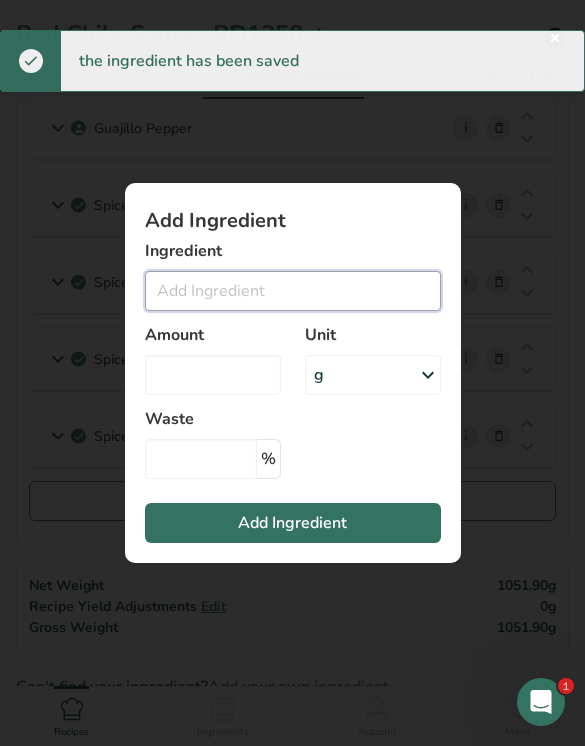 click at bounding box center (293, 291) 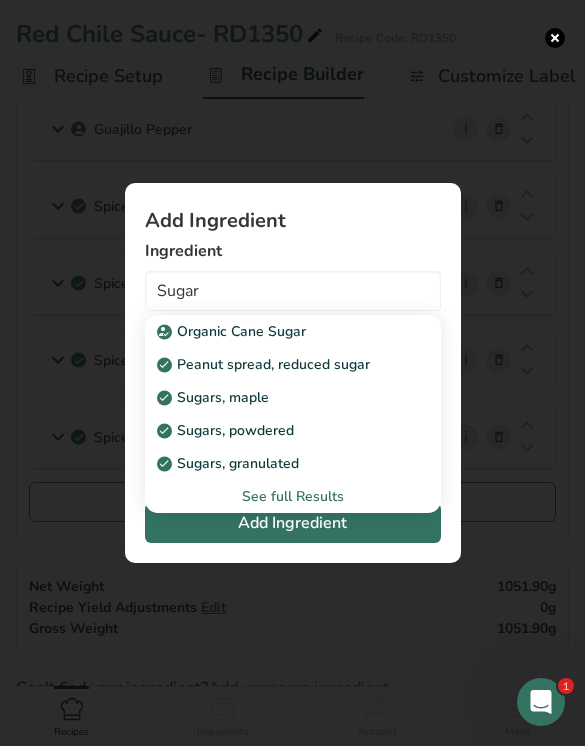 click on "Sugars, granulated" at bounding box center [277, 463] 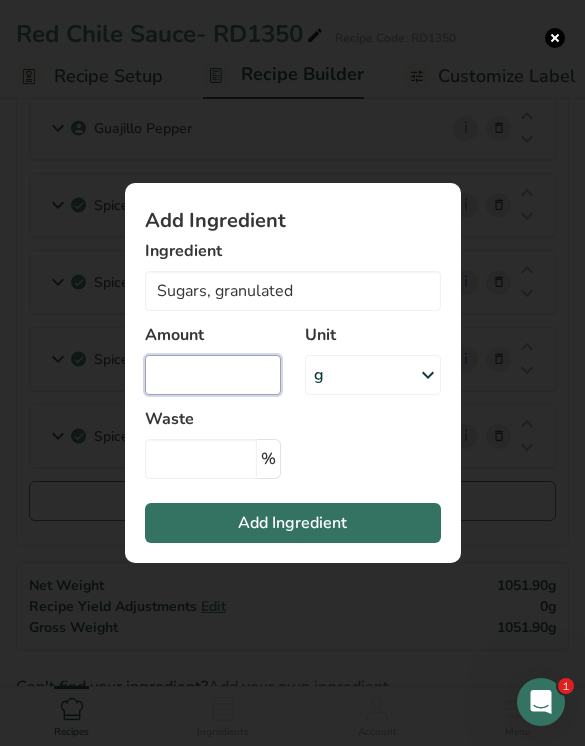 click at bounding box center (213, 375) 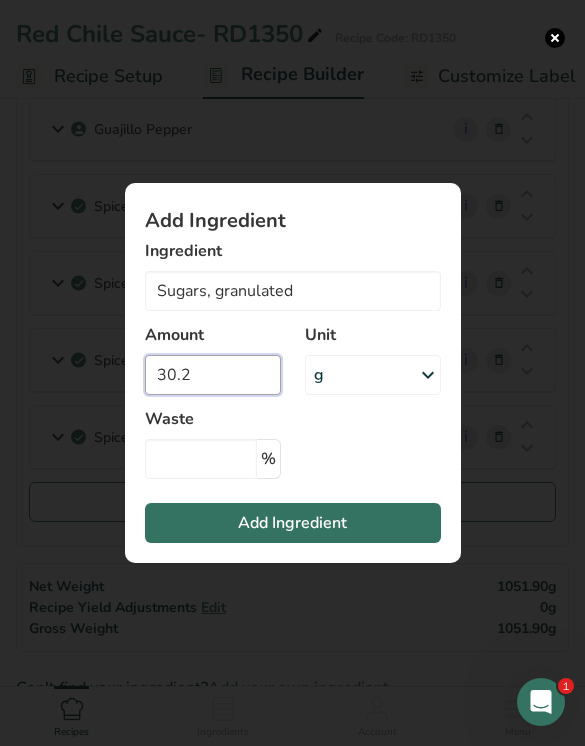 type on "30.2" 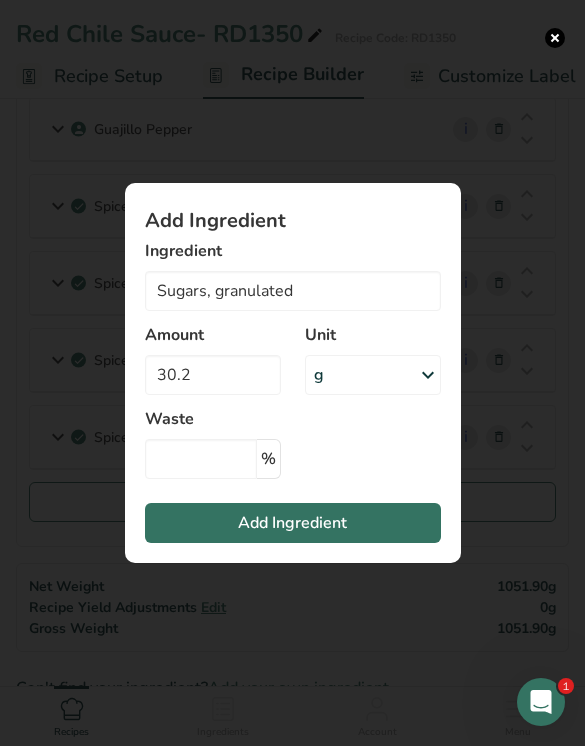 click on "Add Ingredient" at bounding box center [293, 523] 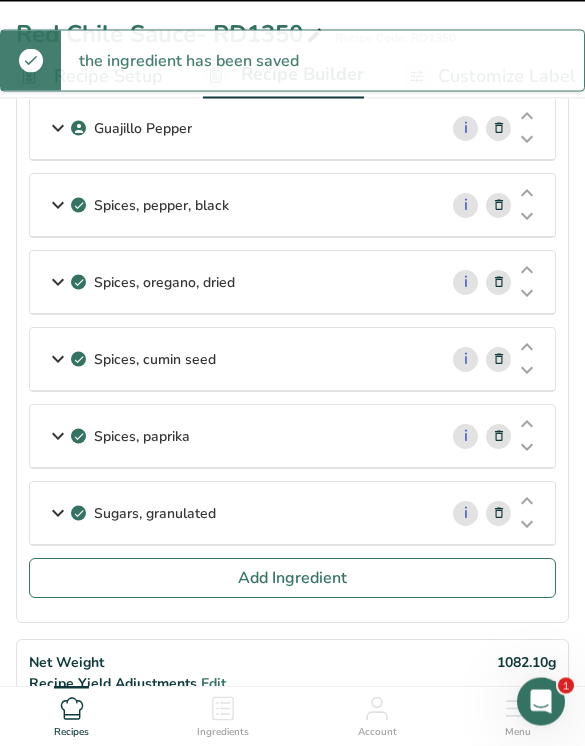 type 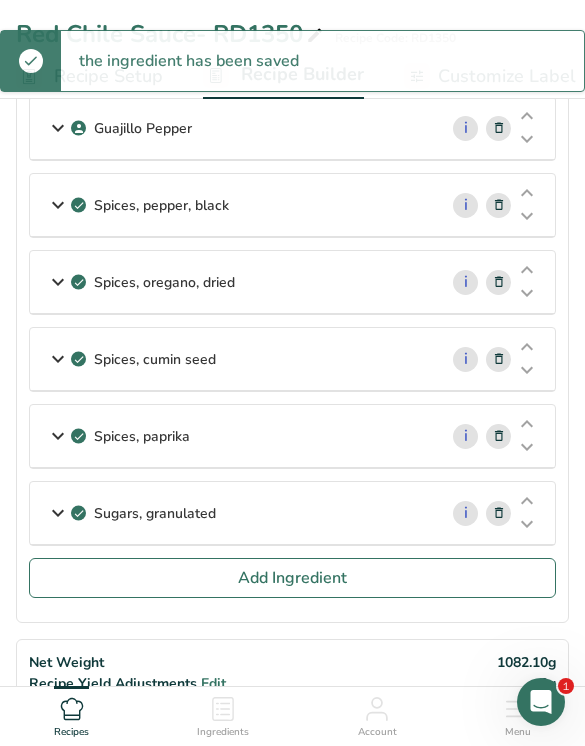 click on "Add Ingredient" at bounding box center [292, 578] 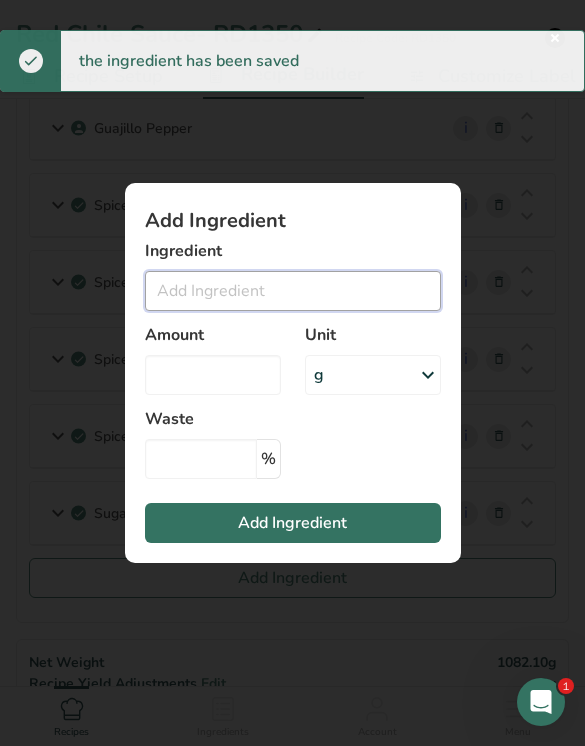 click at bounding box center [293, 291] 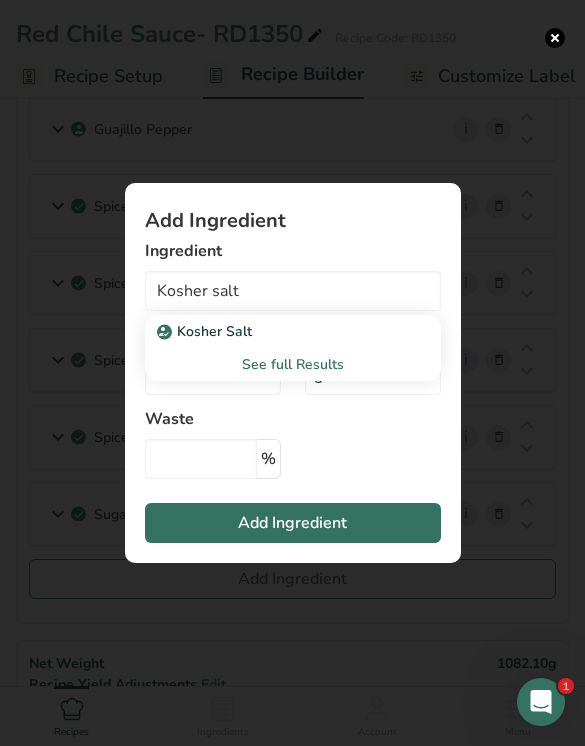 click on "Kosher Salt" at bounding box center (277, 331) 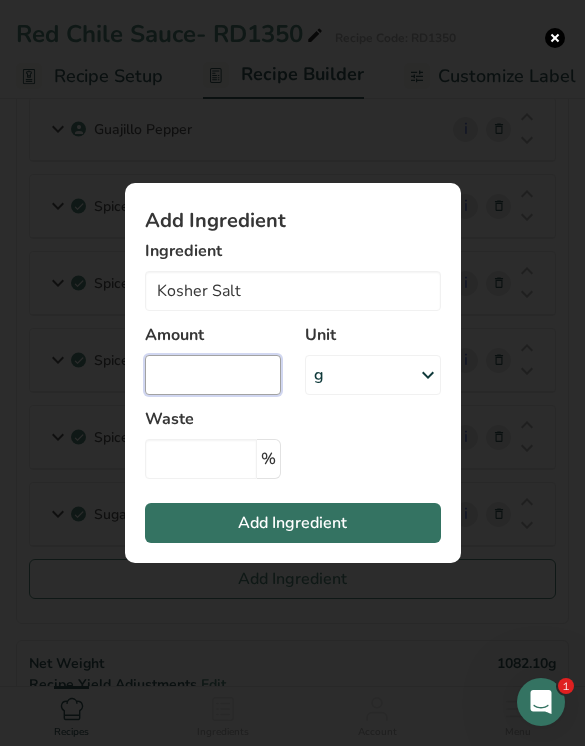 click at bounding box center (213, 375) 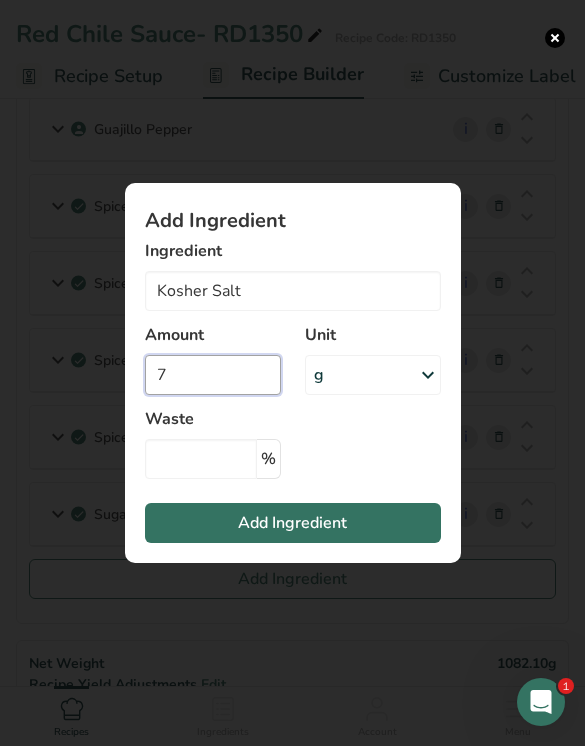 type on "7" 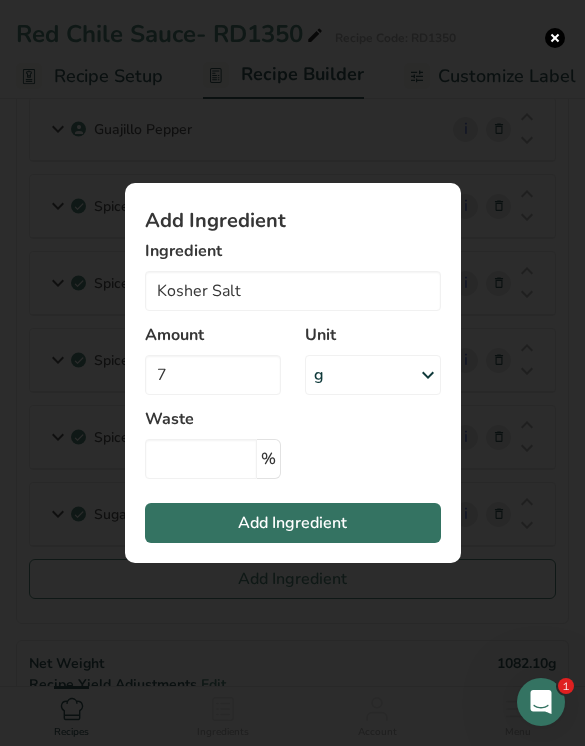 click on "Add Ingredient" at bounding box center (293, 523) 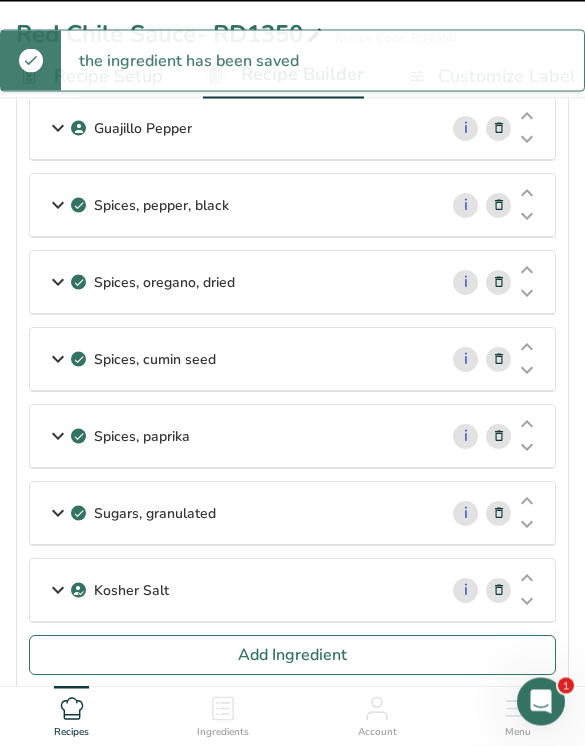 type 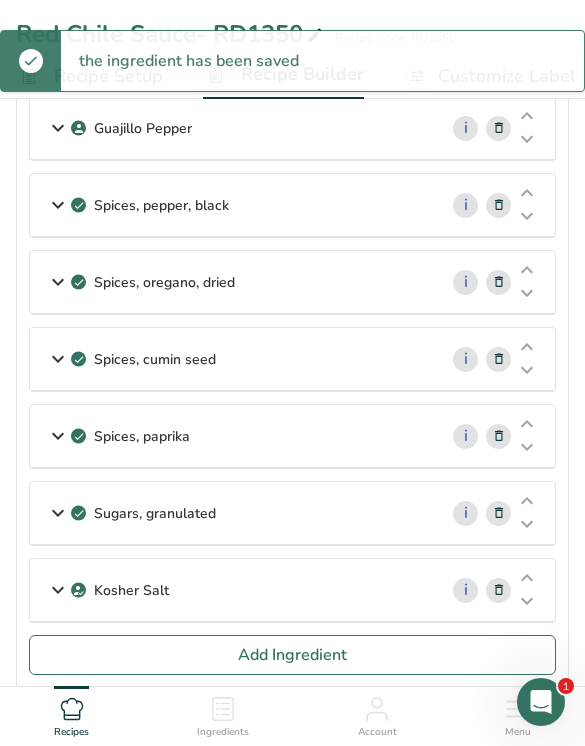 click on "Add Ingredient" at bounding box center (292, 655) 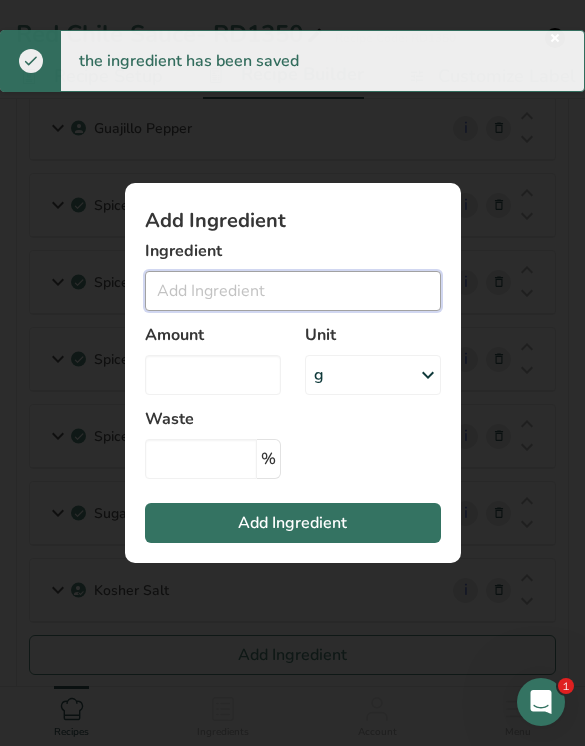 click at bounding box center (293, 291) 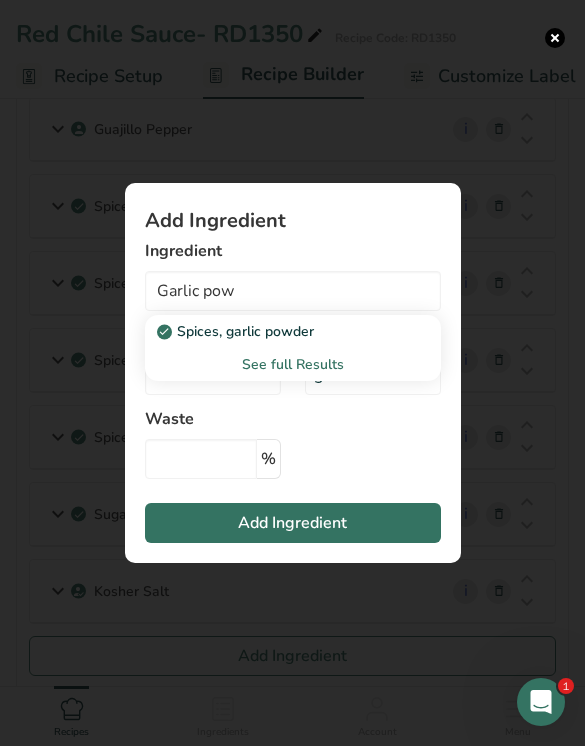 click on "Spices, garlic powder" at bounding box center (277, 331) 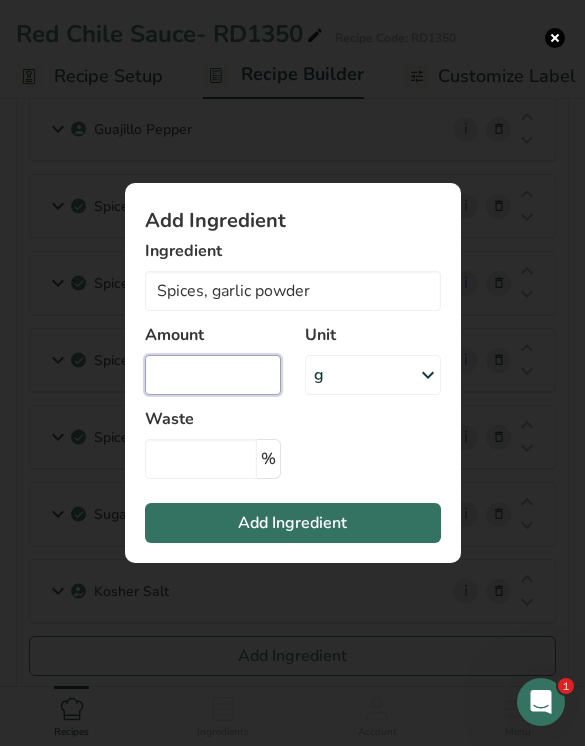 click at bounding box center [213, 375] 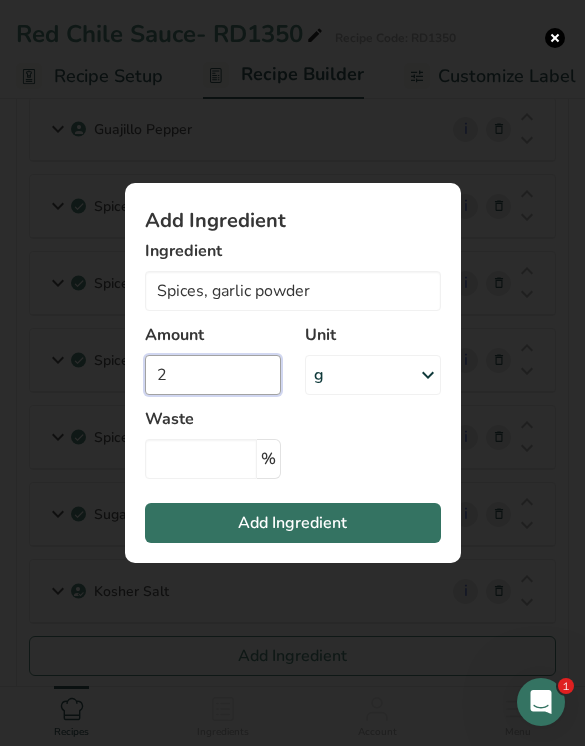 type on "2" 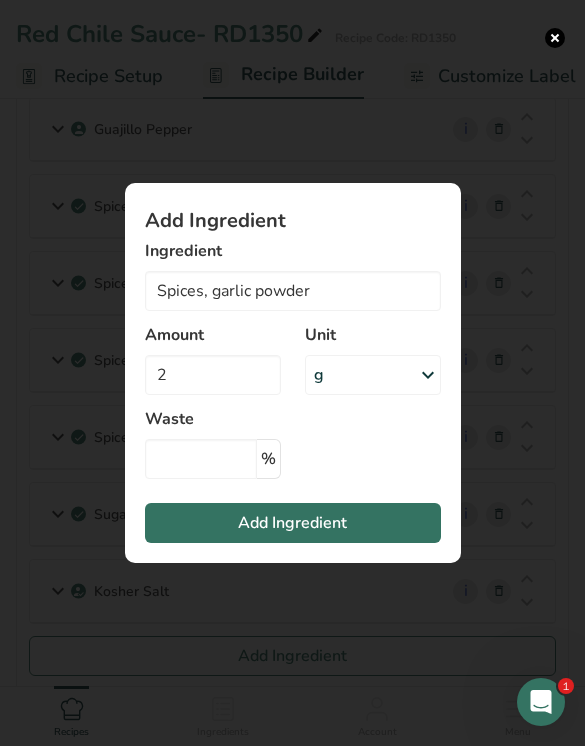 click on "Add Ingredient" at bounding box center (293, 523) 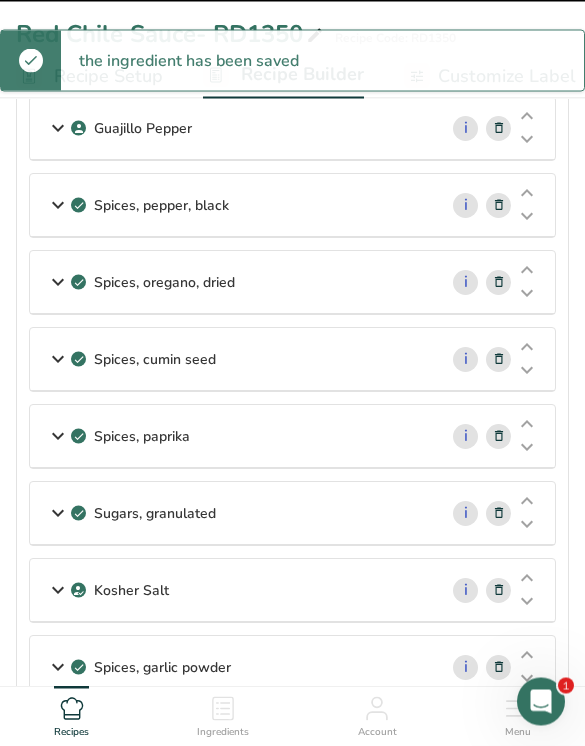 type 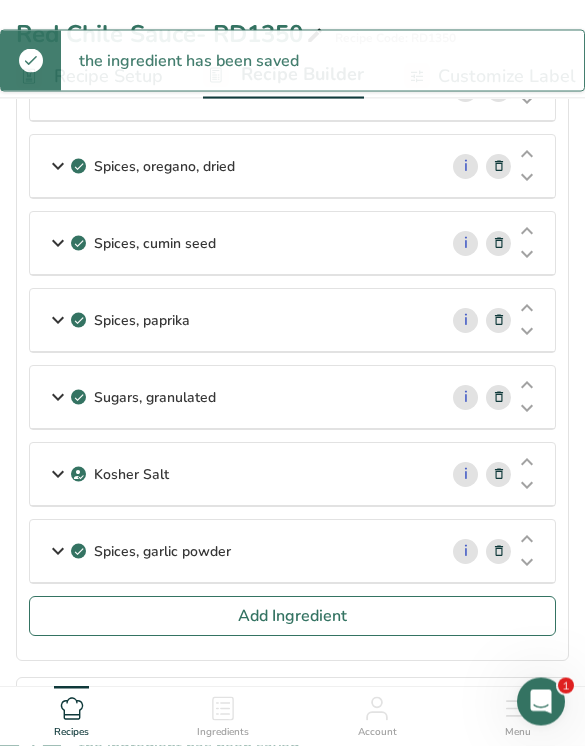 click on "Add Ingredient" at bounding box center (292, 617) 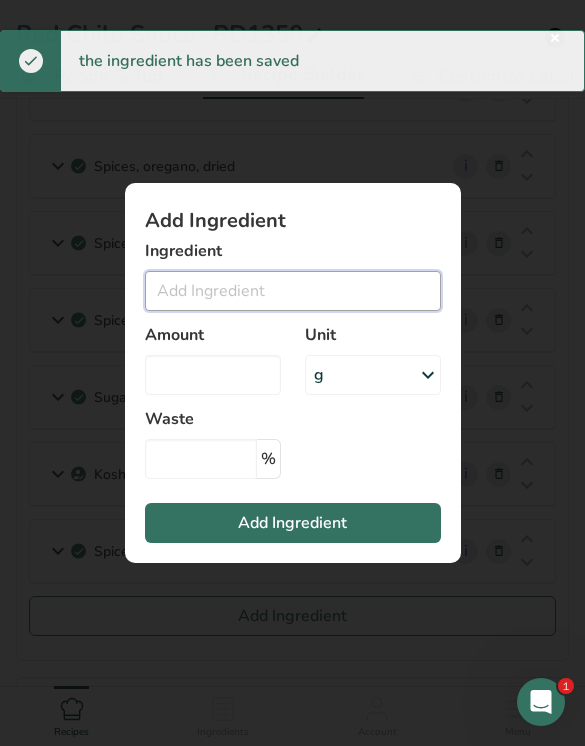 click at bounding box center (293, 291) 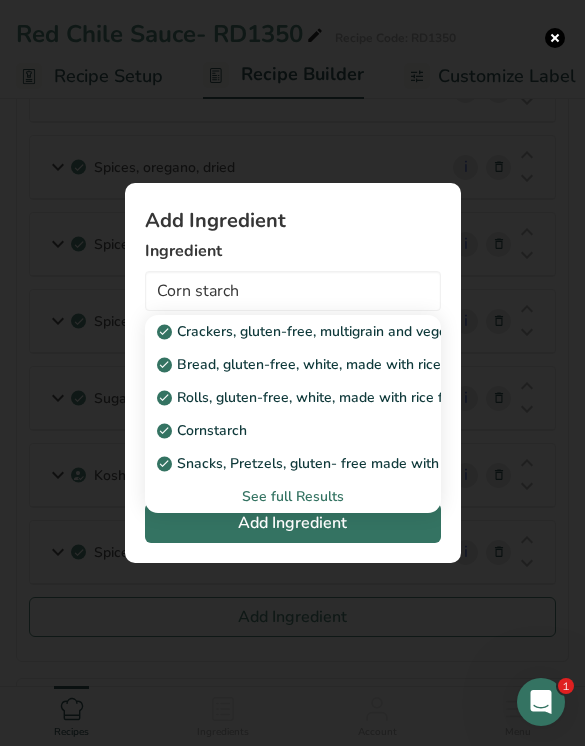 click on "Cornstarch" at bounding box center (277, 430) 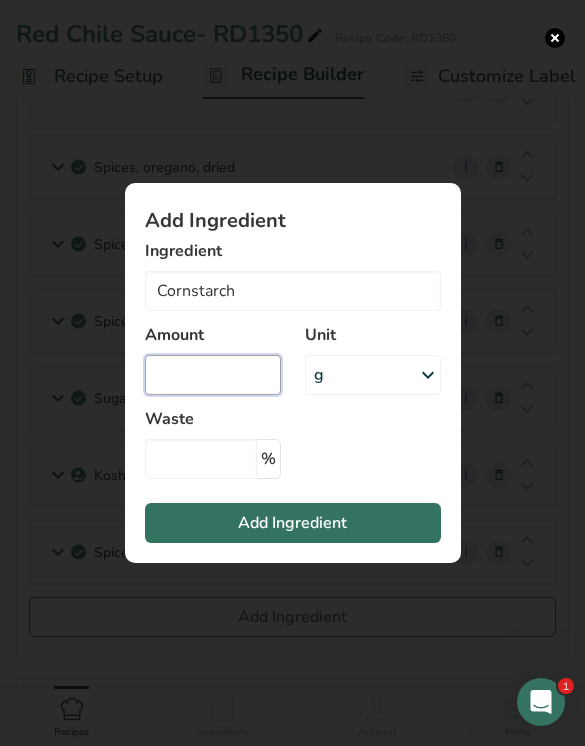 click at bounding box center [213, 375] 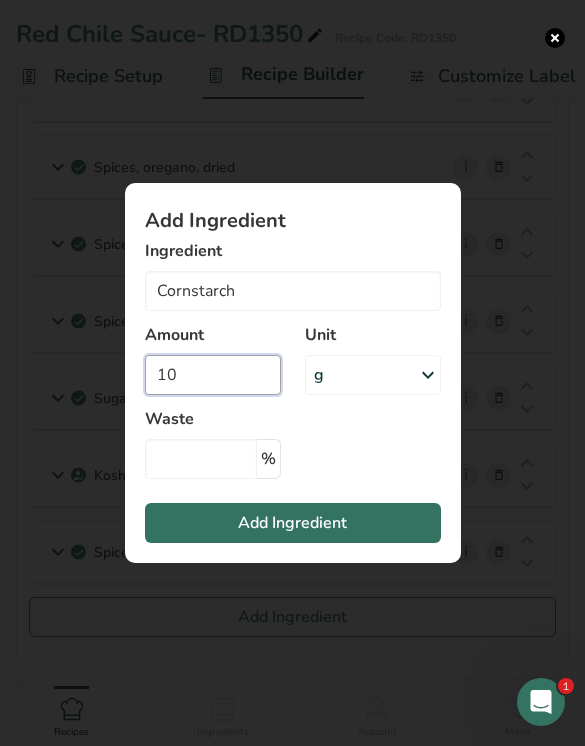 type on "10" 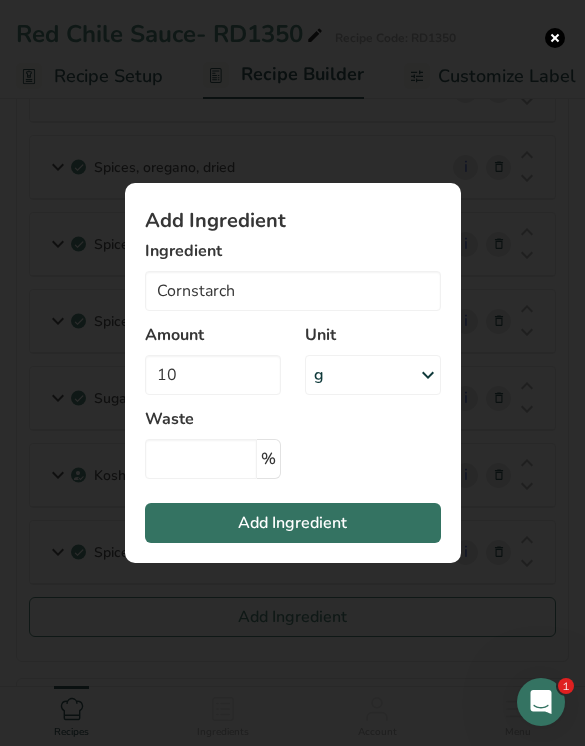 click on "Add Ingredient" at bounding box center (293, 523) 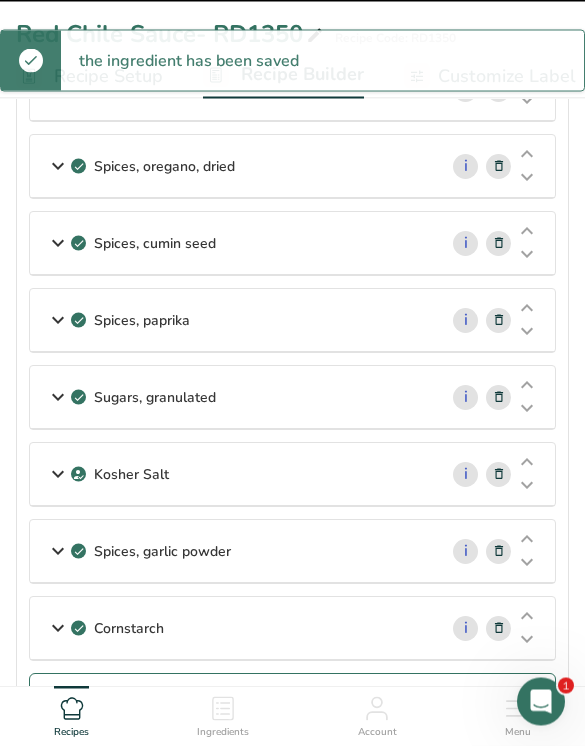type 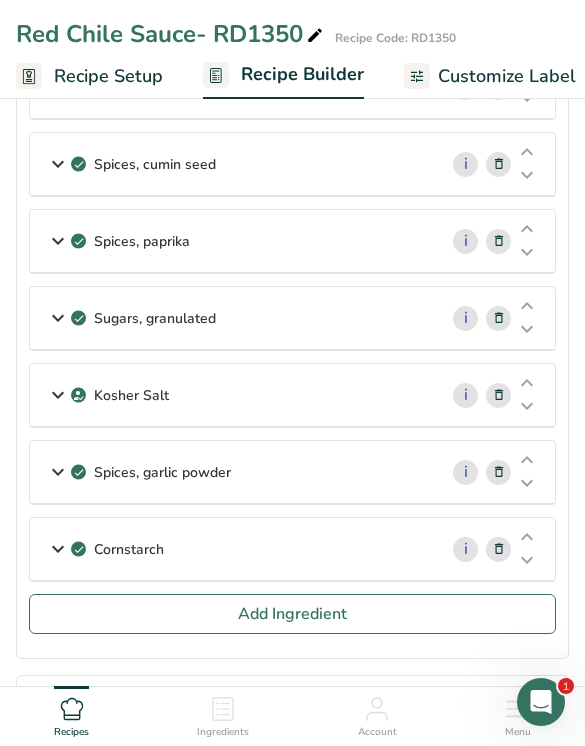 scroll, scrollTop: 1032, scrollLeft: 0, axis: vertical 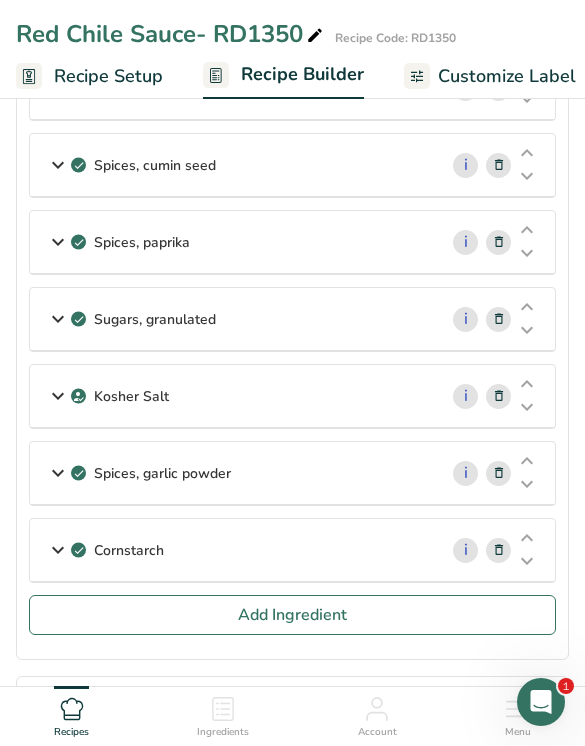 click on "Customize Label" at bounding box center (507, 76) 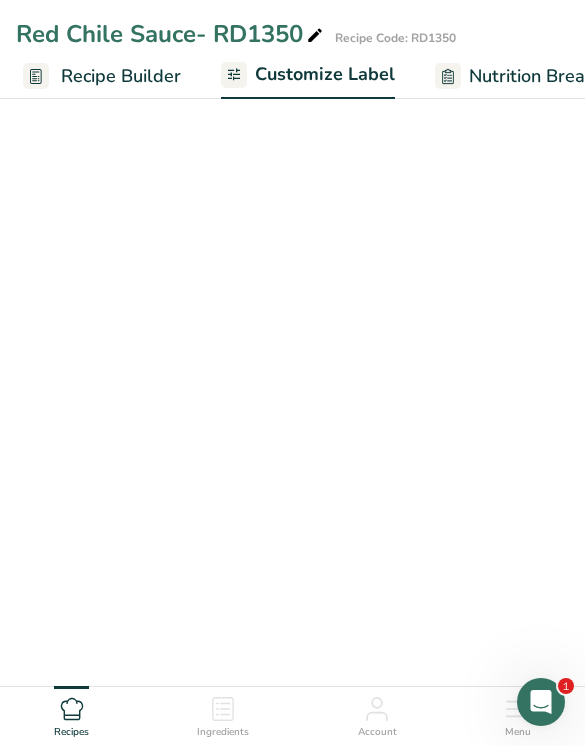 scroll, scrollTop: 0, scrollLeft: 373, axis: horizontal 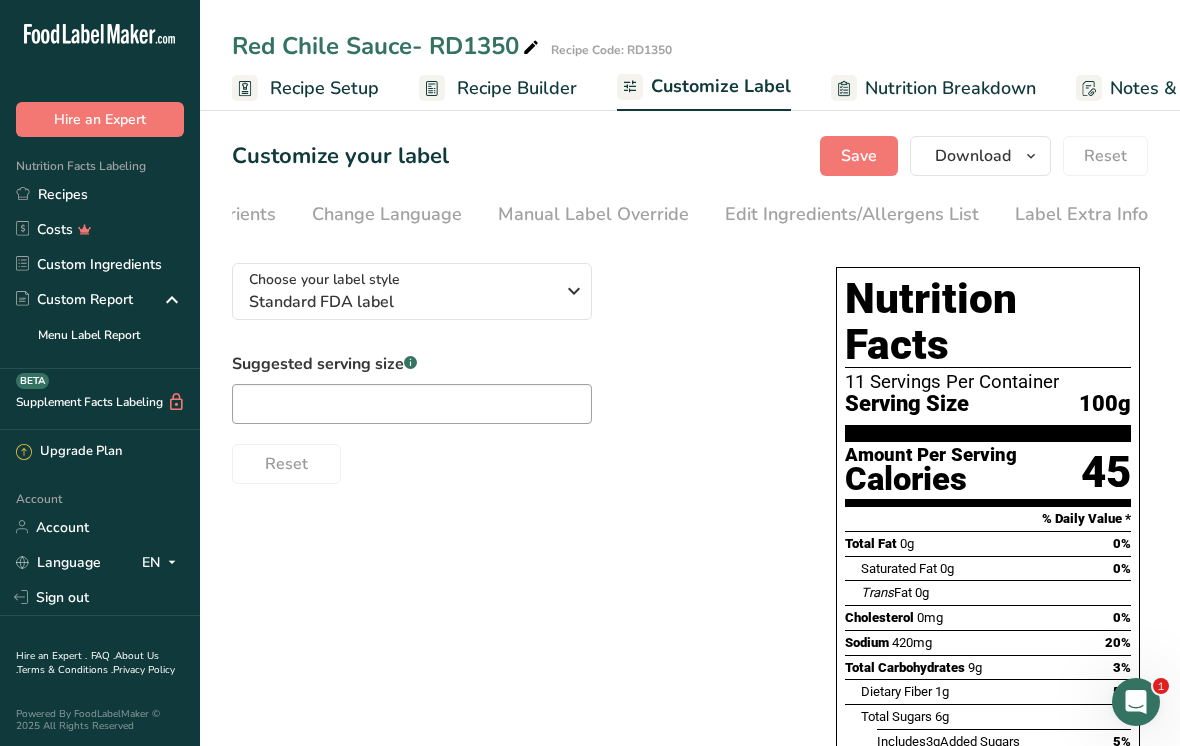 click on "Edit Ingredients/Allergens List" at bounding box center [852, 214] 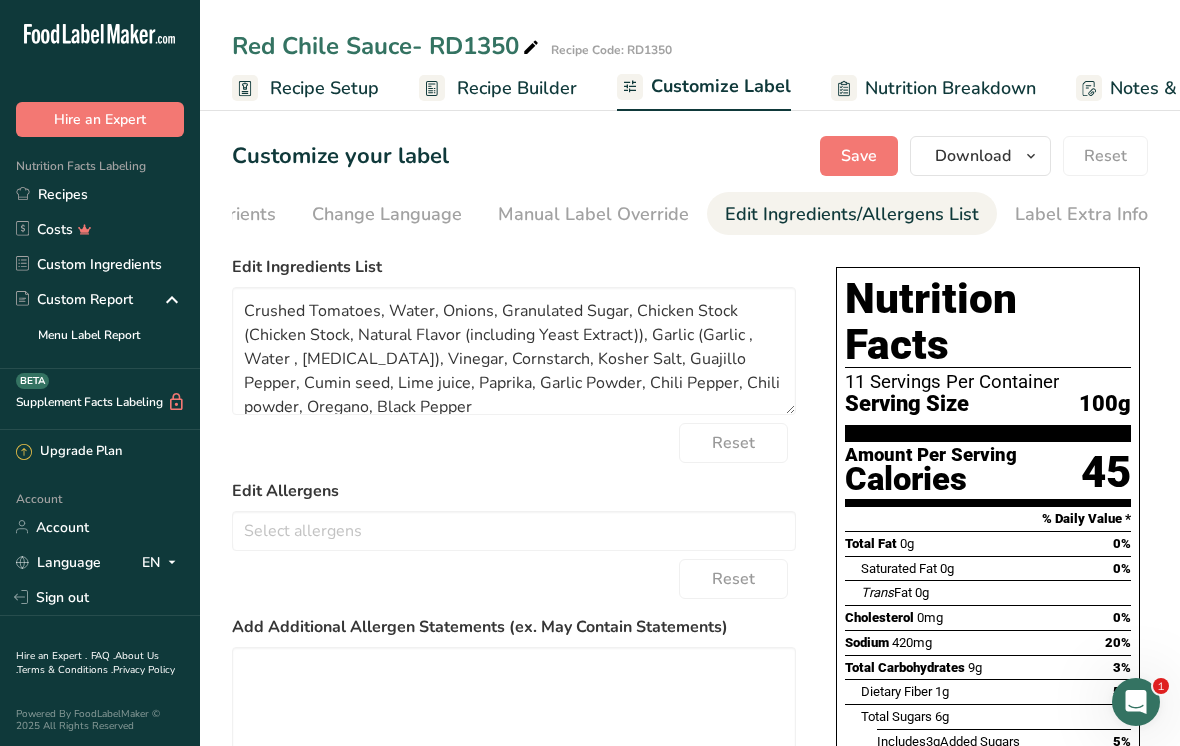 scroll, scrollTop: 0, scrollLeft: 539, axis: horizontal 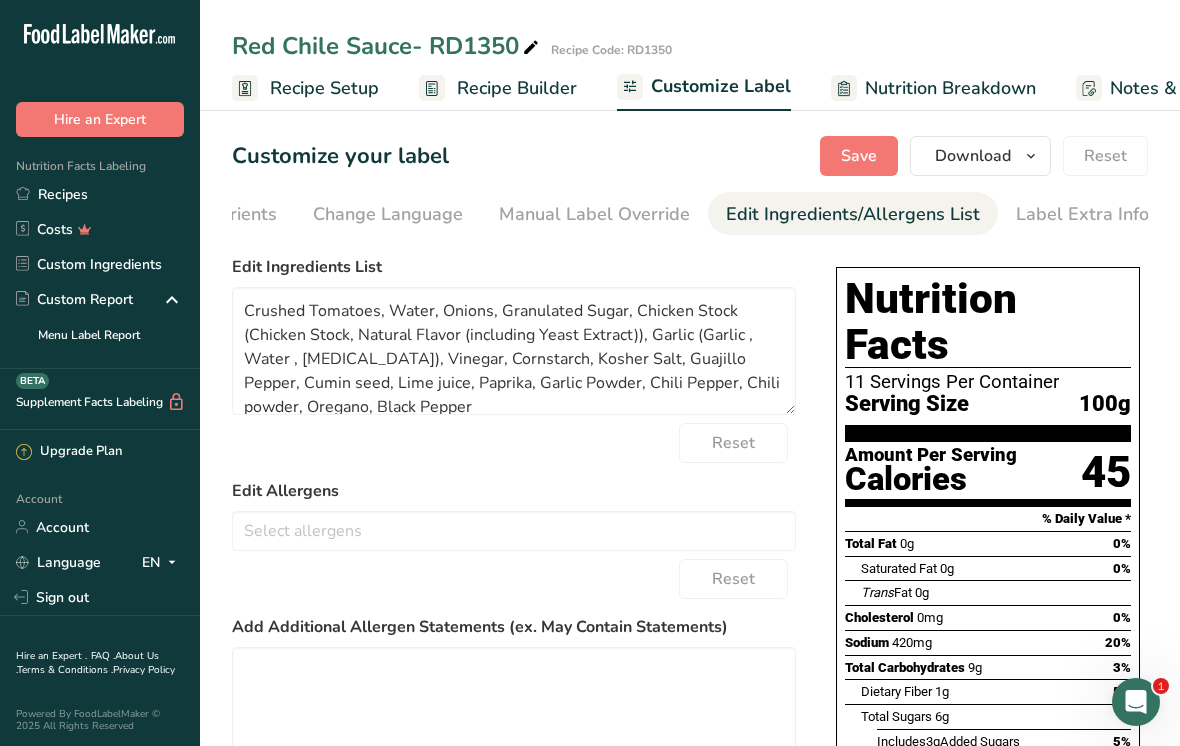 click on "Edit Ingredients/Allergens List" at bounding box center [853, 214] 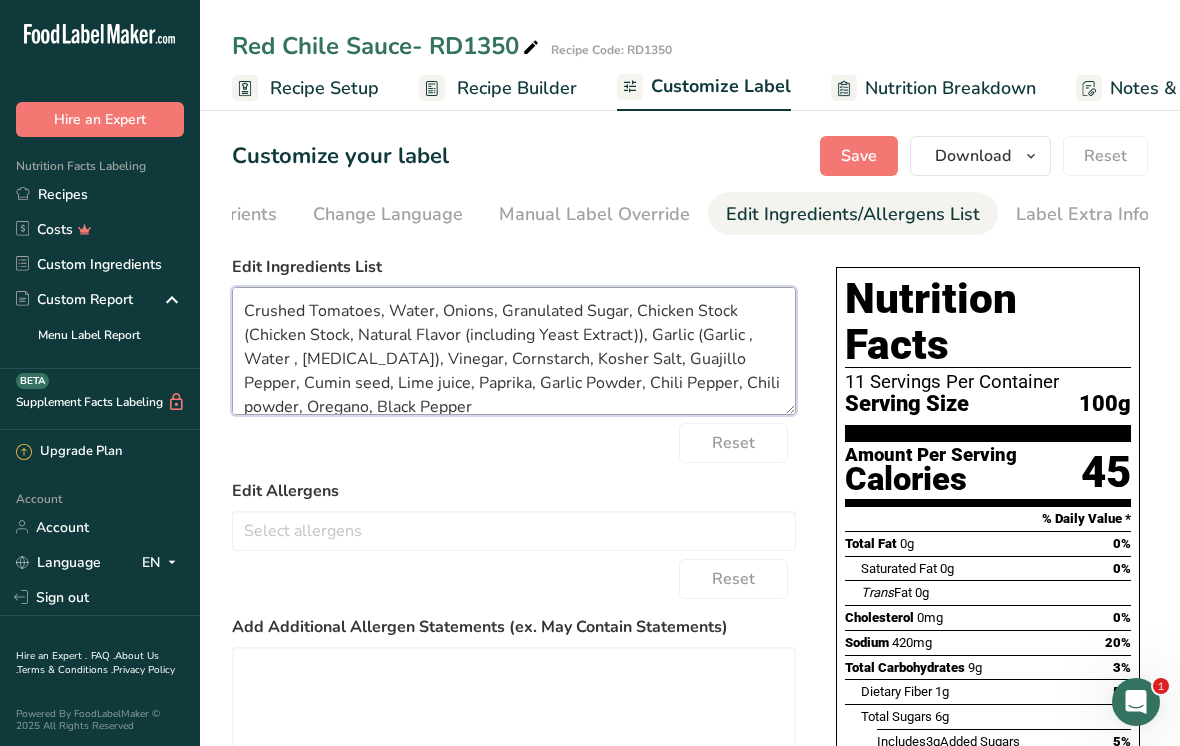 click on "Crushed Tomatoes, Water, Onions, Granulated Sugar, Chicken Stock (Chicken Stock, Natural Flavor (including Yeast Extract)), Garlic (Garlic , Water , Citric Acid), Vinegar, Cornstarch, Kosher Salt, Guajillo Pepper, Cumin seed, Lime juice, Paprika, Garlic Powder, Chili Pepper, Chili powder, Oregano, Black Pepper" at bounding box center [514, 351] 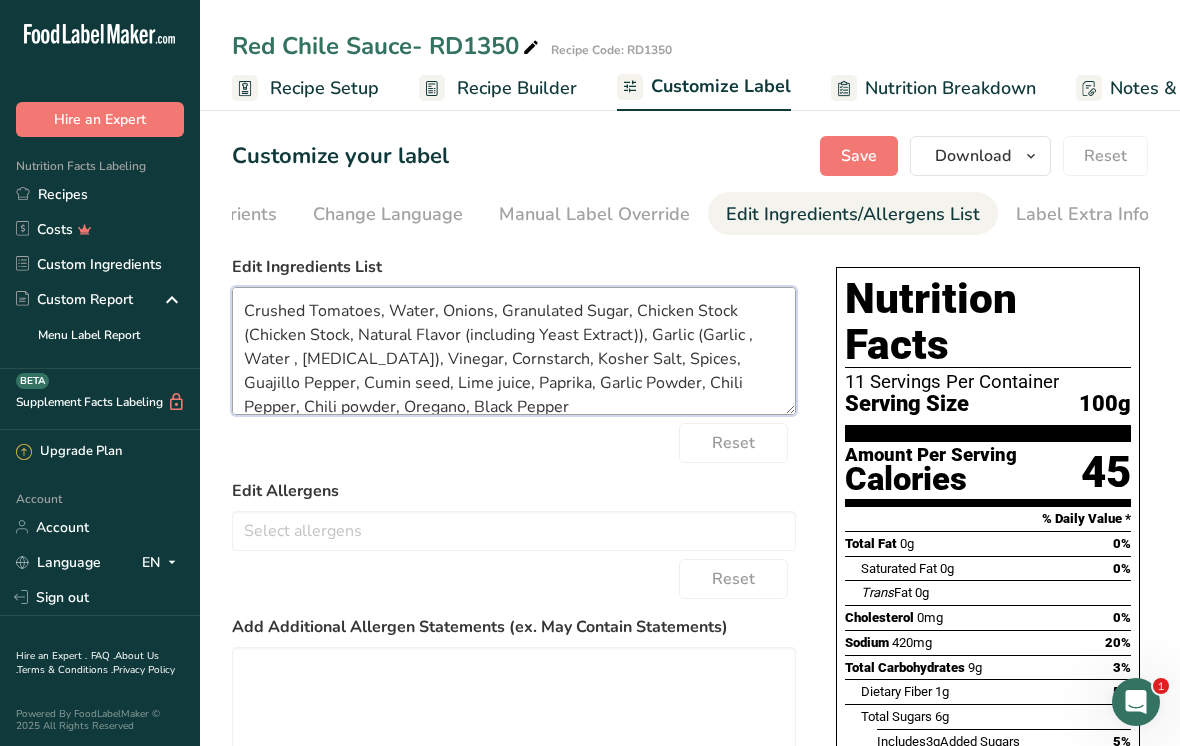 scroll, scrollTop: 4, scrollLeft: 0, axis: vertical 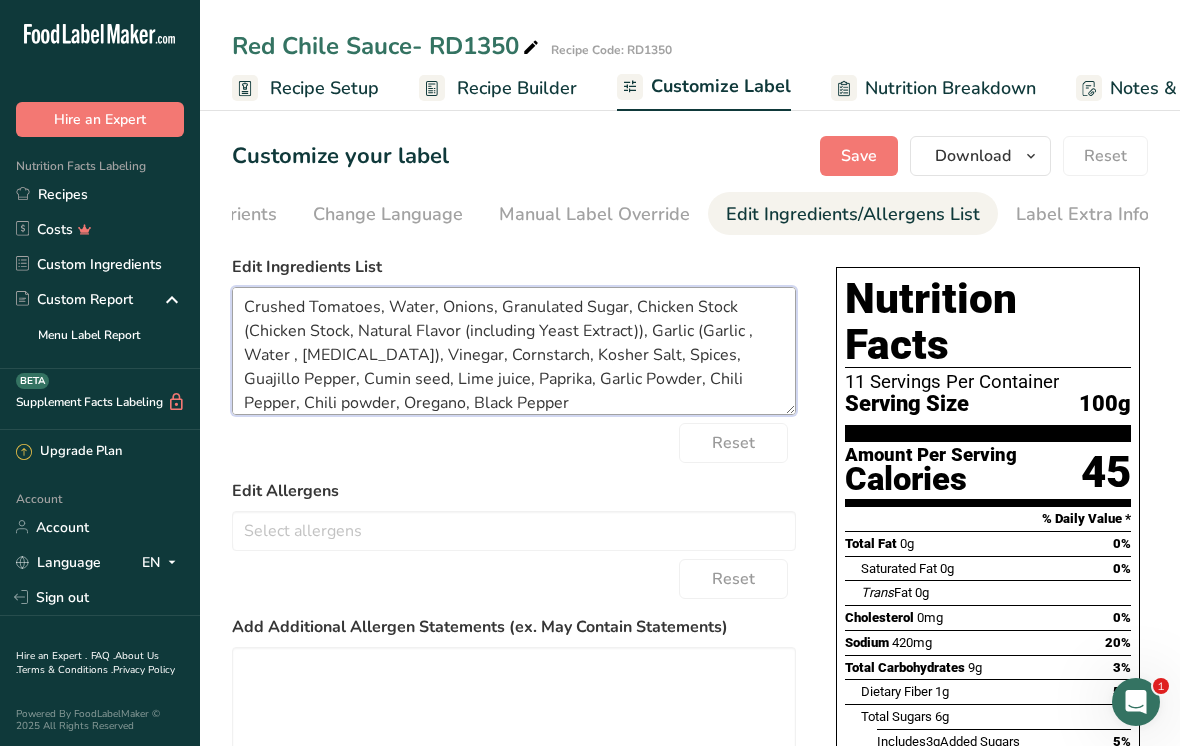 click on "Crushed Tomatoes, Water, Onions, Granulated Sugar, Chicken Stock (Chicken Stock, Natural Flavor (including Yeast Extract)), Garlic (Garlic , Water , Citric Acid), Vinegar, Cornstarch, Kosher Salt, Spices, Guajillo Pepper, Cumin seed, Lime juice, Paprika, Garlic Powder, Chili Pepper, Chili powder, Oregano, Black Pepper" at bounding box center (514, 351) 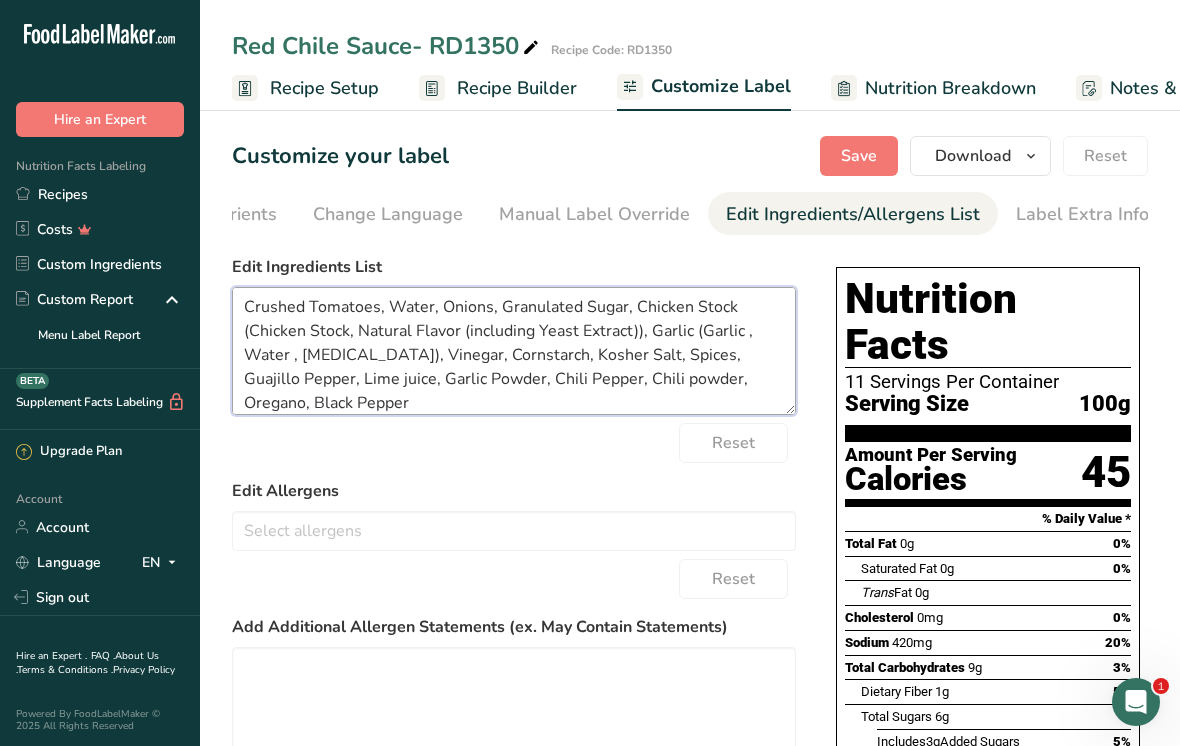 click on "Crushed Tomatoes, Water, Onions, Granulated Sugar, Chicken Stock (Chicken Stock, Natural Flavor (including Yeast Extract)), Garlic (Garlic , Water , Citric Acid), Vinegar, Cornstarch, Kosher Salt, Spices, Guajillo Pepper, Lime juice, Garlic Powder, Chili Pepper, Chili powder, Oregano, Black Pepper" at bounding box center (514, 351) 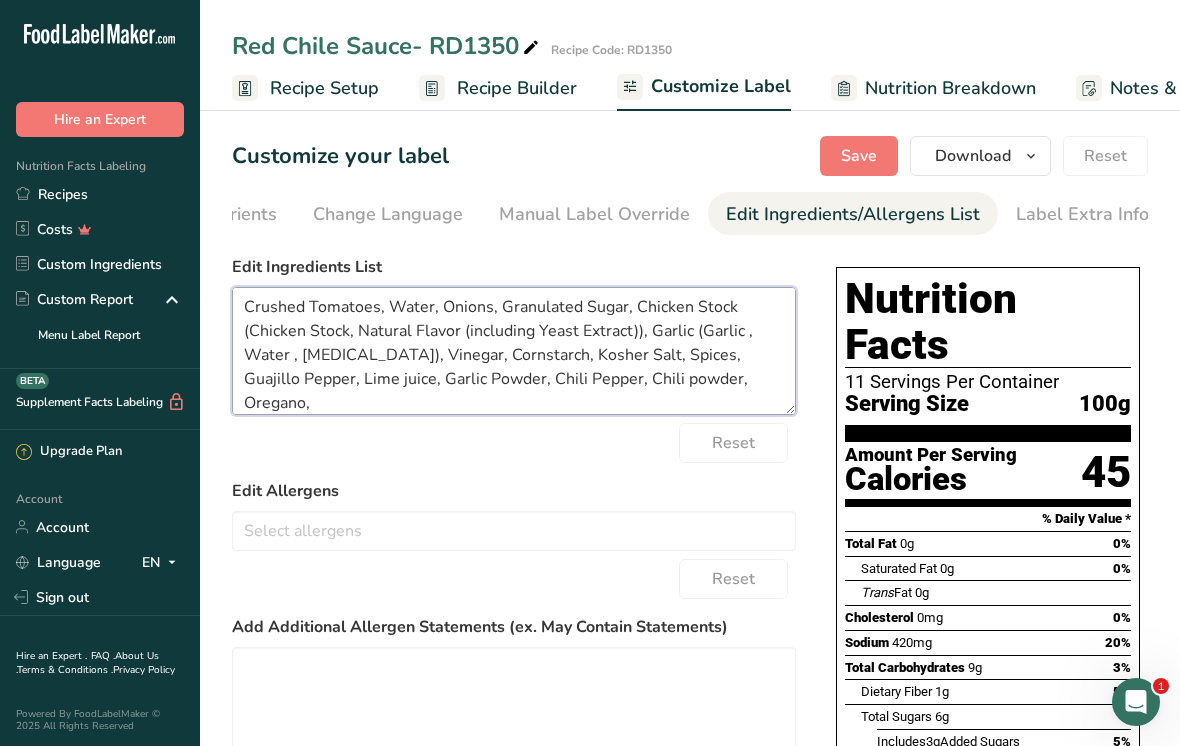 scroll, scrollTop: 0, scrollLeft: 0, axis: both 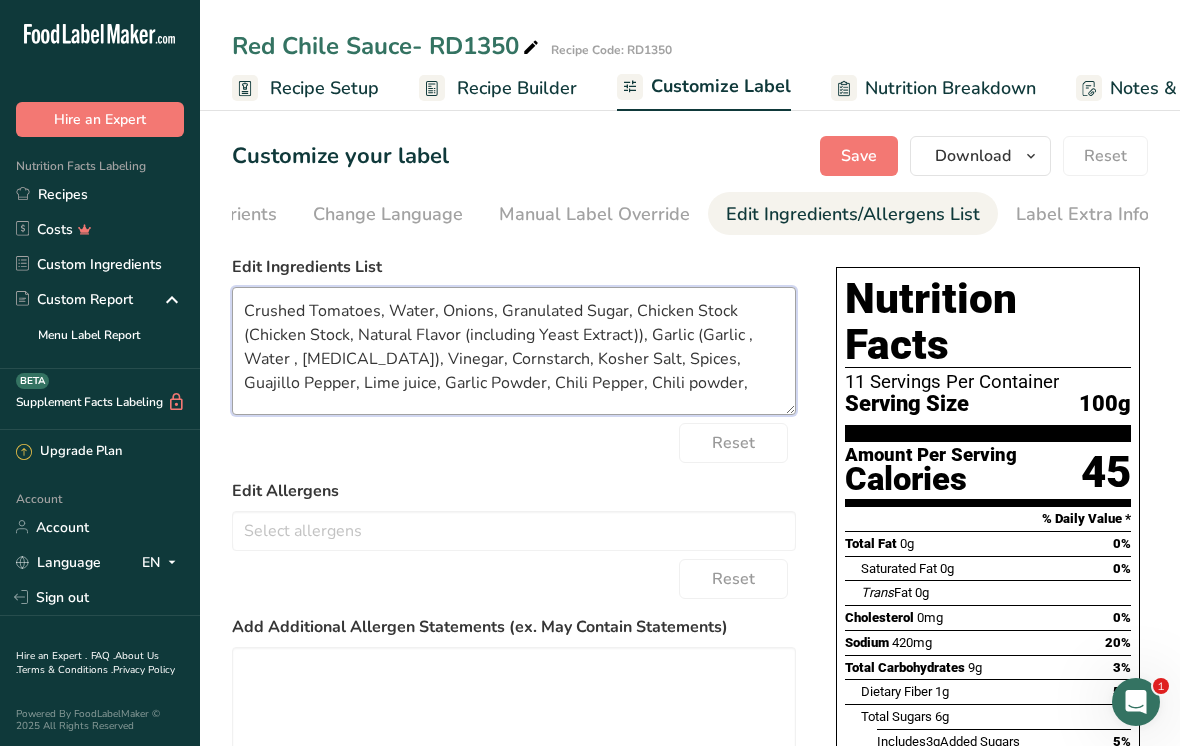 type on "Crushed Tomatoes, Water, Onions, Granulated Sugar, Chicken Stock (Chicken Stock, Natural Flavor (including Yeast Extract)), Garlic (Garlic , Water , Citric Acid), Vinegar, Cornstarch, Kosher Salt, Spices, Guajillo Pepper, Lime juice, Garlic Powder, Chili Pepper, Chili powder" 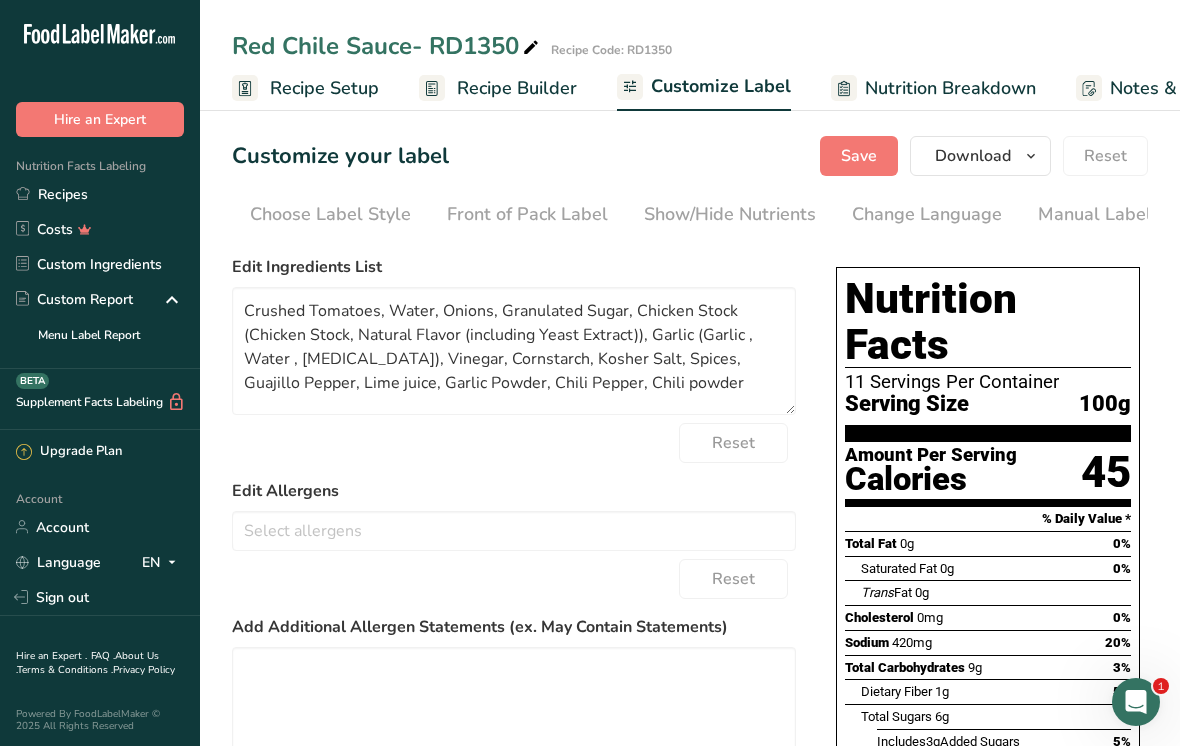 scroll, scrollTop: 332, scrollLeft: 0, axis: vertical 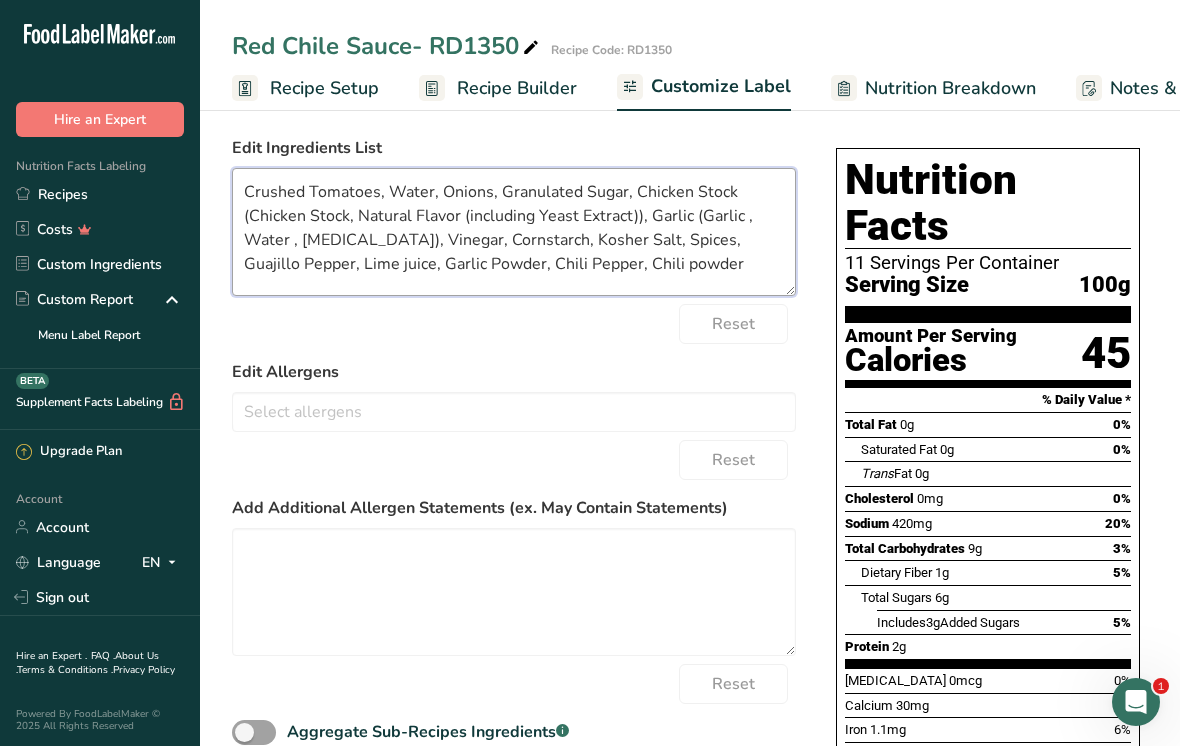 click on "Crushed Tomatoes, Water, Onions, Granulated Sugar, Chicken Stock (Chicken Stock, Natural Flavor (including Yeast Extract)), Garlic (Garlic , Water , Citric Acid), Vinegar, Cornstarch, Kosher Salt, Spices, Guajillo Pepper, Lime juice, Garlic Powder, Chili Pepper, Chili powder" at bounding box center (514, 232) 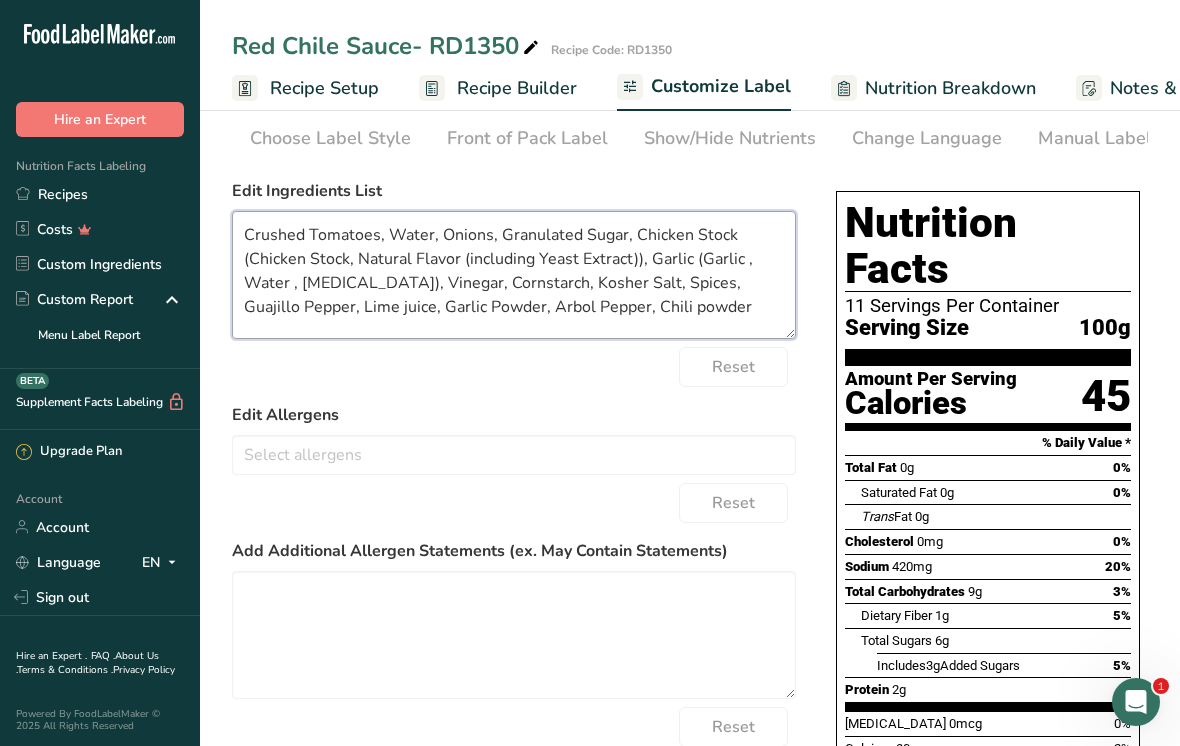 scroll, scrollTop: 0, scrollLeft: 0, axis: both 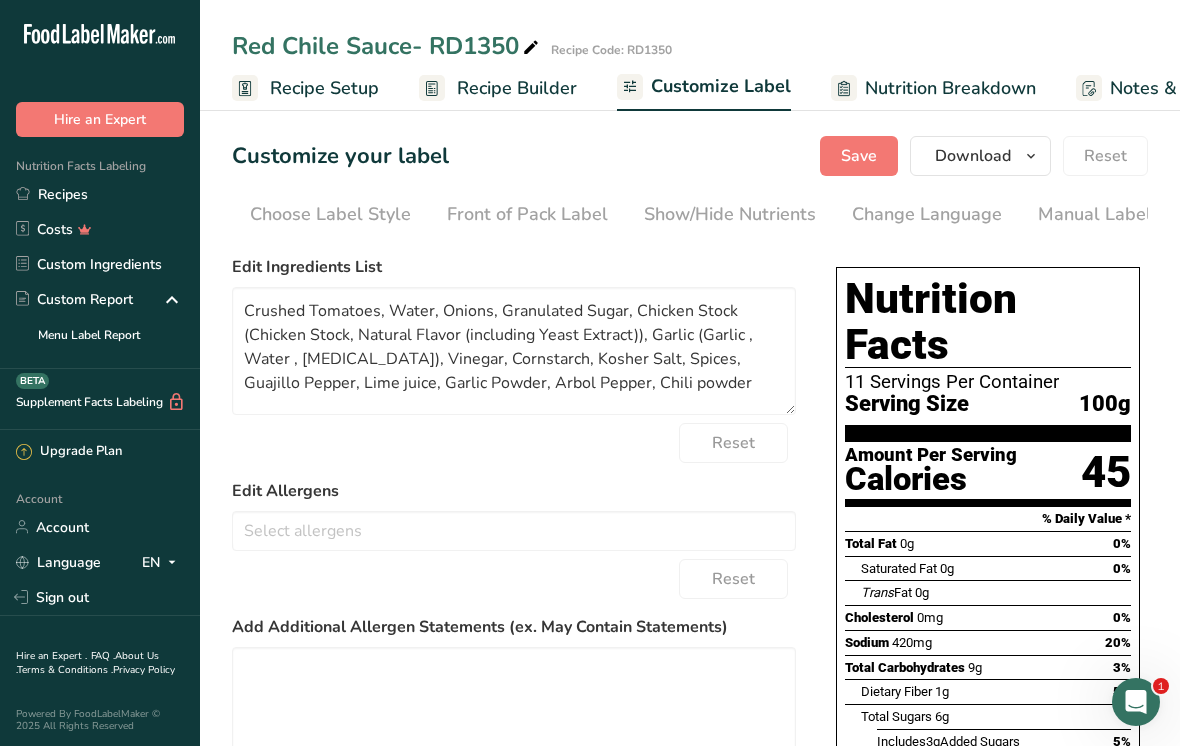 click on "Save" at bounding box center [859, 156] 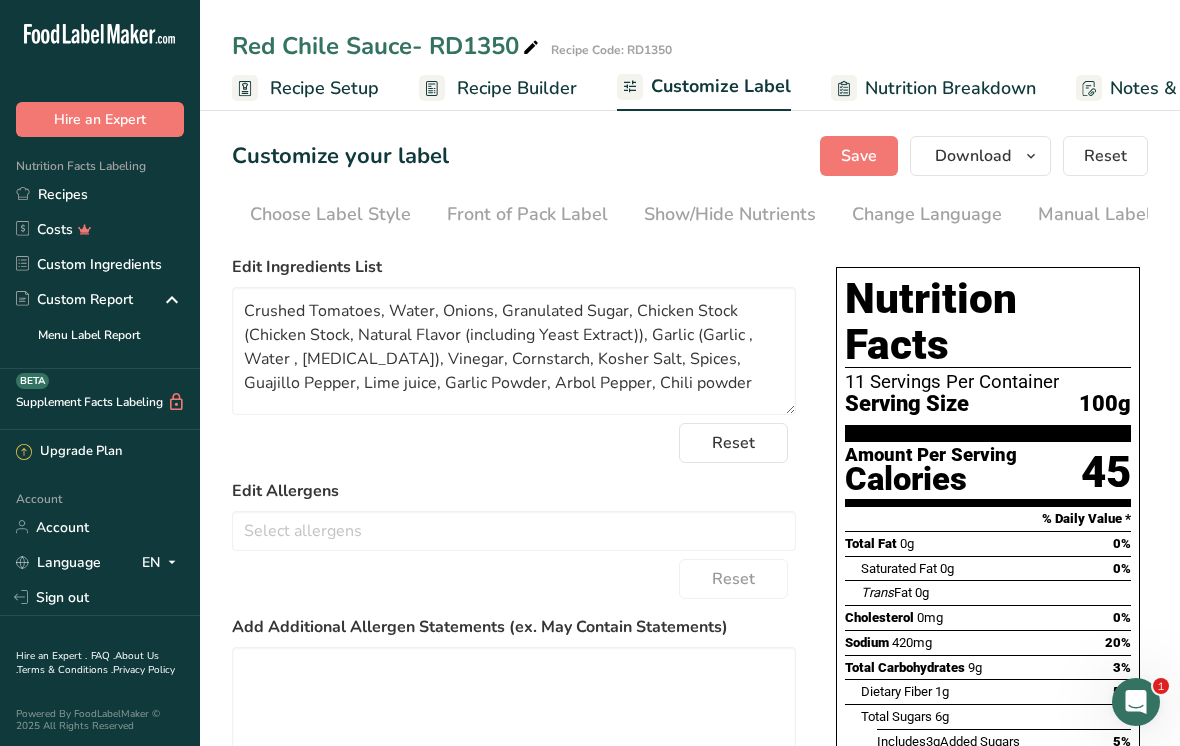 click on "Download" at bounding box center [980, 156] 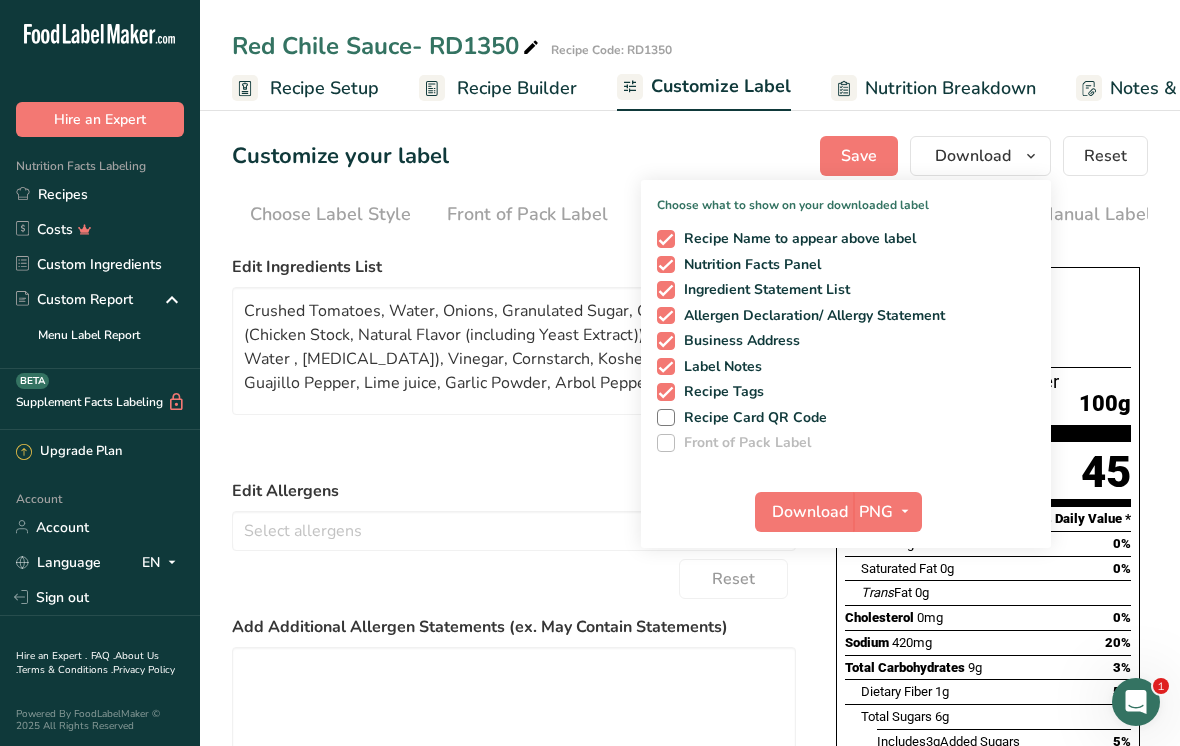 click on "Reset" at bounding box center [514, 443] 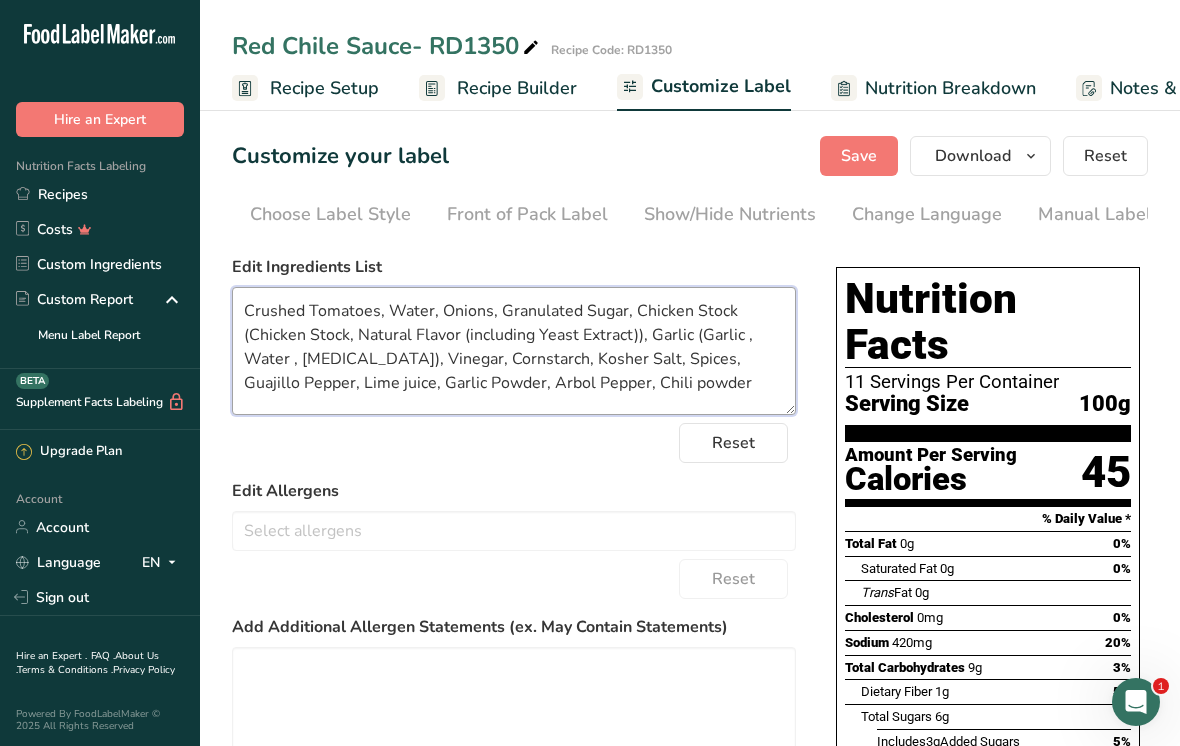 click on "Crushed Tomatoes, Water, Onions, Granulated Sugar, Chicken Stock (Chicken Stock, Natural Flavor (including Yeast Extract)), Garlic (Garlic , Water , [MEDICAL_DATA]), Vinegar, Cornstarch, Kosher Salt, Spices, Guajillo Pepper, Lime juice, Garlic Powder, Arbol Pepper, Chili powder" at bounding box center [514, 351] 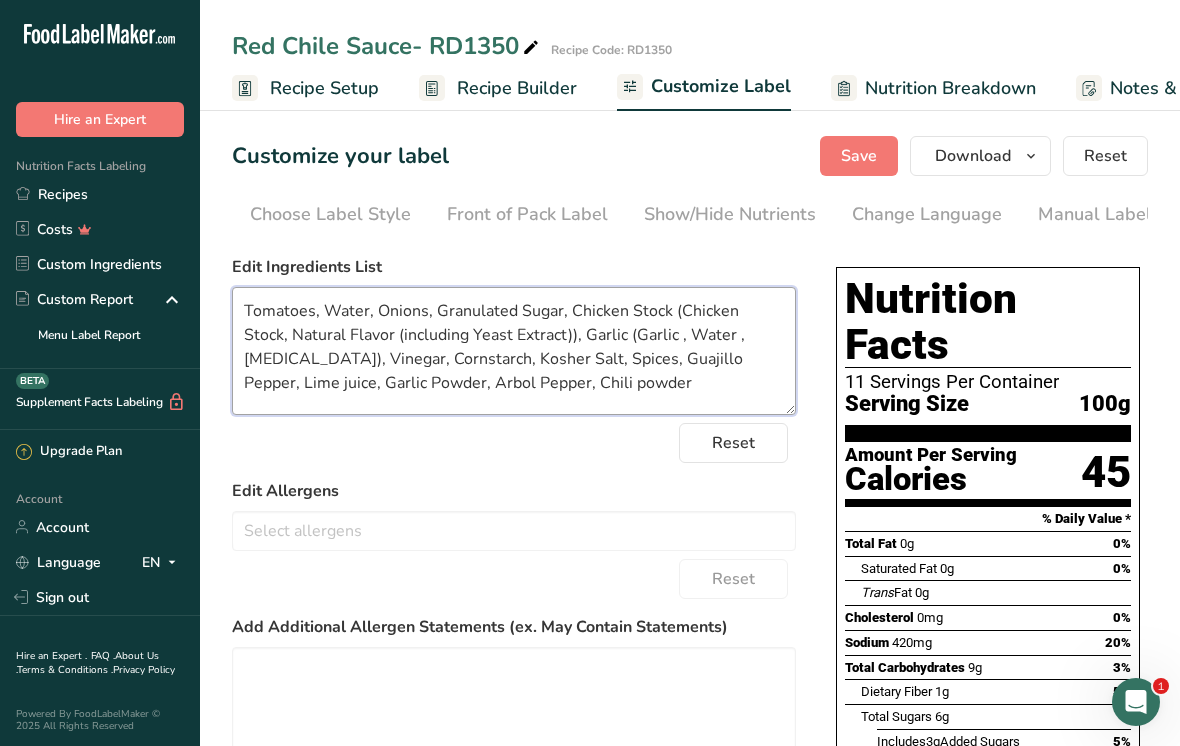 type on "Tomatoes, Water, Onions, Granulated Sugar, Chicken Stock (Chicken Stock, Natural Flavor (including Yeast Extract)), Garlic (Garlic , Water , [MEDICAL_DATA]), Vinegar, Cornstarch, Kosher Salt, Spices, Guajillo Pepper, Lime juice, Garlic Powder, Arbol Pepper, Chili powder" 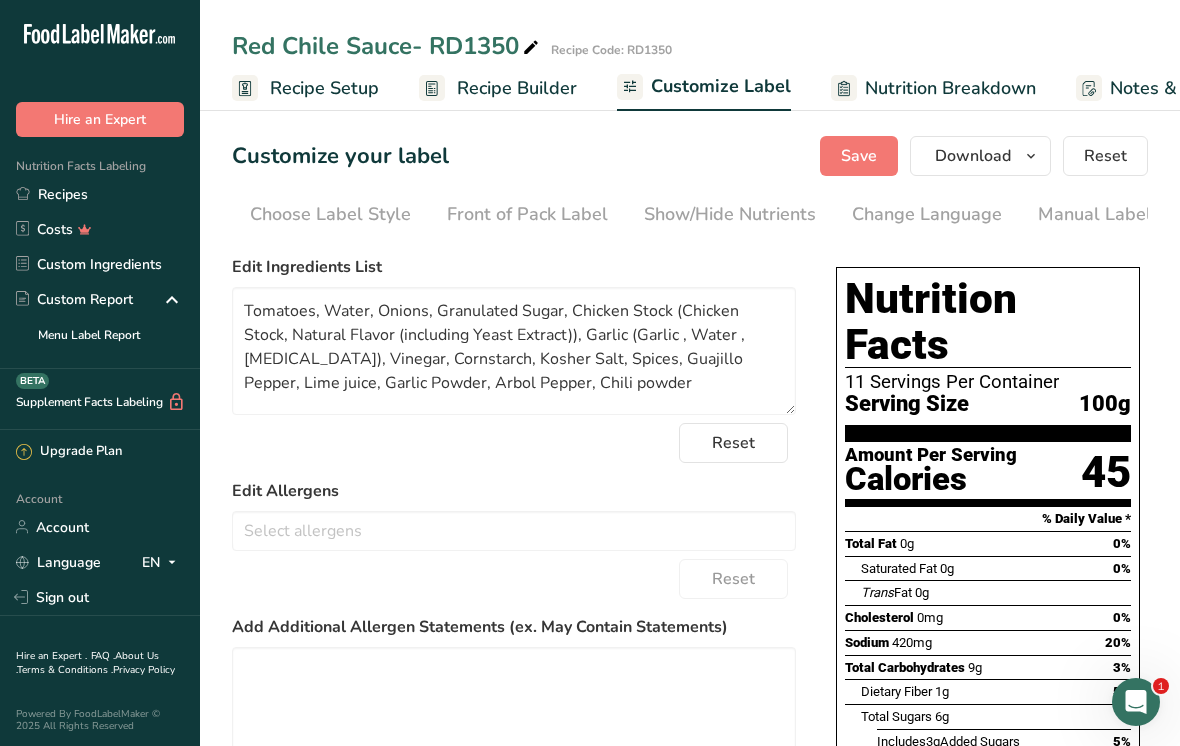 click on "Download" at bounding box center [973, 156] 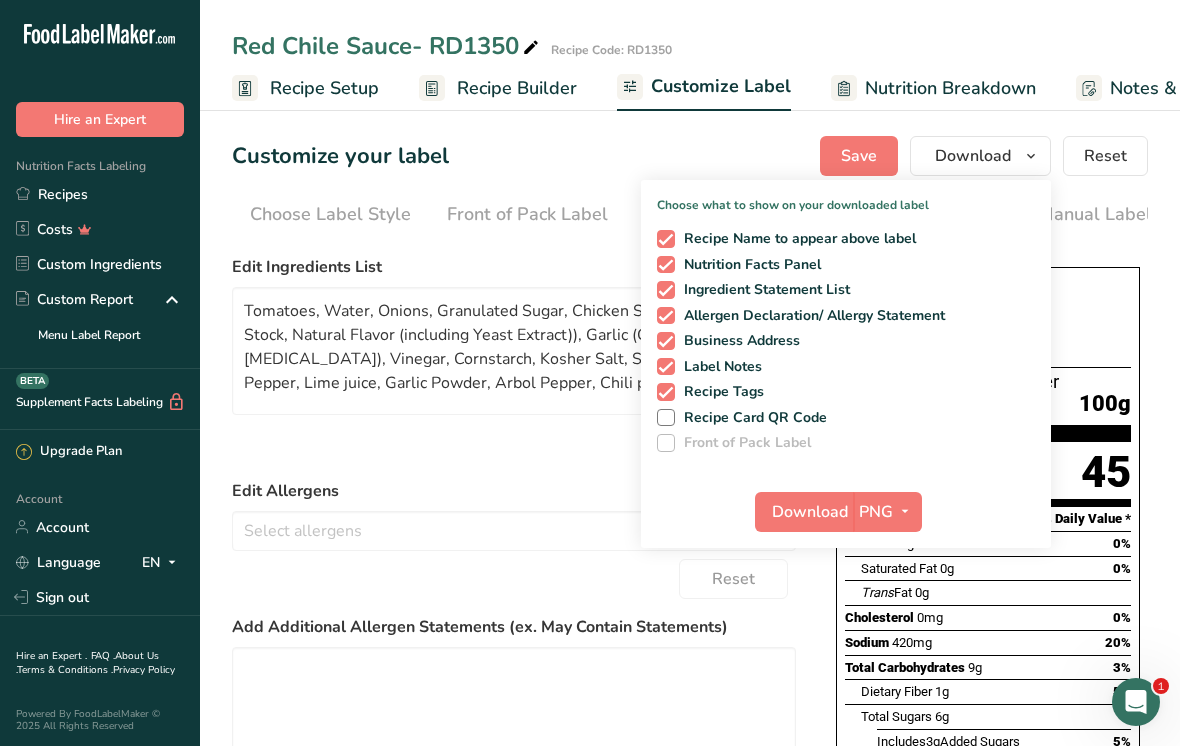 click on "PNG" at bounding box center (876, 512) 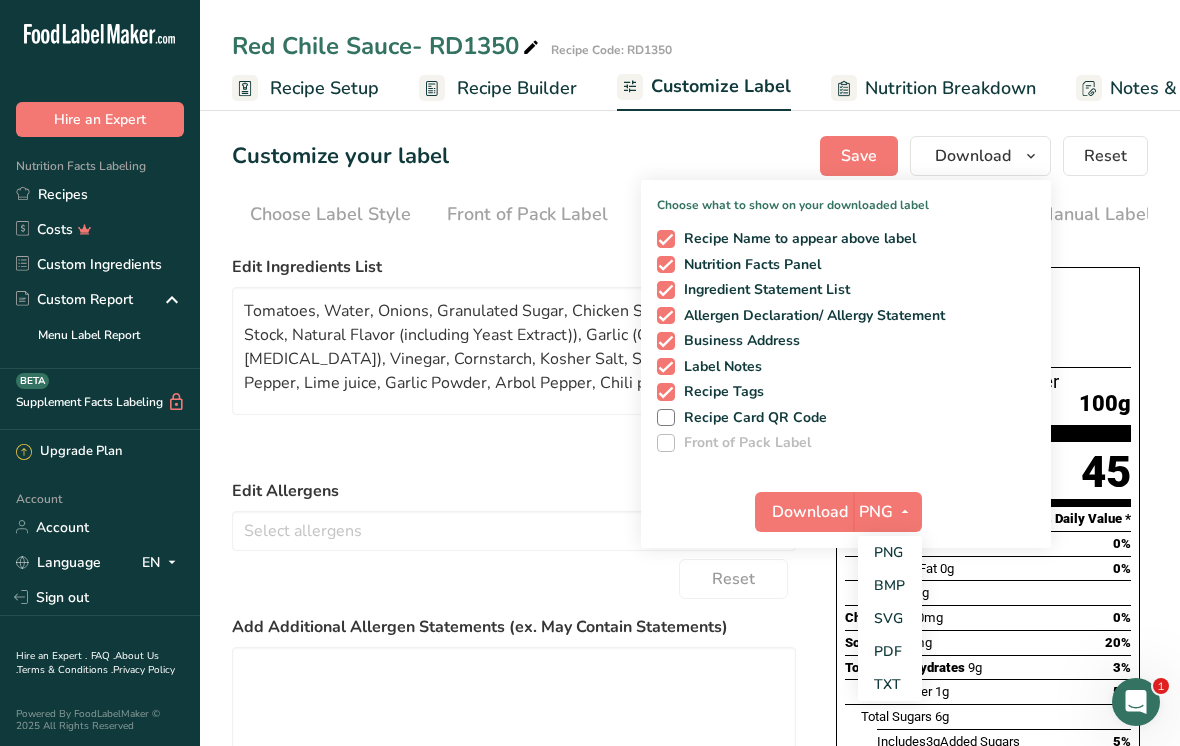 click on "PDF" at bounding box center [890, 651] 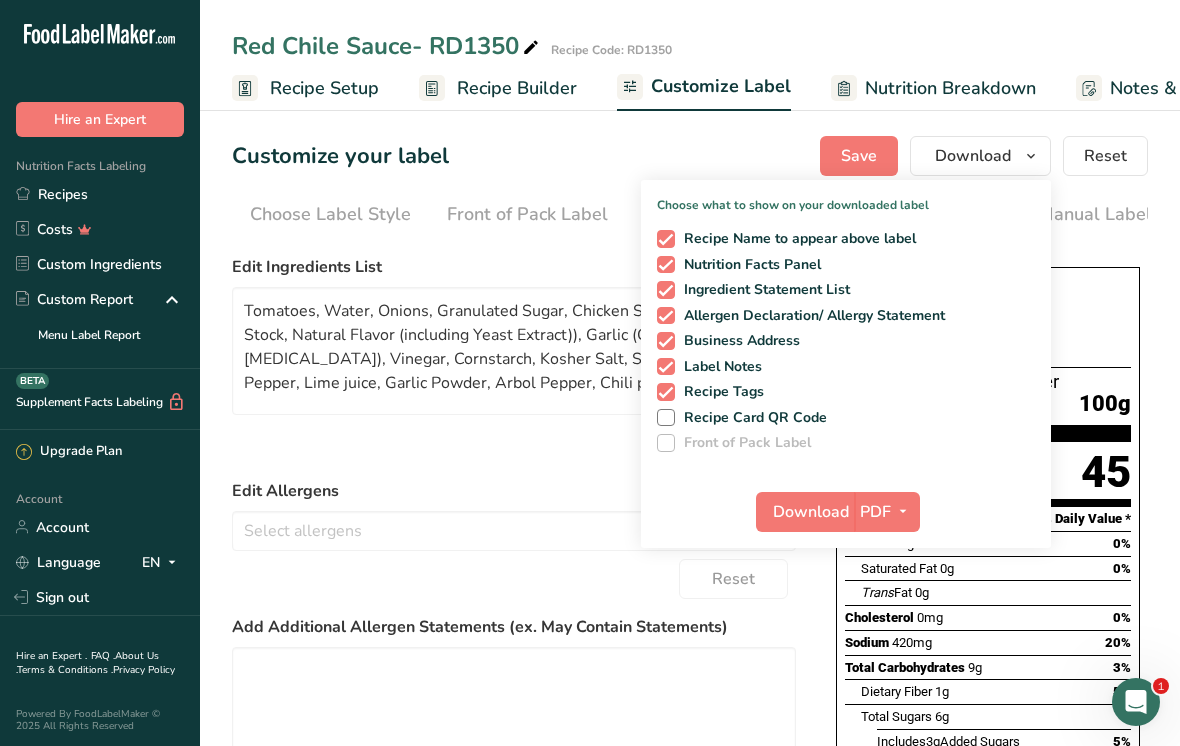 click on "Download" at bounding box center (811, 512) 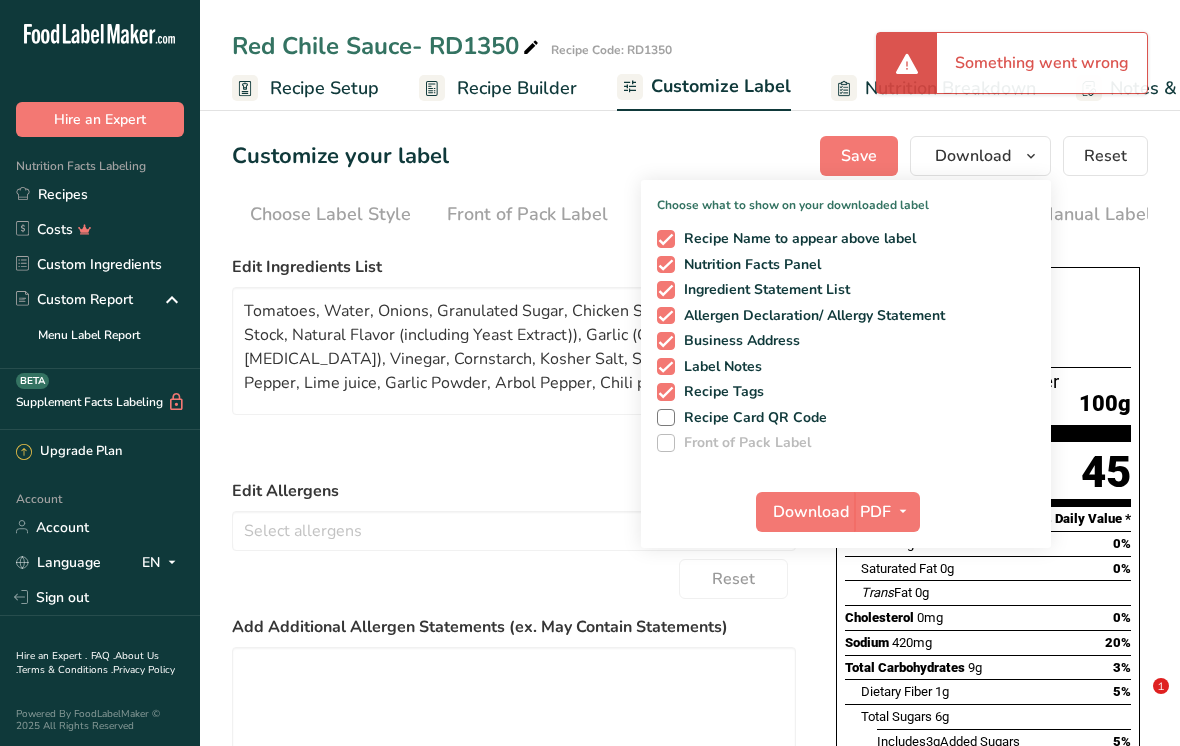 scroll, scrollTop: 0, scrollLeft: 0, axis: both 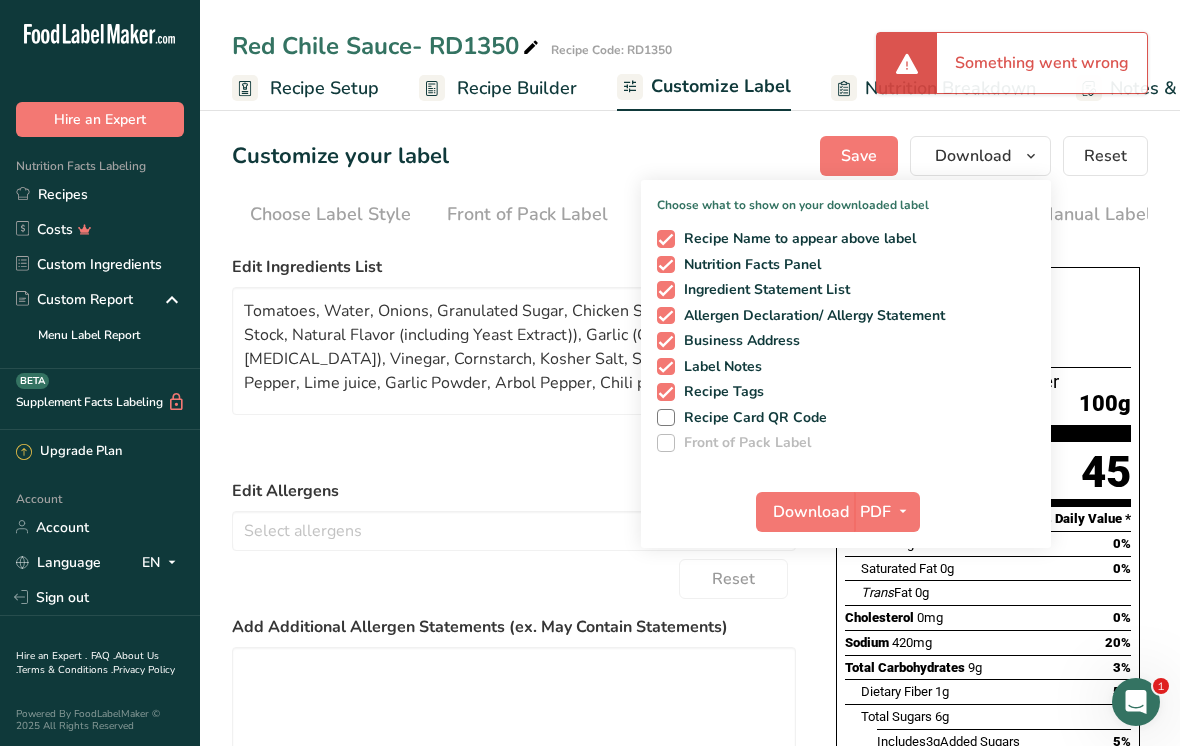 click on "Recipes" at bounding box center (100, 194) 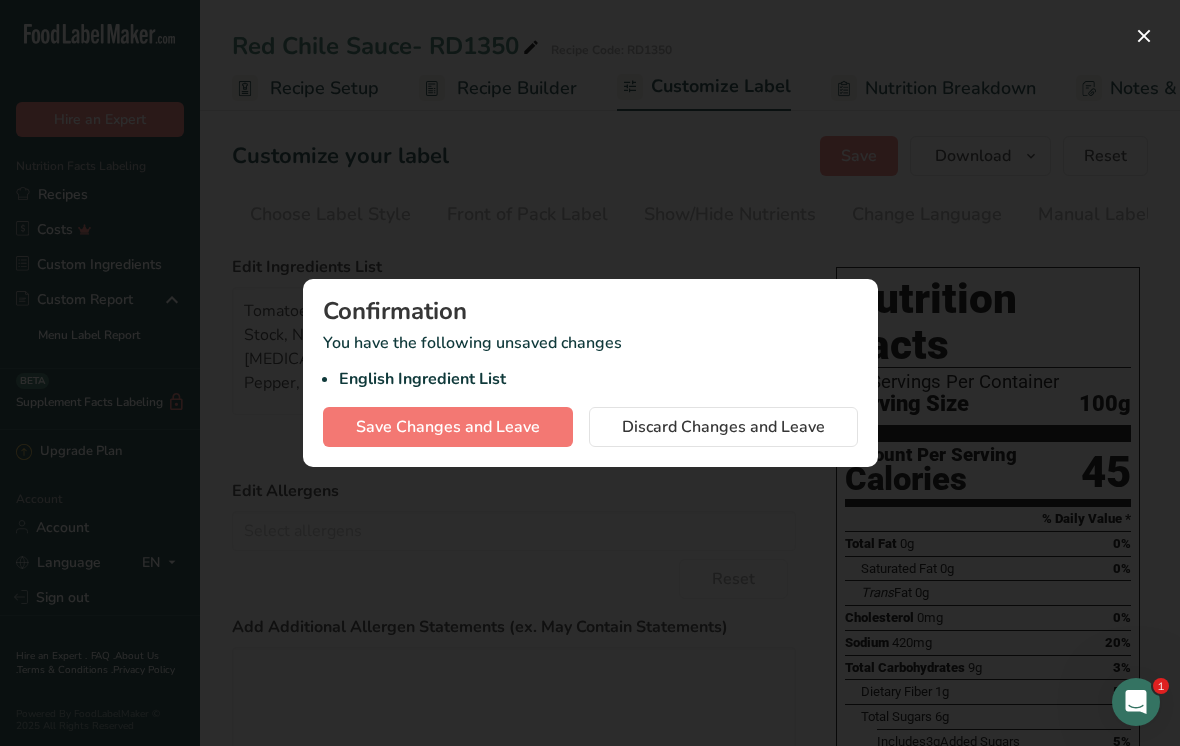 click on "Save Changes and Leave" at bounding box center [448, 427] 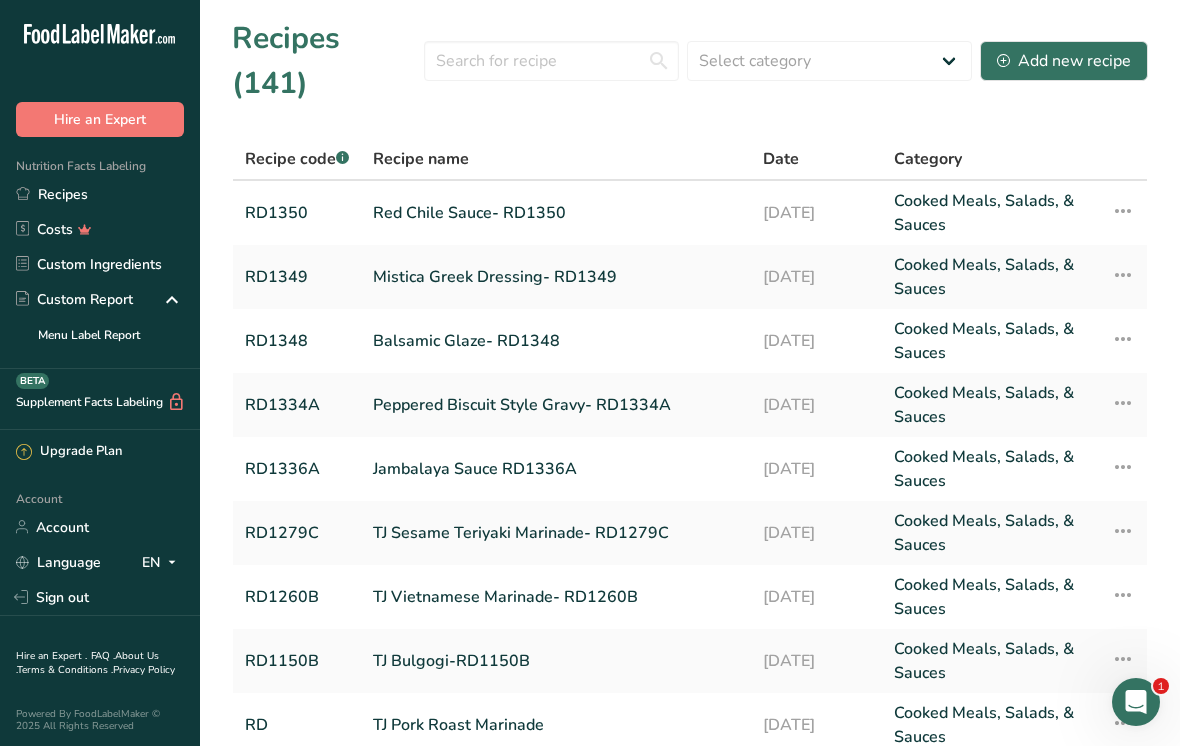 click at bounding box center (1123, 275) 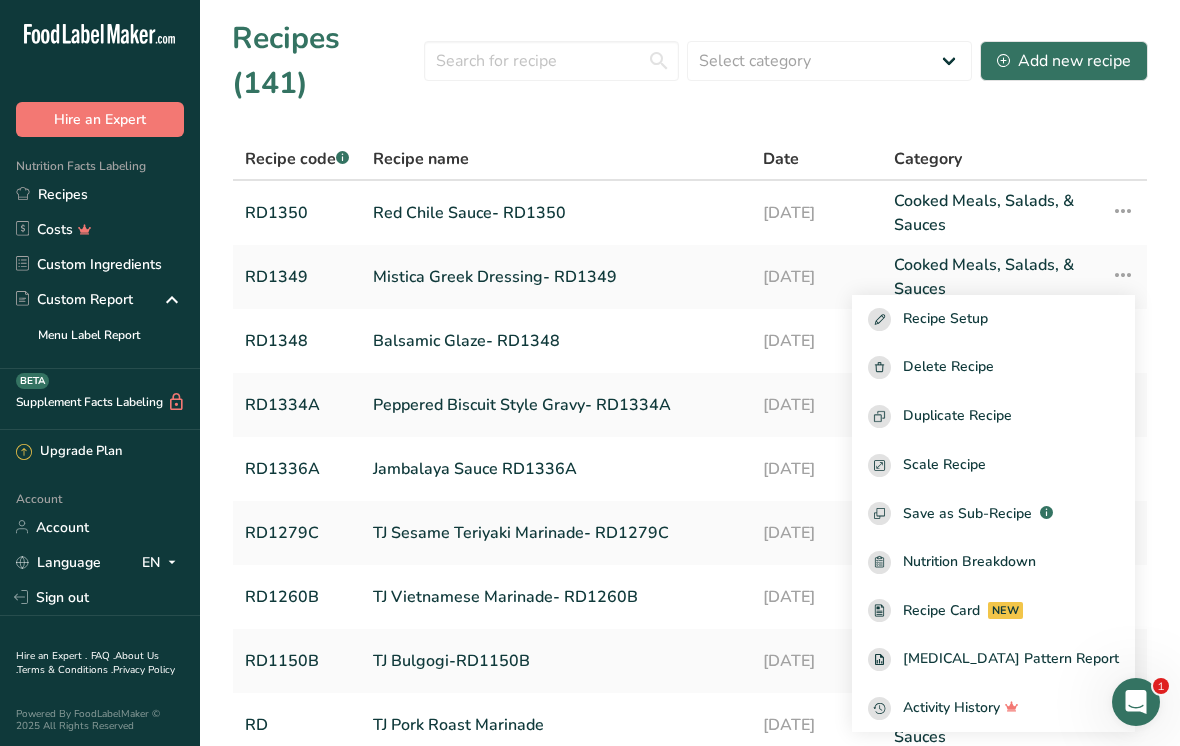 click on "Recipe Setup" at bounding box center (993, 319) 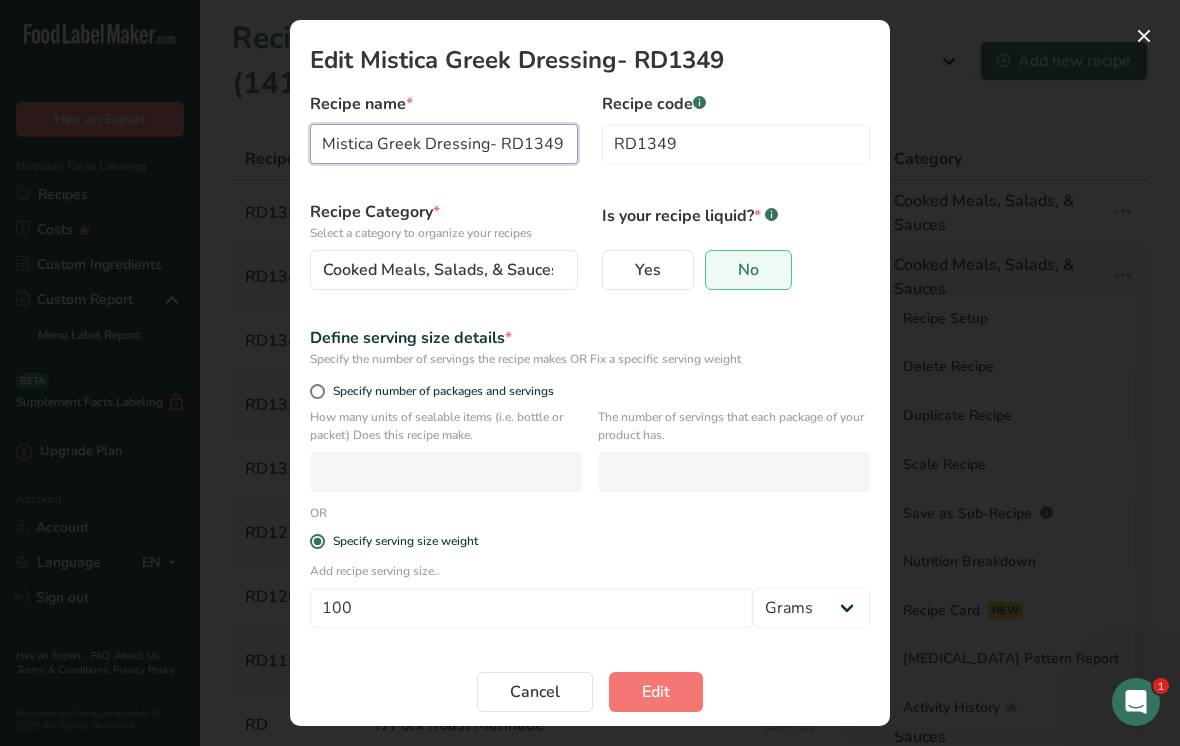 click on "Mistica Greek Dressing- RD1349" at bounding box center (444, 144) 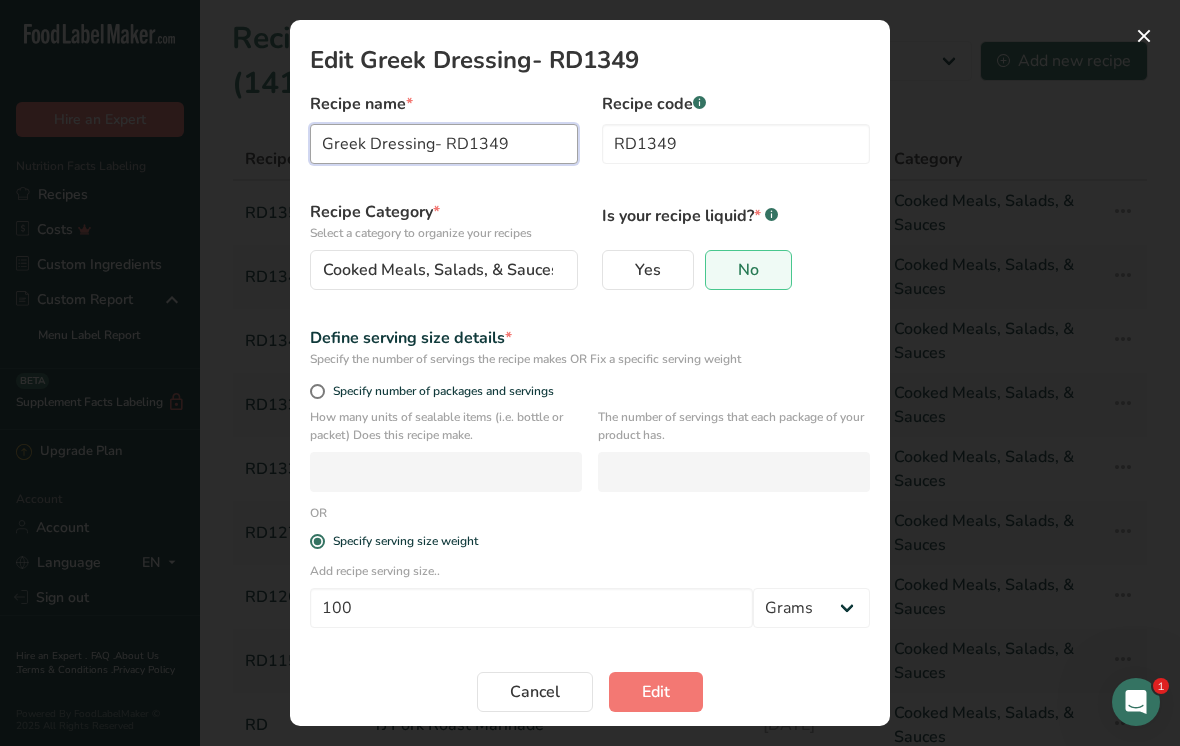 type on "Greek Dressing- RD1349" 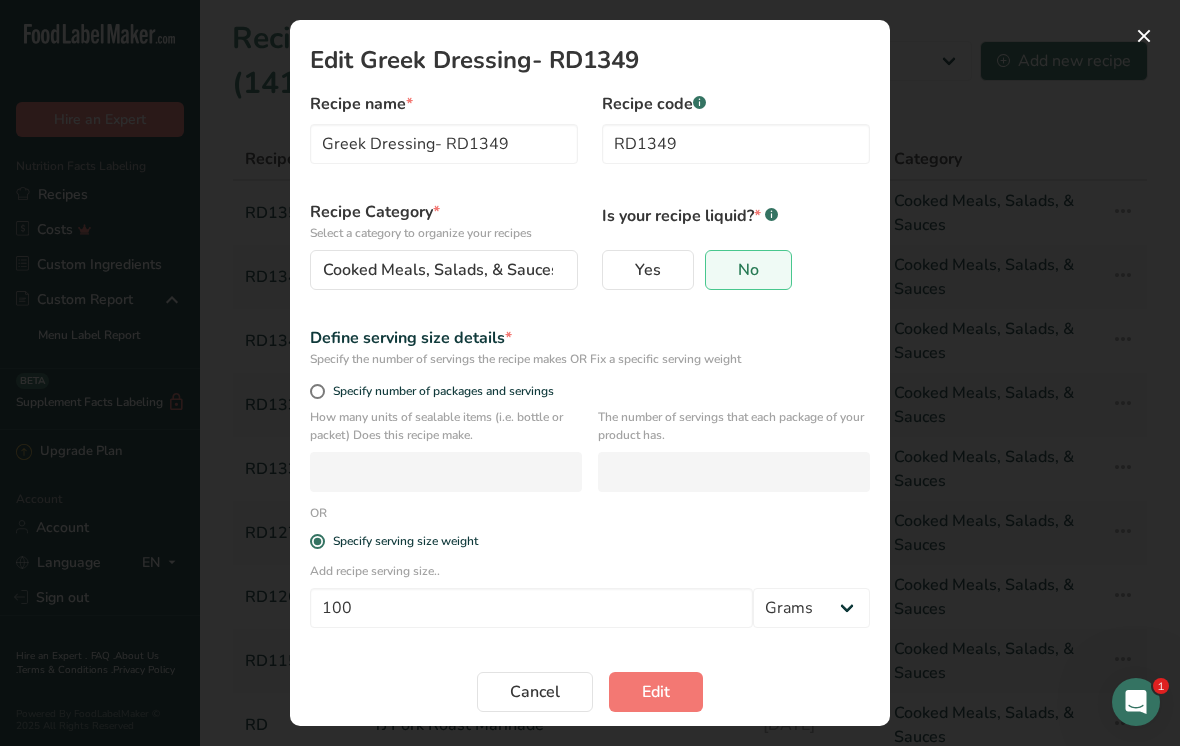 click on "Edit" at bounding box center (656, 692) 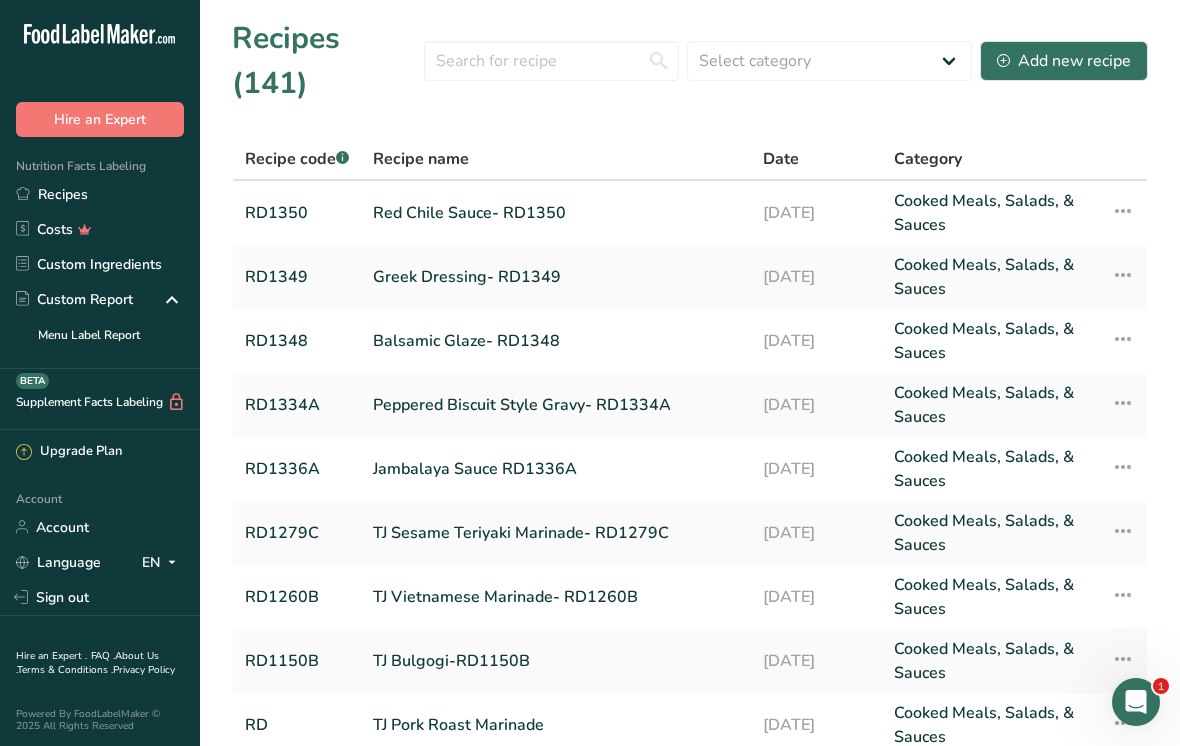 click on "Greek Dressing- RD1349" at bounding box center (556, 277) 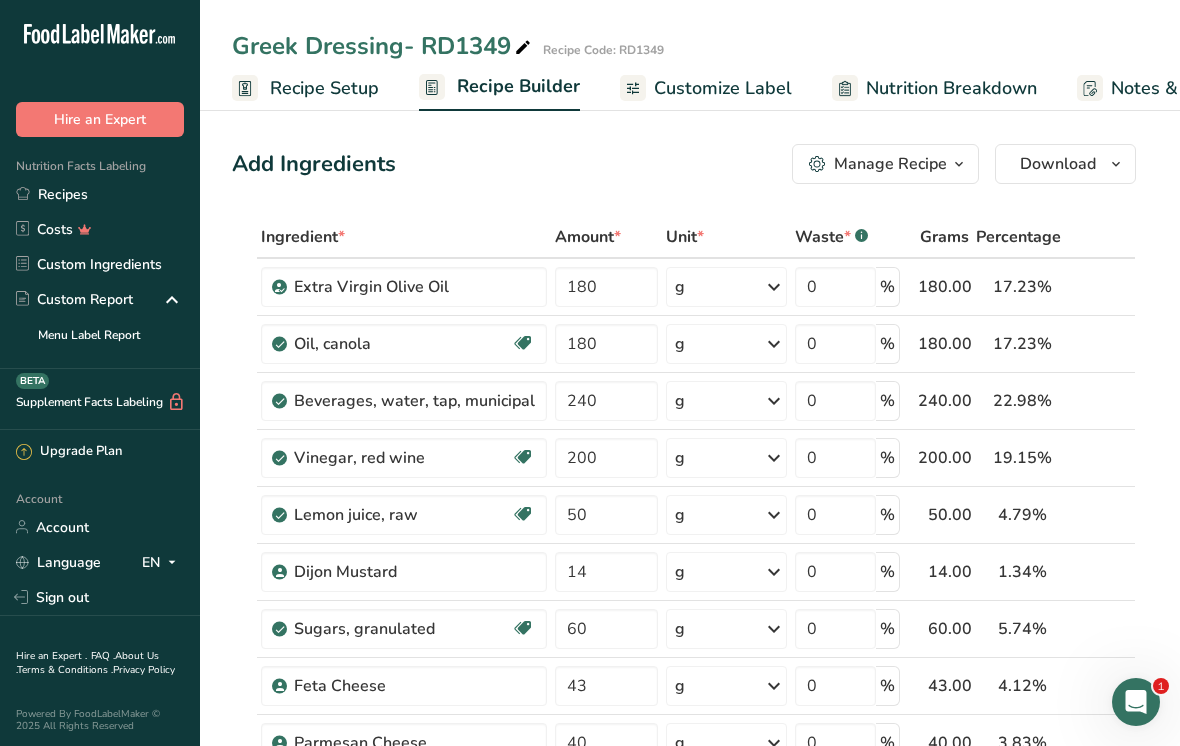 click at bounding box center [1116, 164] 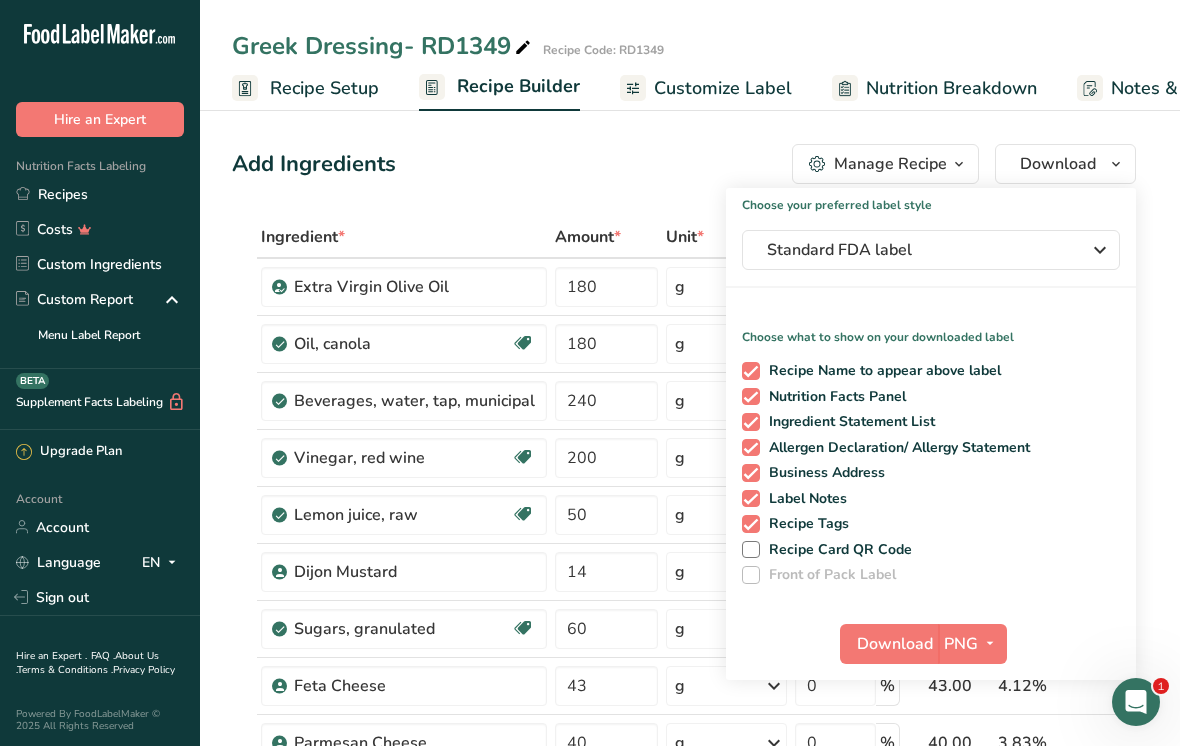 click on "PNG" at bounding box center [961, 644] 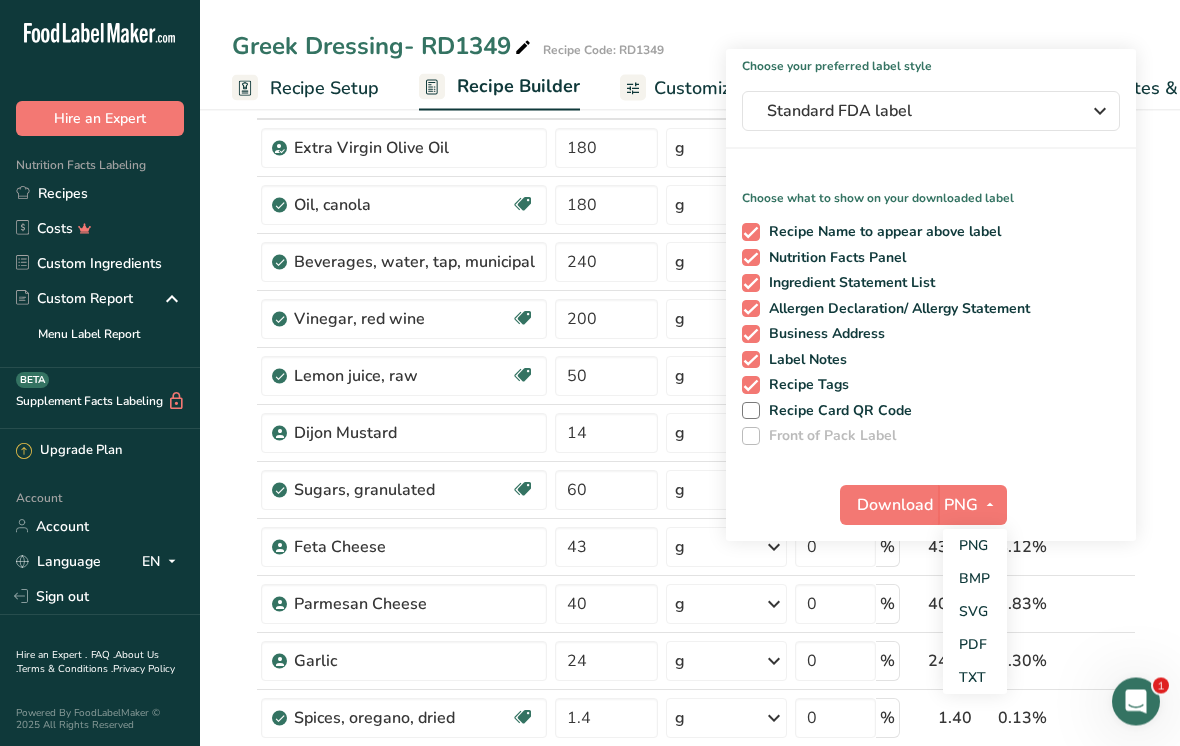 scroll, scrollTop: 131, scrollLeft: 0, axis: vertical 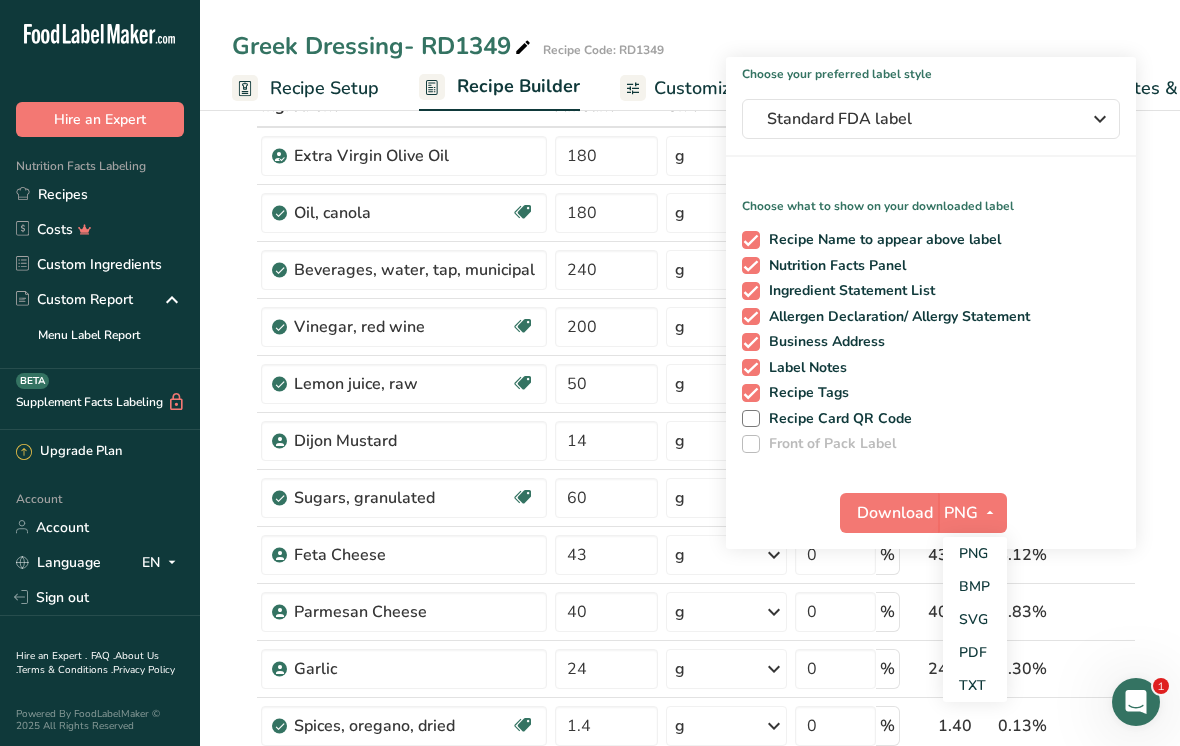 click on "SVG" at bounding box center [975, 619] 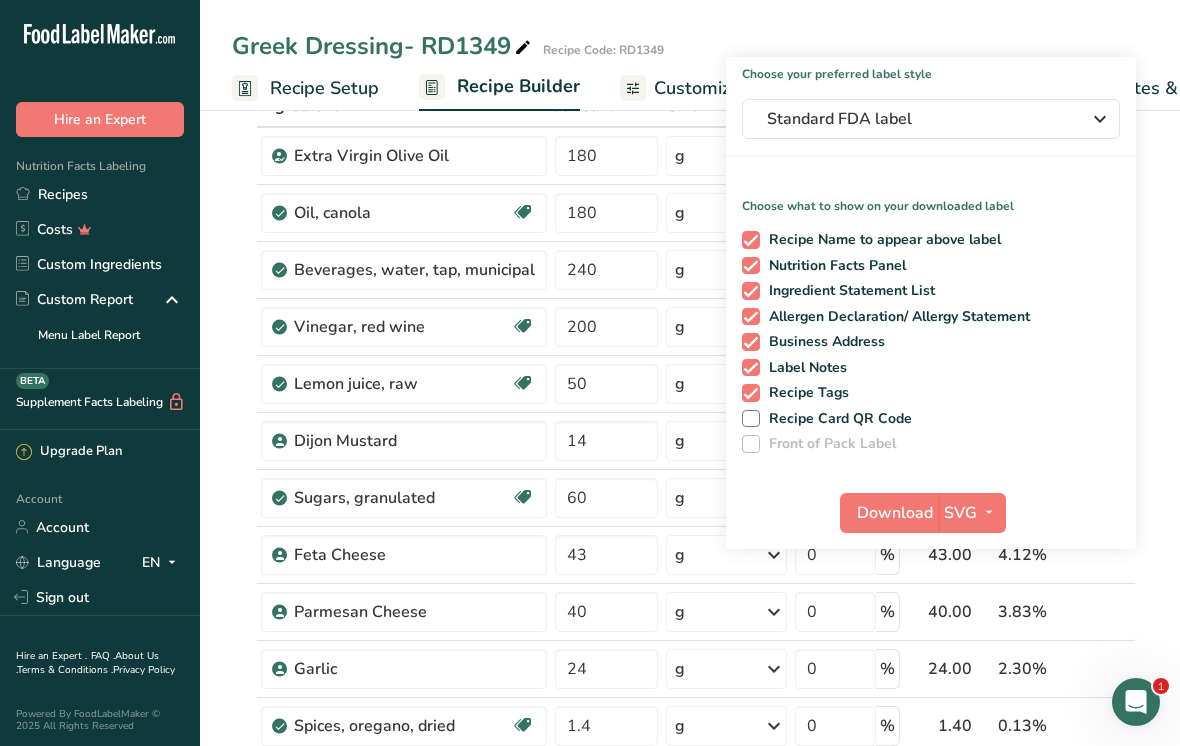click at bounding box center (989, 512) 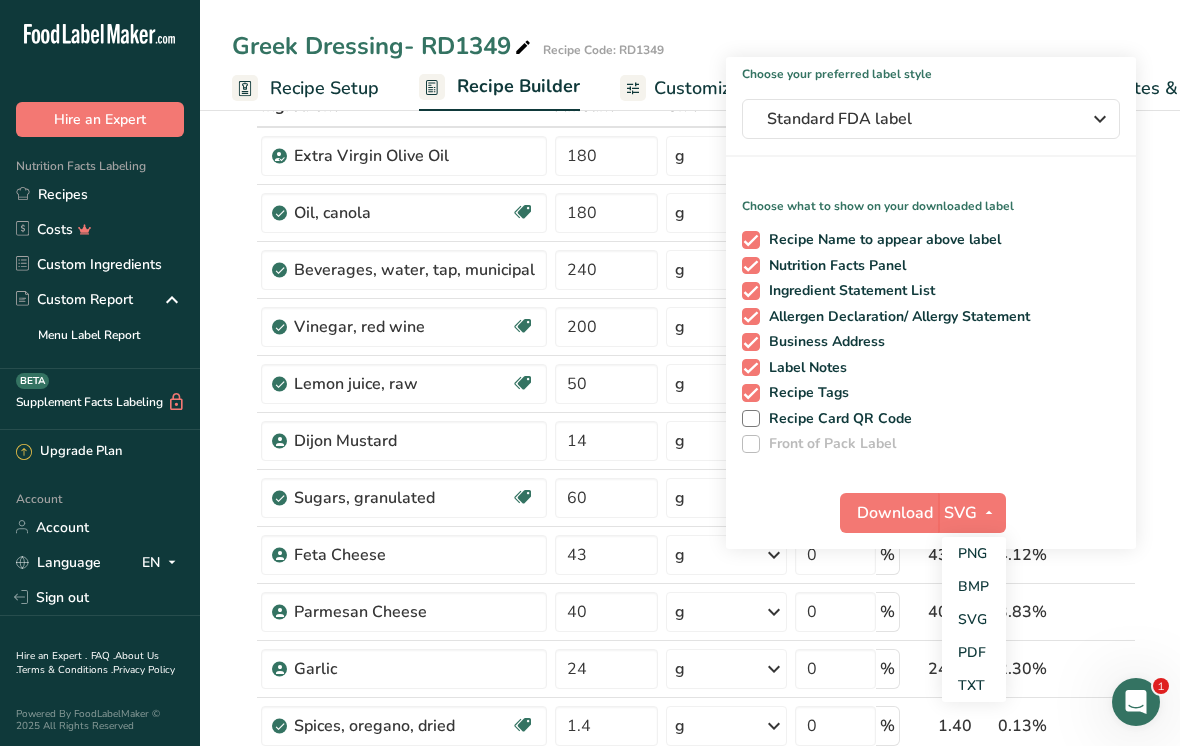 click on "PDF" at bounding box center [974, 652] 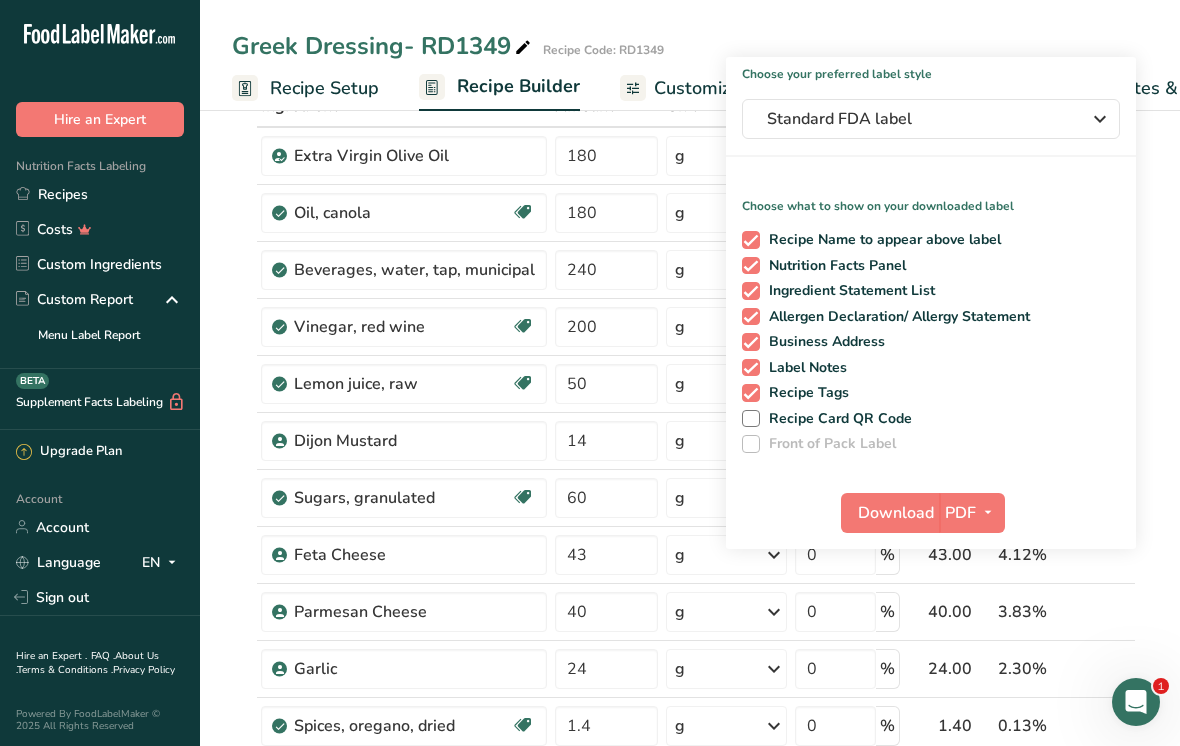 click on "Download" at bounding box center [896, 513] 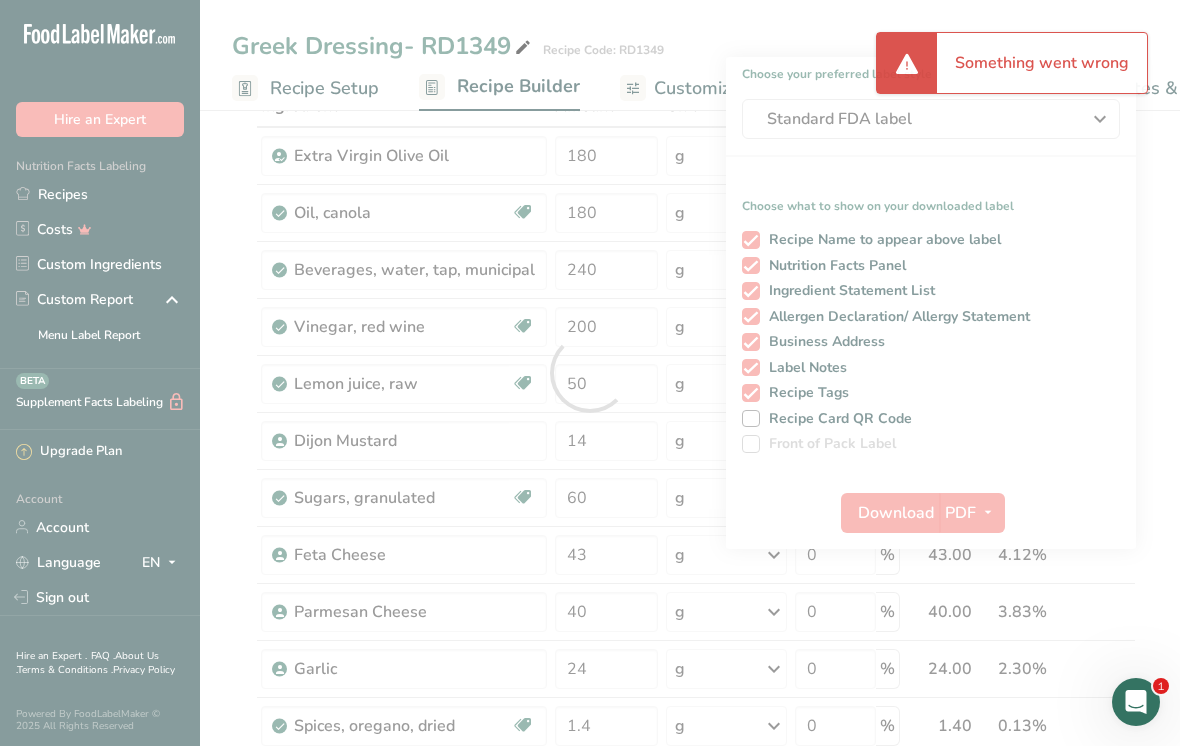 scroll, scrollTop: 0, scrollLeft: 0, axis: both 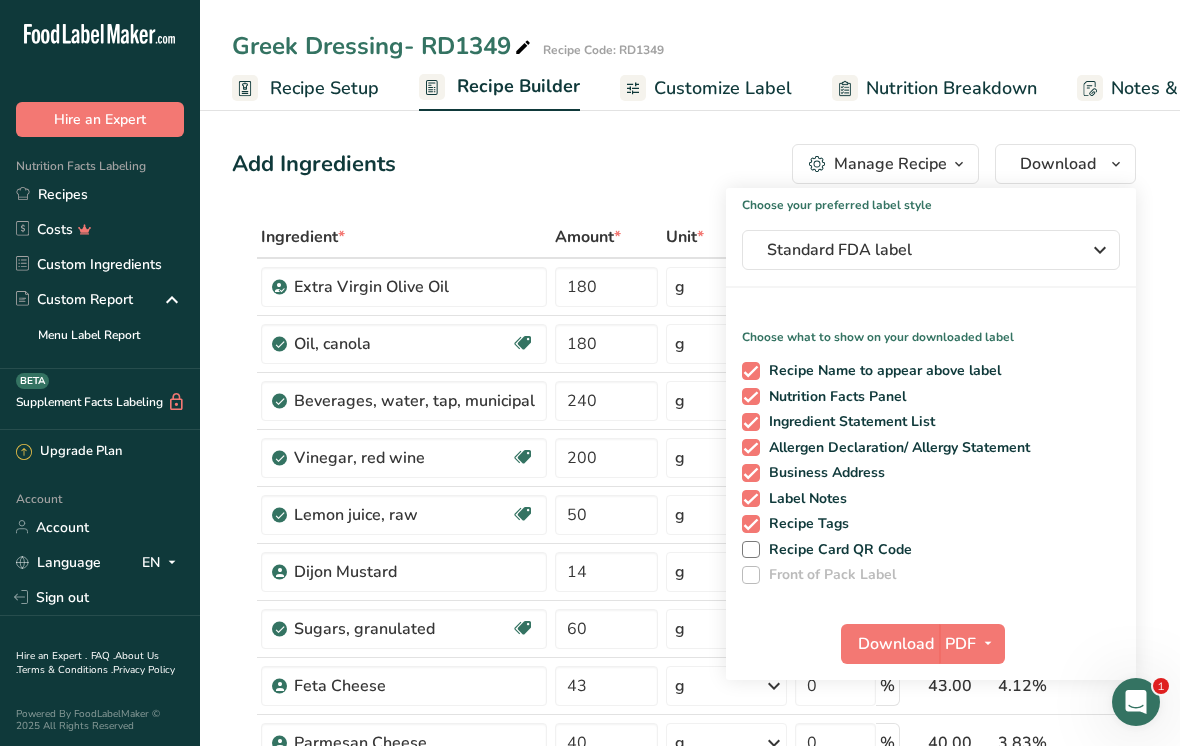 click on "Download" at bounding box center [896, 644] 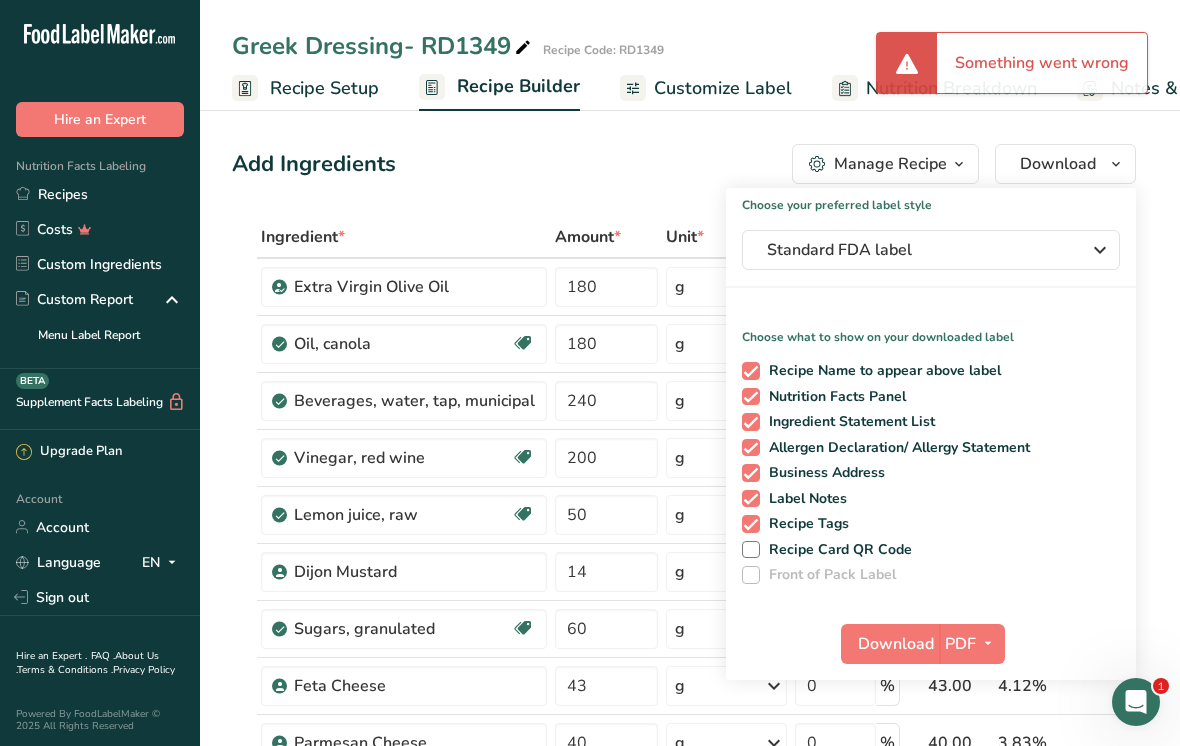 click on "Add Ingredients
Manage Recipe         Delete Recipe           Duplicate Recipe             Scale Recipe             Save as Sub-Recipe   .a-a{fill:#347362;}.b-a{fill:#fff;}                               Nutrition Breakdown                 Recipe Card
NEW
[MEDICAL_DATA] Pattern Report           Activity History
Download
Choose your preferred label style
Standard FDA label
Standard FDA label
The most common format for nutrition facts labels in compliance with the FDA's typeface, style and requirements
Tabular FDA label
A label format compliant with the FDA regulations presented in a tabular (horizontal) display.
Linear FDA label
A simple linear display for small sized packages.
Simplified FDA label" at bounding box center [684, 164] 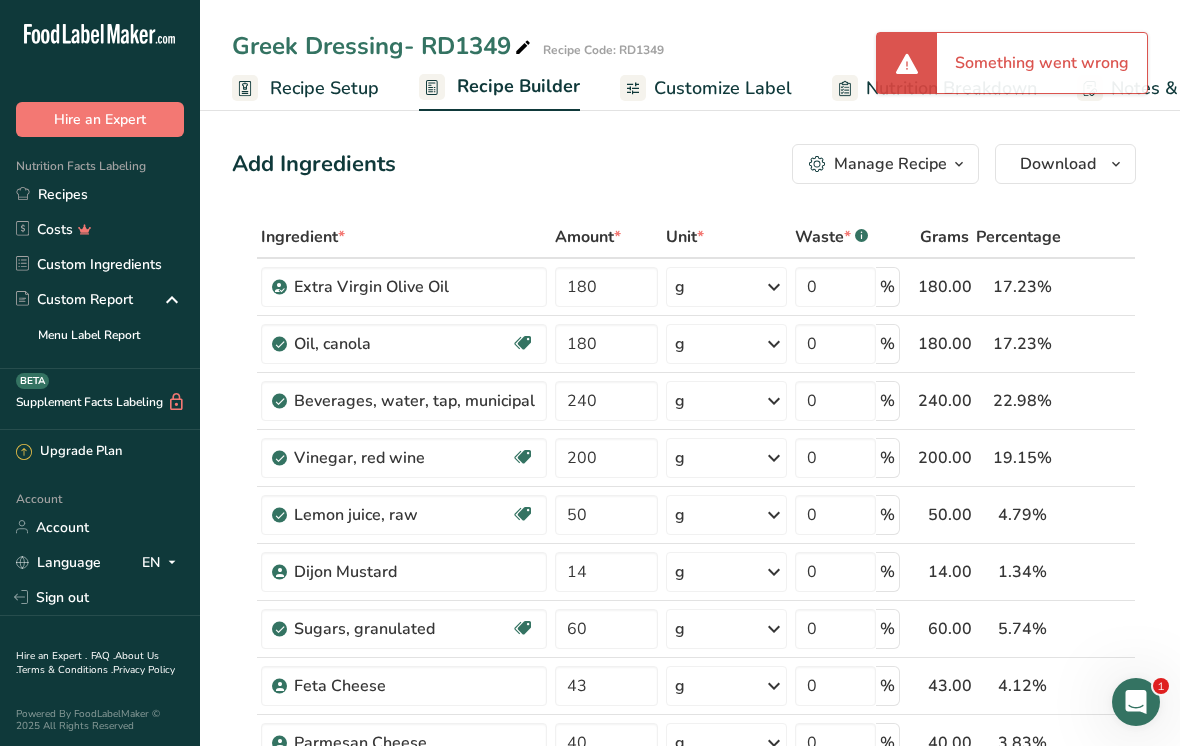 click on "Customize Label" at bounding box center [706, 88] 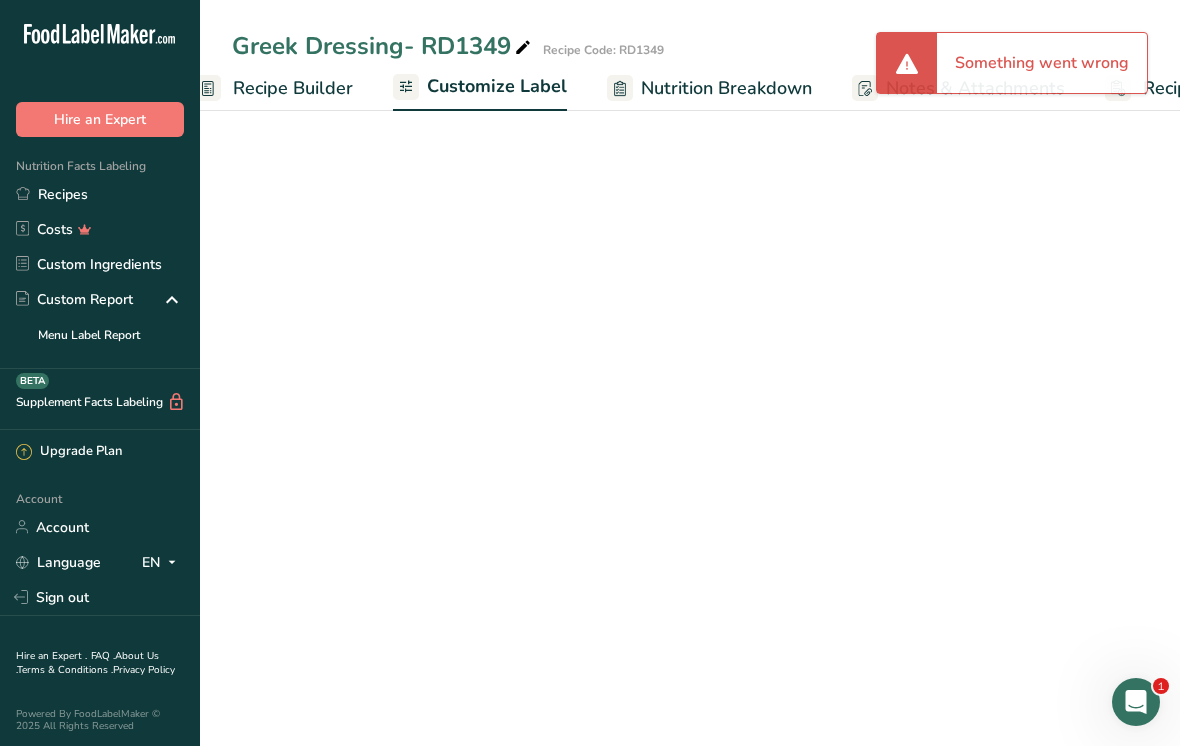 scroll, scrollTop: 0, scrollLeft: 360, axis: horizontal 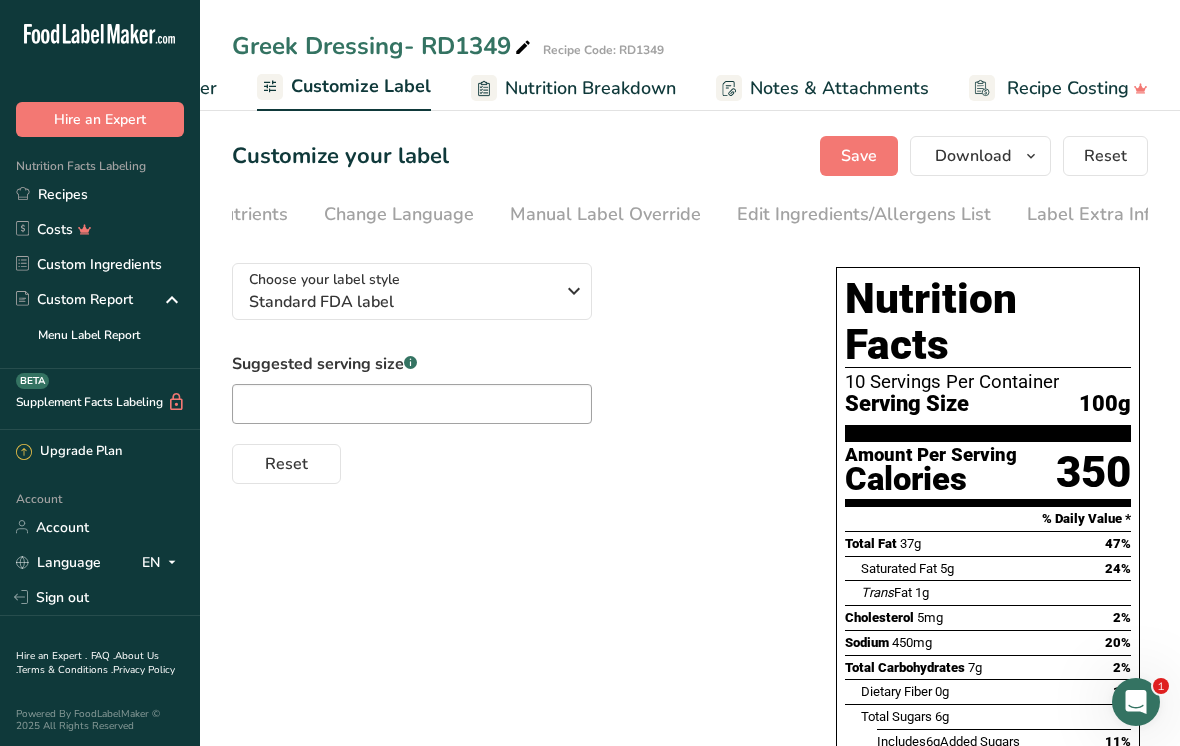 click on "Edit Ingredients/Allergens List" at bounding box center [864, 214] 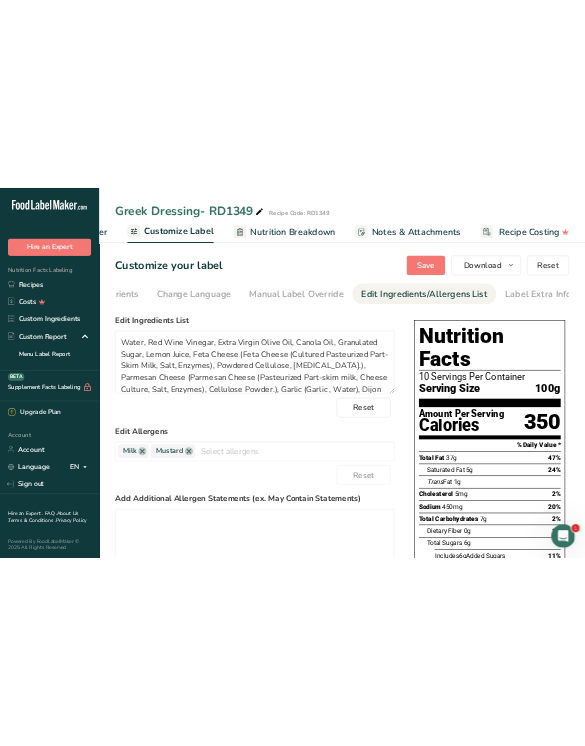 scroll, scrollTop: 0, scrollLeft: 537, axis: horizontal 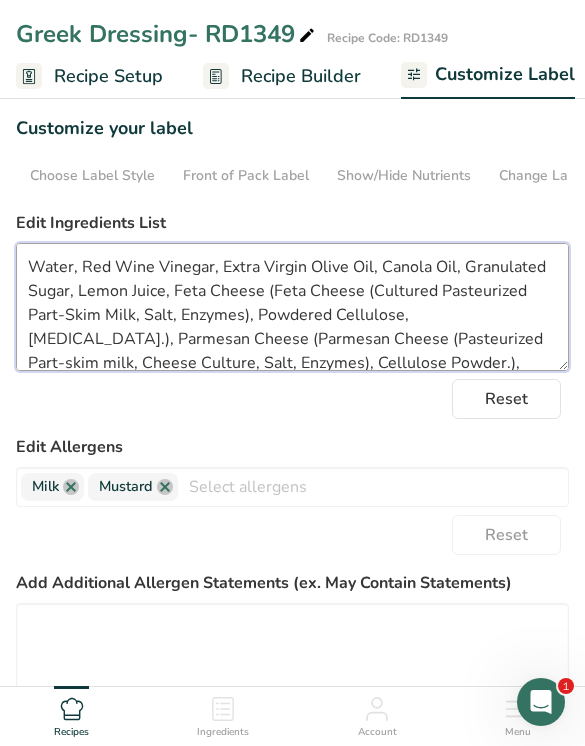 click on "Water, Red Wine Vinegar, Extra Virgin Olive Oil, Canola Oil, Granulated Sugar, Lemon Juice, Feta Cheese (Feta Cheese (Cultured Pasteurized Part-Skim Milk, Salt, Enzymes), Powdered Cellulose, [MEDICAL_DATA].), Parmesan Cheese (Parmesan Cheese (Pasteurized Part-skim milk, Cheese Culture, Salt, Enzymes), Cellulose Powder.), Garlic (Garlic , Water), Dijon Mustard (Water, Mustard Seed, Vinegar, Salt, White Wine, [MEDICAL_DATA], Turmeric, [MEDICAL_DATA], Spices), Kosher Salt, Oregano, Black Pepper, Xanthan gum, Basil" at bounding box center (292, 307) 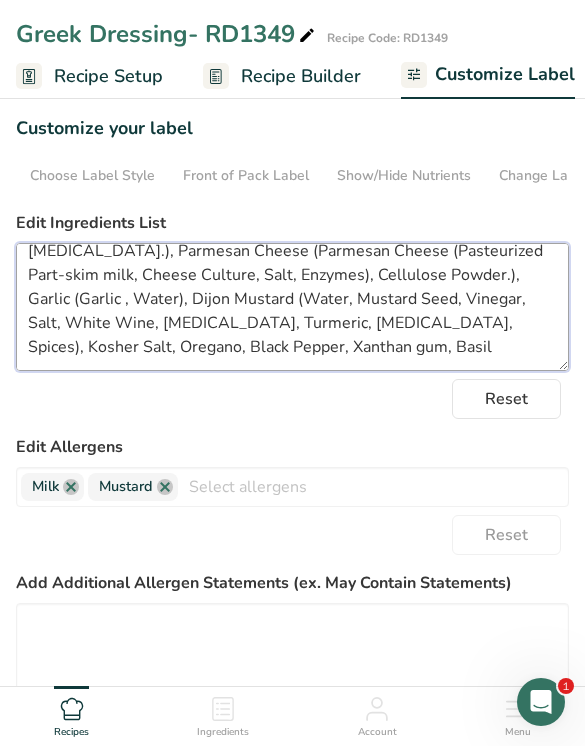 scroll, scrollTop: 88, scrollLeft: 0, axis: vertical 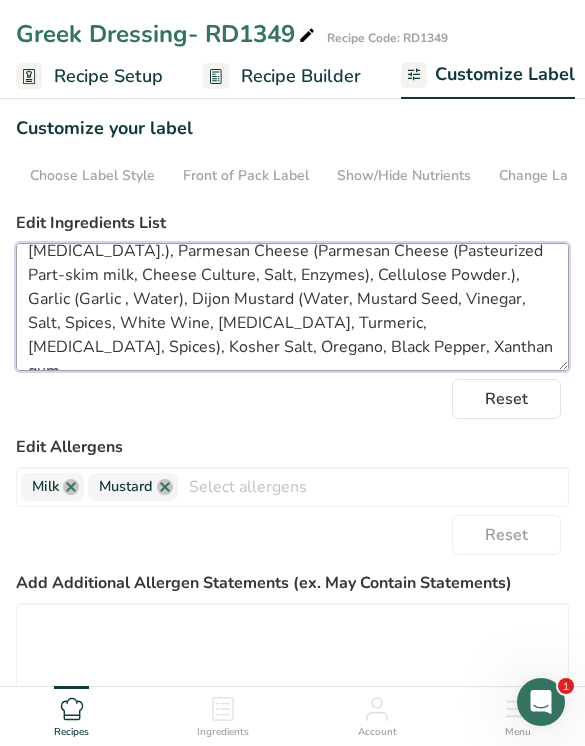 click on "Water, Red Wine Vinegar, Extra Virgin Olive Oil, Canola Oil, Granulated Sugar, Lemon Juice, Feta Cheese (Feta Cheese (Cultured Pasteurized Part-Skim Milk, Salt, Enzymes), Powdered Cellulose, [MEDICAL_DATA].), Parmesan Cheese (Parmesan Cheese (Pasteurized Part-skim milk, Cheese Culture, Salt, Enzymes), Cellulose Powder.), Garlic (Garlic , Water), Dijon Mustard (Water, Mustard Seed, Vinegar, Salt, Spices, White Wine, [MEDICAL_DATA], Turmeric, [MEDICAL_DATA], Spices), Kosher Salt, Oregano, Black Pepper, Xanthan gum" at bounding box center [292, 307] 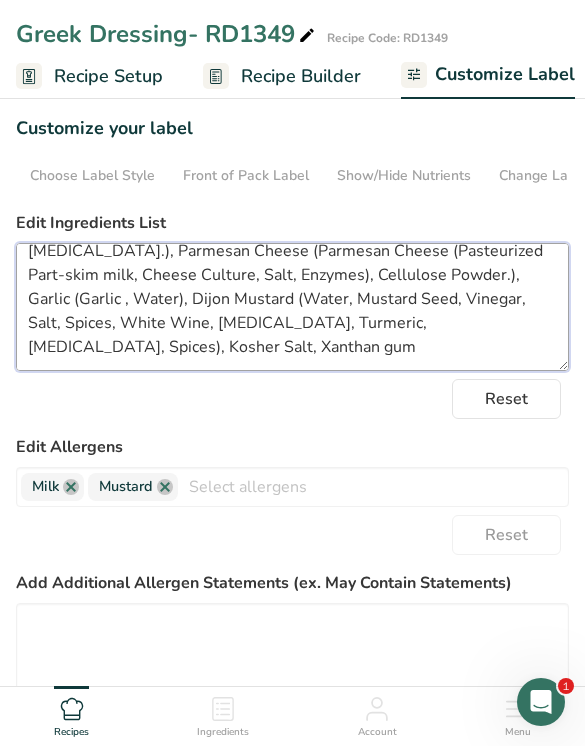 scroll, scrollTop: 64, scrollLeft: 0, axis: vertical 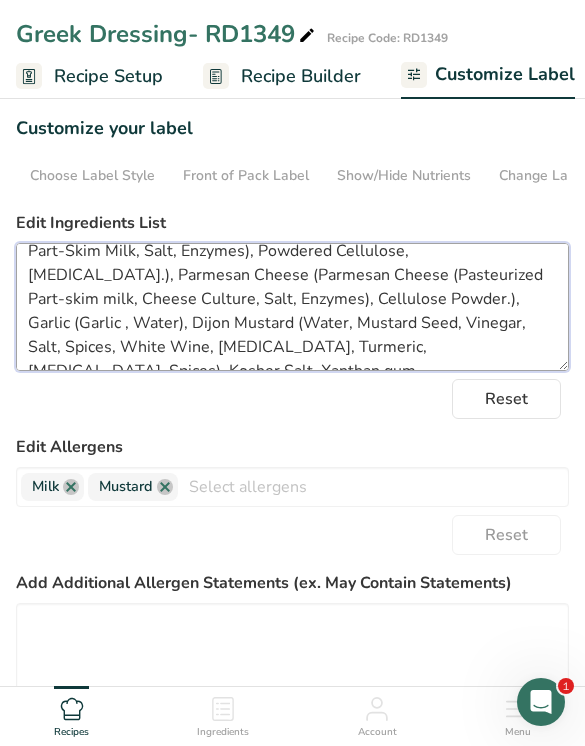 type on "Water, Red Wine Vinegar, Extra Virgin Olive Oil, Canola Oil, Granulated Sugar, Lemon Juice, Feta Cheese (Feta Cheese (Cultured Pasteurized Part-Skim Milk, Salt, Enzymes), Powdered Cellulose, [MEDICAL_DATA].), Parmesan Cheese (Parmesan Cheese (Pasteurized Part-skim milk, Cheese Culture, Salt, Enzymes), Cellulose Powder.), Garlic (Garlic , Water), Dijon Mustard (Water, Mustard Seed, Vinegar, Salt, Spices, White Wine, [MEDICAL_DATA], Turmeric, [MEDICAL_DATA], Spices), Kosher Salt, Xanthan gum" 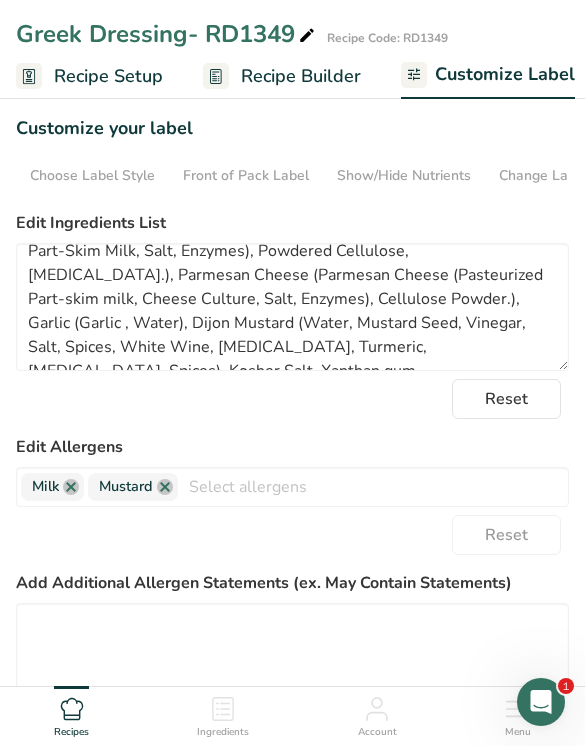 click on "Reset" at bounding box center (292, 399) 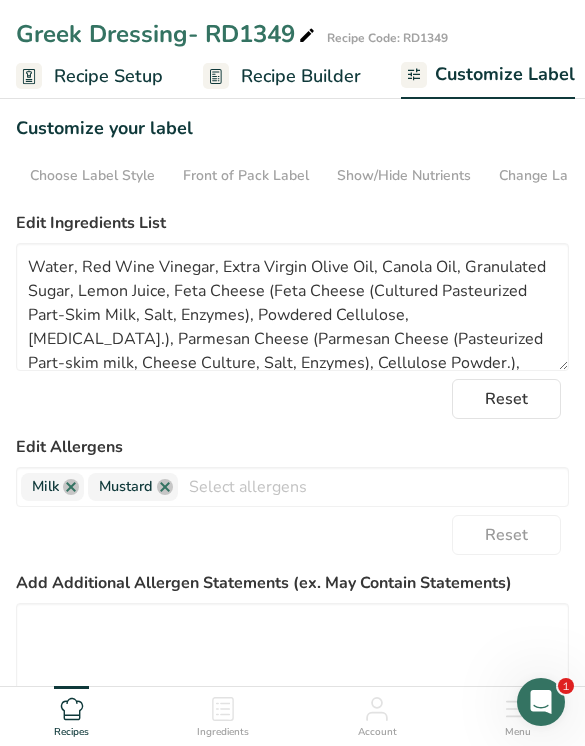 scroll, scrollTop: 0, scrollLeft: 0, axis: both 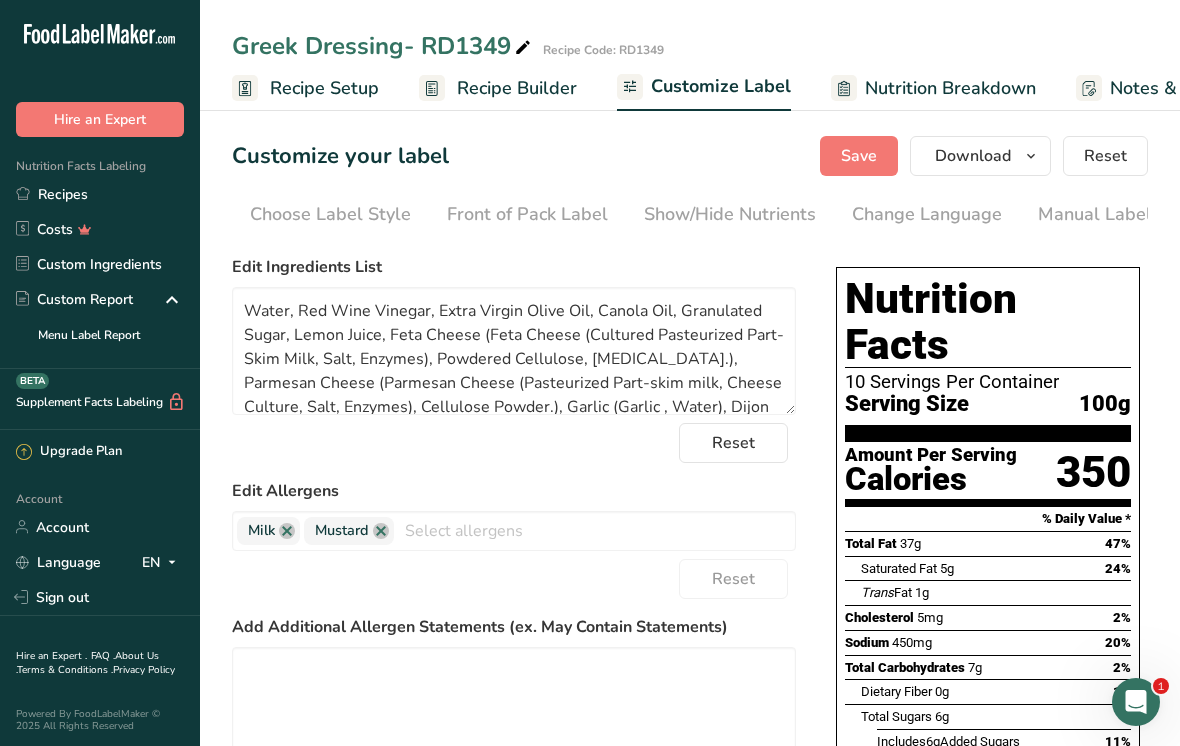 click on "Save" at bounding box center (859, 156) 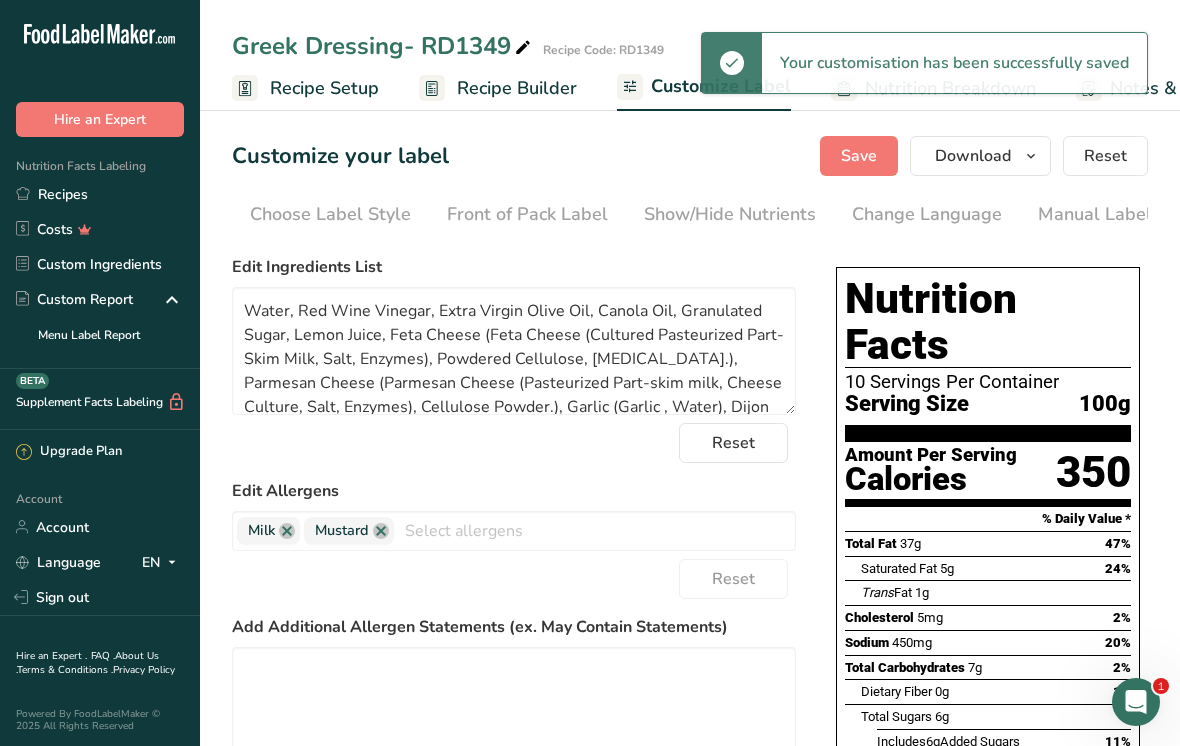 click on "Download" at bounding box center [973, 156] 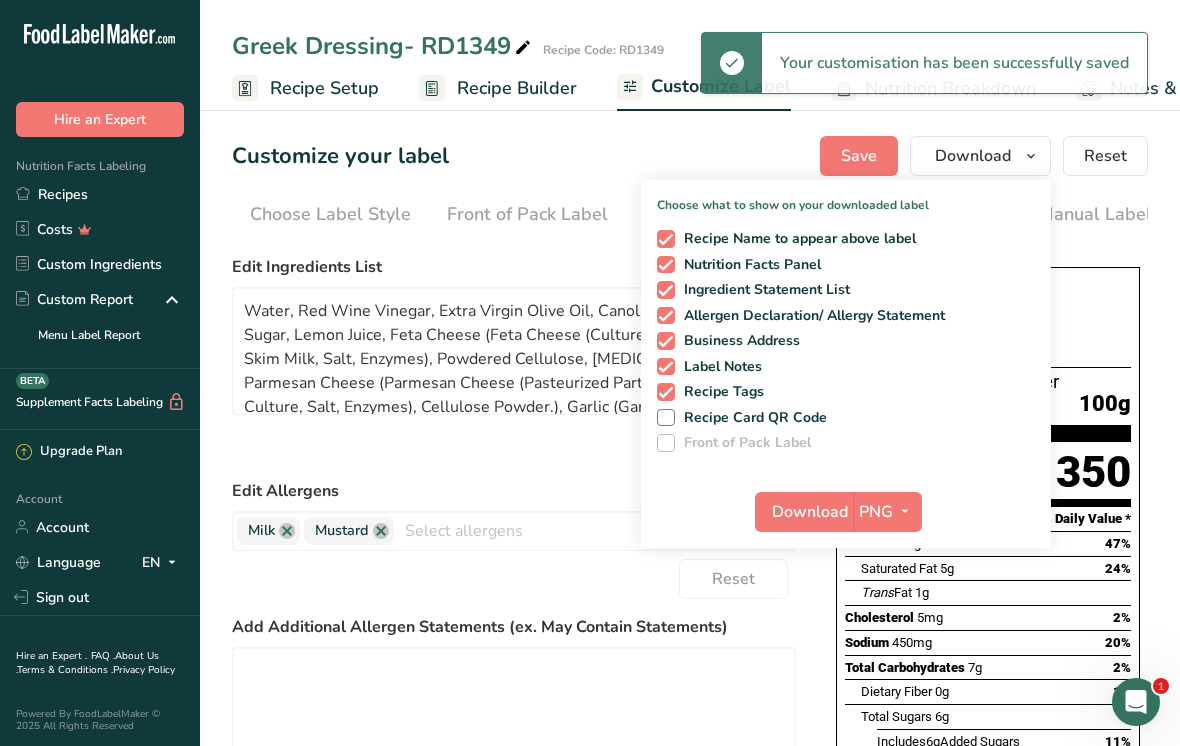 click on "PNG" at bounding box center (876, 512) 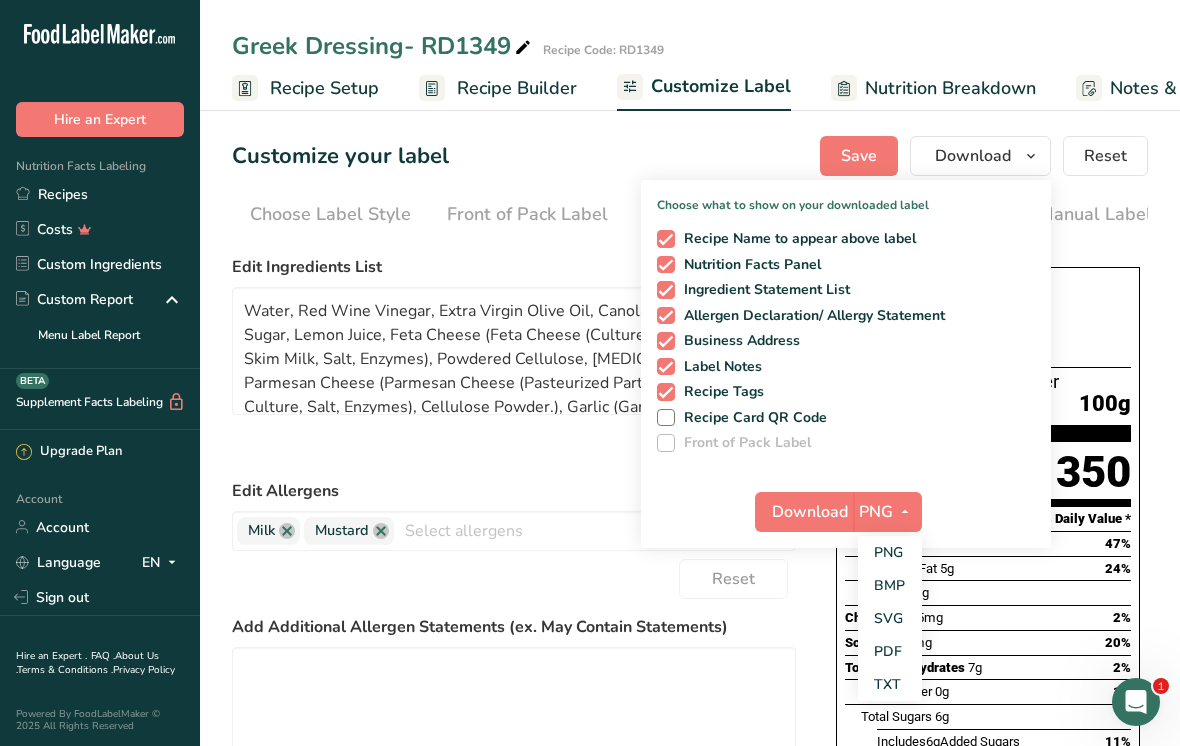 click on "PDF" at bounding box center [890, 651] 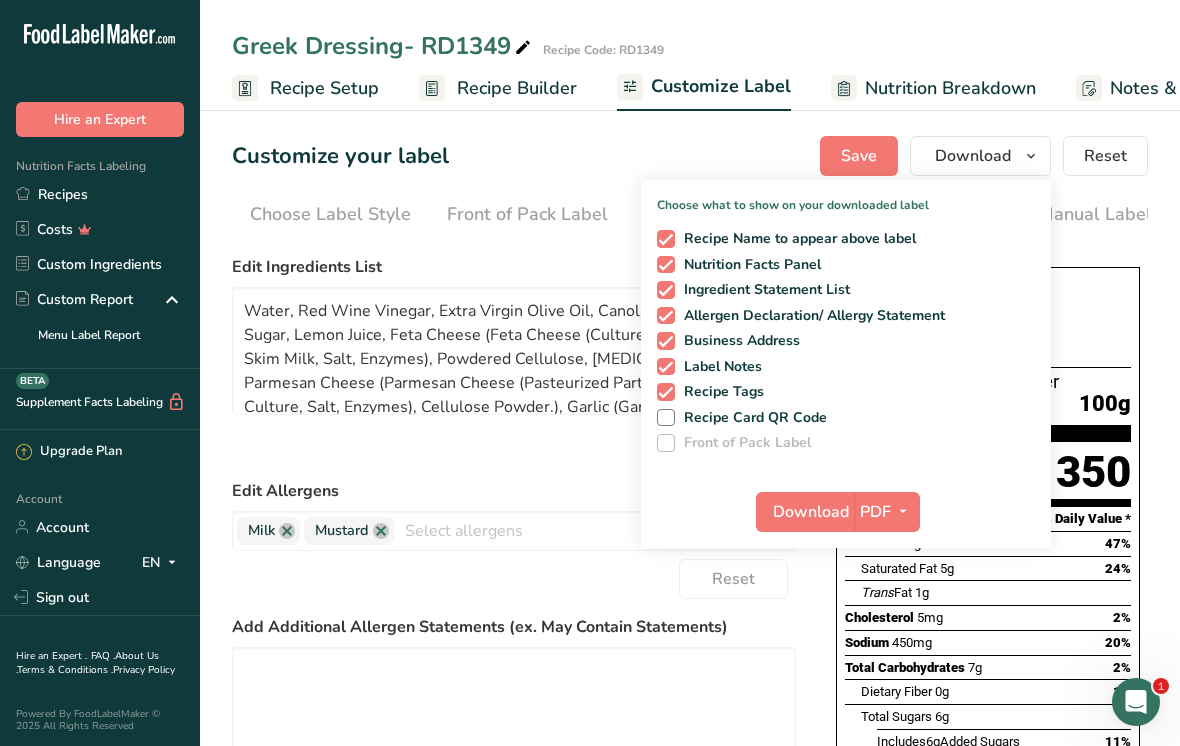 click on "Download" at bounding box center [811, 512] 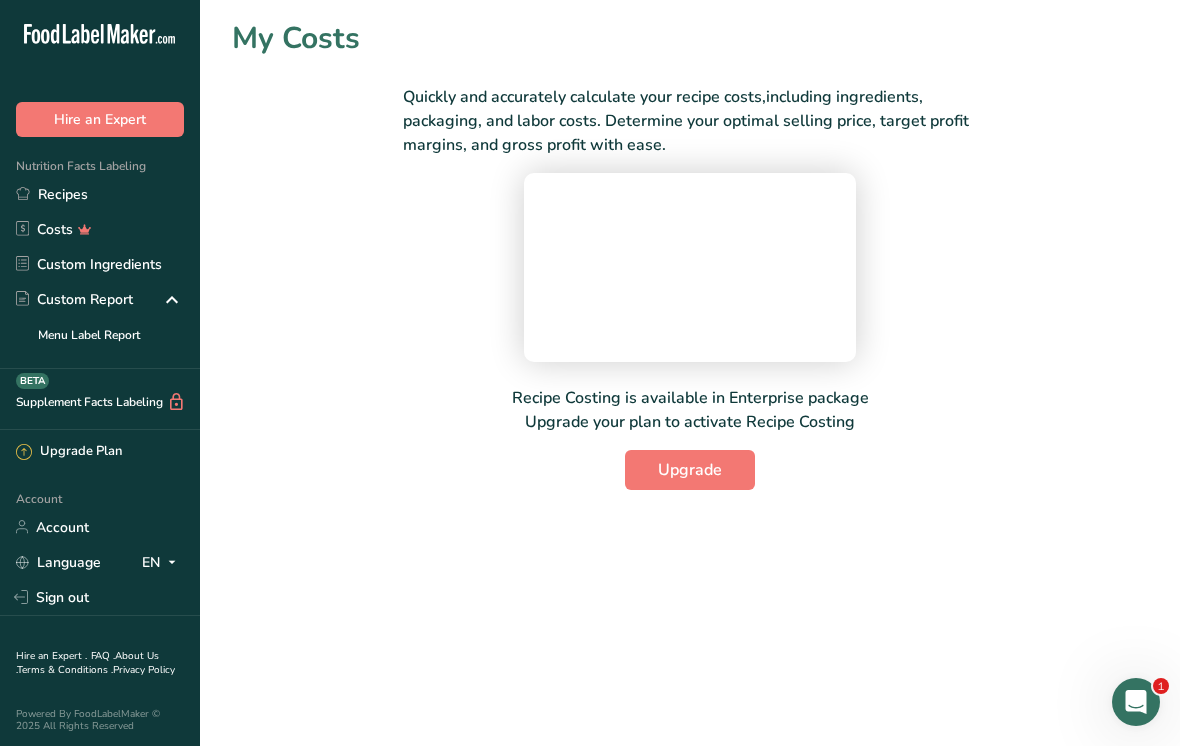 click on "Recipes" at bounding box center (100, 194) 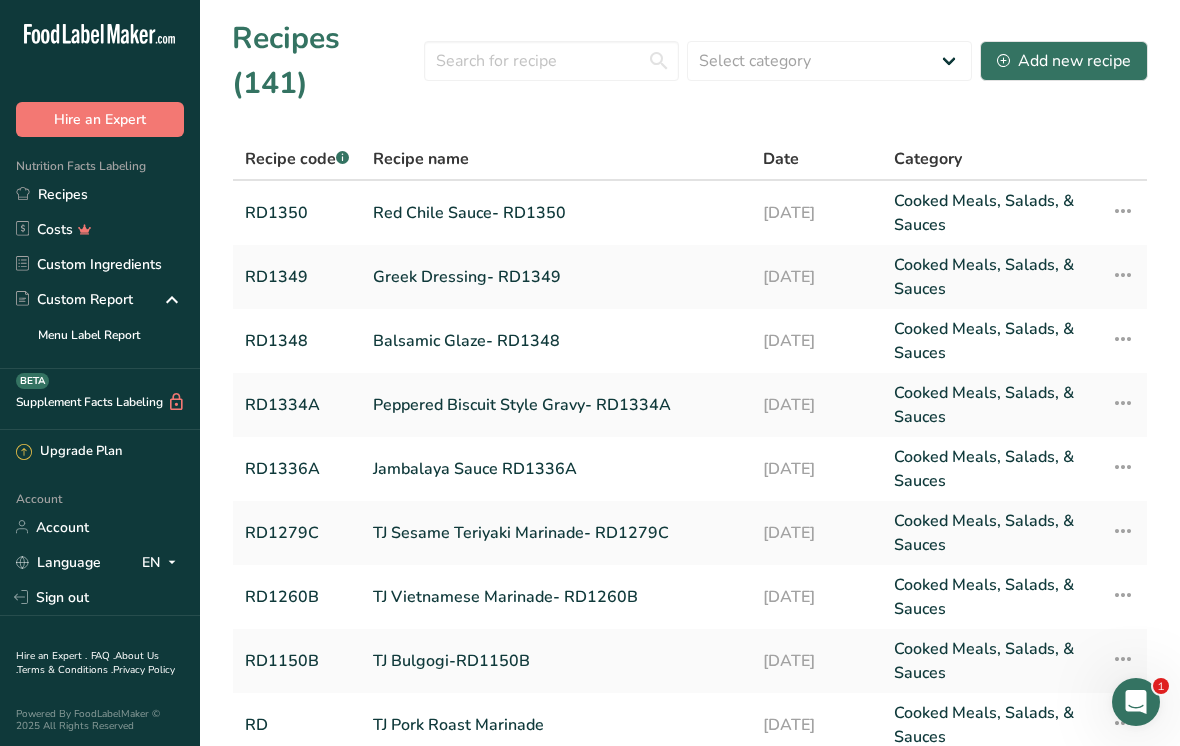 click on "Add new recipe" at bounding box center [1064, 61] 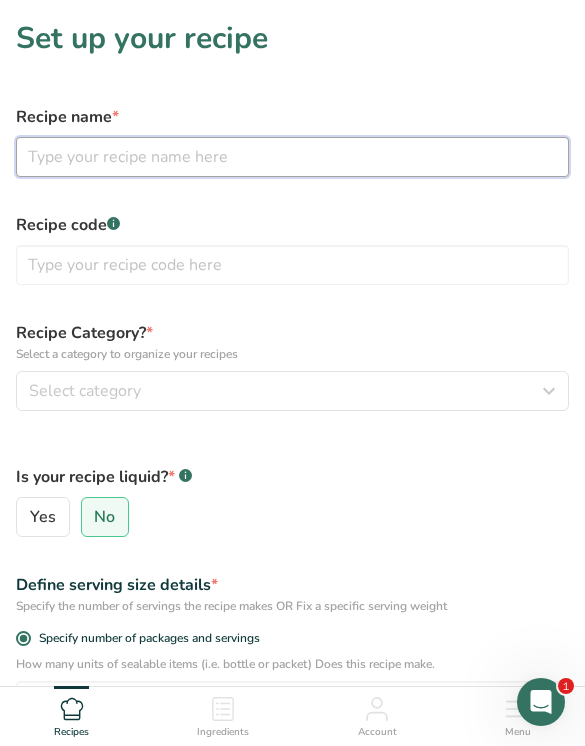 click at bounding box center [292, 157] 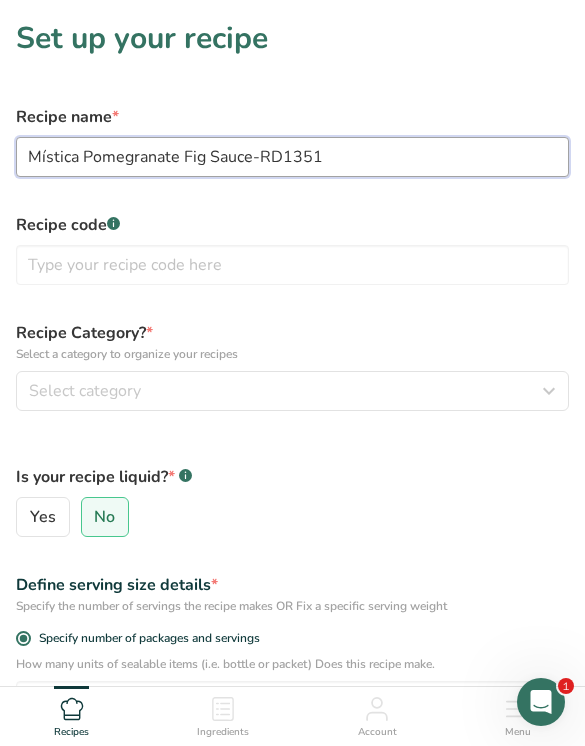 click on "Mística Pomegranate Fig Sauce-RD1351" at bounding box center (292, 157) 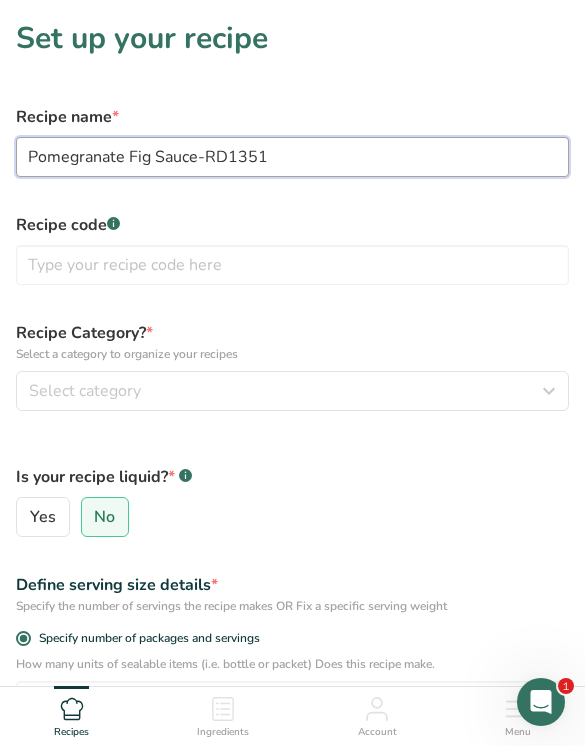 type on "Pomegranate Fig Sauce-RD1351" 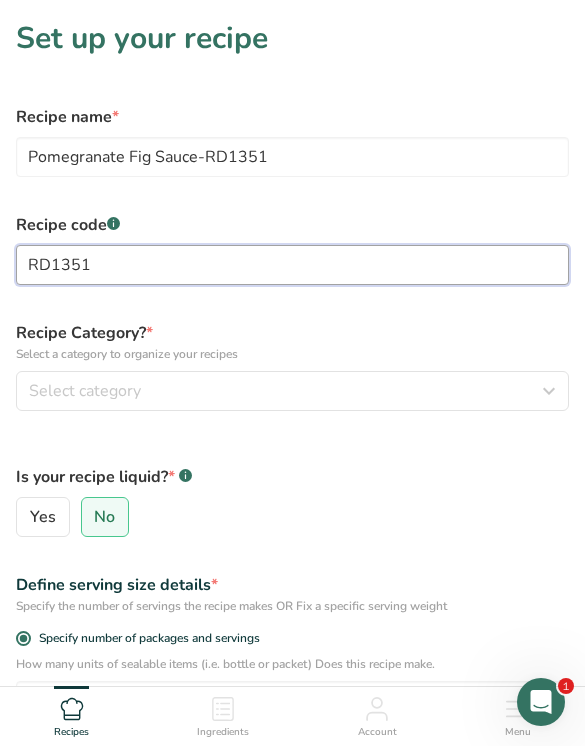 type on "RD1351" 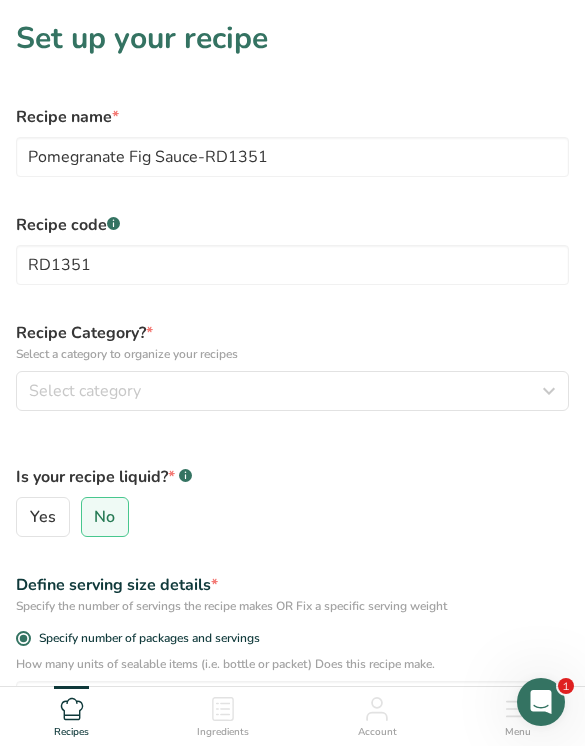 click on "Select category" at bounding box center (292, 391) 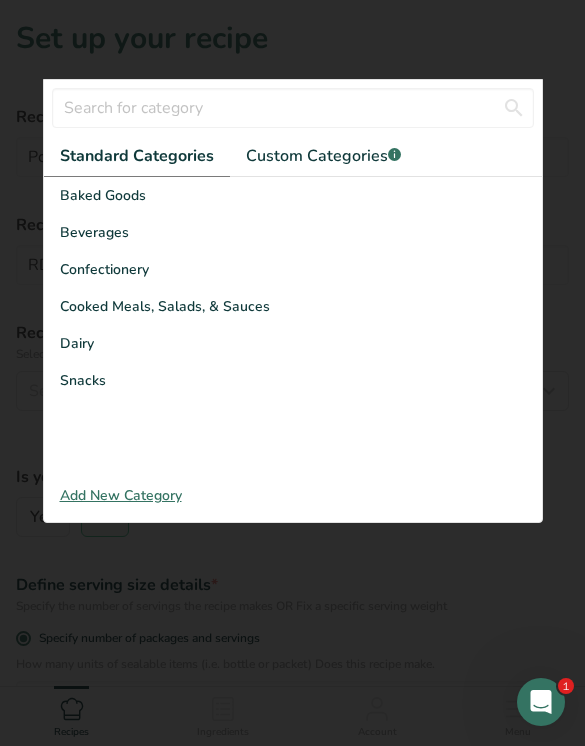 click on "Cooked Meals, Salads, & Sauces" at bounding box center [293, 306] 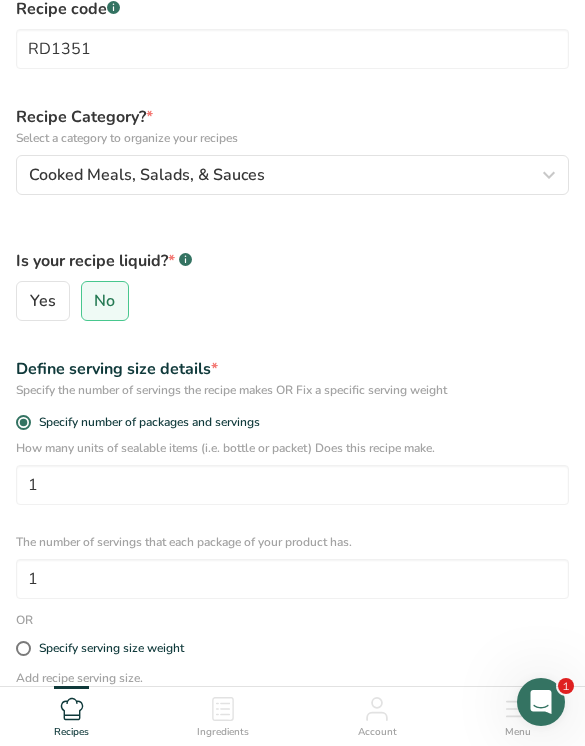 click on "Specify serving size weight" at bounding box center [111, 648] 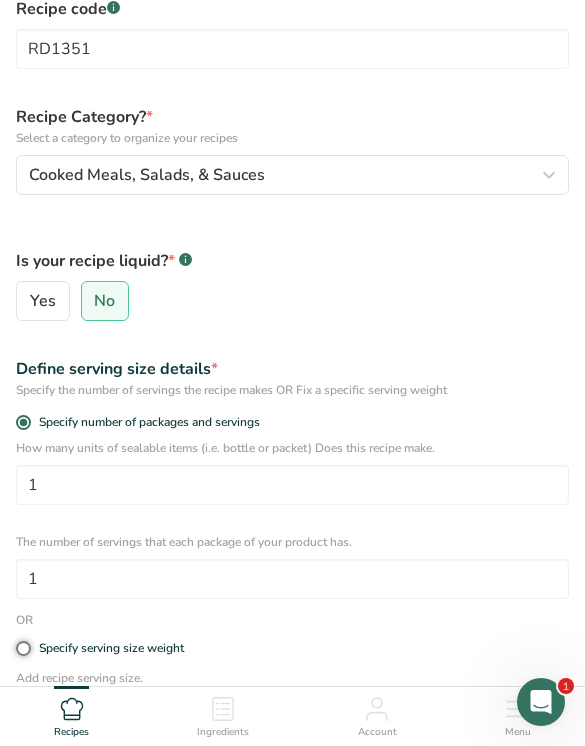 click on "Specify serving size weight" at bounding box center [22, 648] 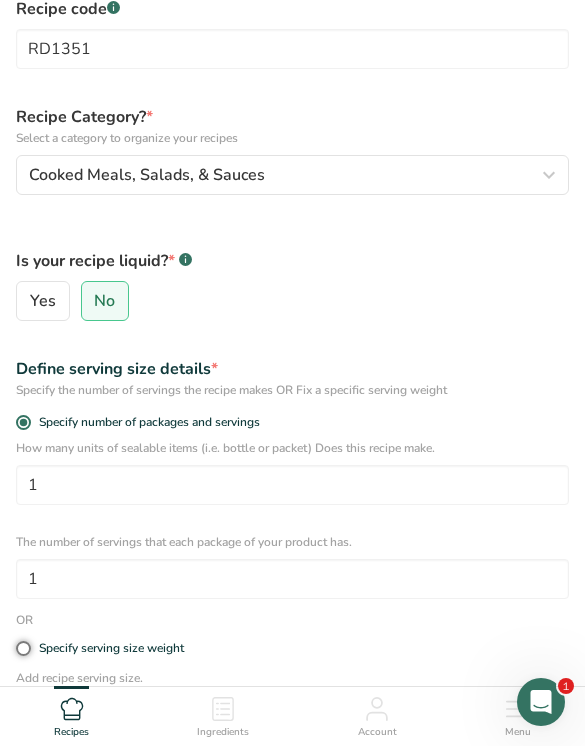 radio on "true" 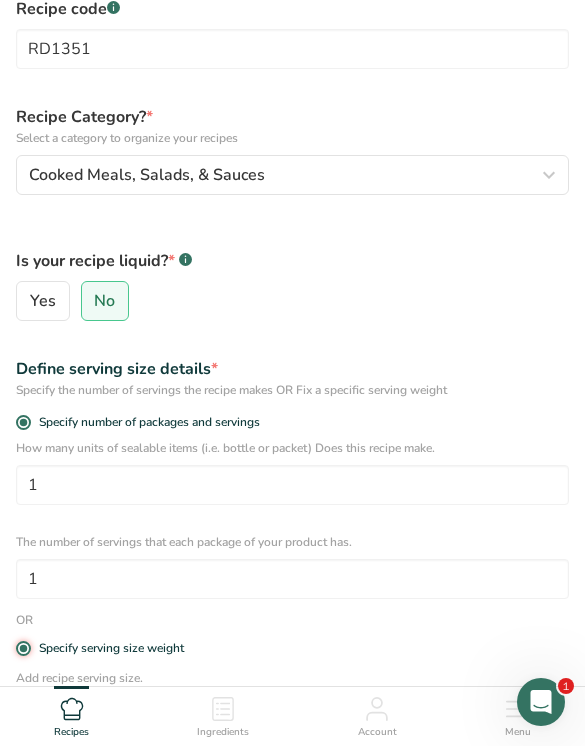 radio on "false" 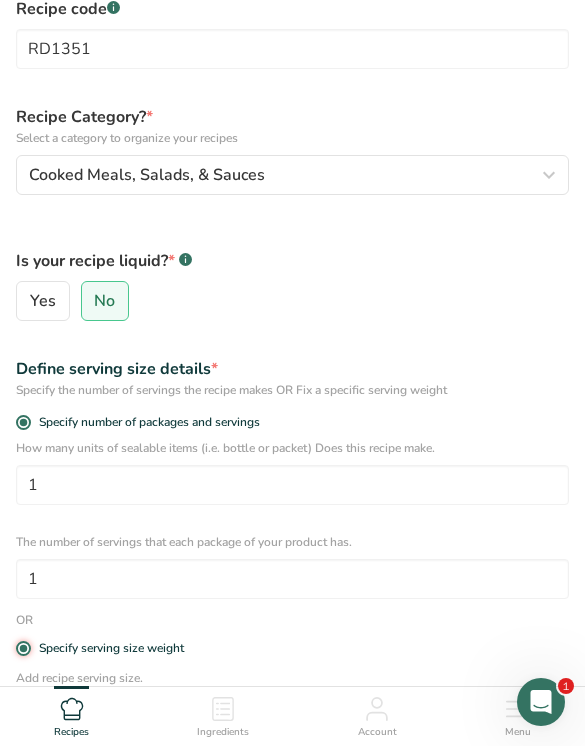 type 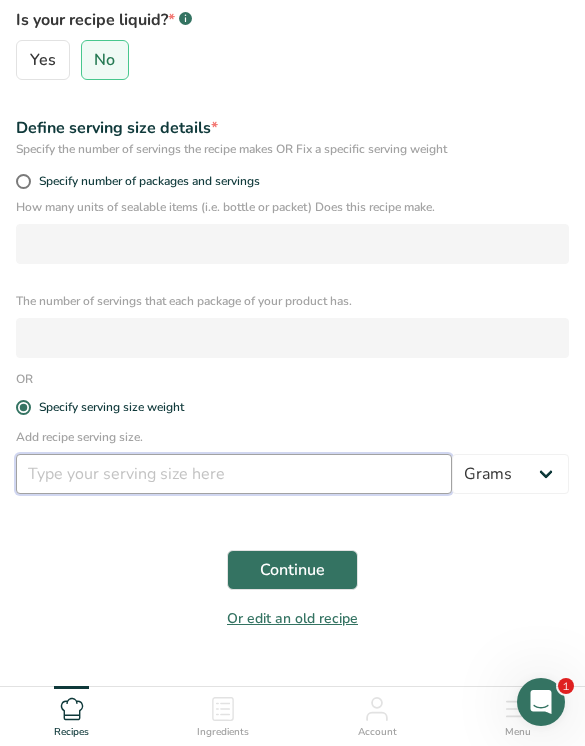 click at bounding box center (234, 474) 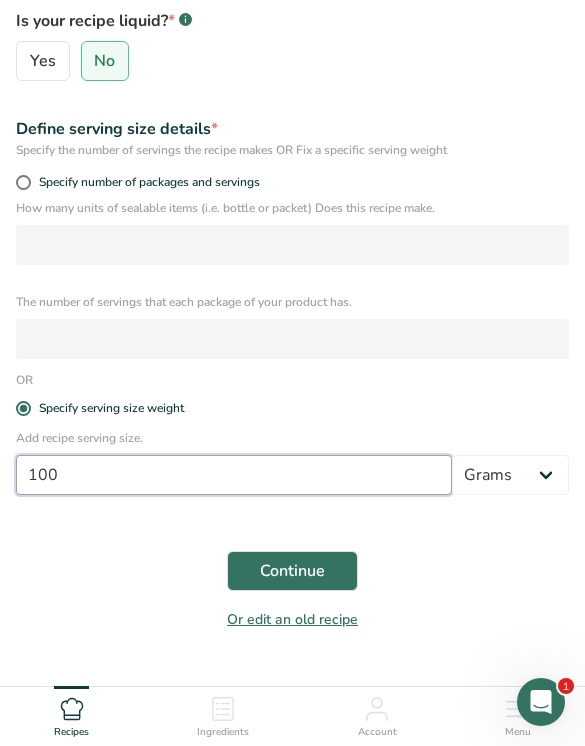 type on "100" 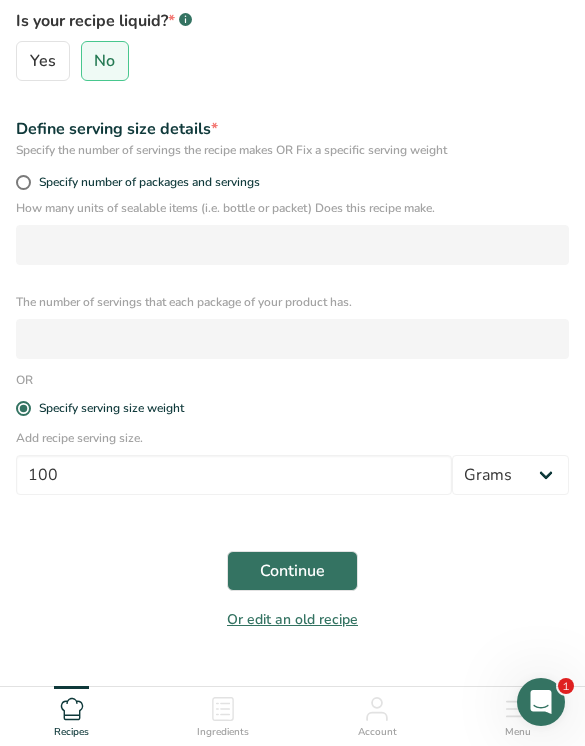 click on "Continue" at bounding box center (292, 571) 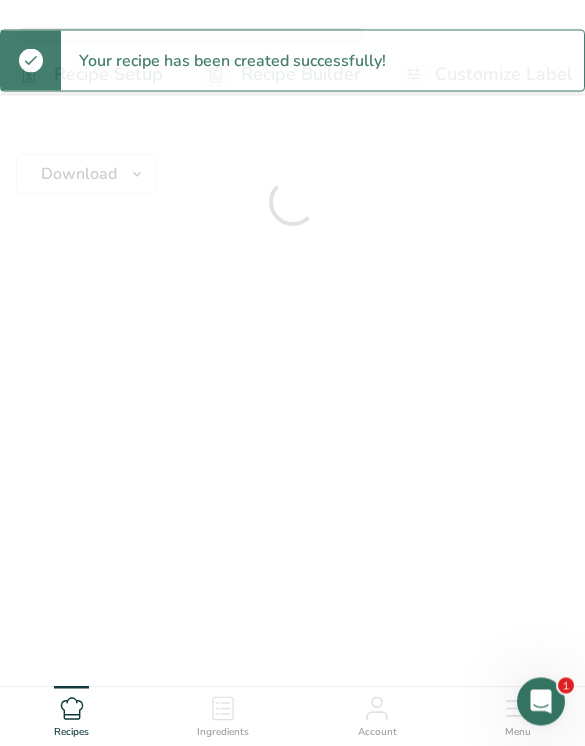 scroll, scrollTop: 0, scrollLeft: 0, axis: both 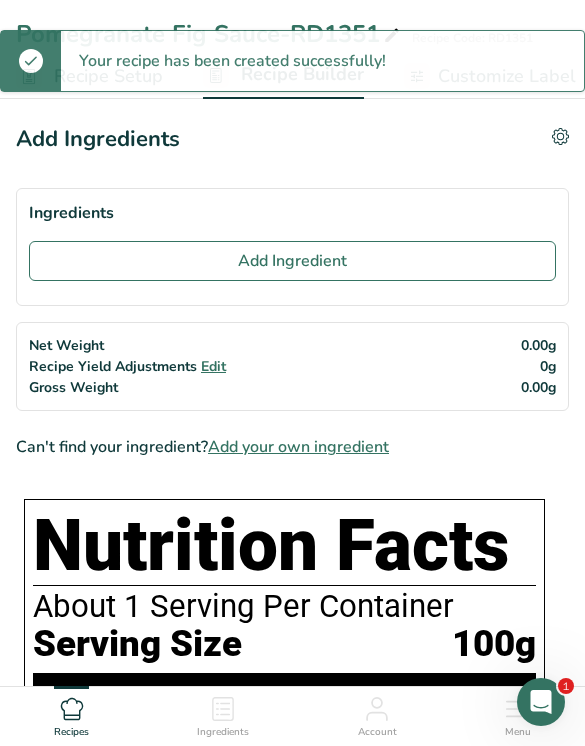 click on "Add Ingredient" at bounding box center [292, 261] 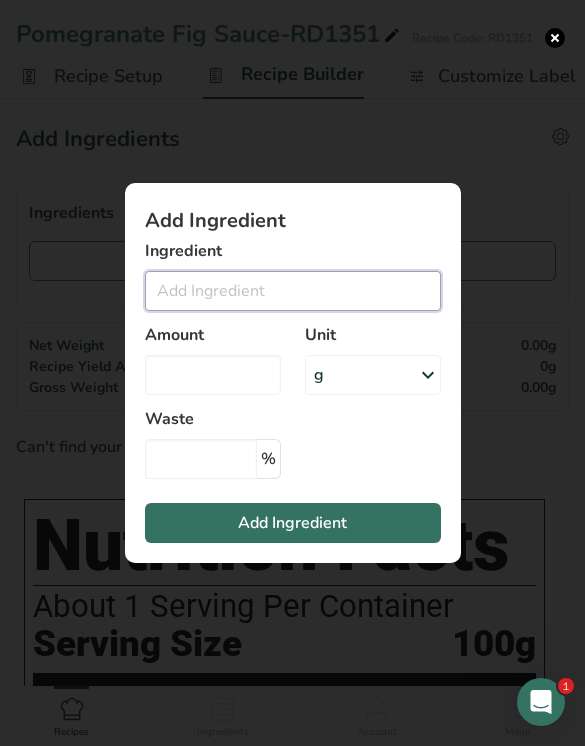 click at bounding box center [293, 291] 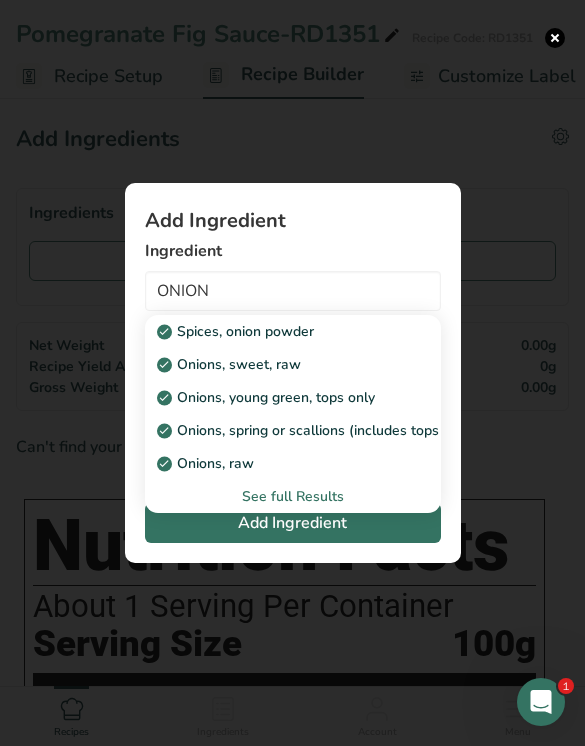 click on "Onions, sweet, raw" at bounding box center [277, 364] 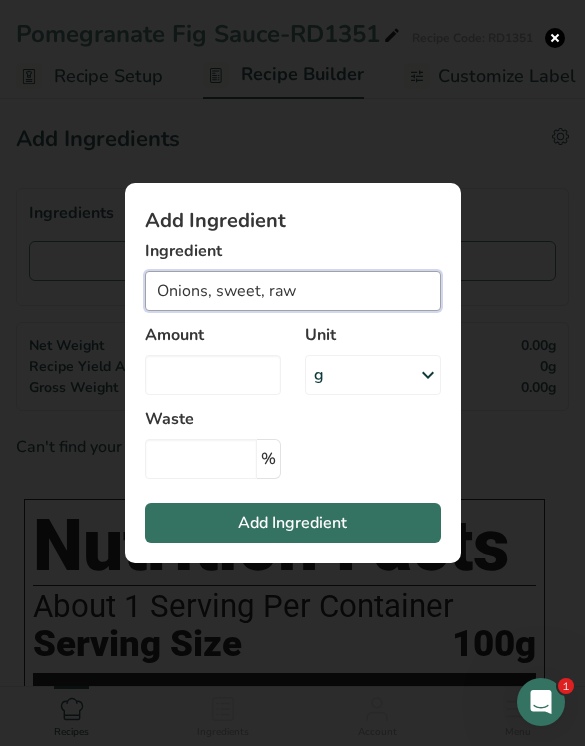 click on "Onions, sweet, raw" at bounding box center [293, 291] 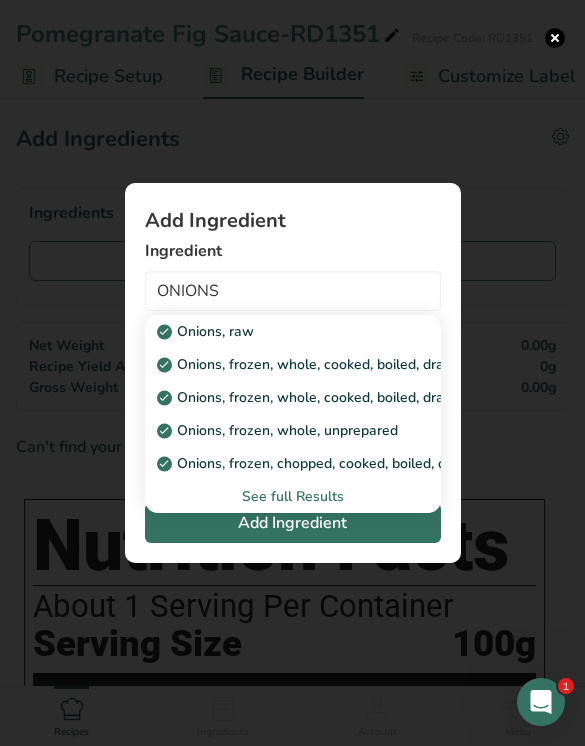 click on "Onions, raw" at bounding box center (277, 331) 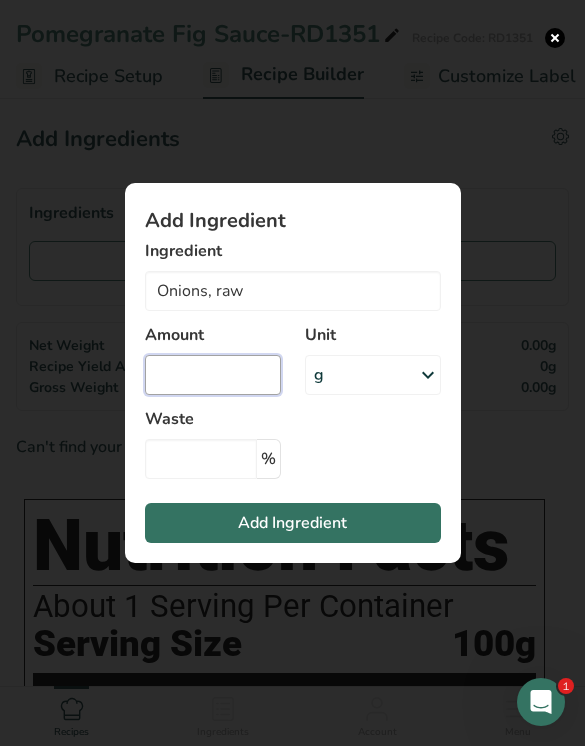 click at bounding box center [213, 375] 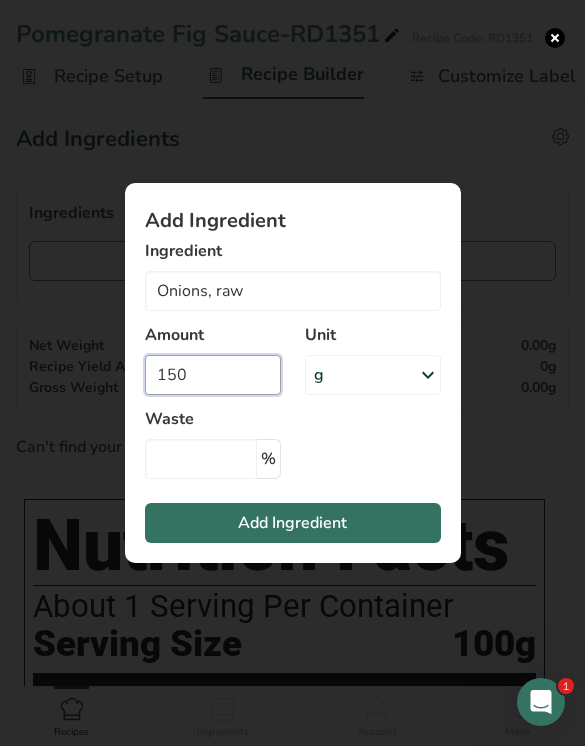 type on "150" 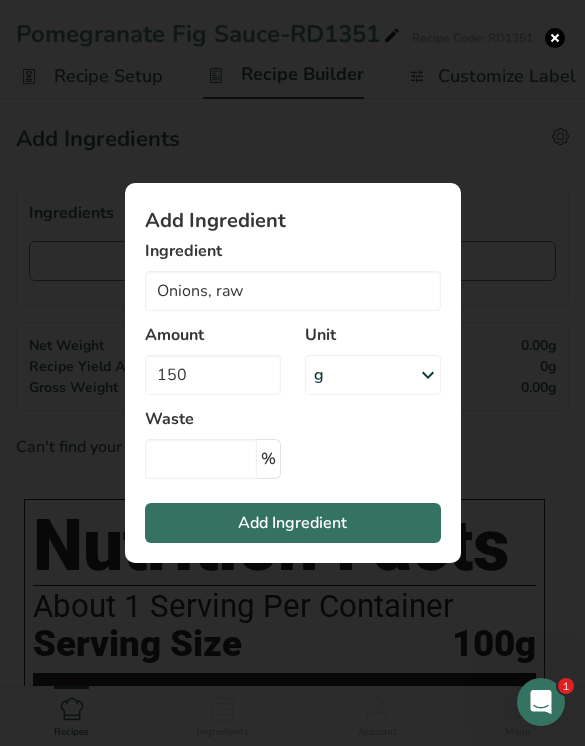 click on "Add Ingredient" at bounding box center [293, 523] 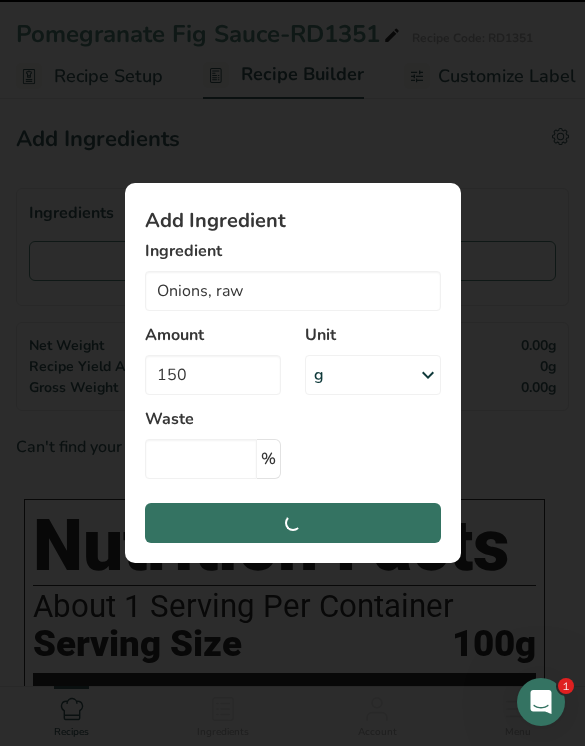 type 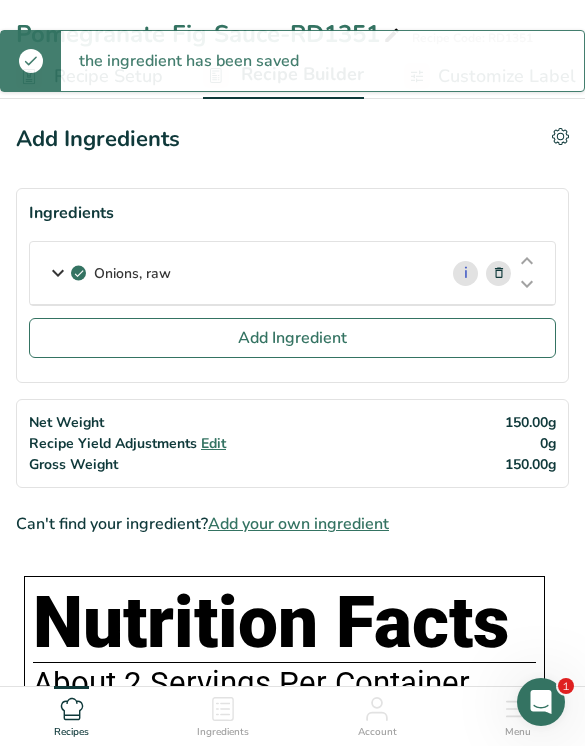 click on "Add Ingredient" at bounding box center (292, 338) 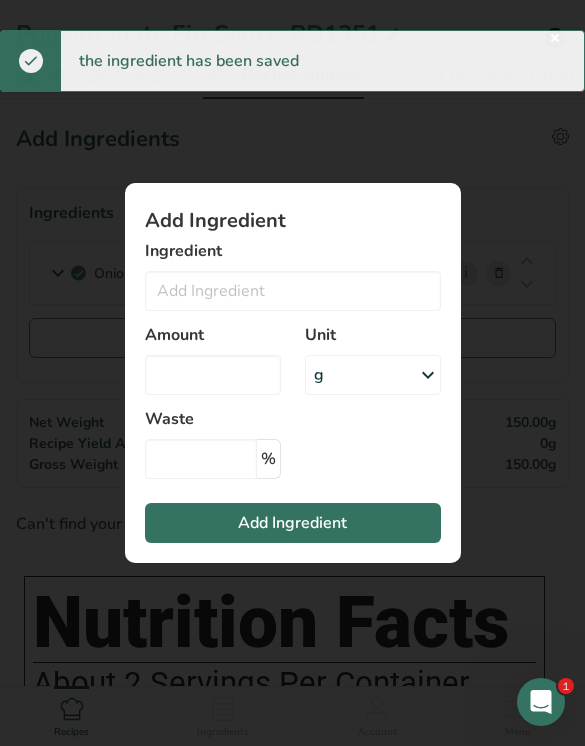 click on "Unit
g
Weight Units
g
kg
mg
See more
Volume Units
l
mL
fl oz
See more" at bounding box center [373, 359] 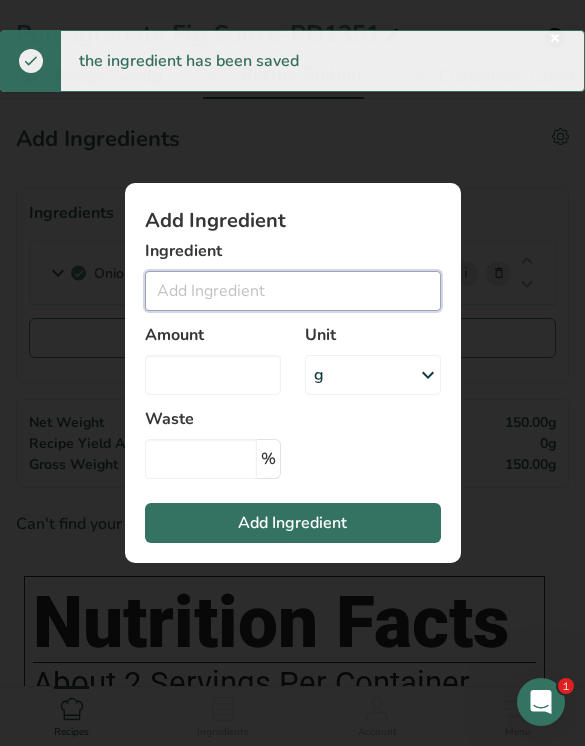 click at bounding box center [293, 291] 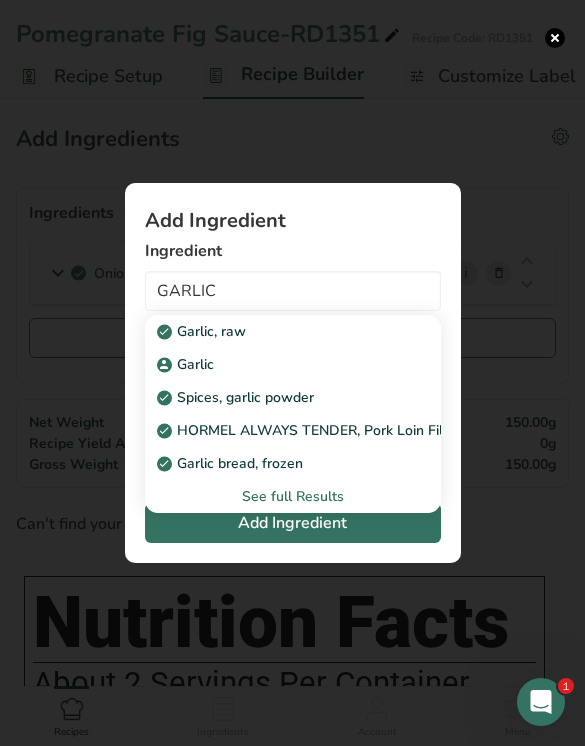 click on "Garlic, raw" at bounding box center (277, 331) 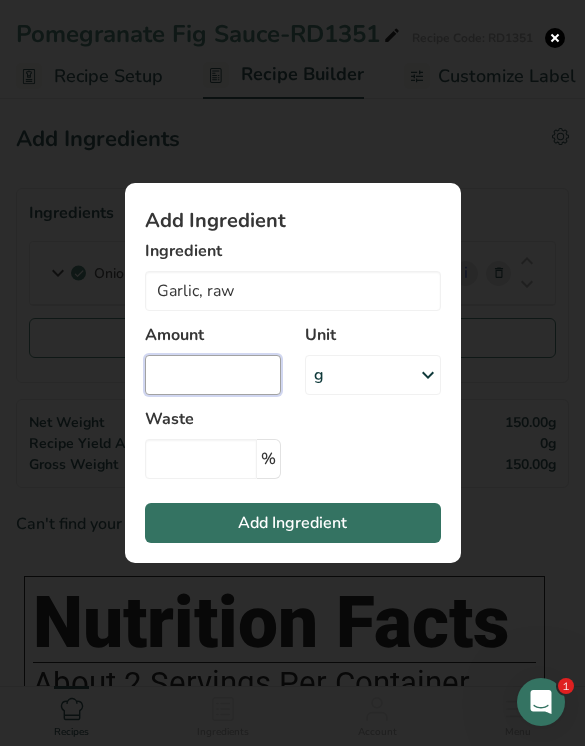 click at bounding box center [213, 375] 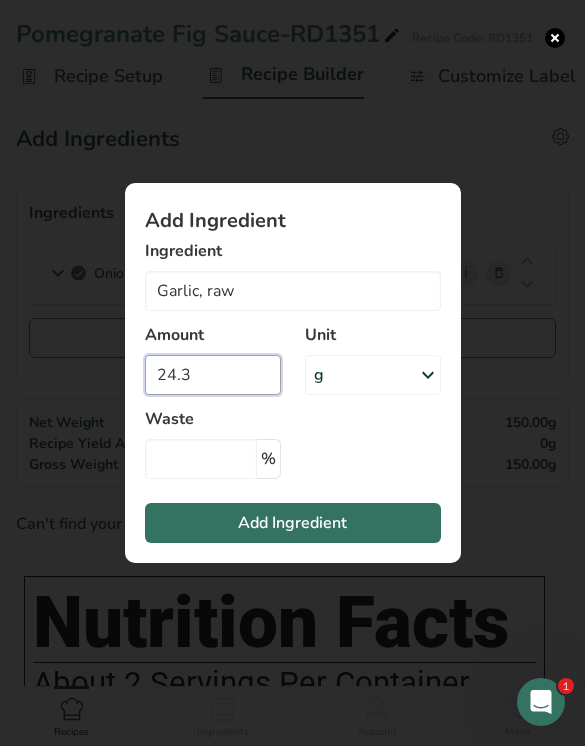 type on "24.3" 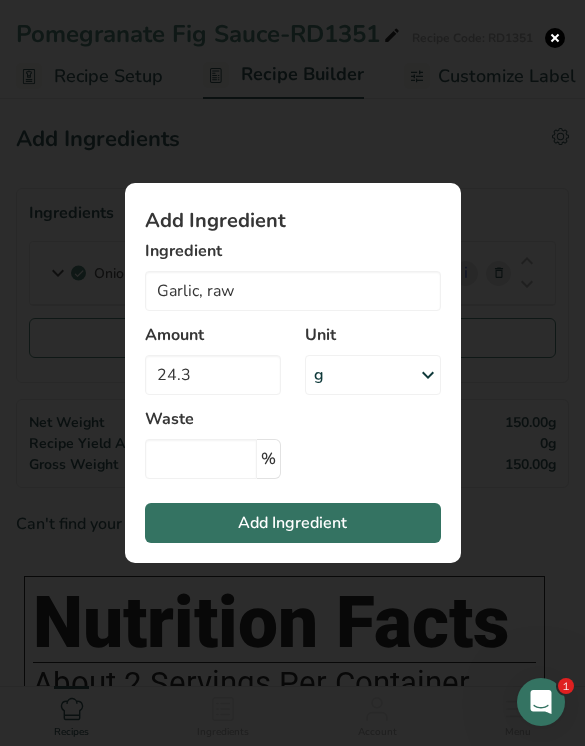 click on "Add Ingredient" at bounding box center [292, 523] 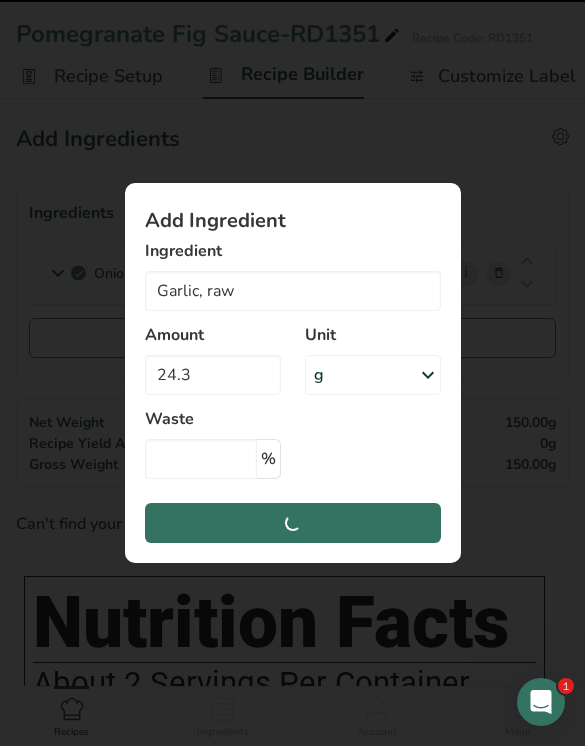 type 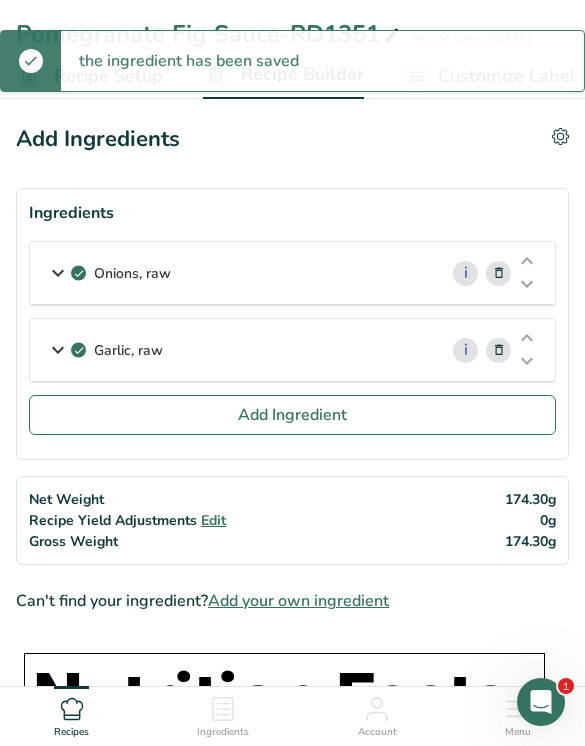 click on "Add Ingredient" at bounding box center [292, 415] 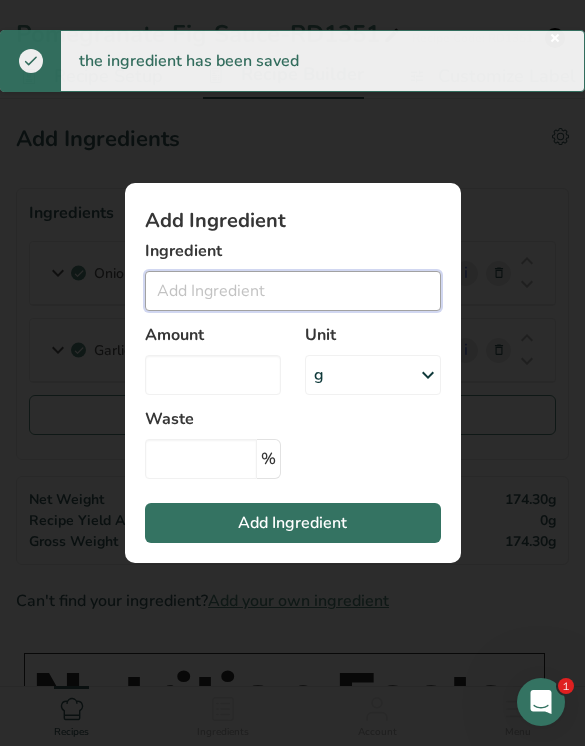 click at bounding box center [293, 291] 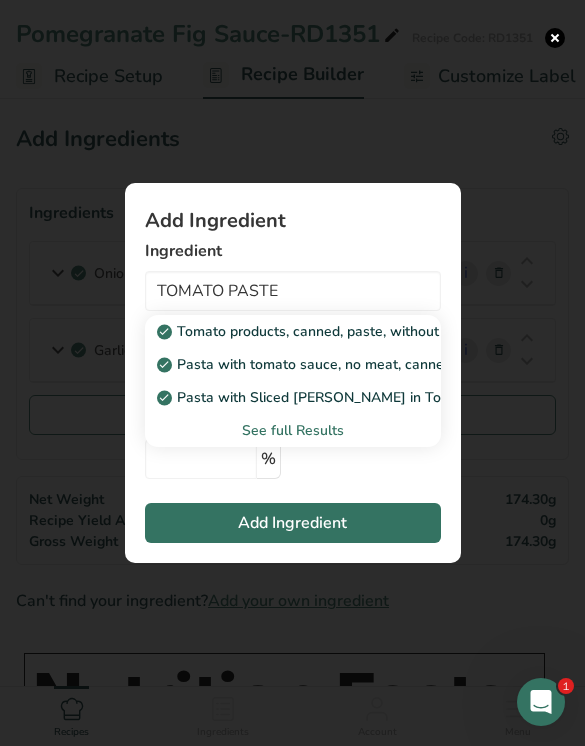 click on "Tomato products, canned, paste, without salt added (Includes foods for USDA's Food Distribution Program)" at bounding box center (293, 331) 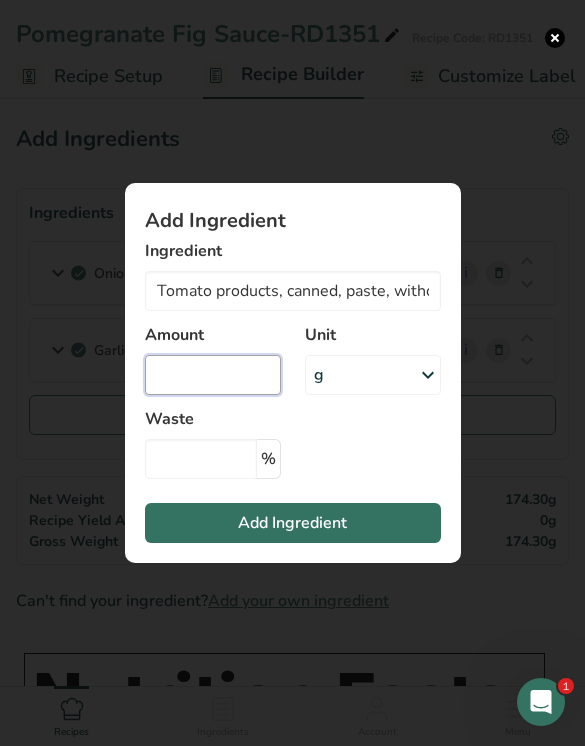 click at bounding box center [213, 375] 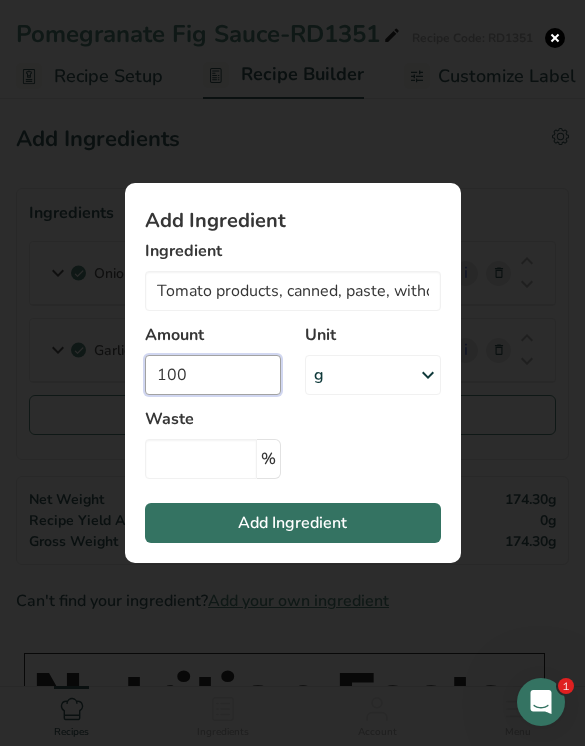 type on "100" 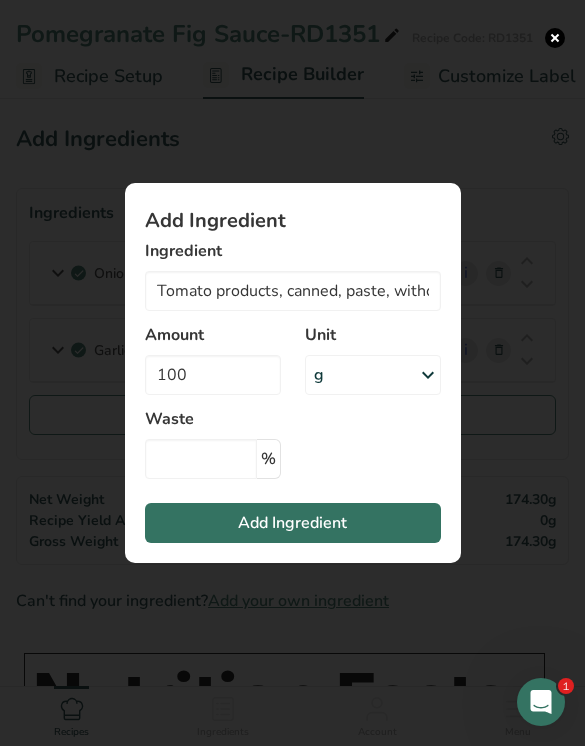 click on "Add Ingredient" at bounding box center (292, 523) 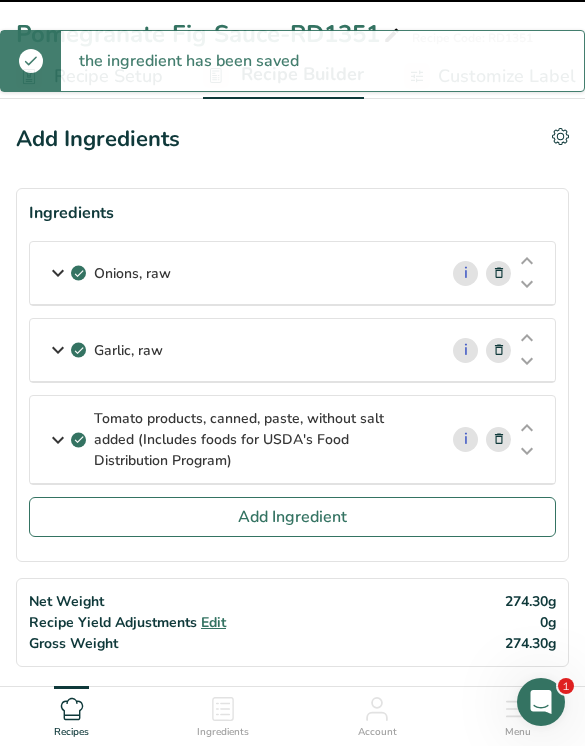 type 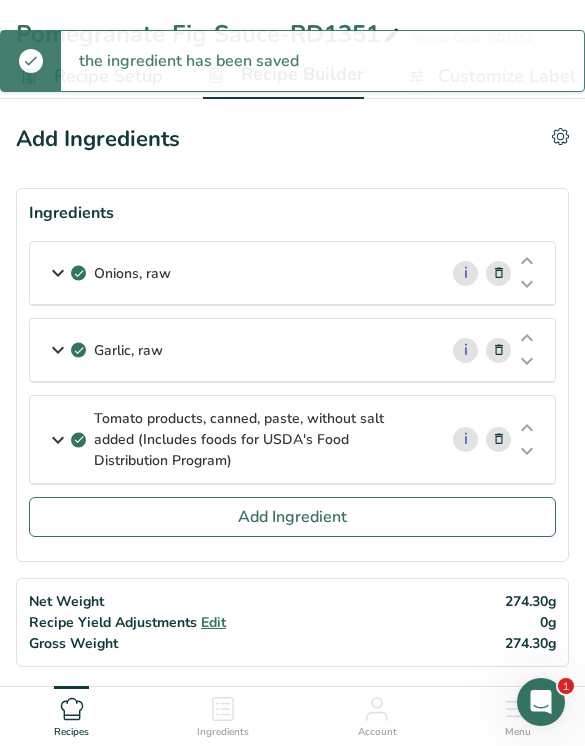 click on "Add Ingredient" at bounding box center (292, 517) 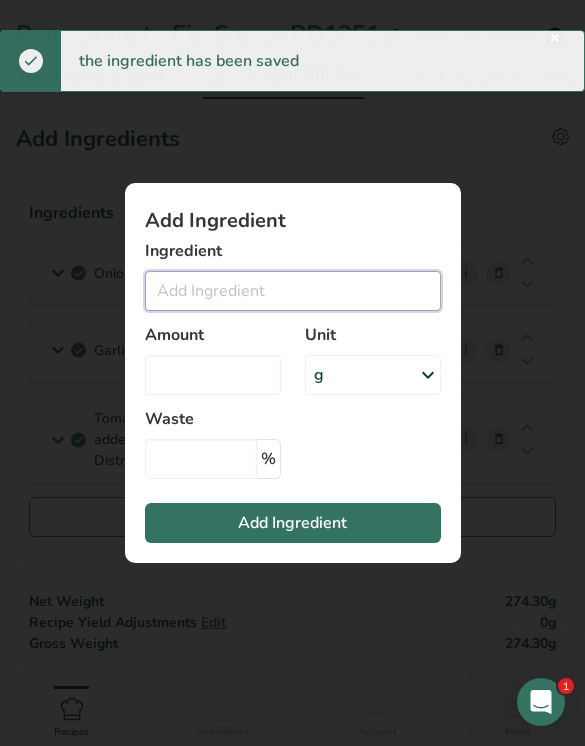 click at bounding box center [293, 291] 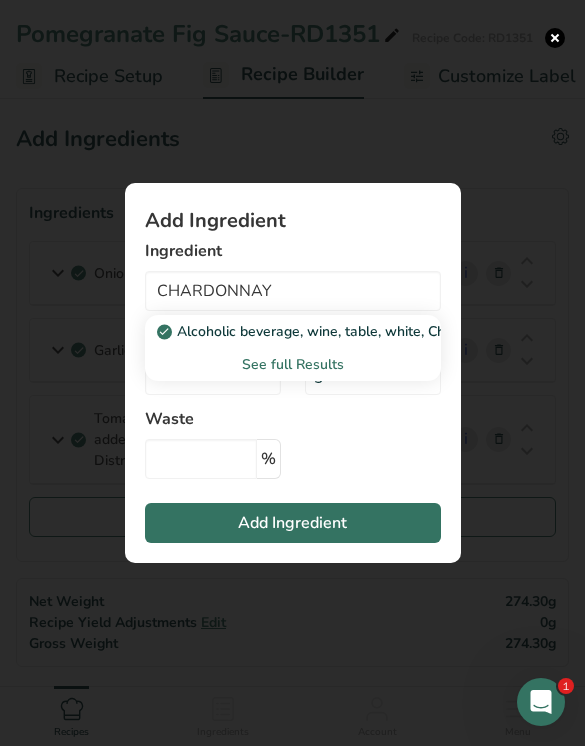 click on "Alcoholic beverage, wine, table, white, Chardonnay" at bounding box center [333, 331] 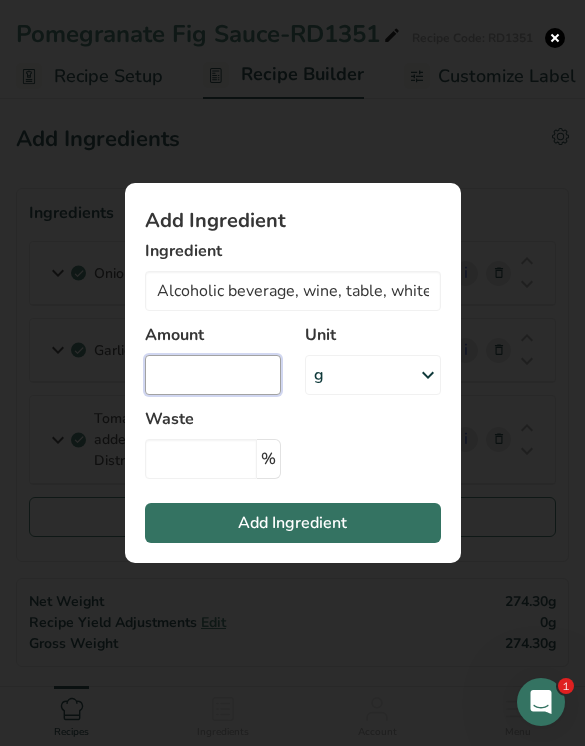 click at bounding box center [213, 375] 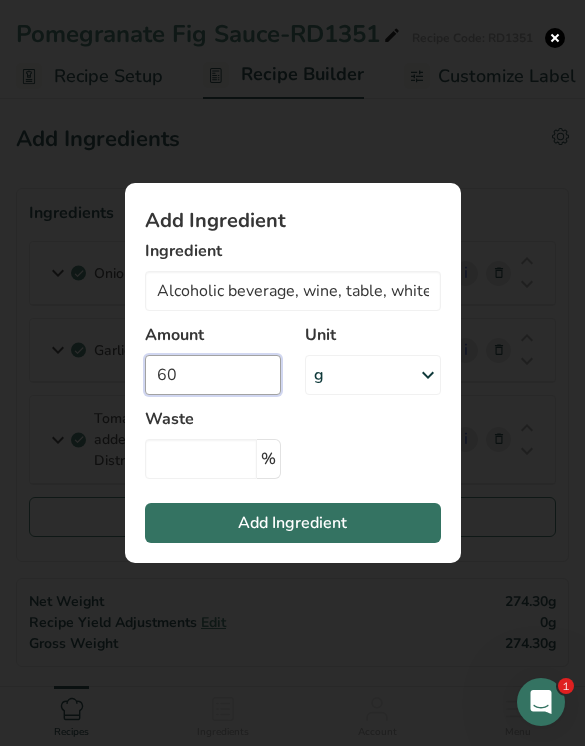 type on "60" 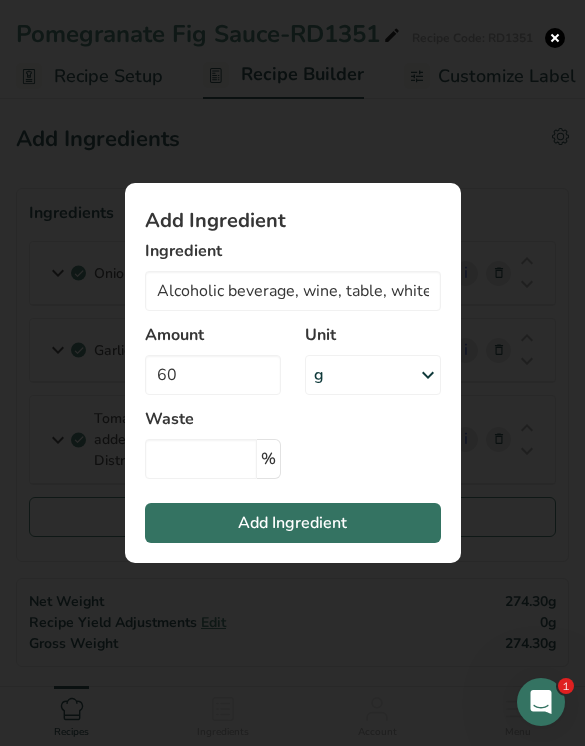 click on "Add Ingredient" at bounding box center (293, 523) 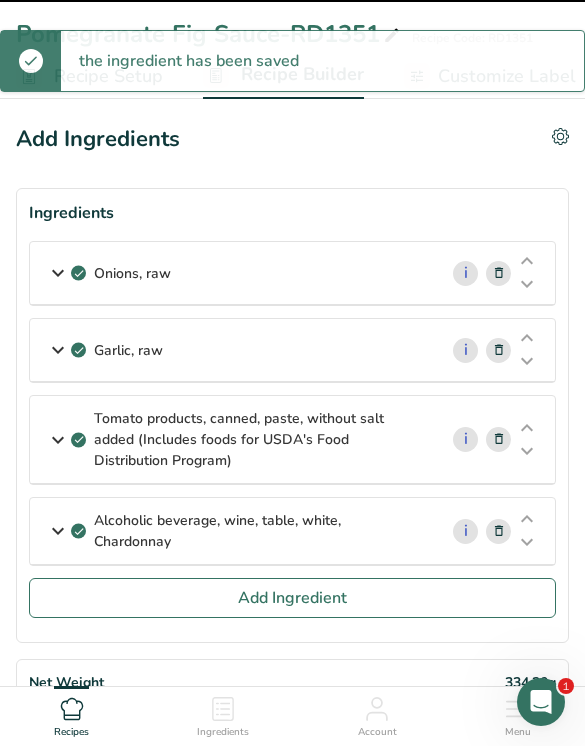 type 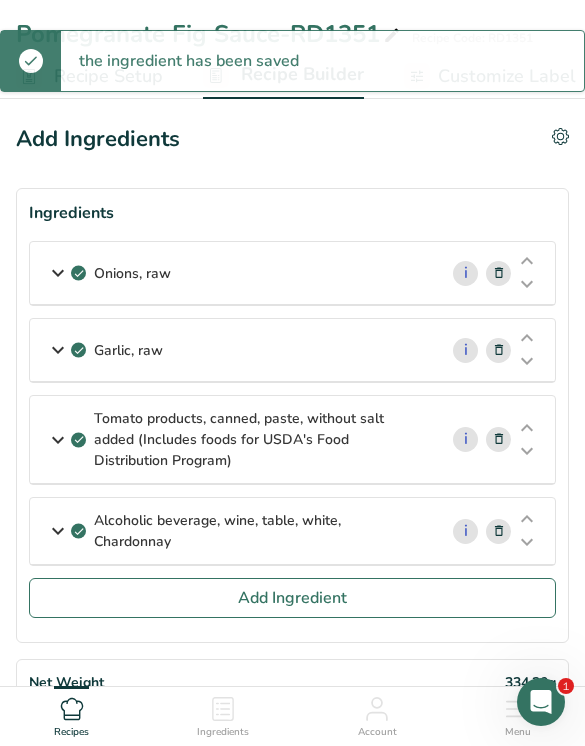 click on "Add Ingredient" at bounding box center [292, 598] 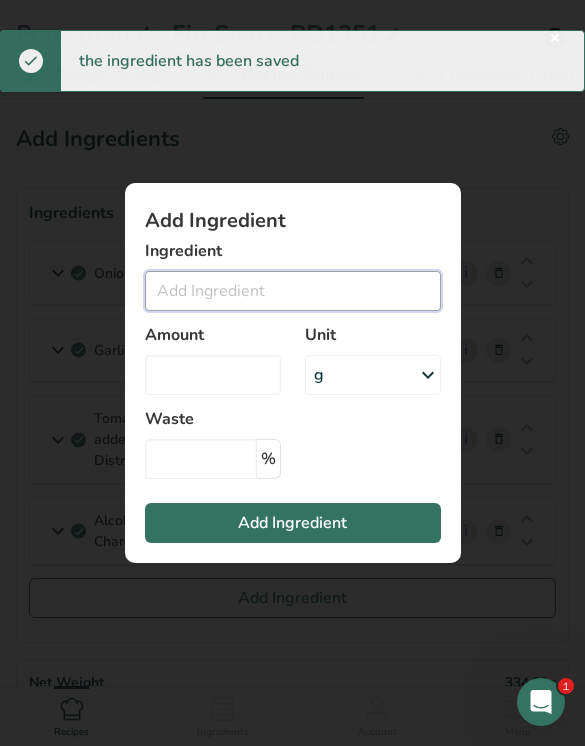 click at bounding box center (293, 291) 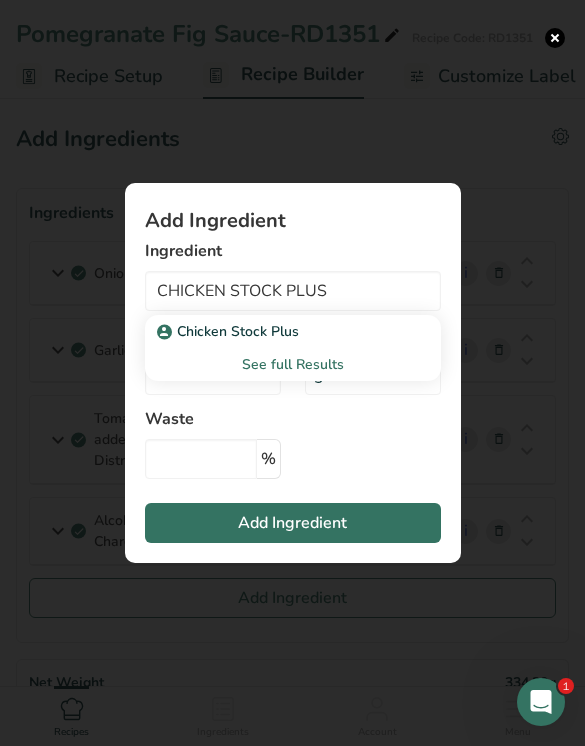 click on "Chicken Stock Plus" at bounding box center (277, 331) 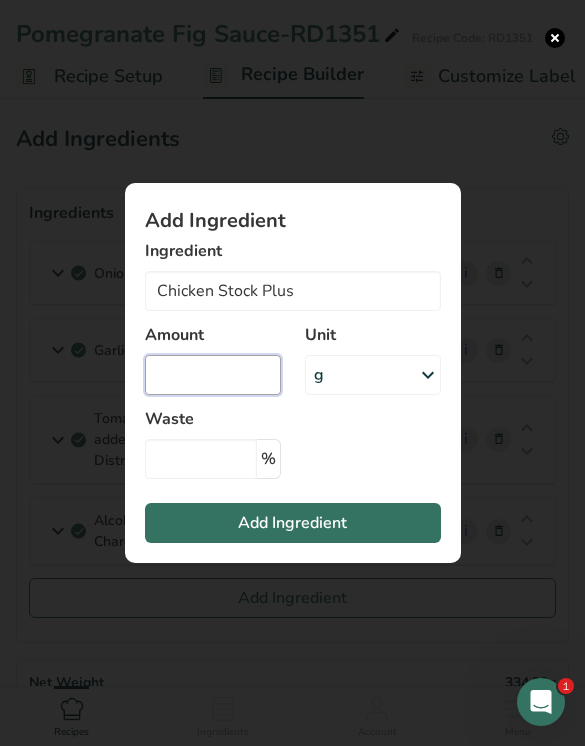 click at bounding box center (213, 375) 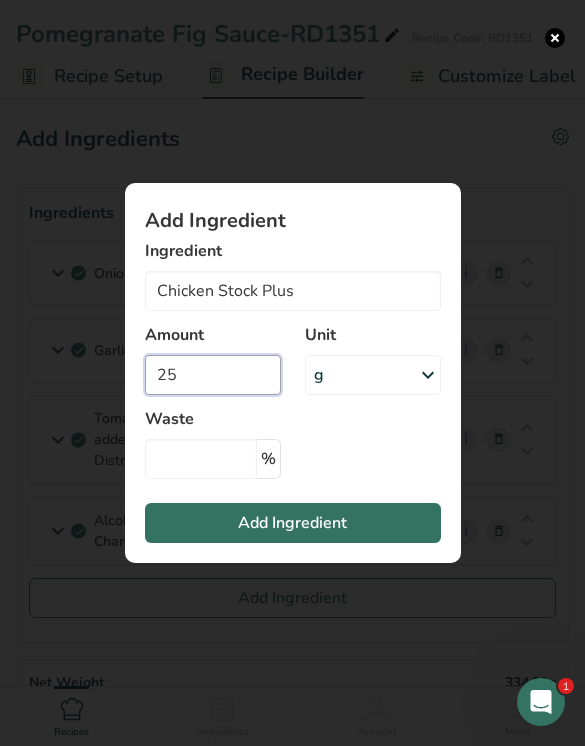 type on "25" 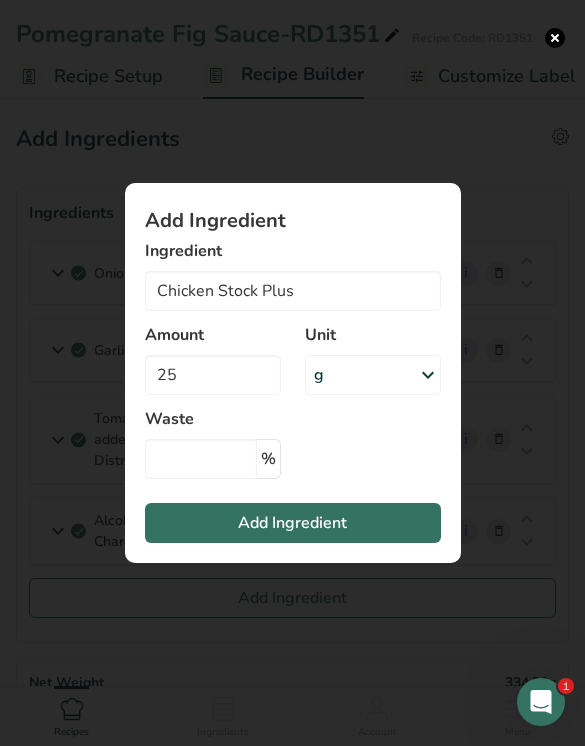 click on "Add Ingredient" at bounding box center [293, 523] 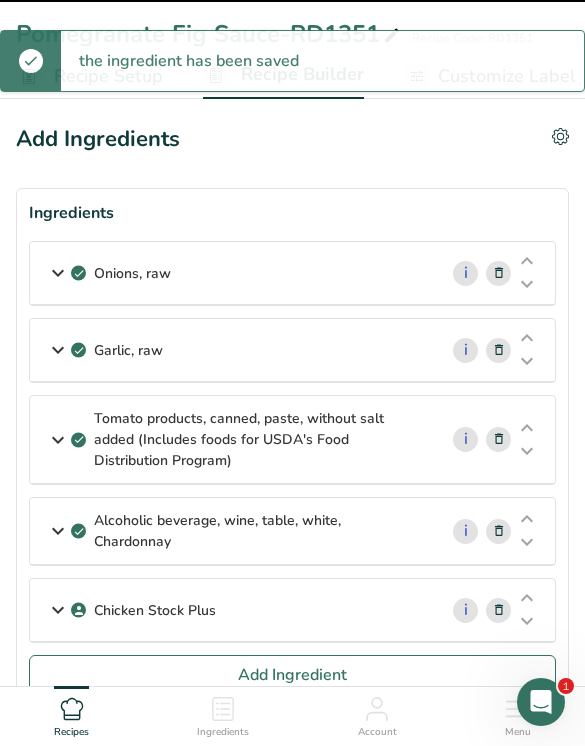 type 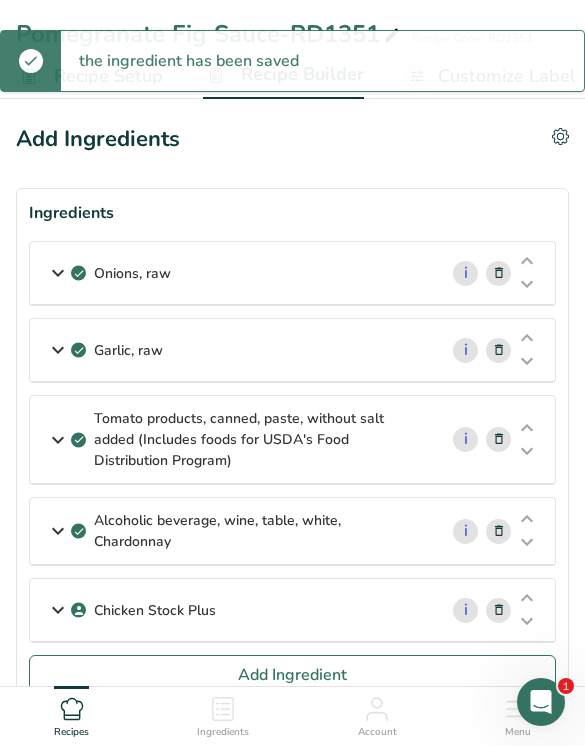 click on "Add Ingredient" at bounding box center (292, 675) 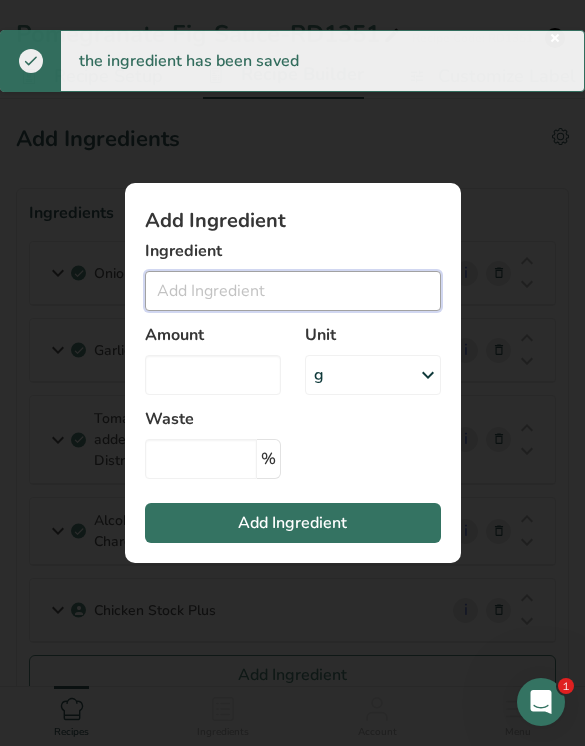 click at bounding box center [293, 291] 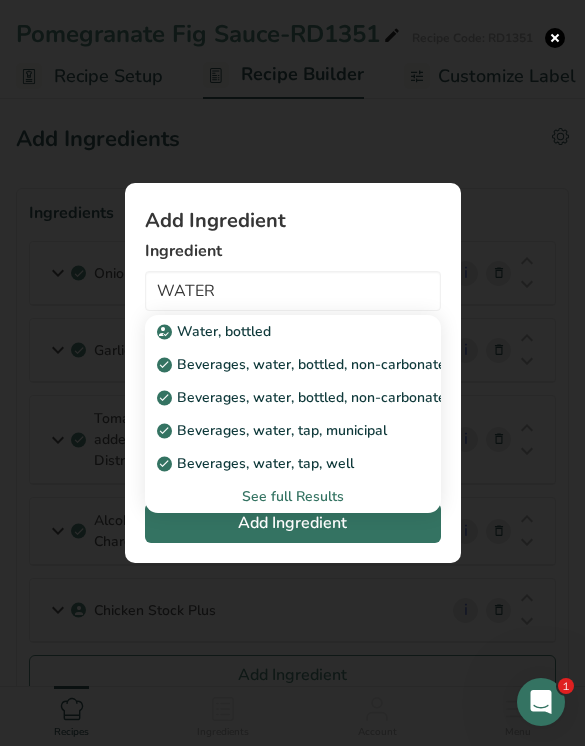 click on "Beverages, water, tap, municipal" at bounding box center [274, 430] 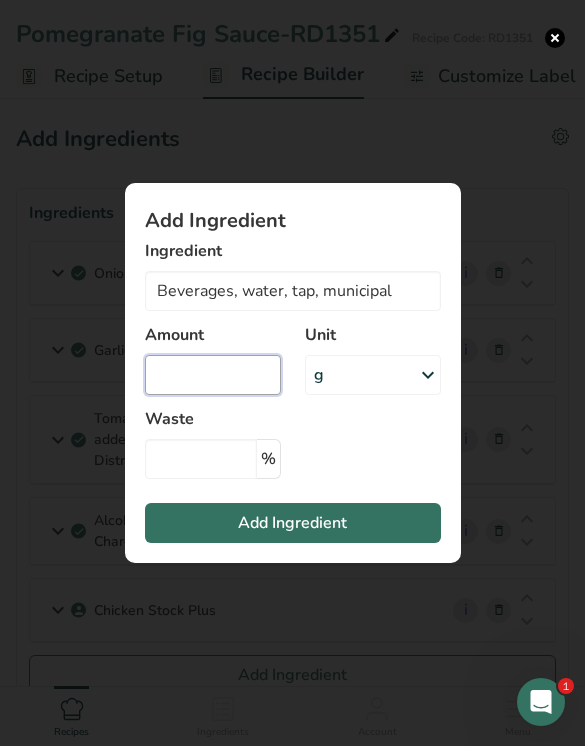 click at bounding box center [213, 375] 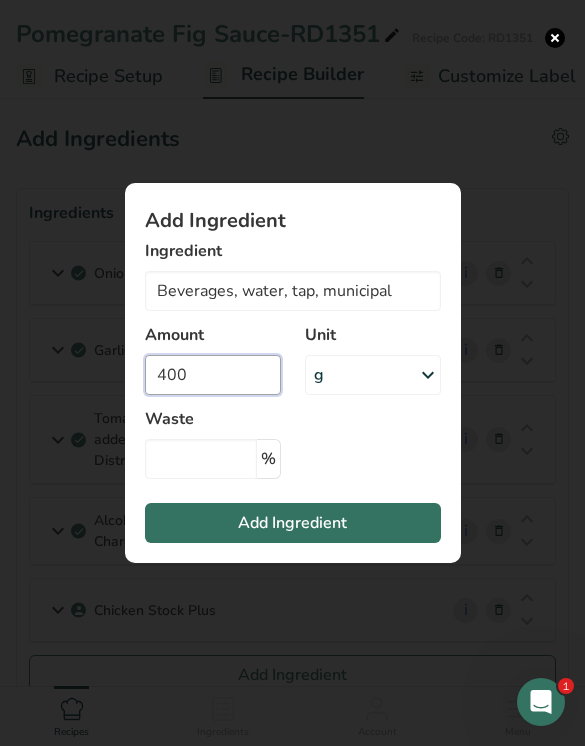 type on "400" 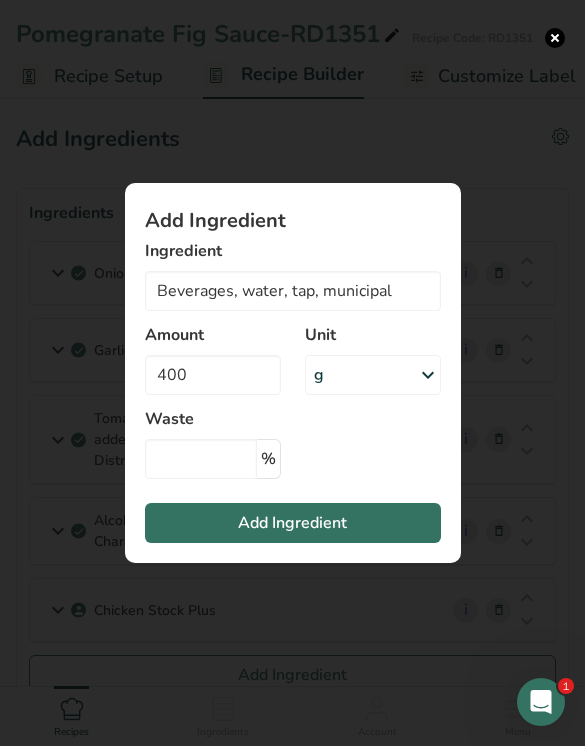 click on "Add Ingredient" at bounding box center (293, 523) 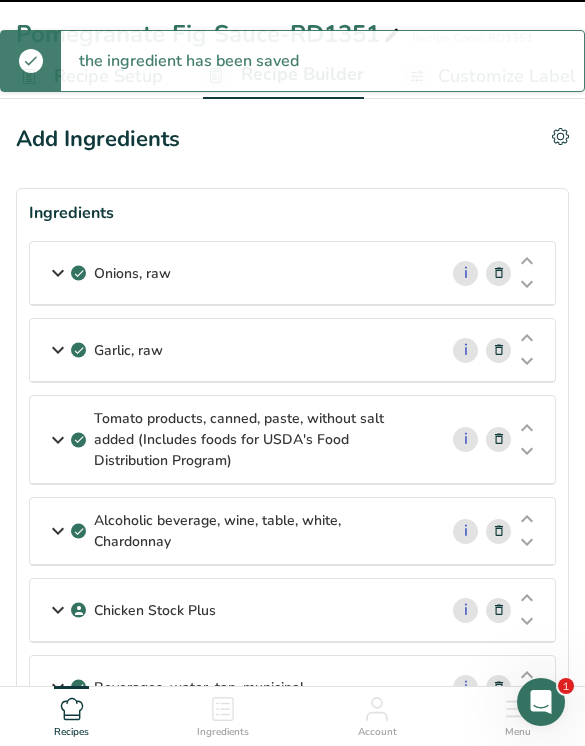 type 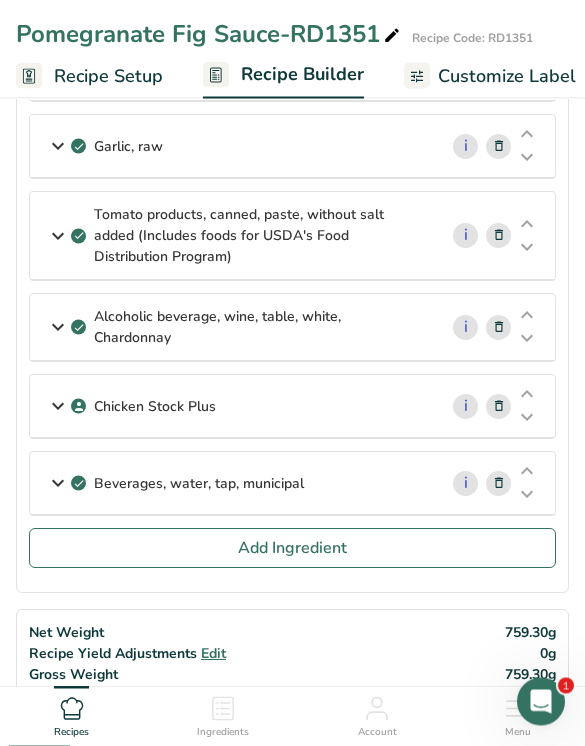 click on "Add Ingredient" at bounding box center [292, 549] 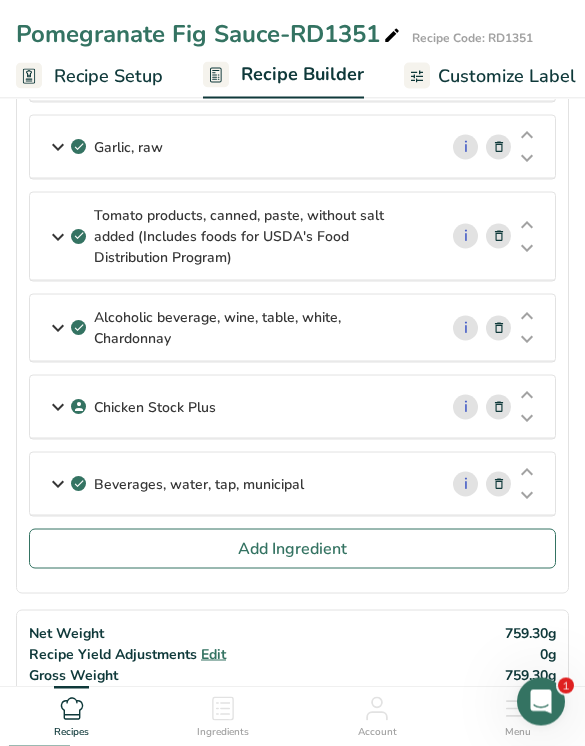 scroll, scrollTop: 204, scrollLeft: 0, axis: vertical 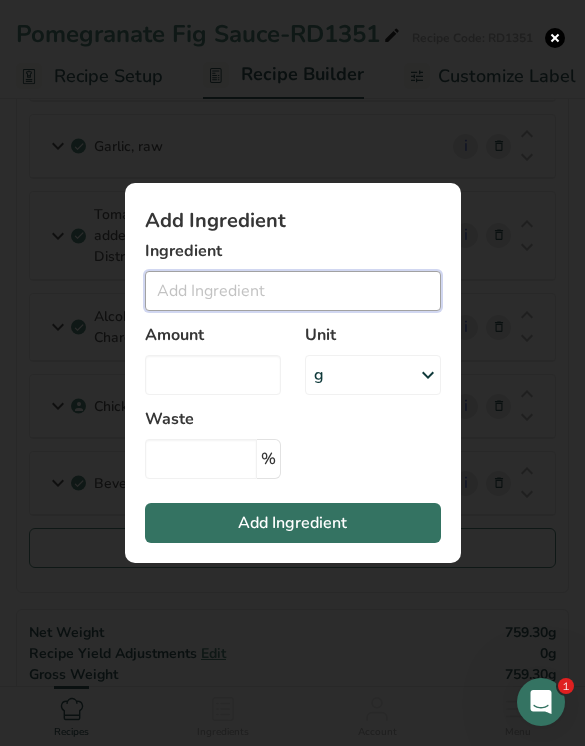 click at bounding box center [293, 291] 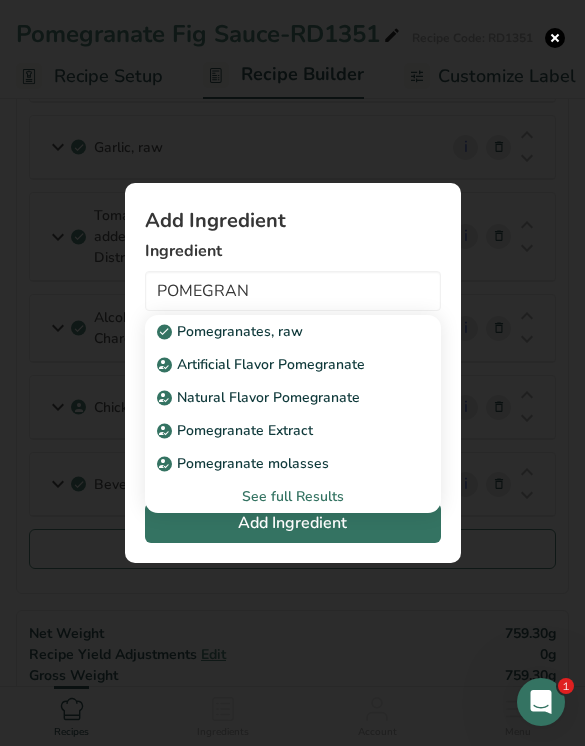 click on "Pomegranate molasses" at bounding box center [277, 463] 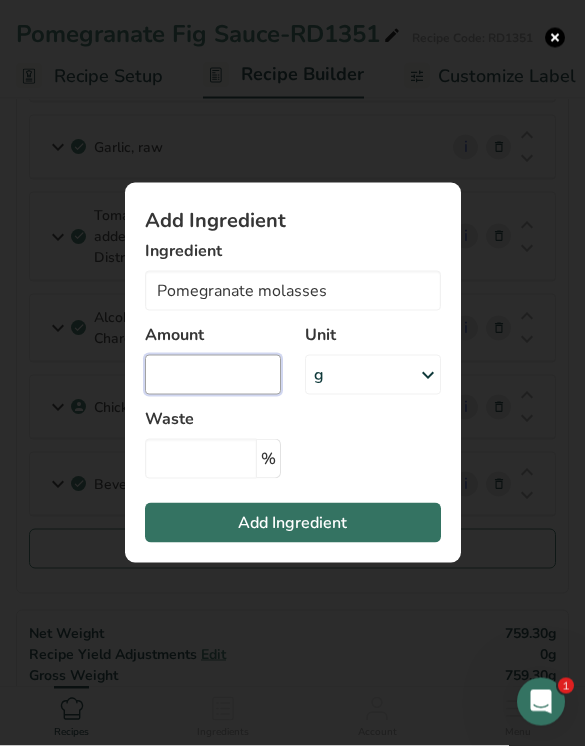 click at bounding box center (213, 375) 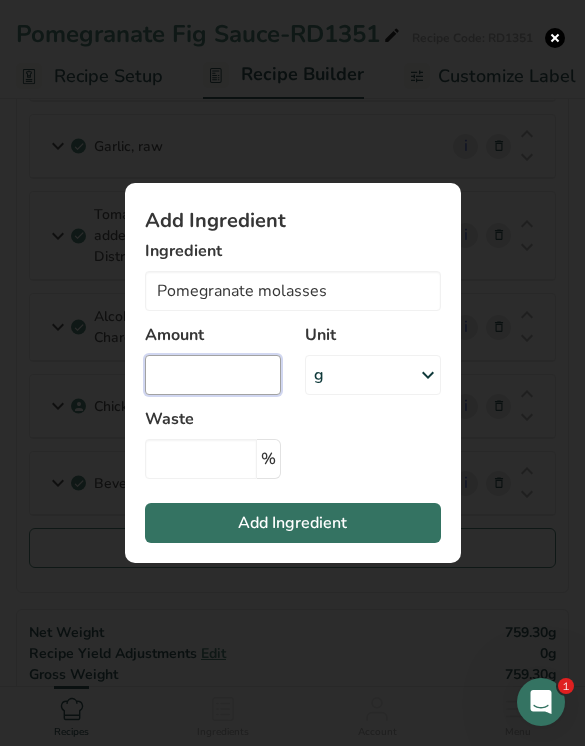 scroll, scrollTop: 203, scrollLeft: 0, axis: vertical 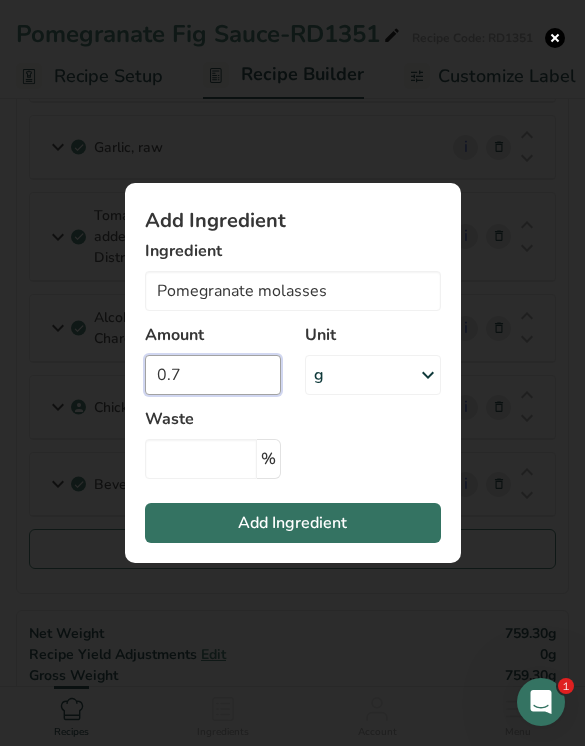 type on "0" 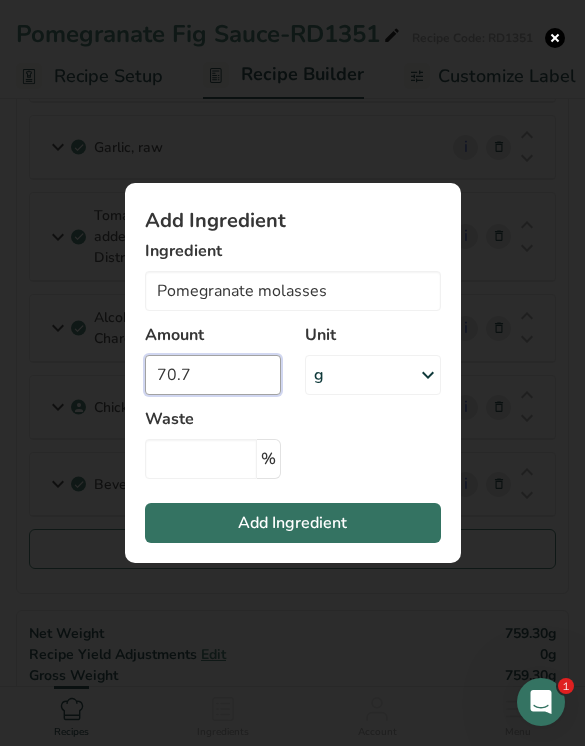 type on "70.7" 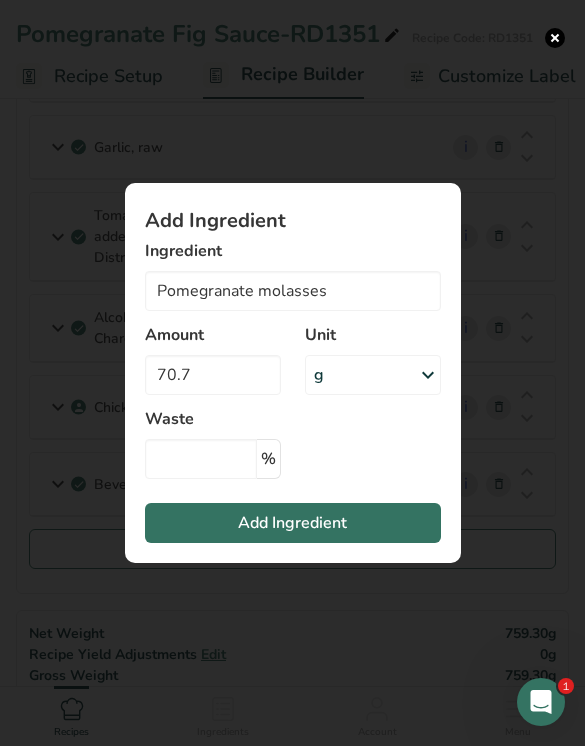 click on "Add Ingredient" at bounding box center (293, 523) 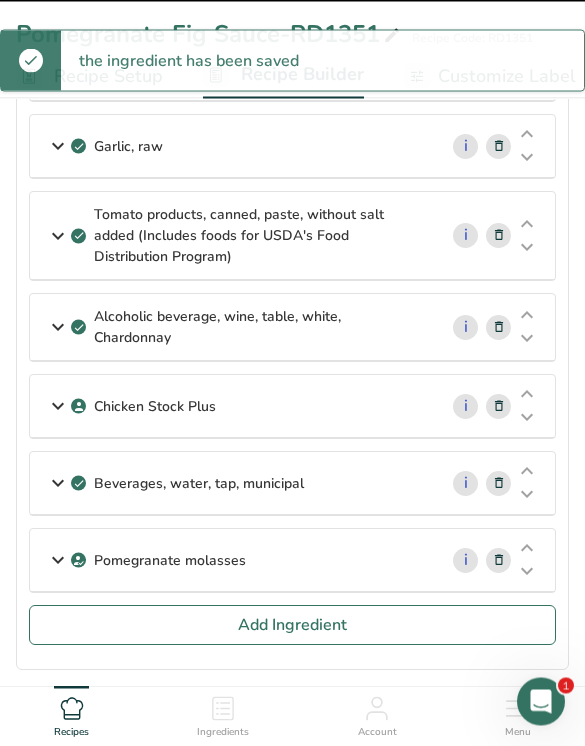 type 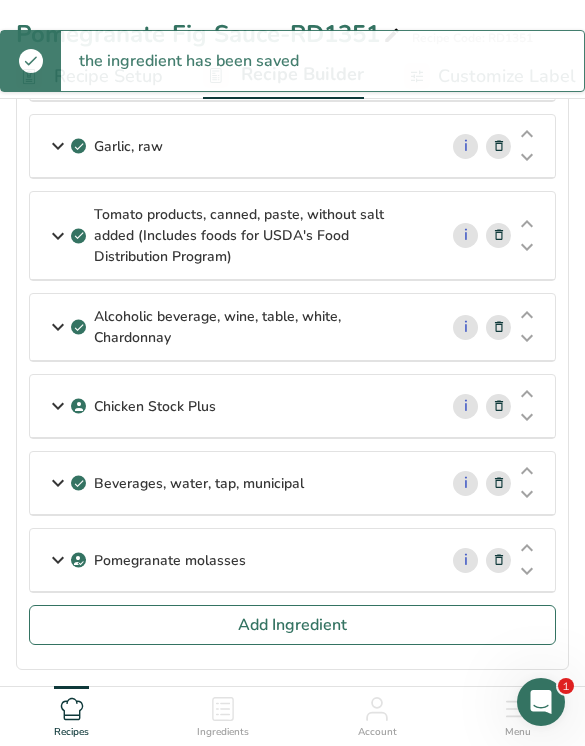 click on "Add Ingredient" at bounding box center [292, 625] 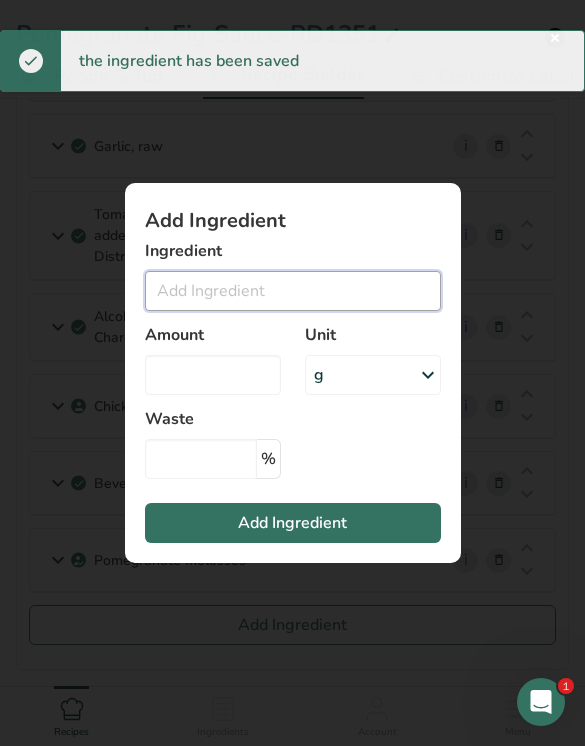 click at bounding box center (293, 291) 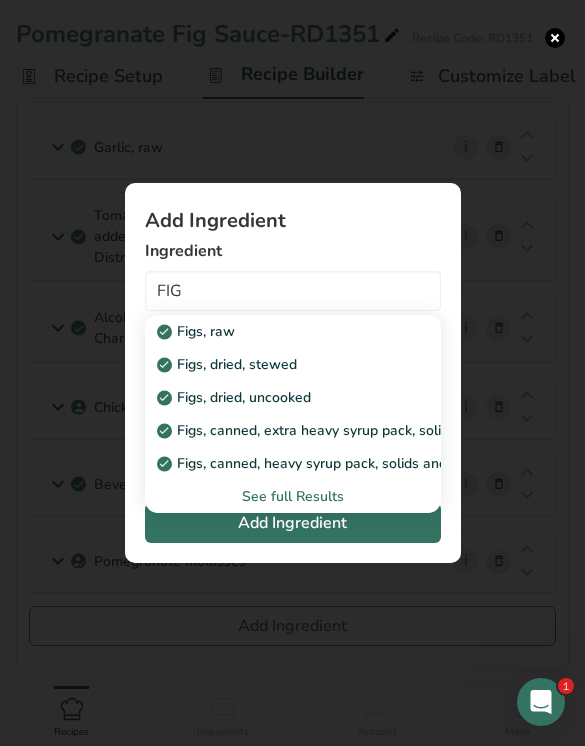 click on "Figs, dried, uncooked" at bounding box center [277, 397] 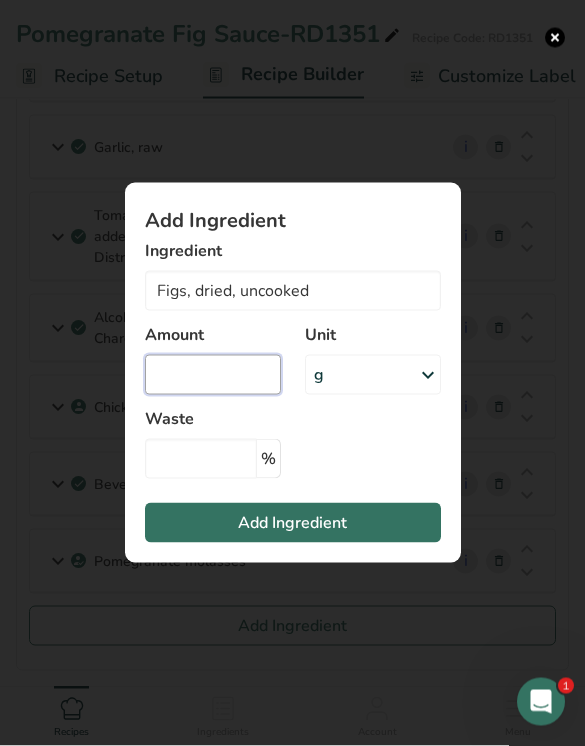 click at bounding box center [213, 375] 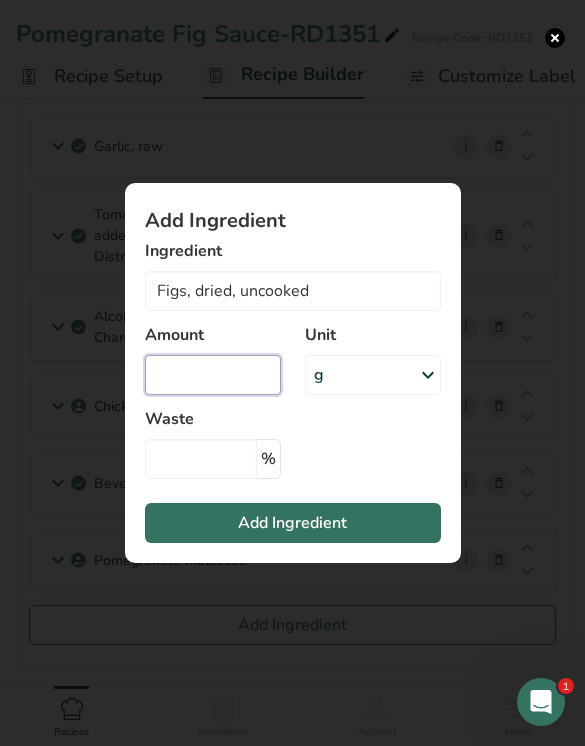 scroll, scrollTop: 203, scrollLeft: 0, axis: vertical 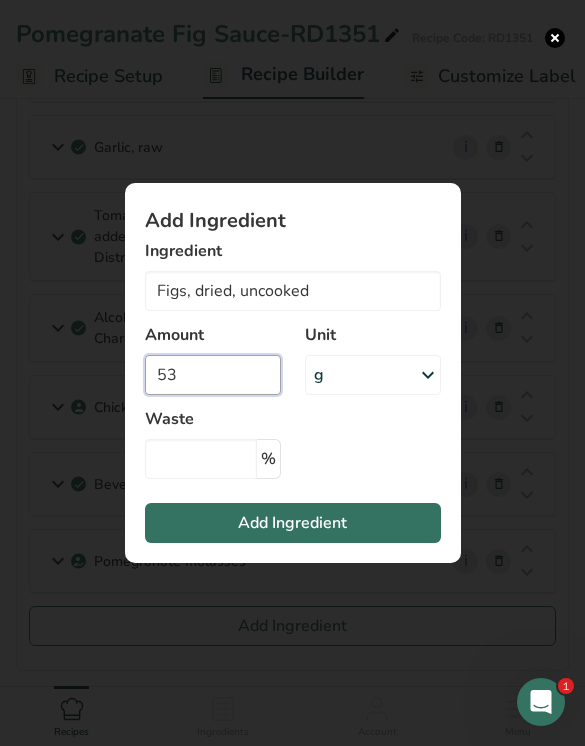 type on "53" 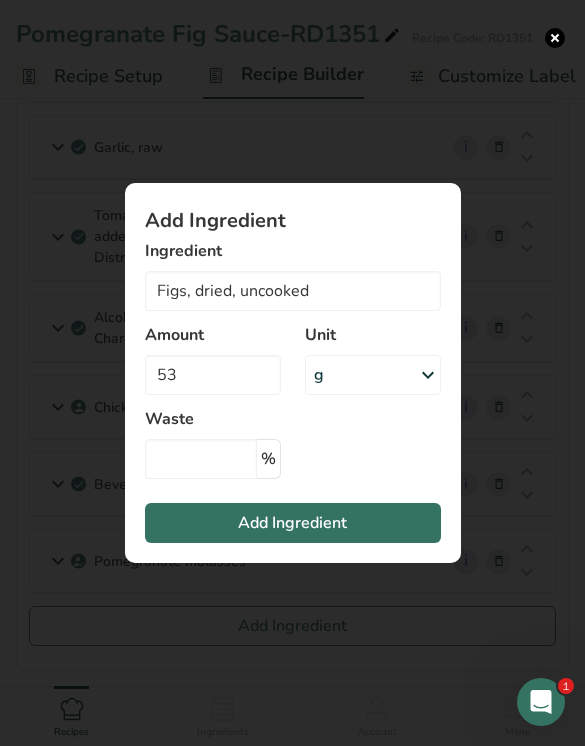 click on "Add Ingredient" at bounding box center (293, 523) 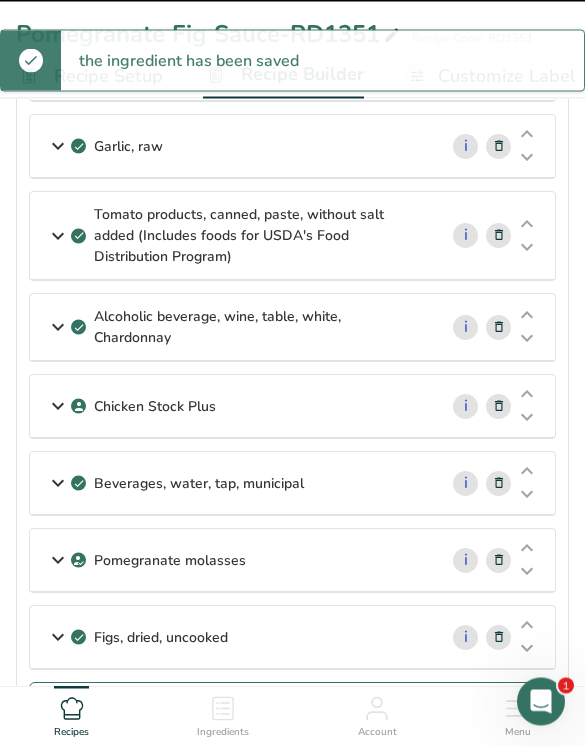 type 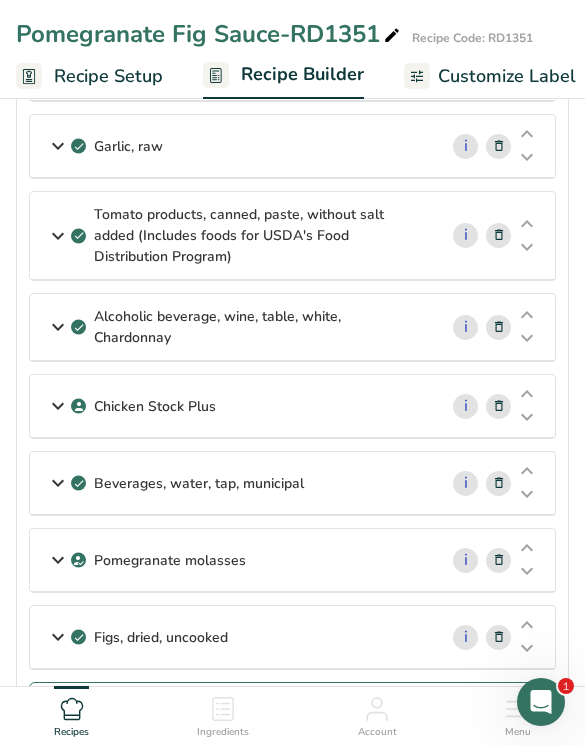 click on "Add Ingredient" at bounding box center (292, 702) 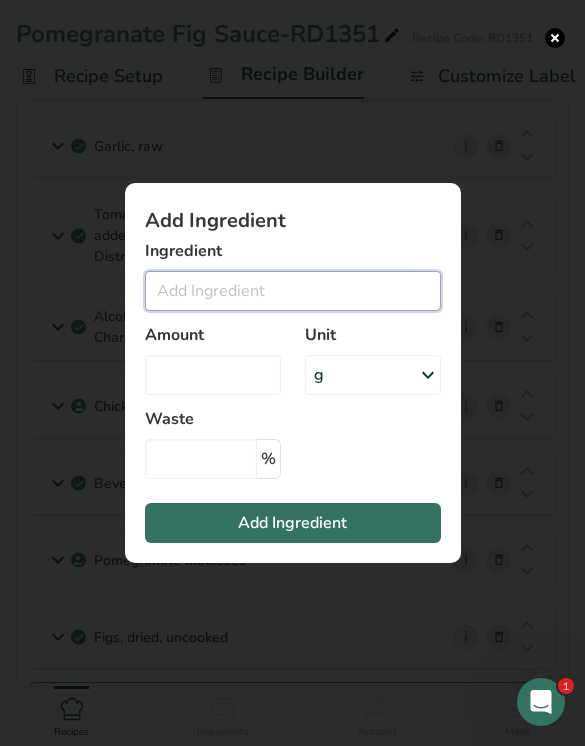 click at bounding box center [293, 291] 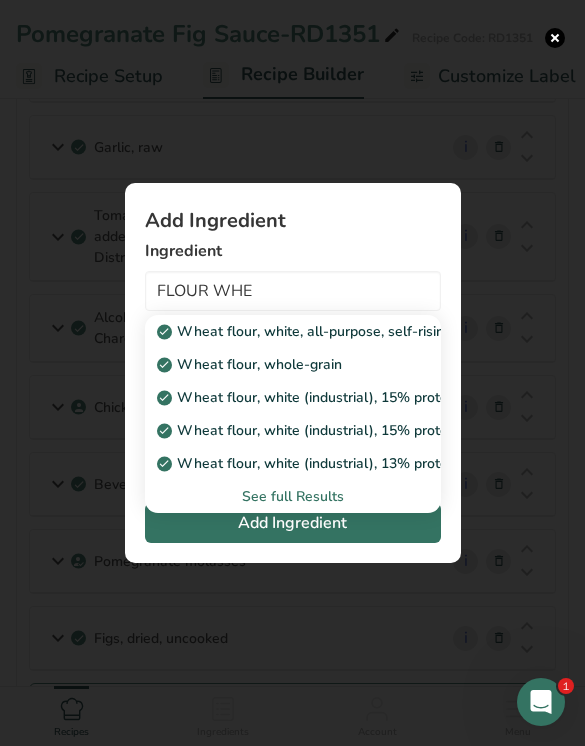 click on "See full Results" at bounding box center (293, 496) 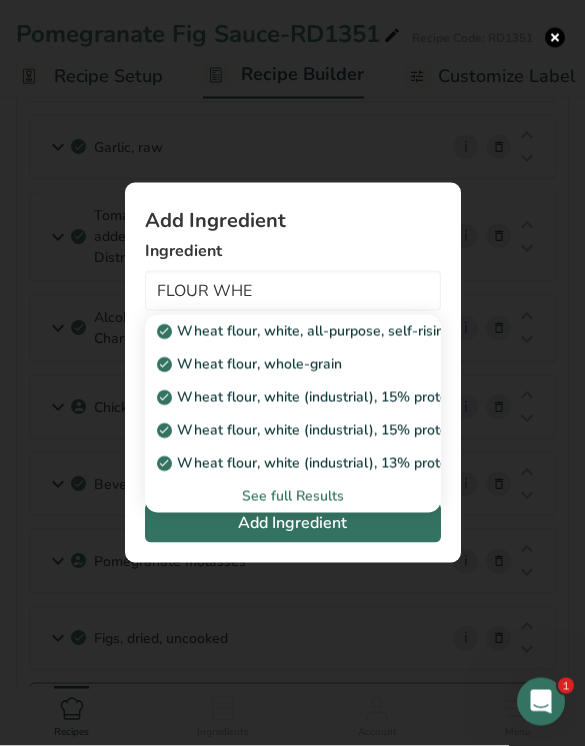 click on "See full Results" at bounding box center (293, 496) 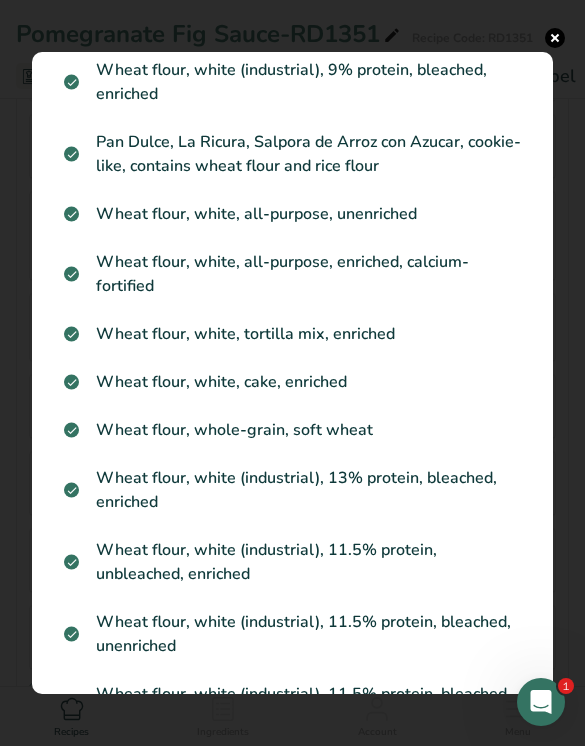 scroll, scrollTop: 593, scrollLeft: 0, axis: vertical 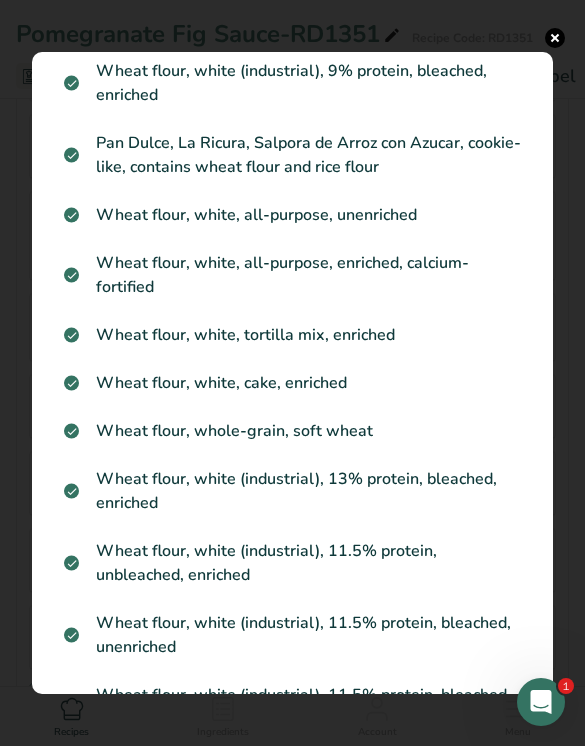 click on "Wheat flour, white, all-purpose, unenriched" at bounding box center [292, 215] 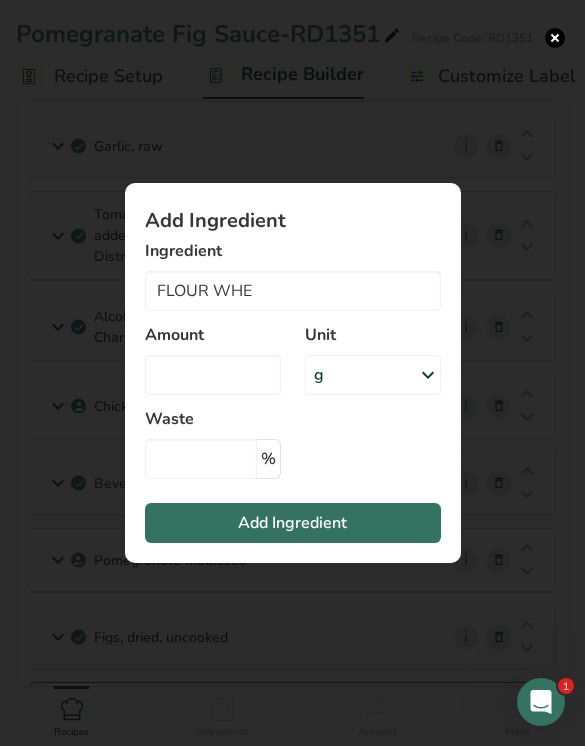 type on "Wheat flour, white, all-purpose, unenriched" 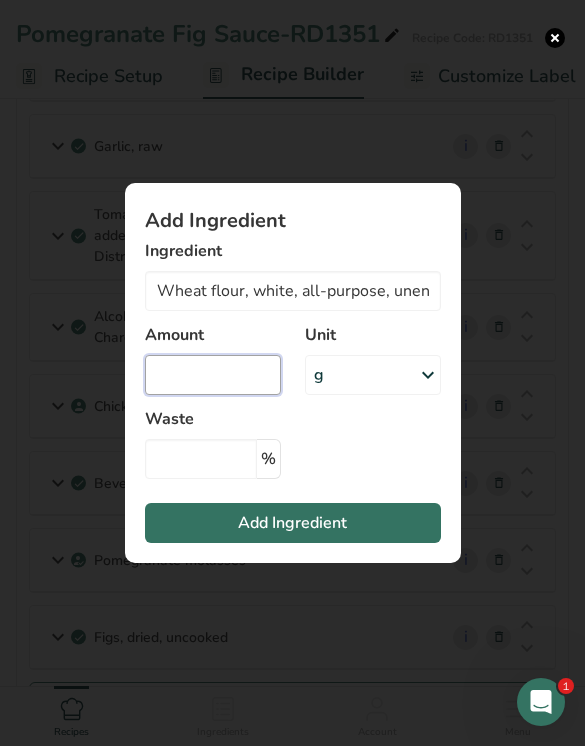 click at bounding box center [213, 375] 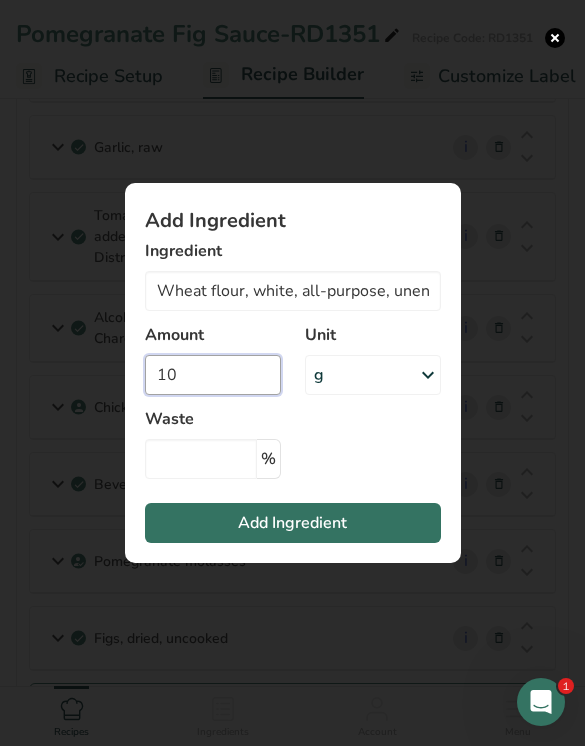 type on "10" 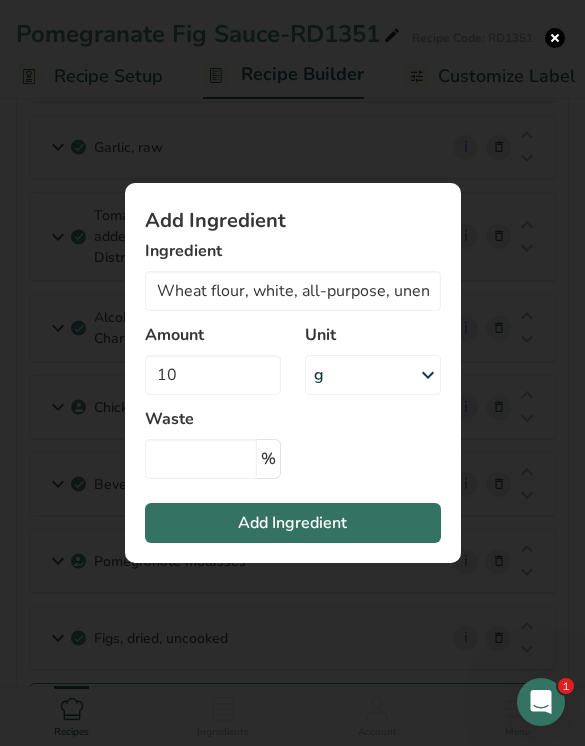 click on "Add Ingredient" at bounding box center [293, 523] 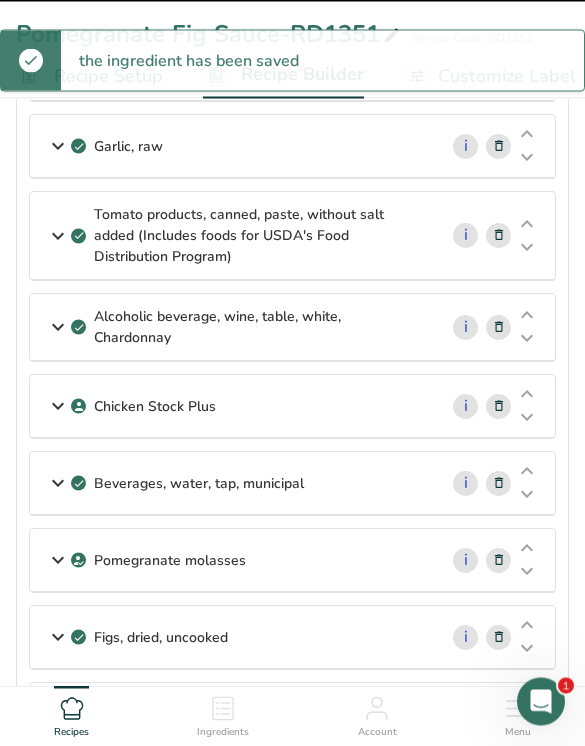 type 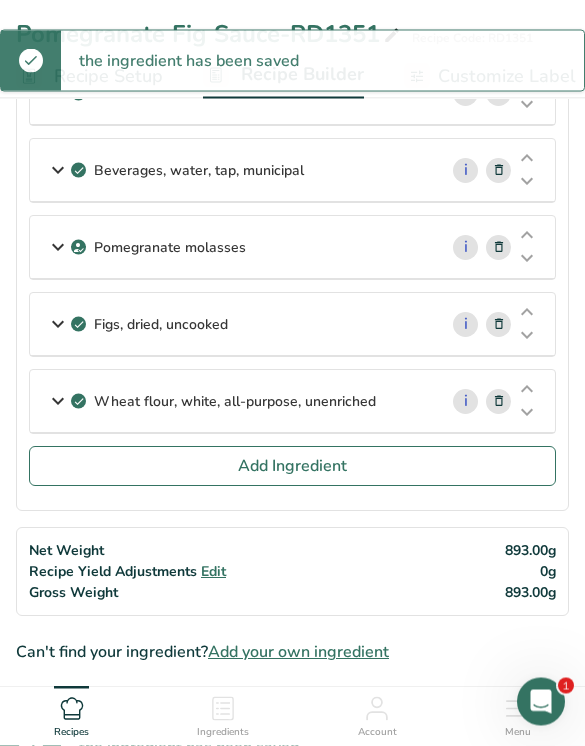 scroll, scrollTop: 520, scrollLeft: 0, axis: vertical 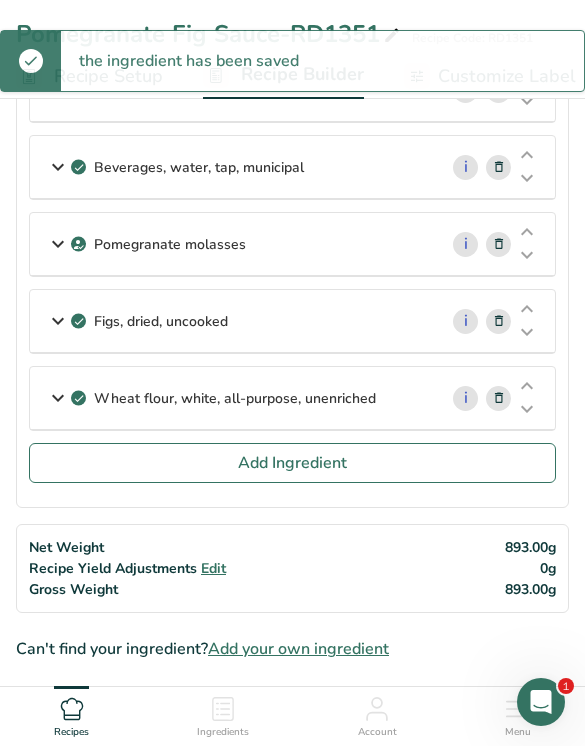 click on "Add Ingredient" at bounding box center [292, 463] 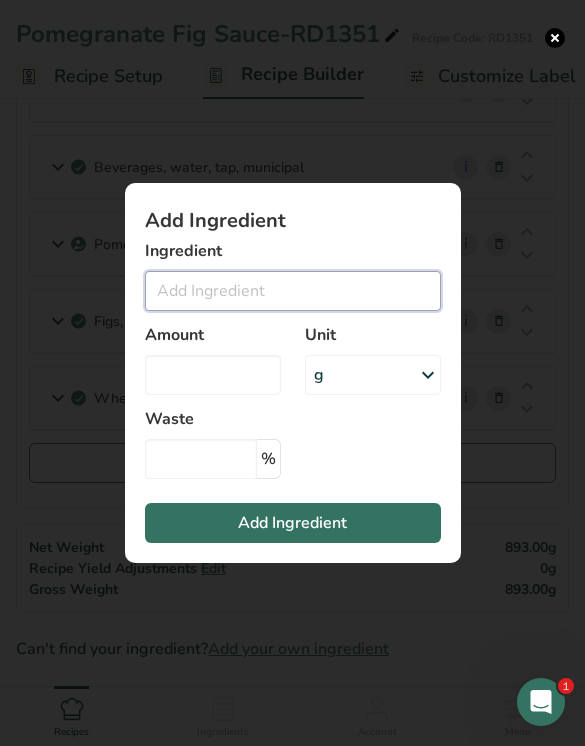 click at bounding box center [293, 291] 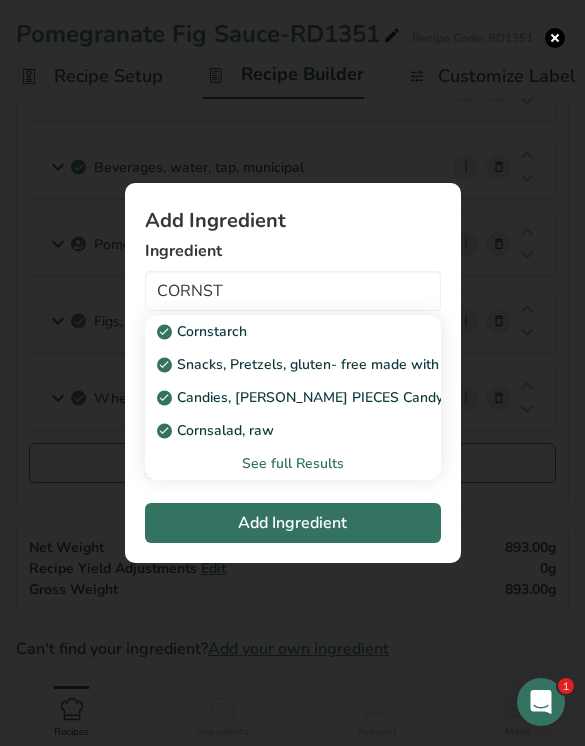 click on "Cornstarch" at bounding box center [277, 331] 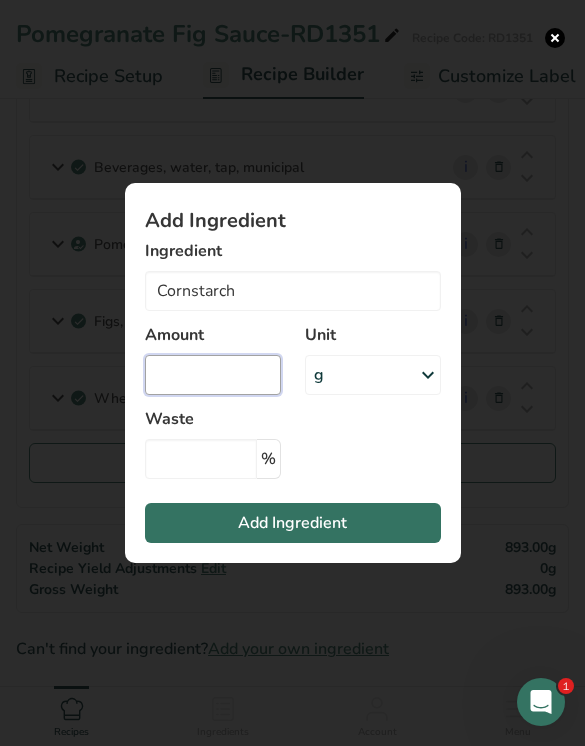 click at bounding box center [213, 375] 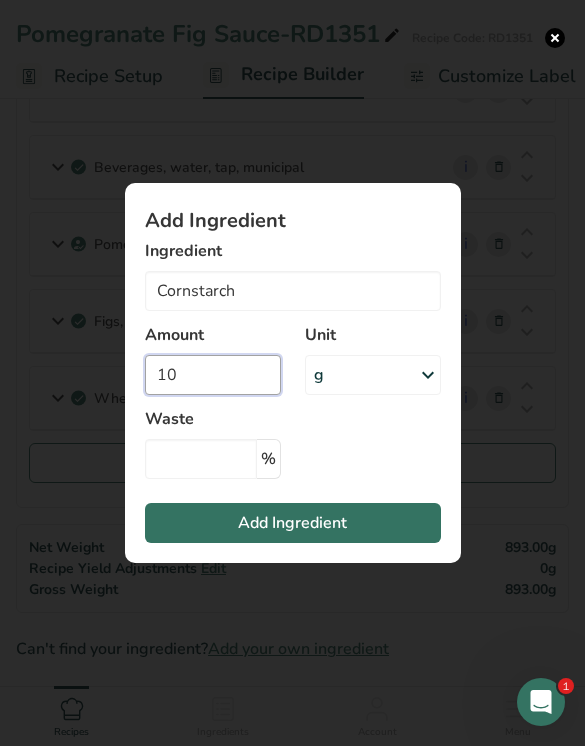 type on "10" 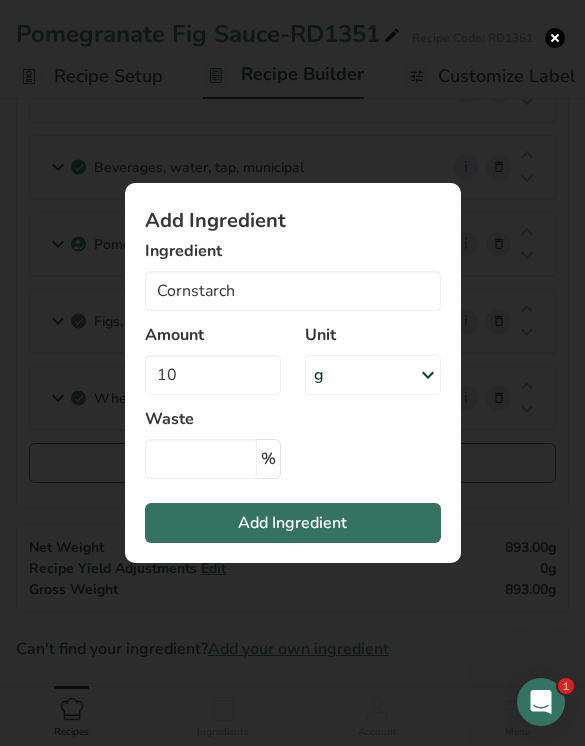 click on "Add Ingredient" at bounding box center [293, 523] 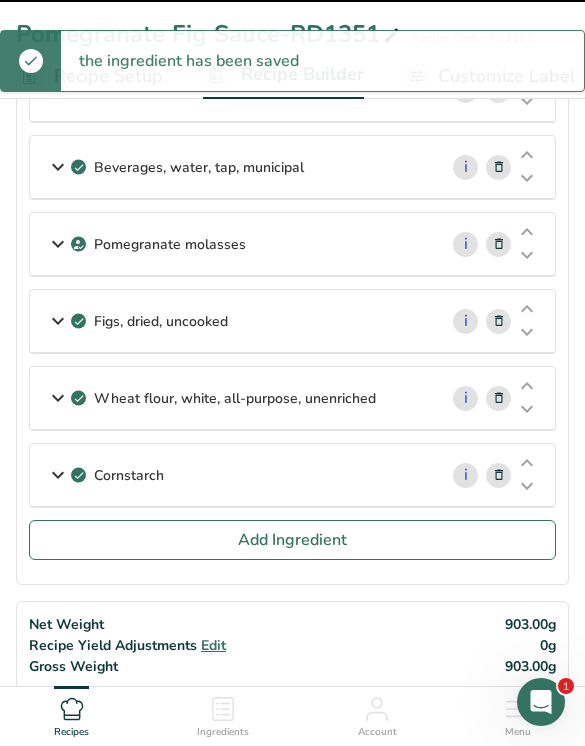 type 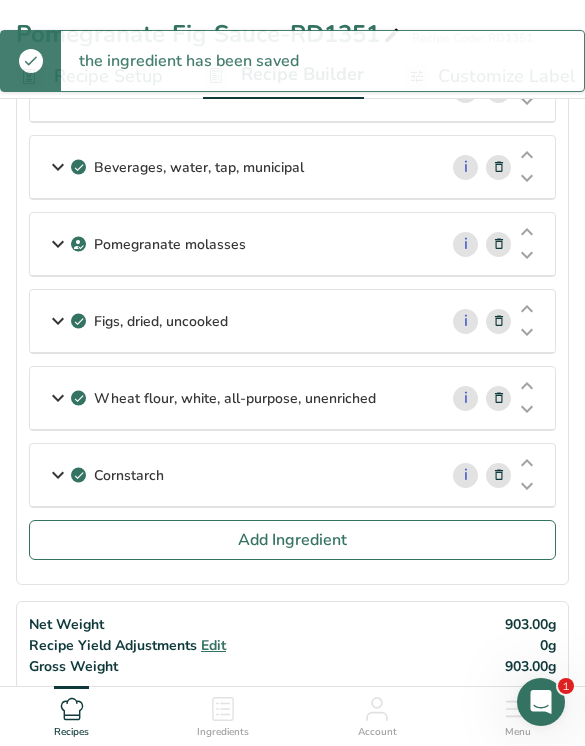 click on "Add Ingredient" at bounding box center (292, 540) 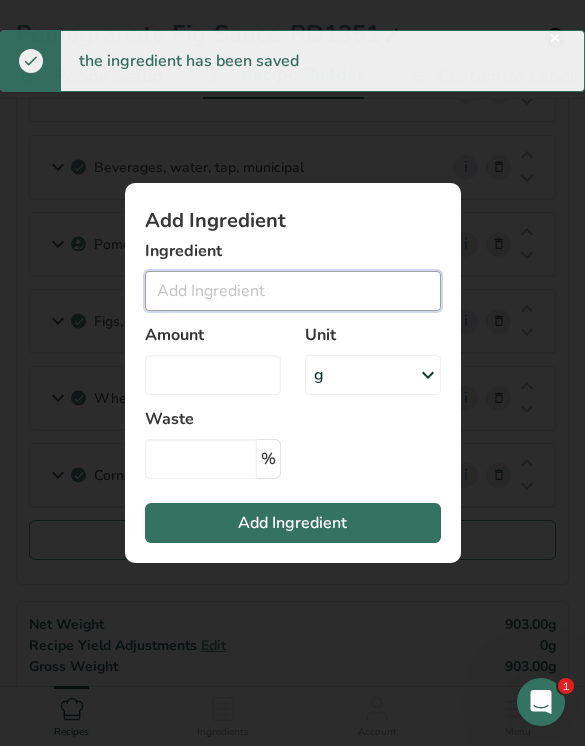 click at bounding box center (293, 291) 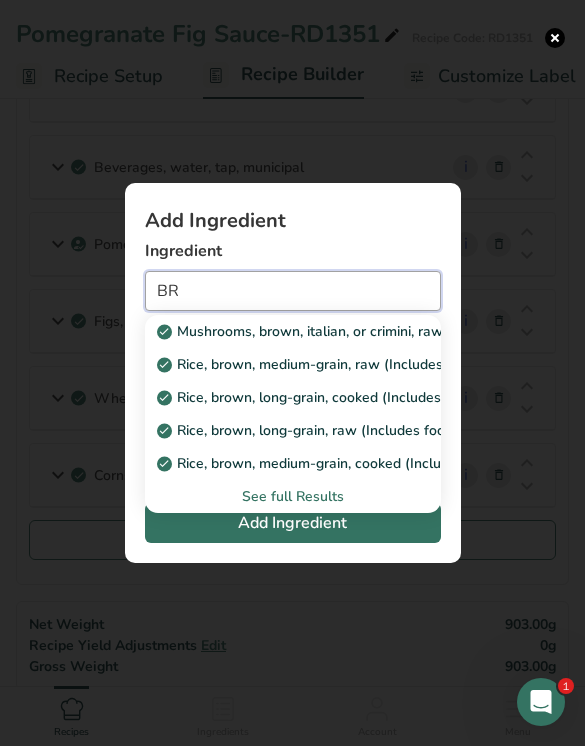 type on "B" 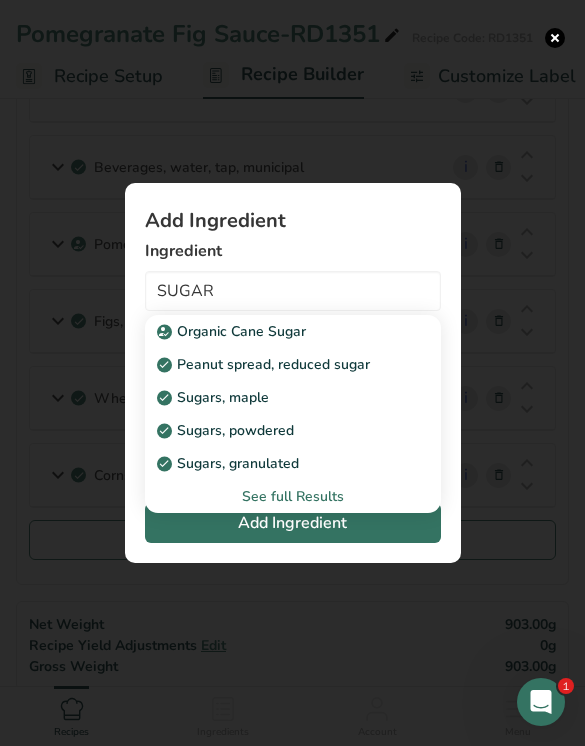 click on "See full Results" at bounding box center (293, 496) 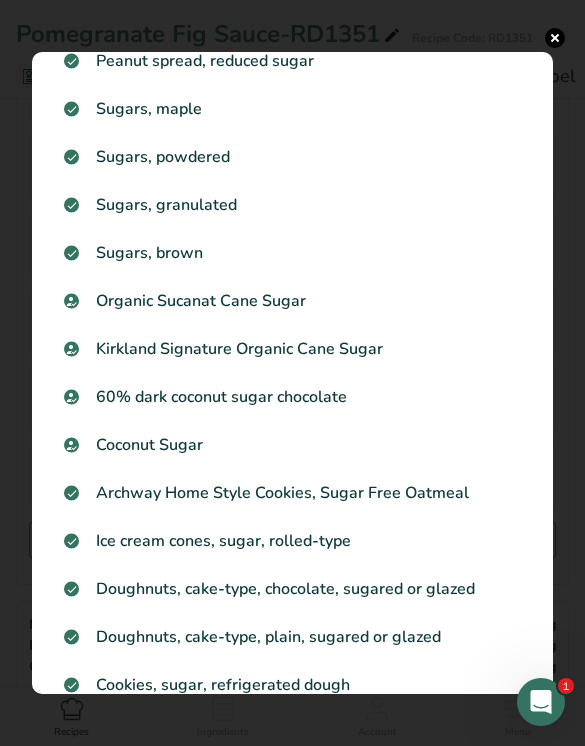 scroll, scrollTop: 85, scrollLeft: 0, axis: vertical 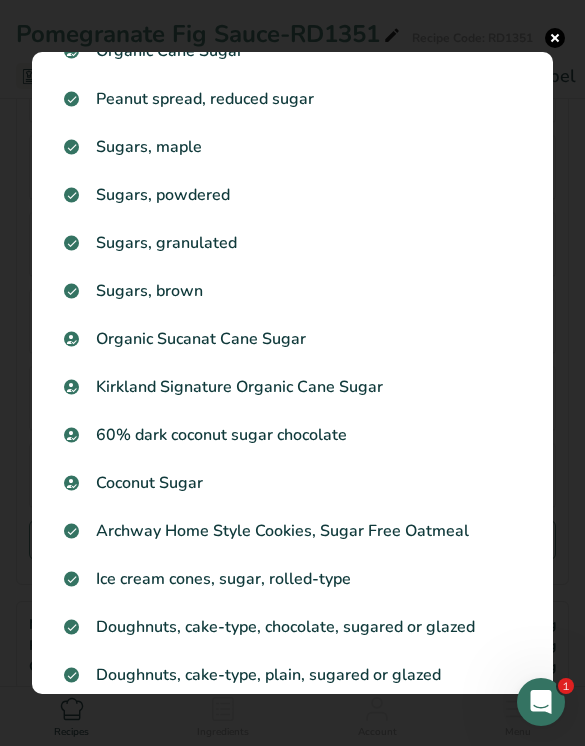 click on "Sugars, brown" at bounding box center [292, 291] 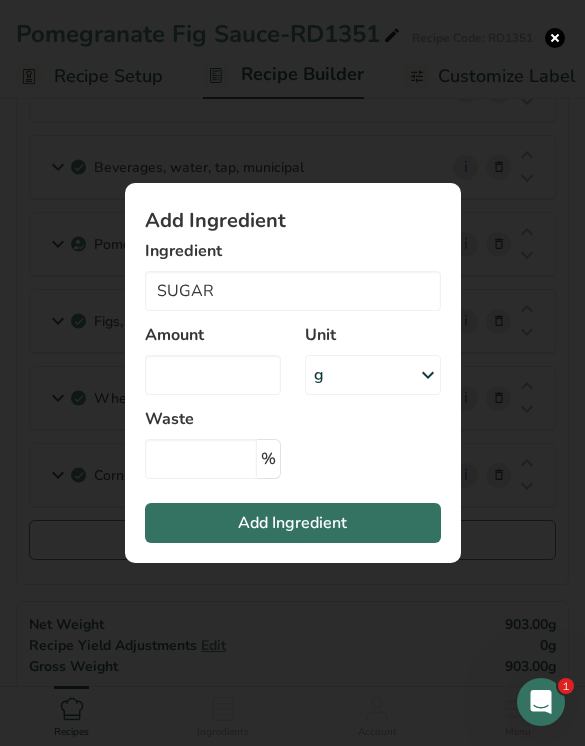 type on "Sugars, brown" 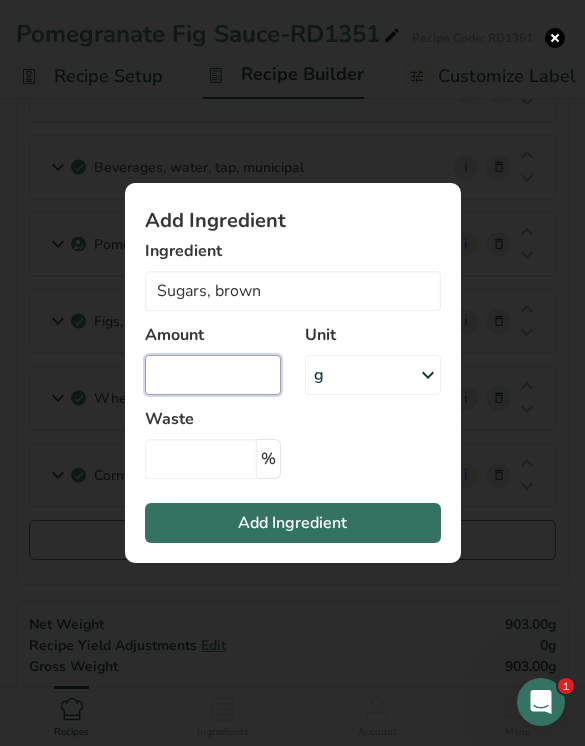 click at bounding box center [213, 375] 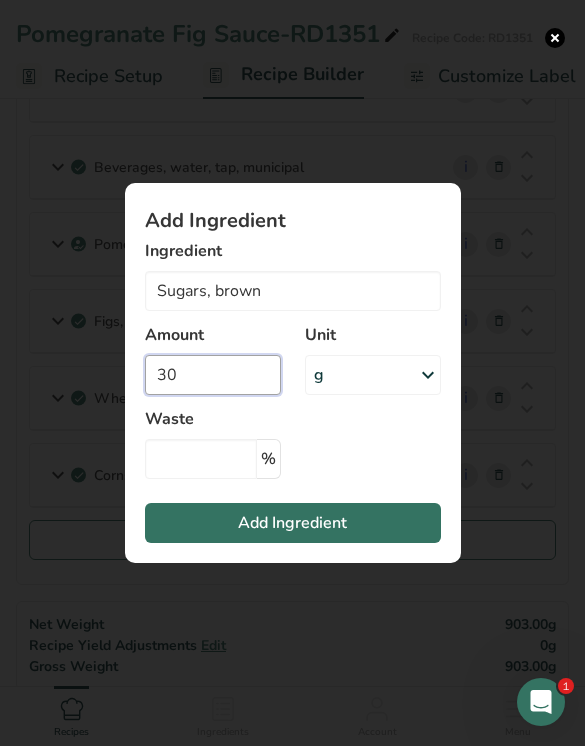 type on "30" 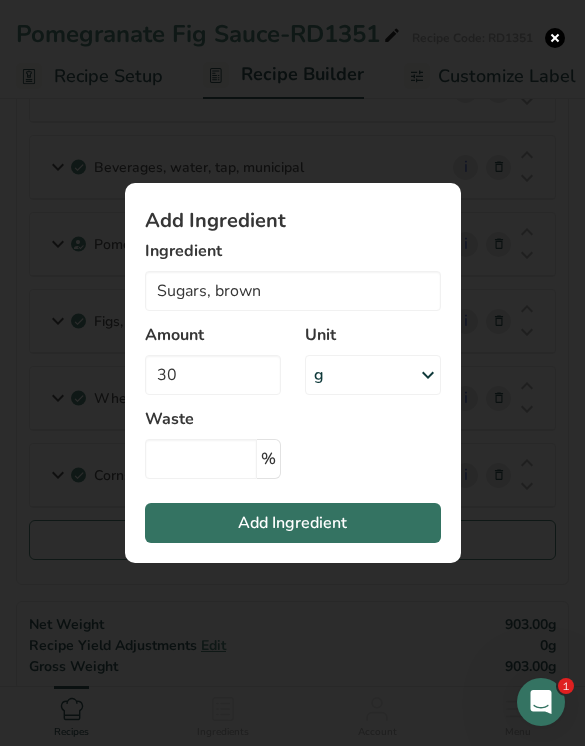 click on "Add Ingredient" at bounding box center [293, 523] 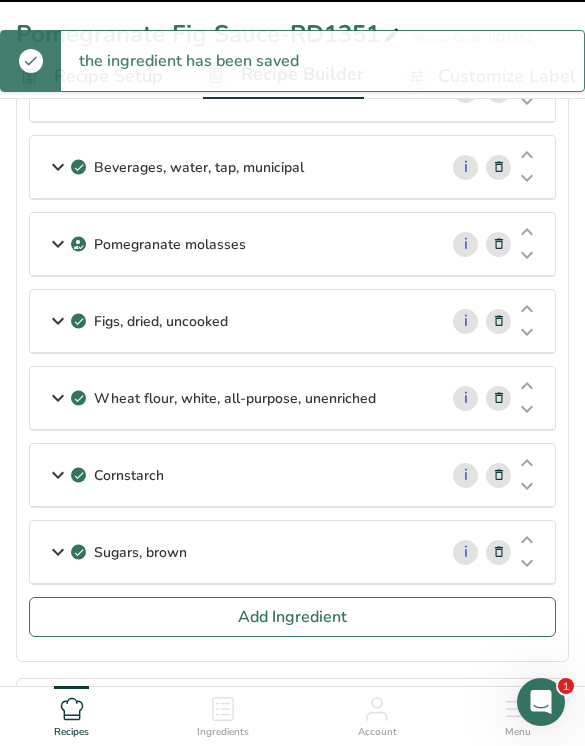 type 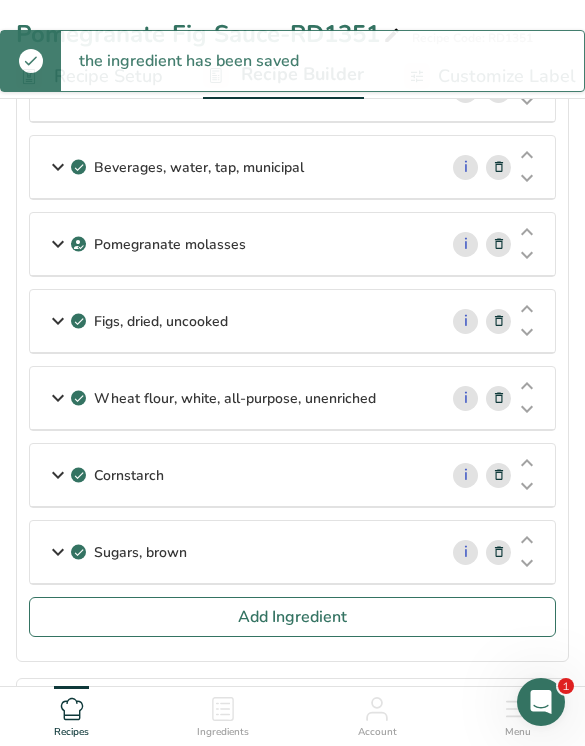 click on "Add Ingredient" at bounding box center [292, 617] 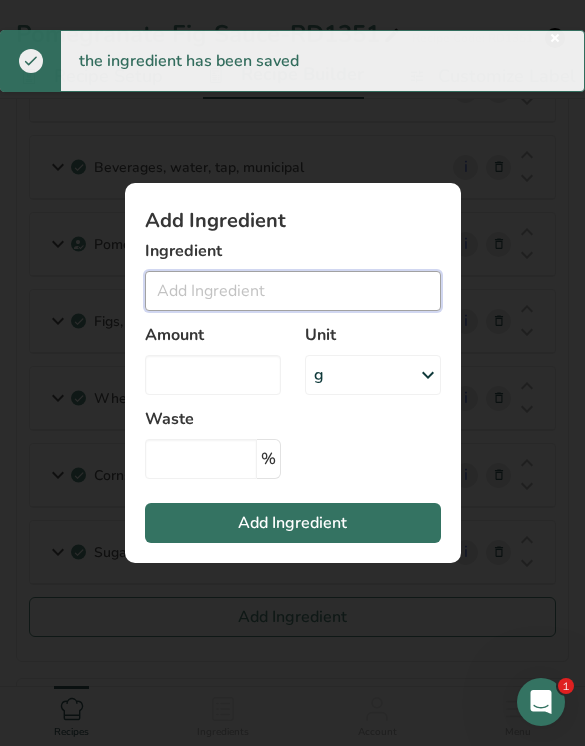 click at bounding box center (293, 291) 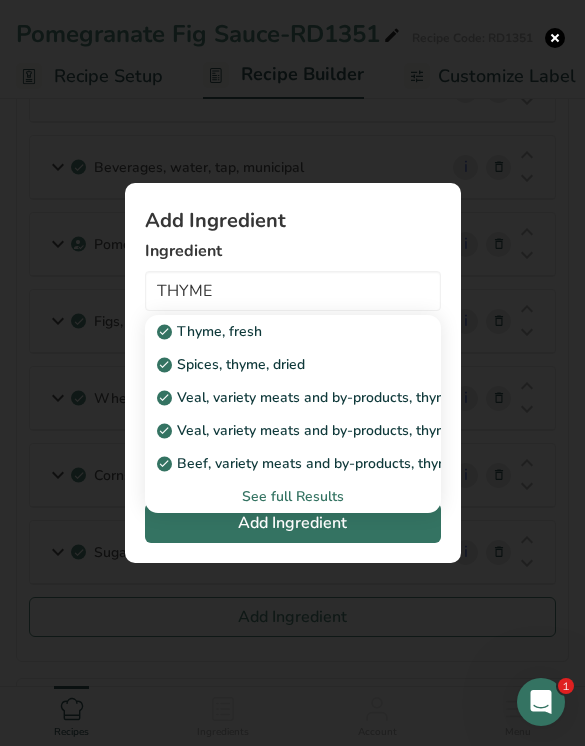 click on "Spices, thyme, dried" at bounding box center (277, 364) 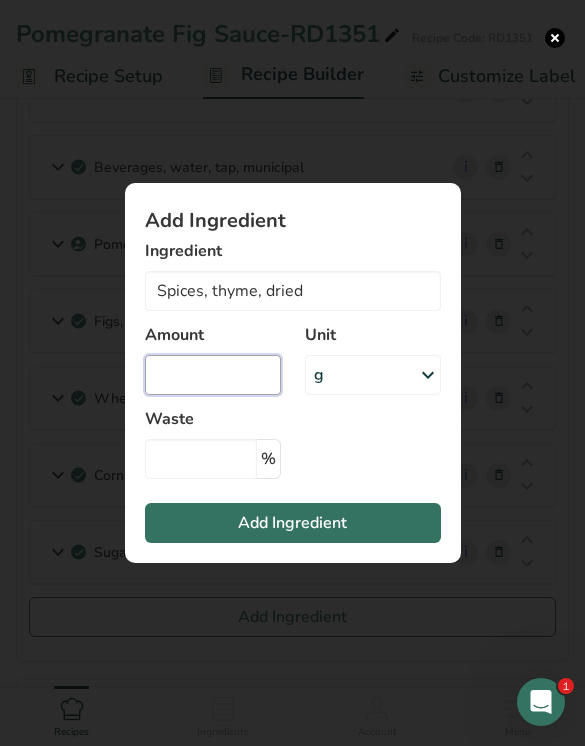 click at bounding box center (213, 375) 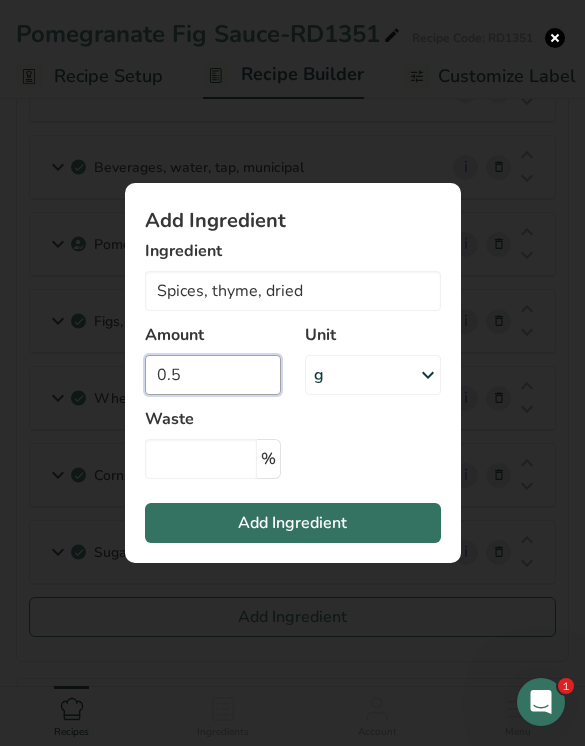 type on "0.5" 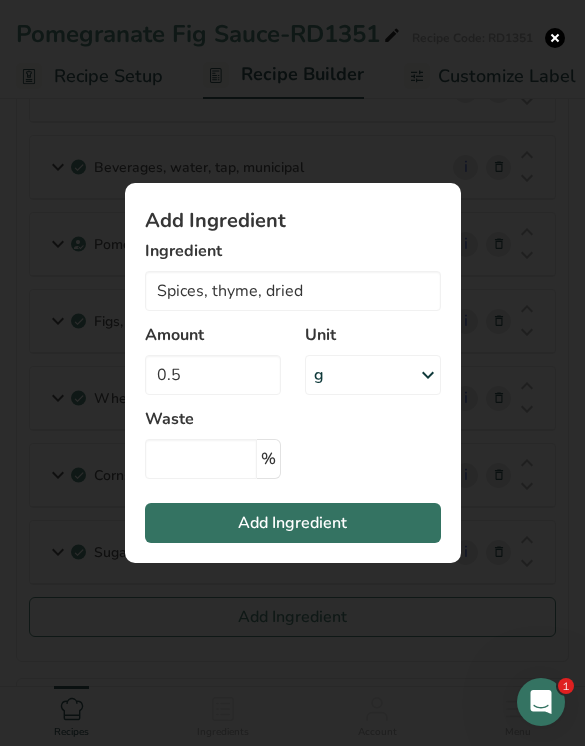 click on "Add Ingredient" at bounding box center (292, 523) 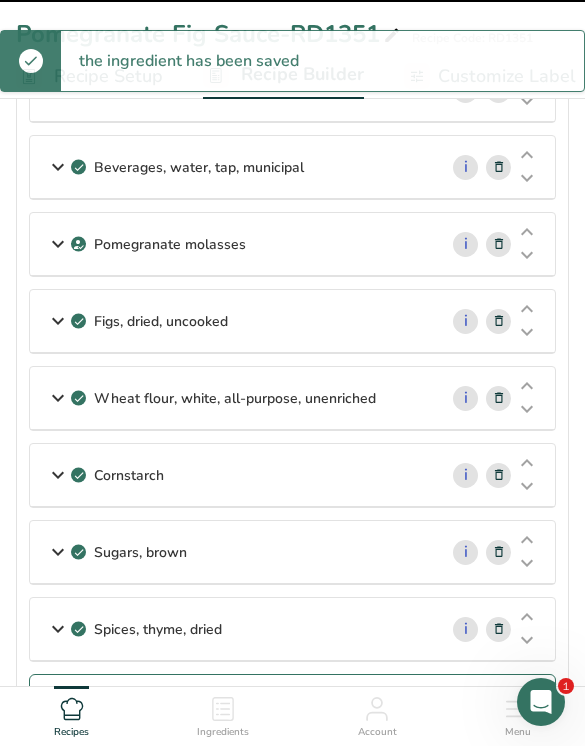 type 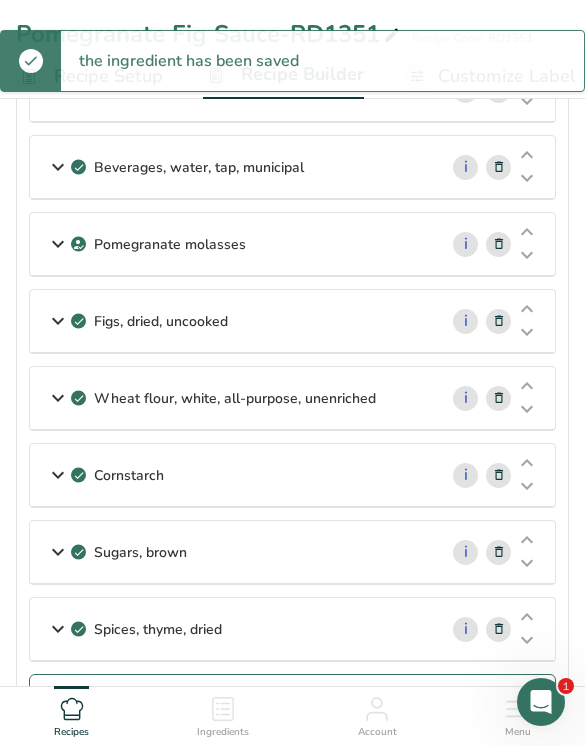 click on "Add Ingredient" at bounding box center [292, 694] 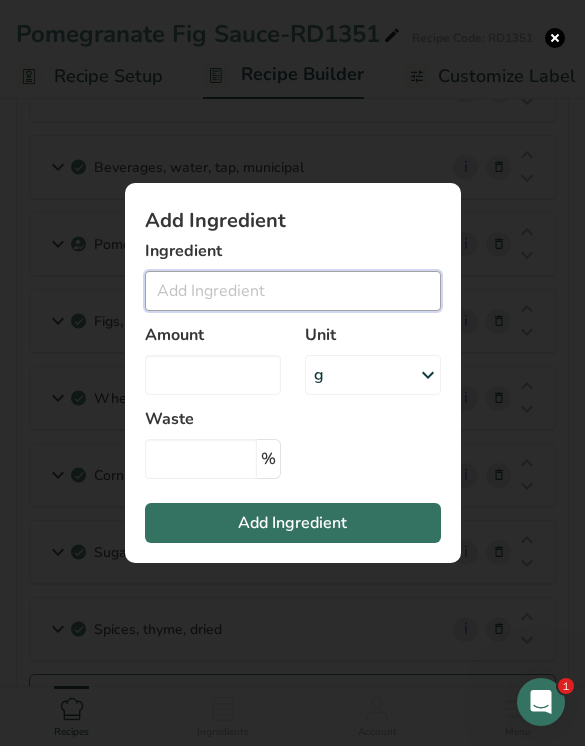 click at bounding box center (293, 291) 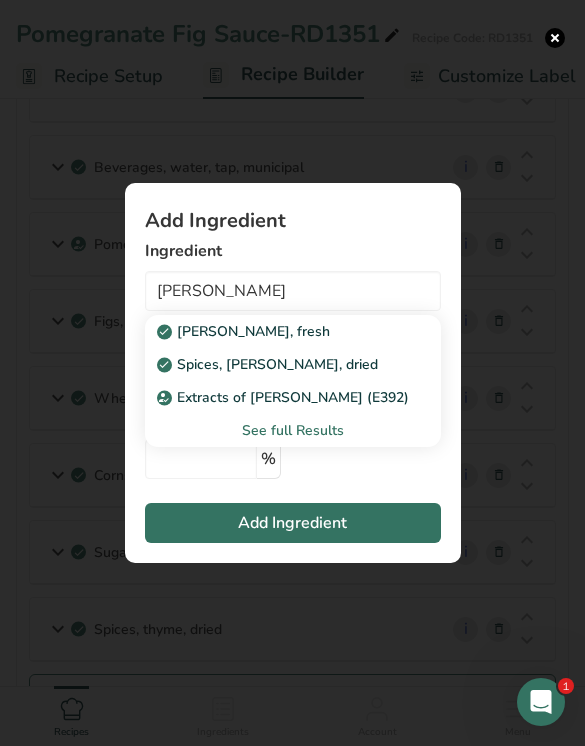 click on "Spices, [PERSON_NAME], dried" at bounding box center [277, 364] 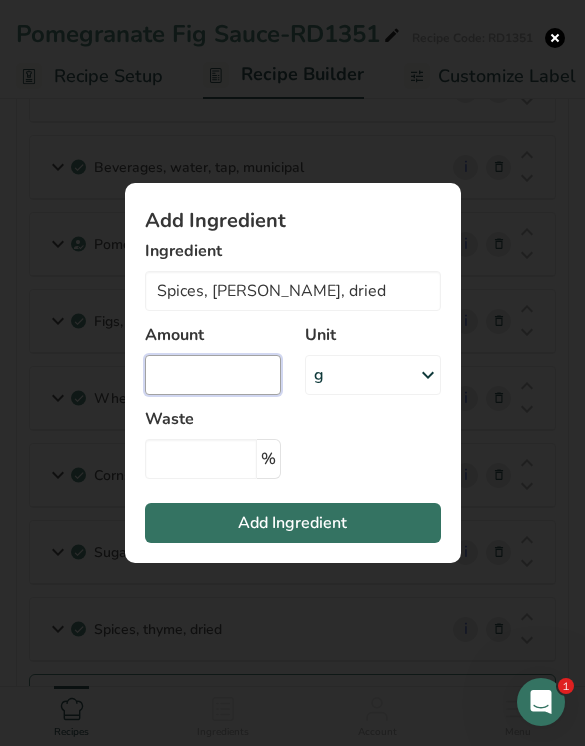 click at bounding box center [213, 375] 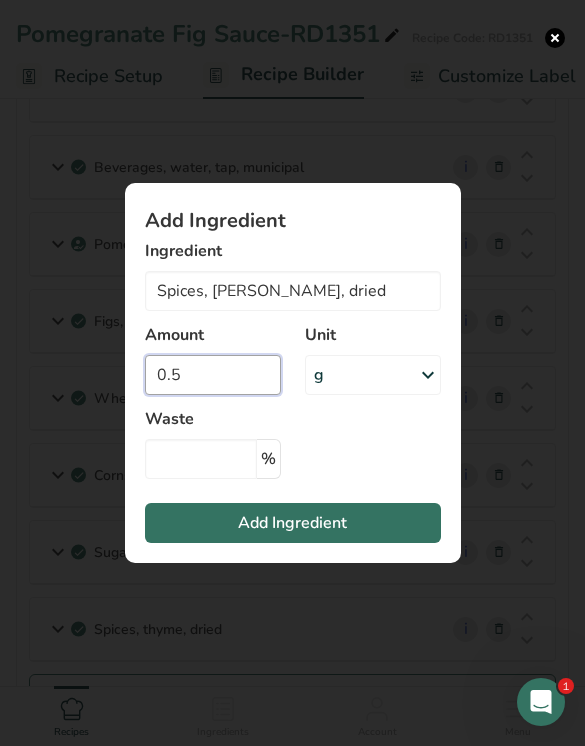 type on "0.5" 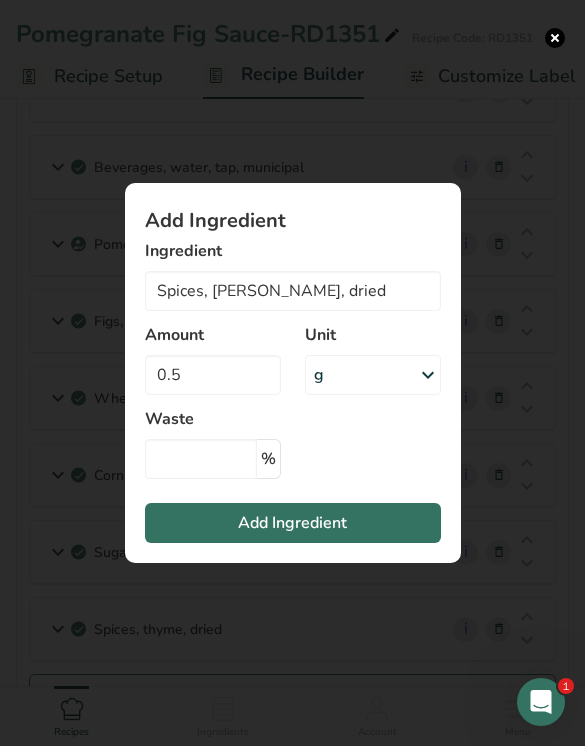 click on "Add Ingredient" at bounding box center [293, 523] 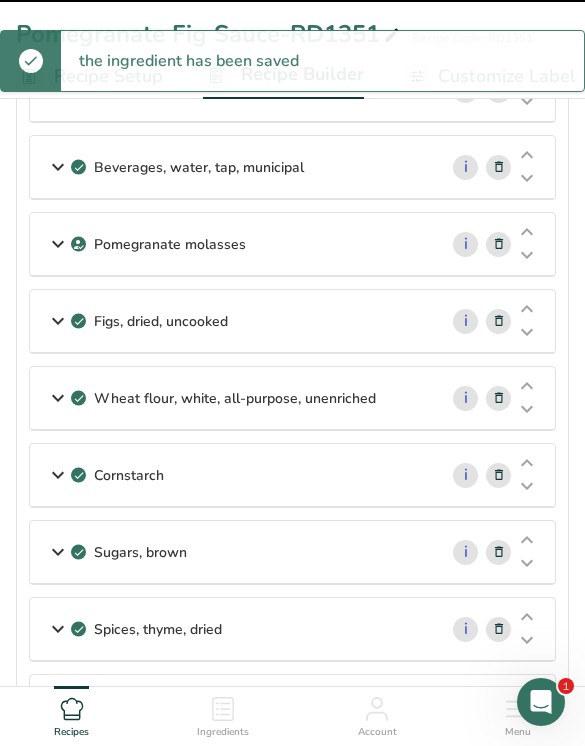 type 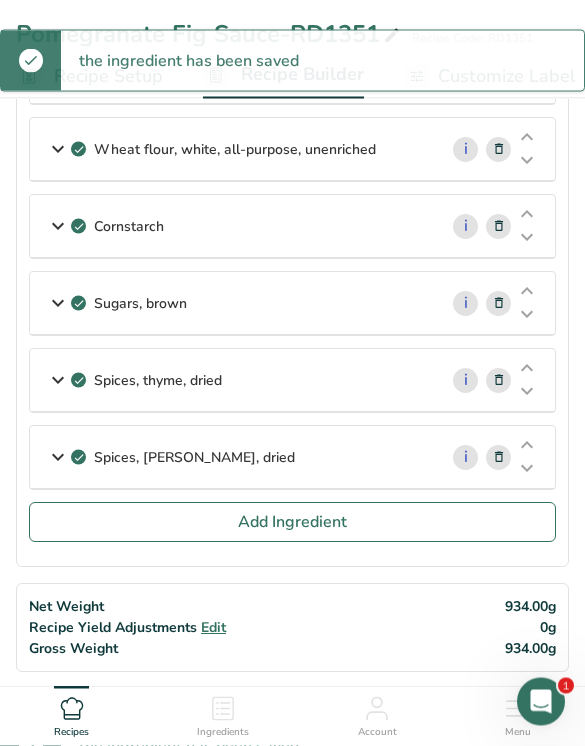 scroll, scrollTop: 769, scrollLeft: 0, axis: vertical 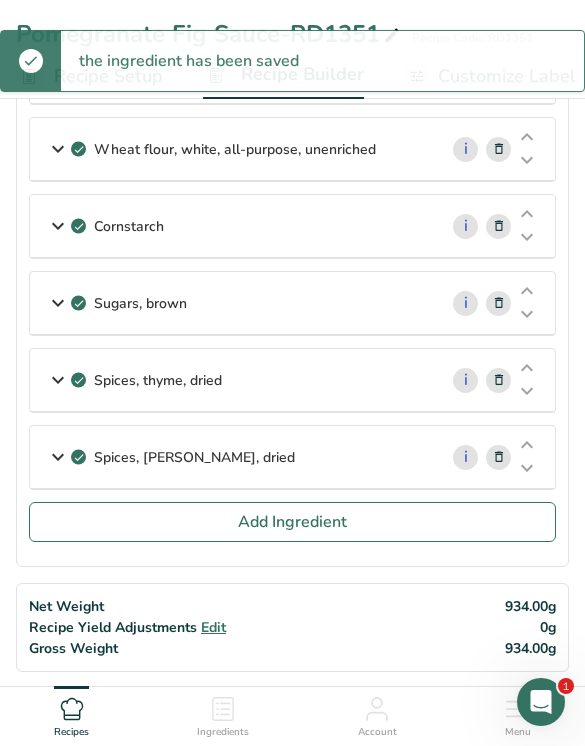 click on "Add Ingredient" at bounding box center (292, 522) 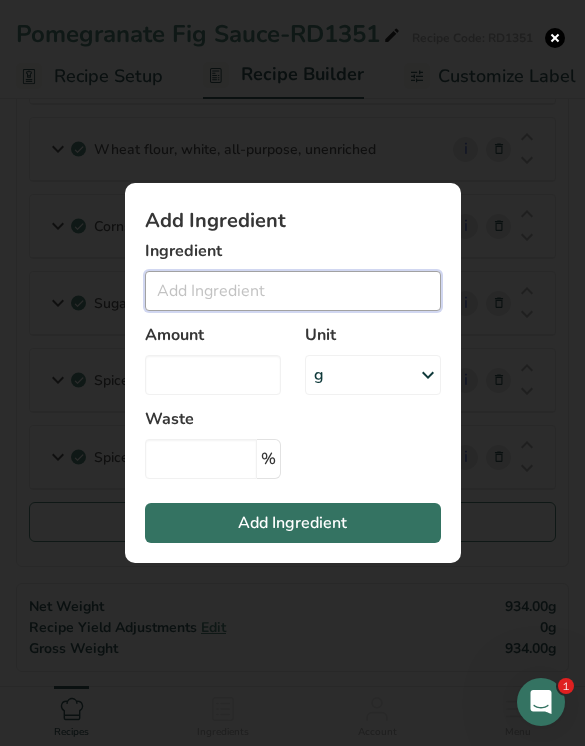 click at bounding box center (293, 291) 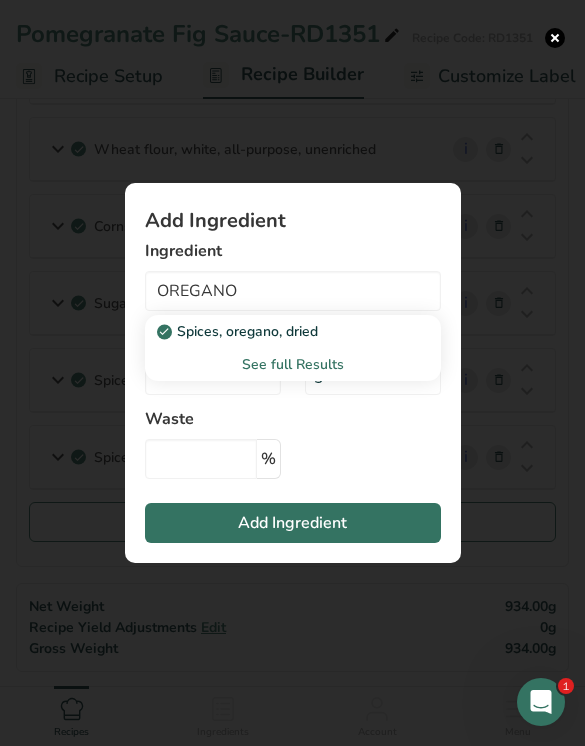 click on "Spices, oregano, dried" at bounding box center [277, 331] 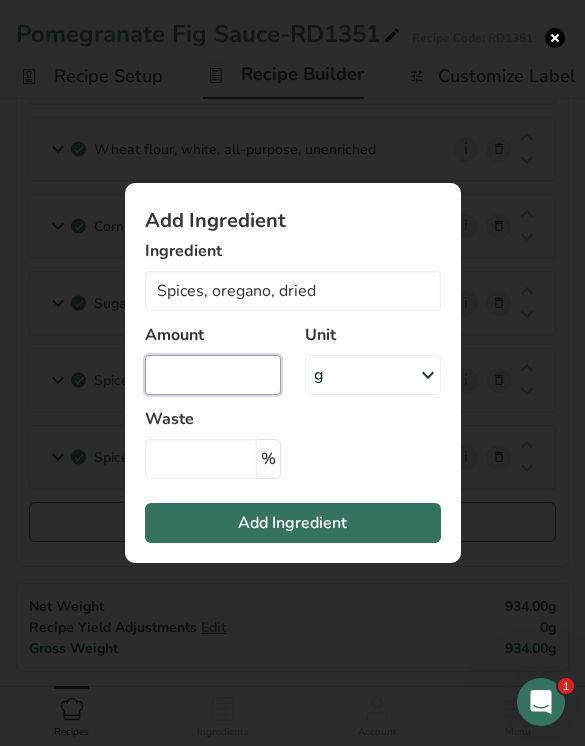 click at bounding box center [213, 375] 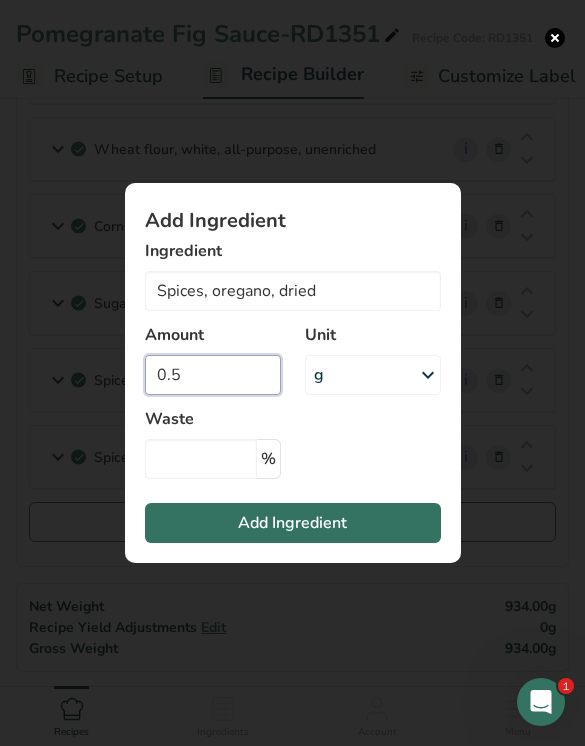 type on "0.5" 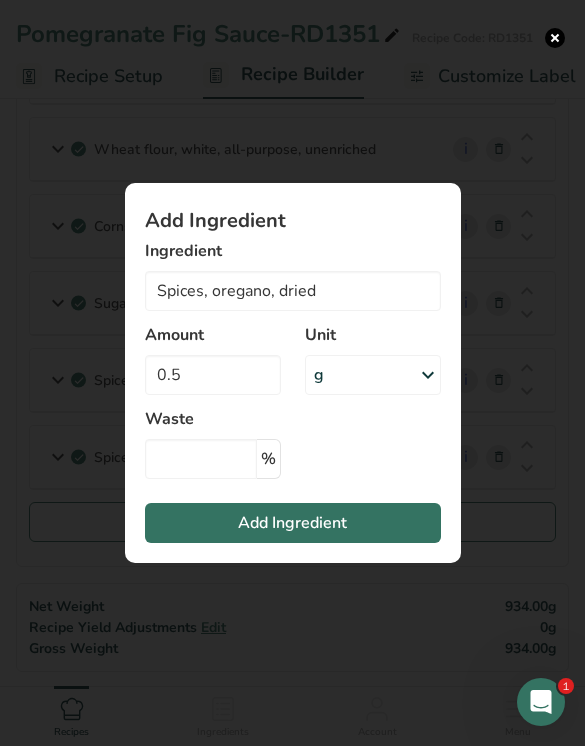 click on "Add Ingredient" at bounding box center [293, 523] 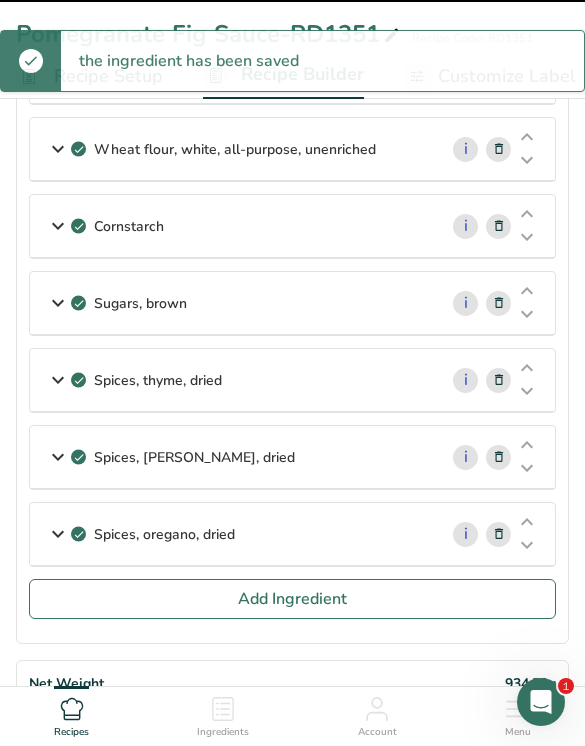 type 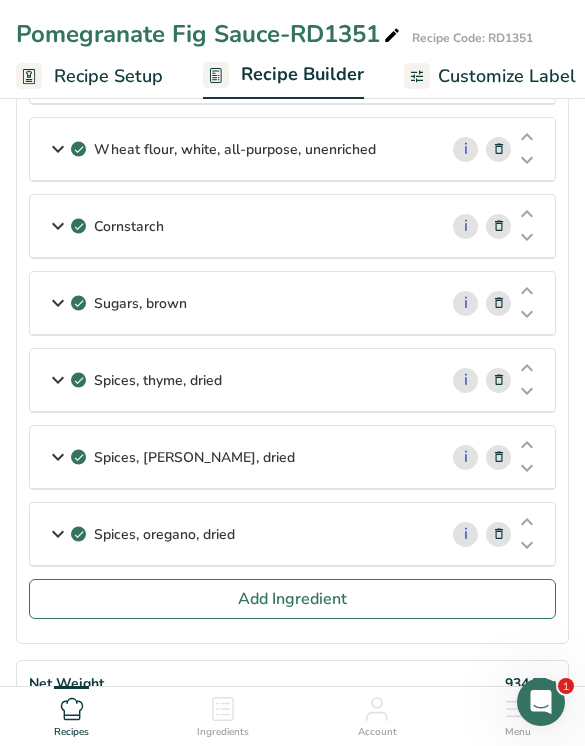 click on "Add Ingredient" at bounding box center (292, 599) 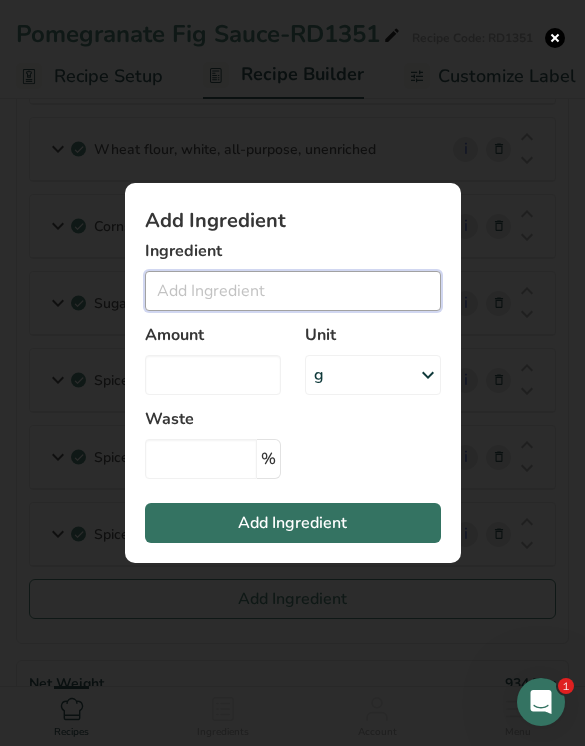 click at bounding box center [293, 291] 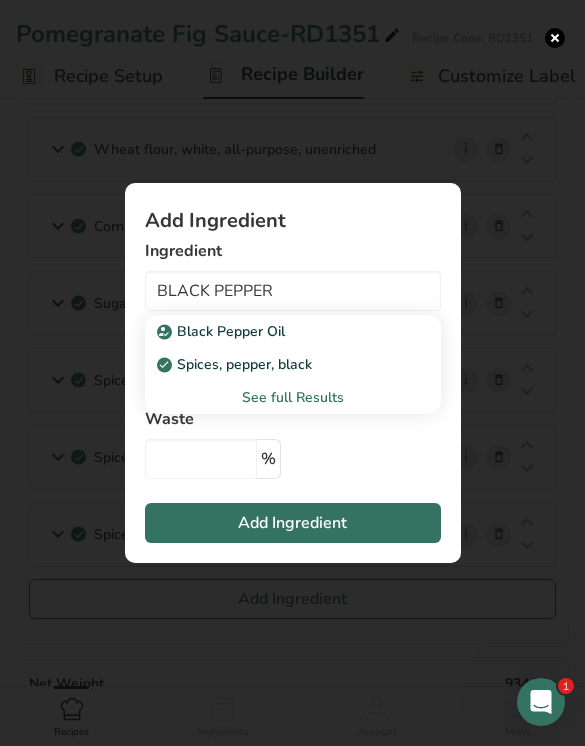click on "Spices, pepper, black" at bounding box center [277, 364] 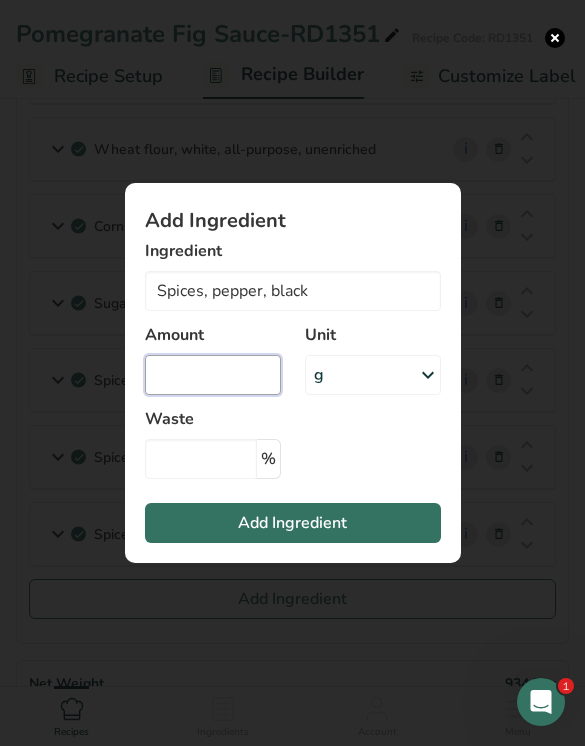 click at bounding box center [213, 375] 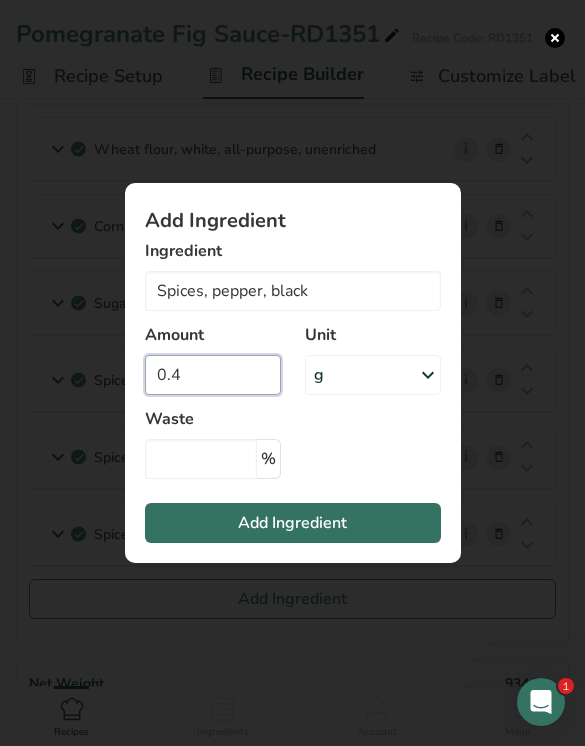 type on "0.4" 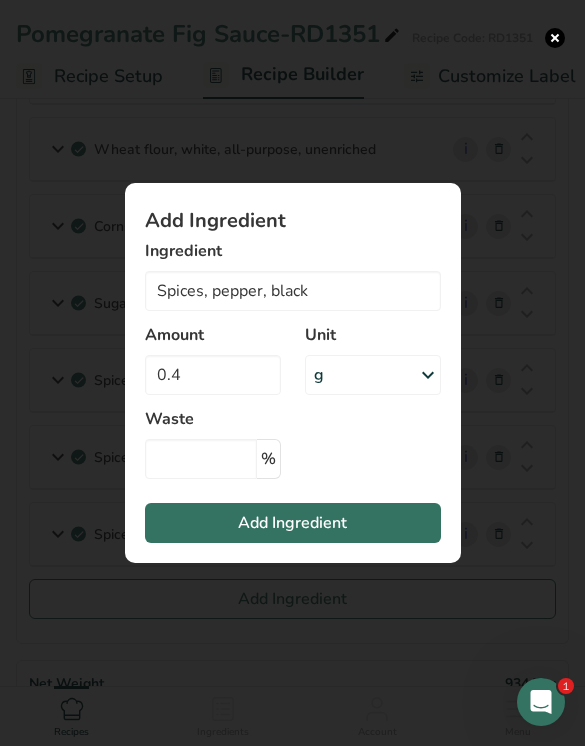 click on "Add Ingredient" at bounding box center [292, 523] 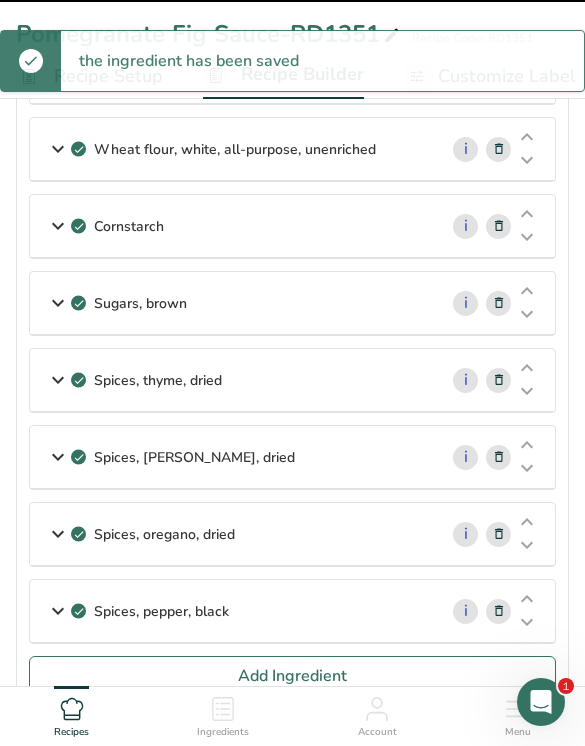 type 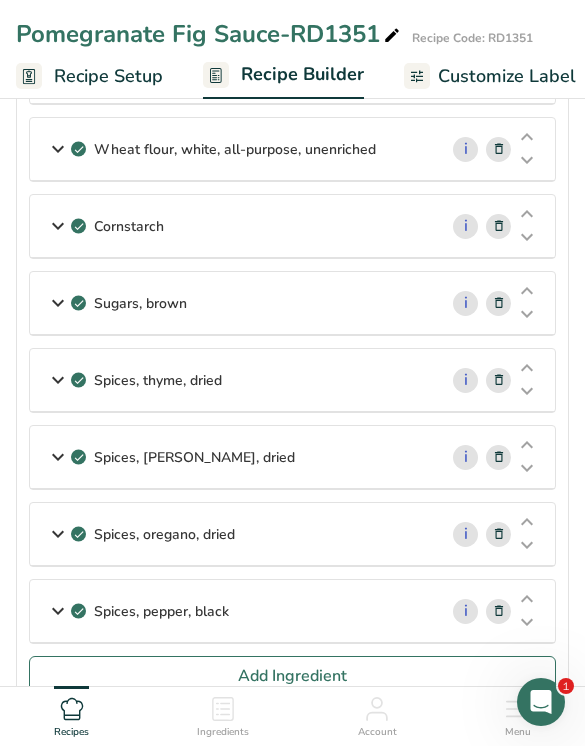 click on "Add Ingredient" at bounding box center (292, 676) 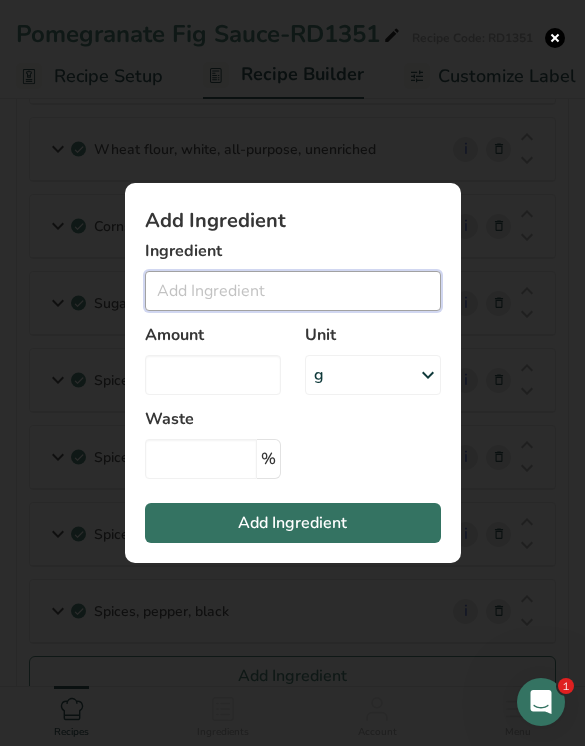 click at bounding box center (293, 291) 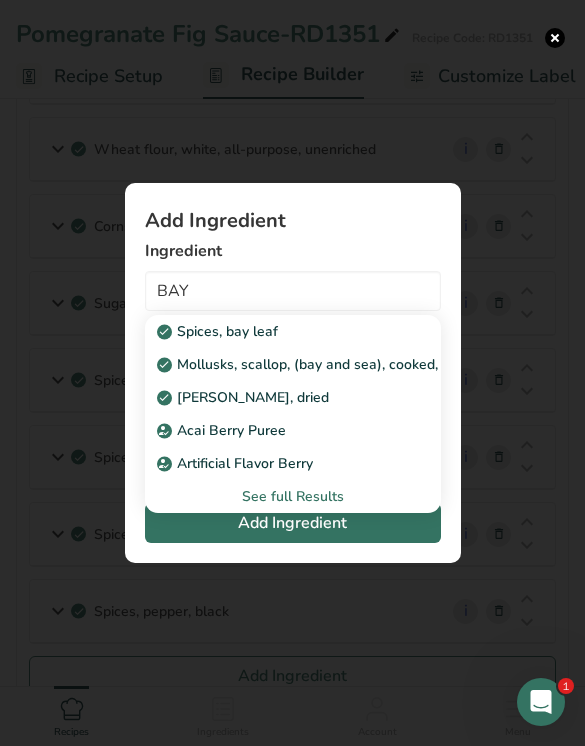click on "Spices, bay leaf" at bounding box center [277, 331] 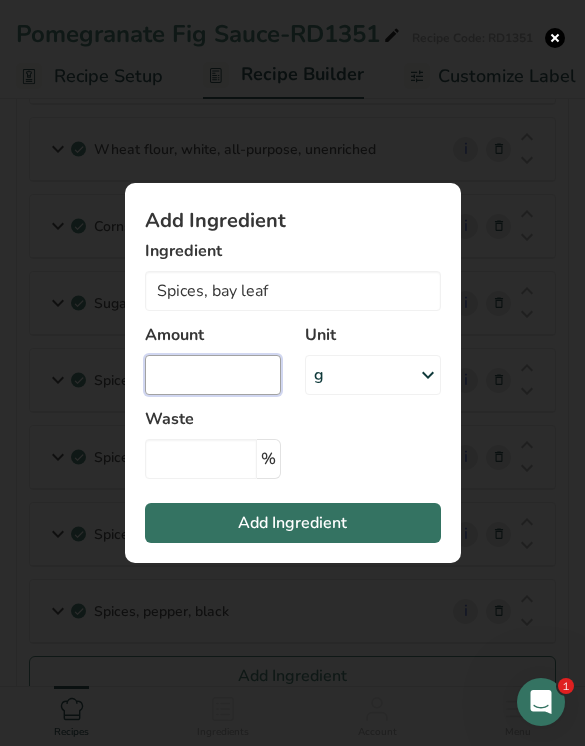 click at bounding box center [213, 375] 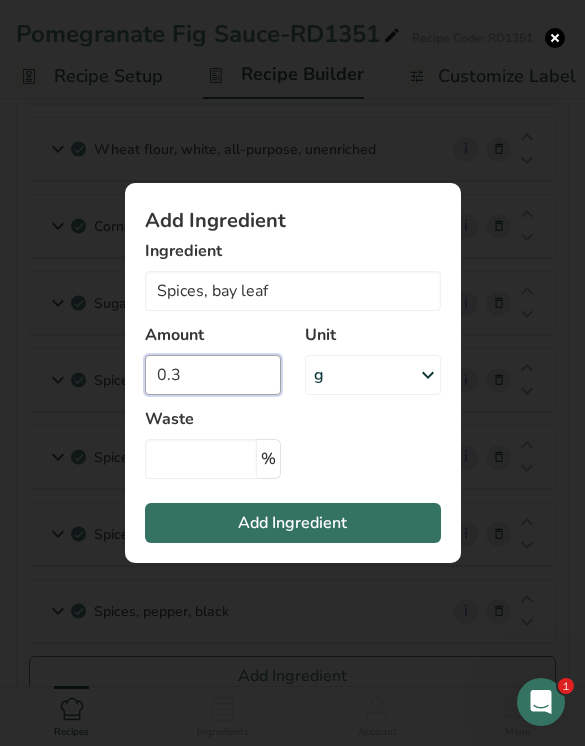 type on "0.3" 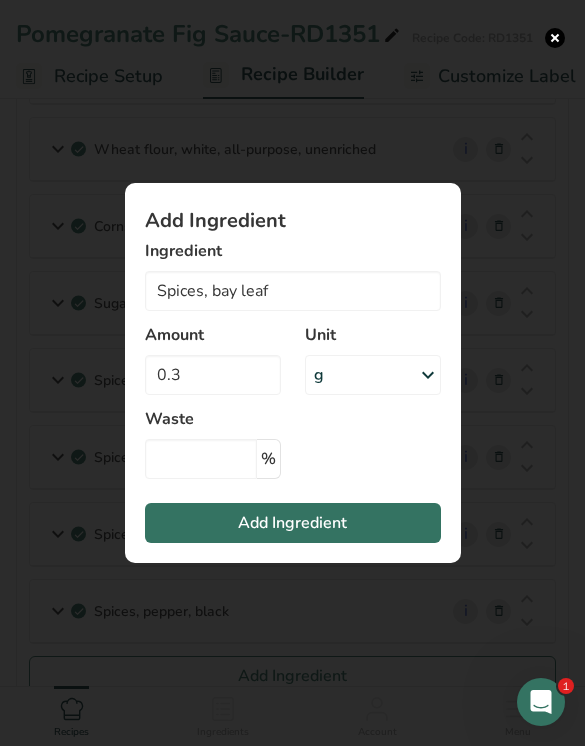 click on "Add Ingredient" at bounding box center [293, 523] 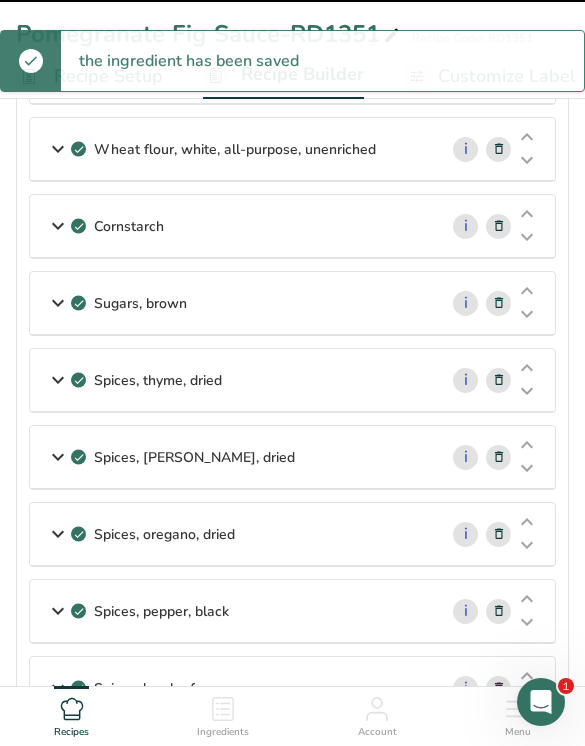 type 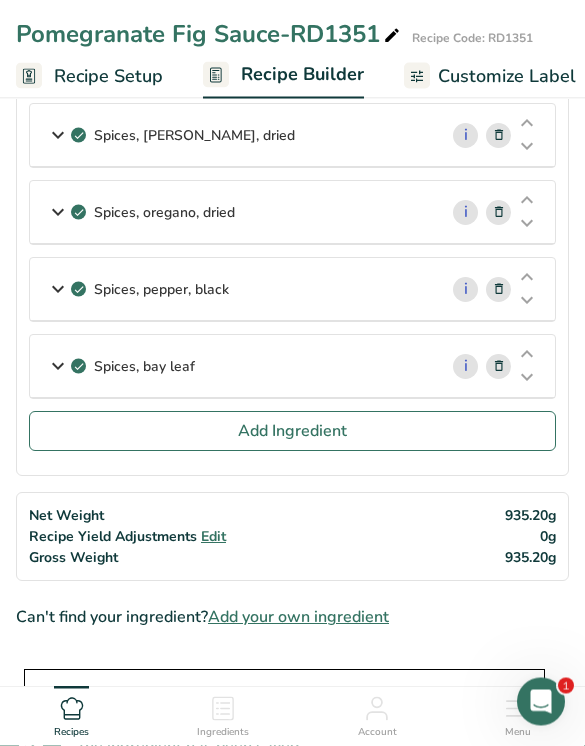 scroll, scrollTop: 1091, scrollLeft: 0, axis: vertical 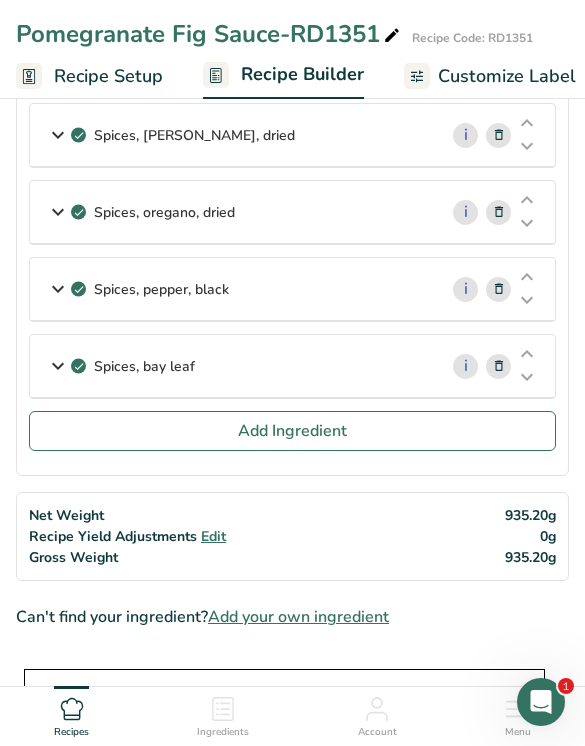 click on "Add Ingredient" at bounding box center (292, 431) 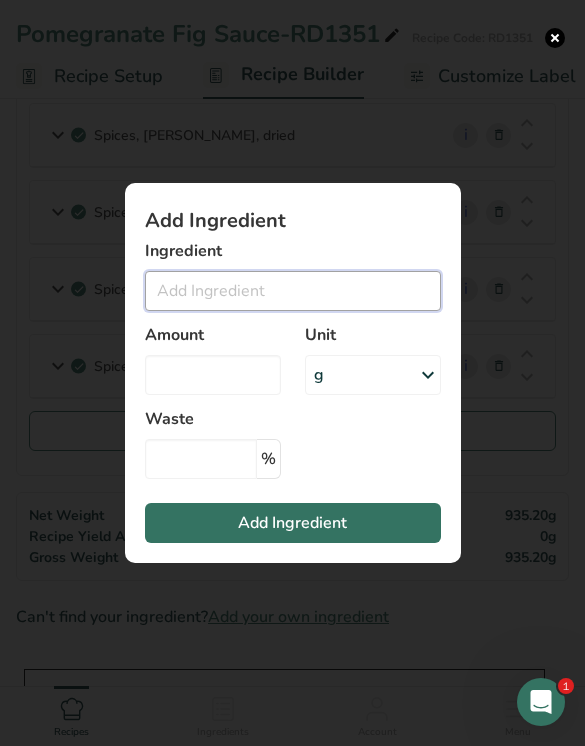 click at bounding box center [293, 291] 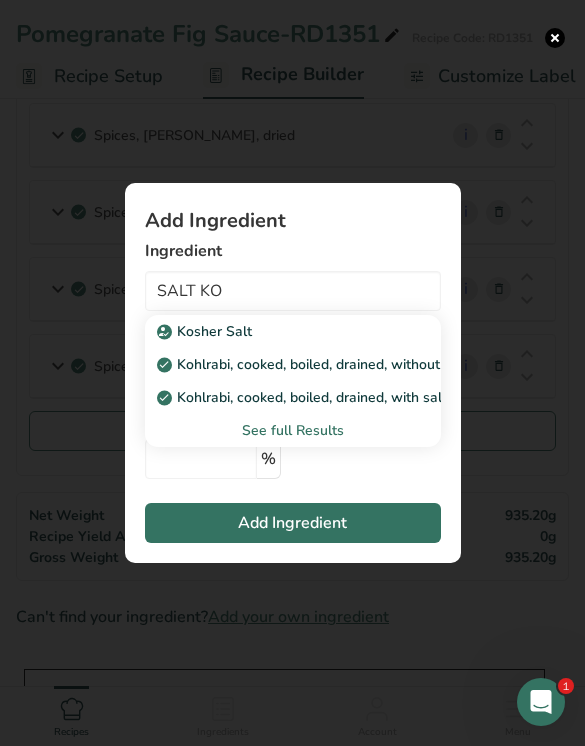 click on "Kosher Salt" at bounding box center [277, 331] 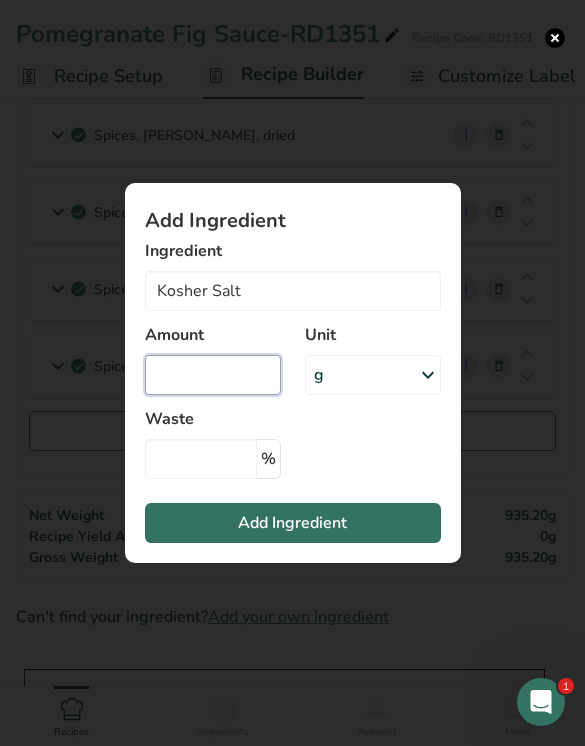 click at bounding box center [213, 375] 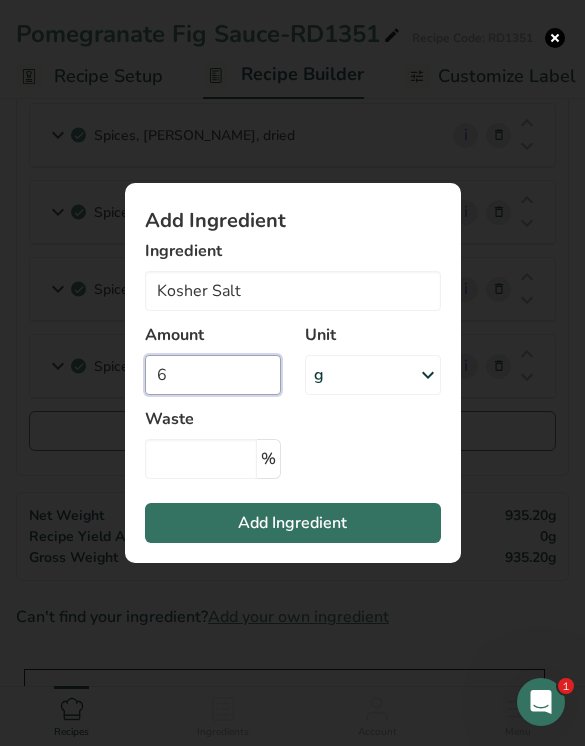 type on "6" 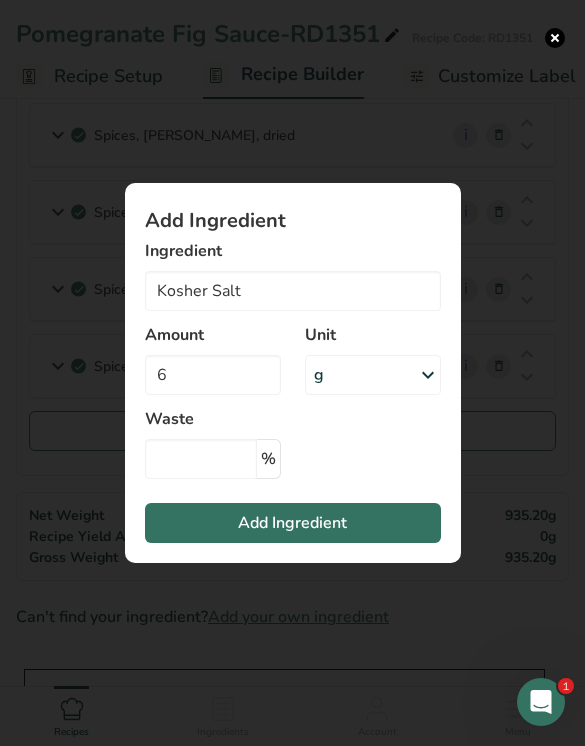 click on "Add Ingredient" at bounding box center [293, 523] 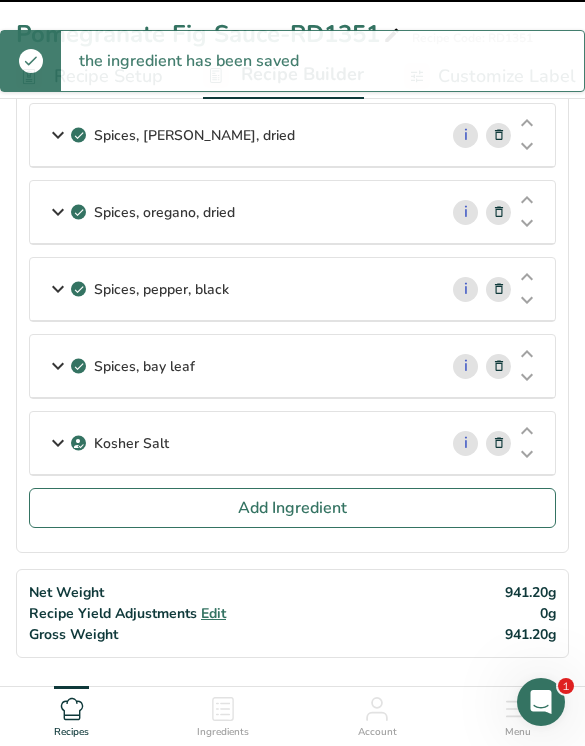type 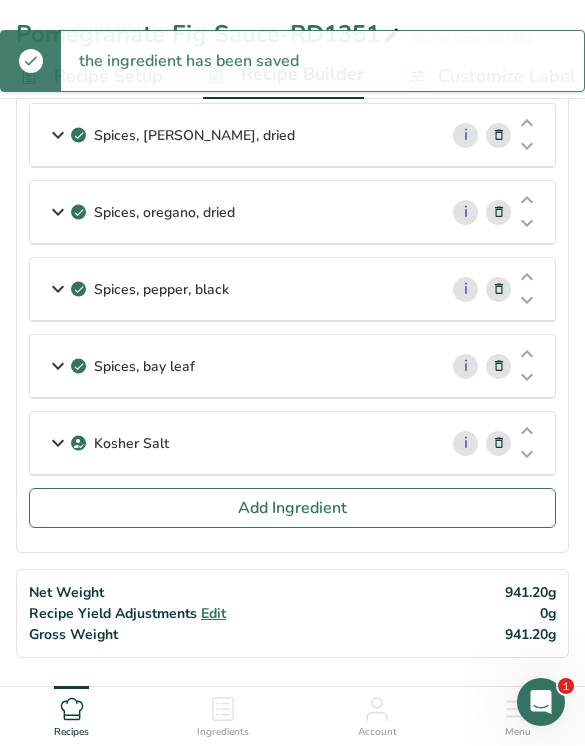 click on "Add Ingredient" at bounding box center (292, 508) 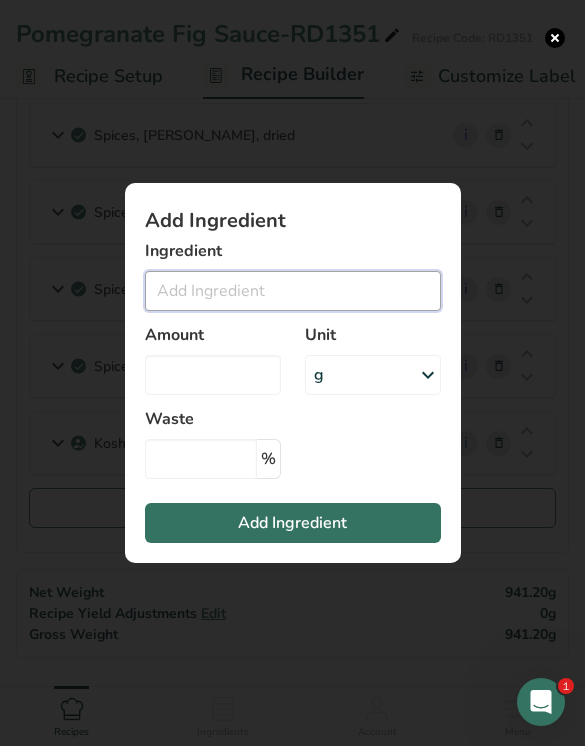 click at bounding box center [293, 291] 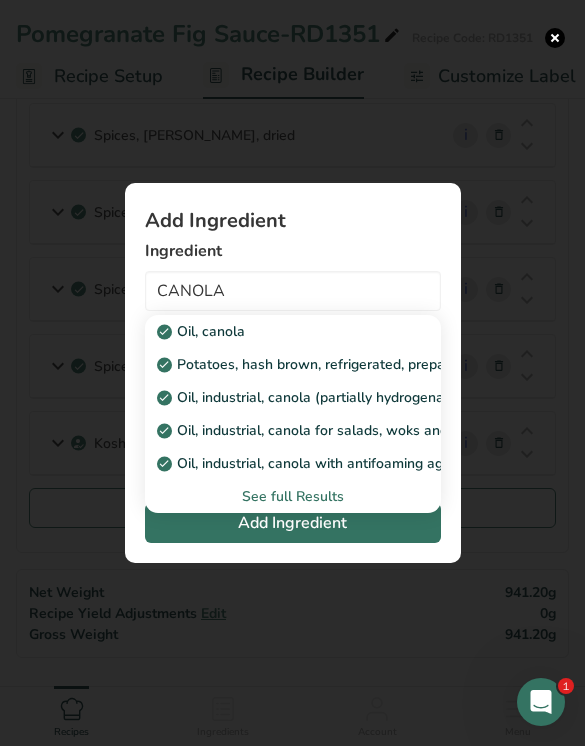 click on "Oil, canola" at bounding box center (277, 331) 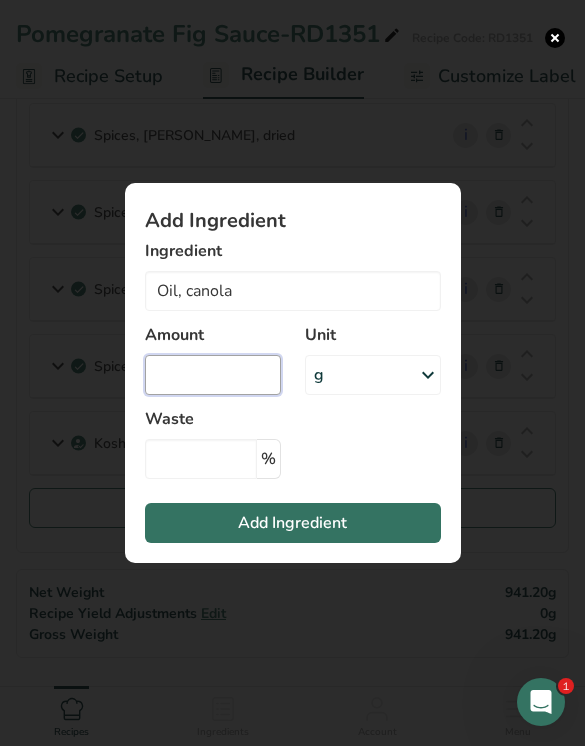 click at bounding box center [213, 375] 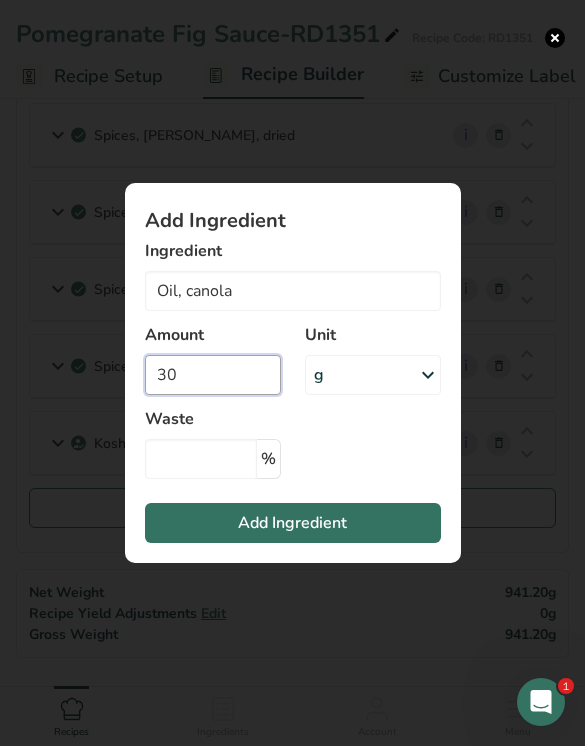 type on "30" 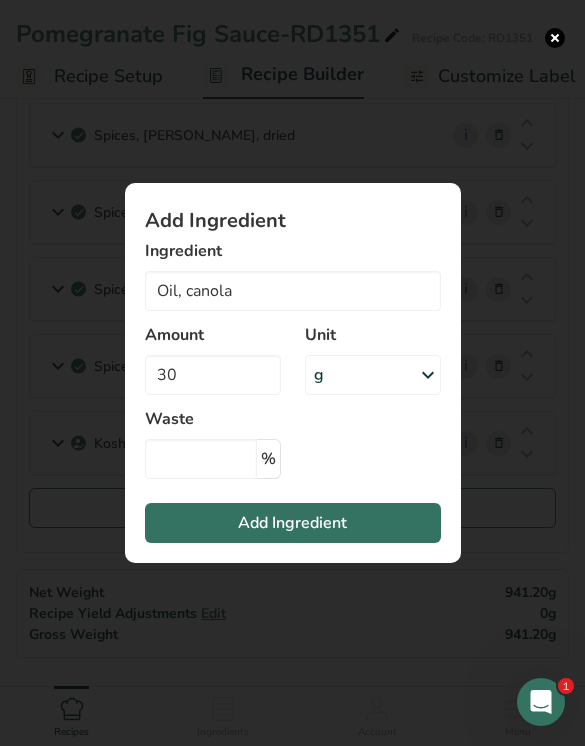 click on "Add Ingredient" at bounding box center [293, 523] 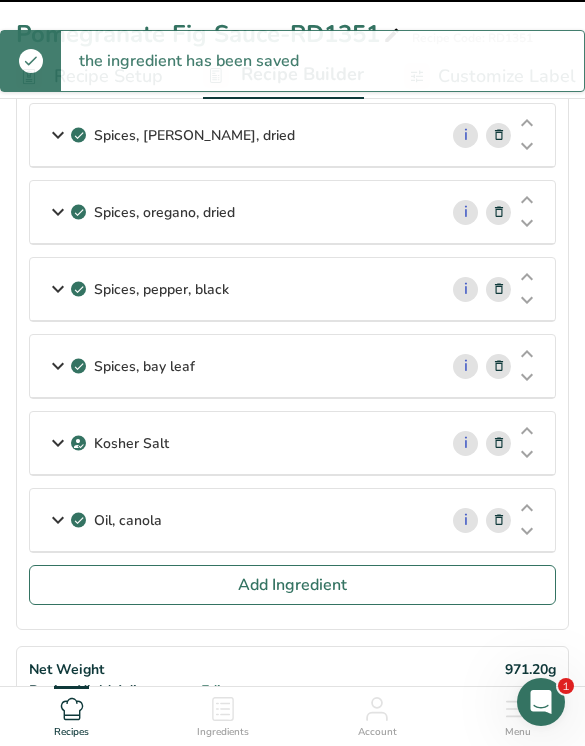 type 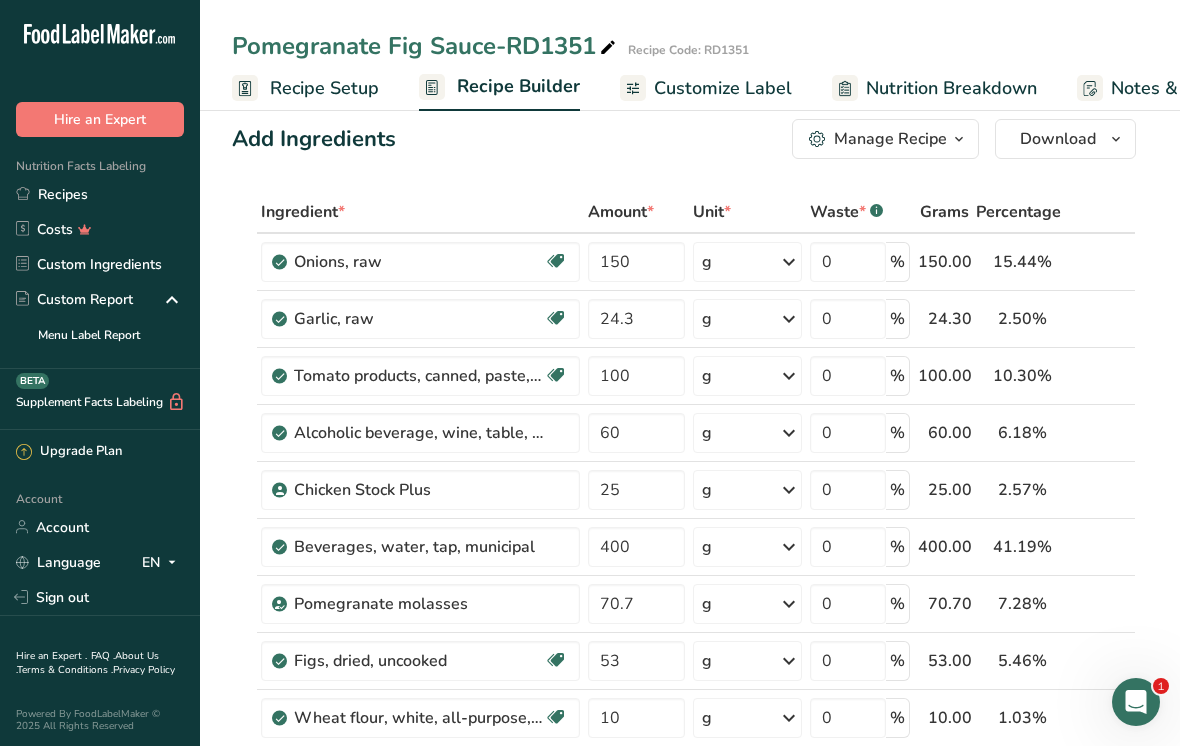 scroll, scrollTop: 0, scrollLeft: 0, axis: both 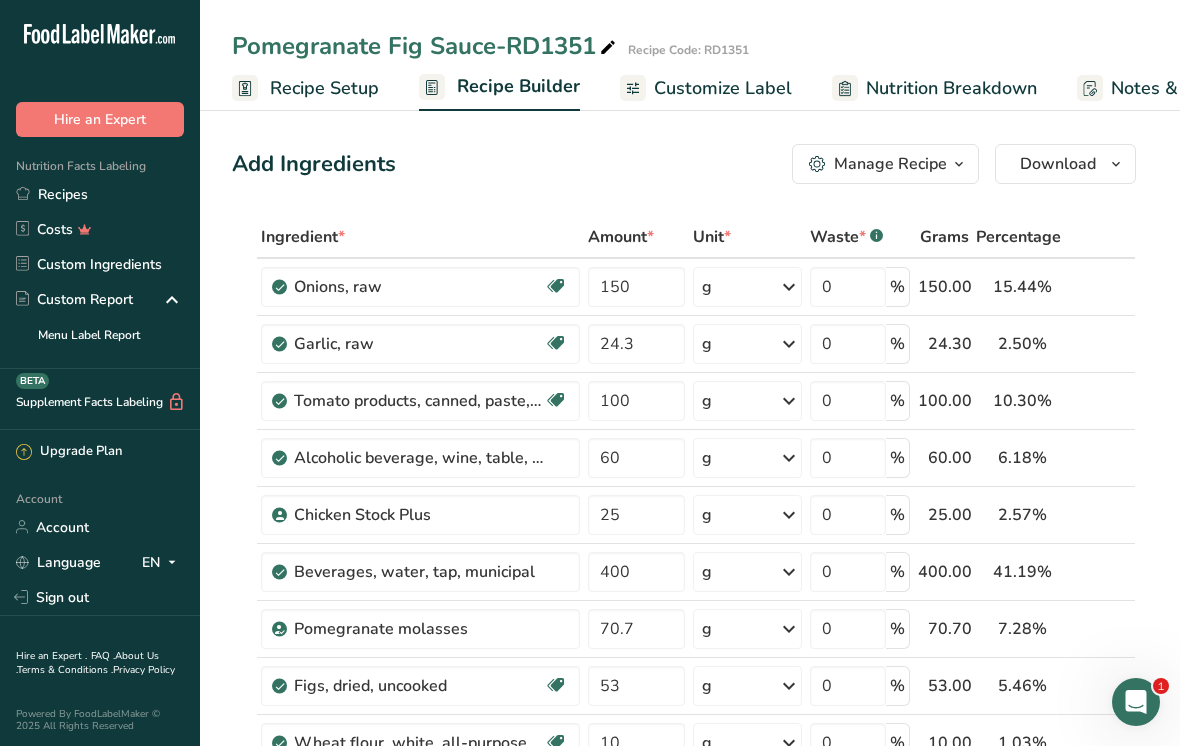 click on "Customize Label" at bounding box center (706, 88) 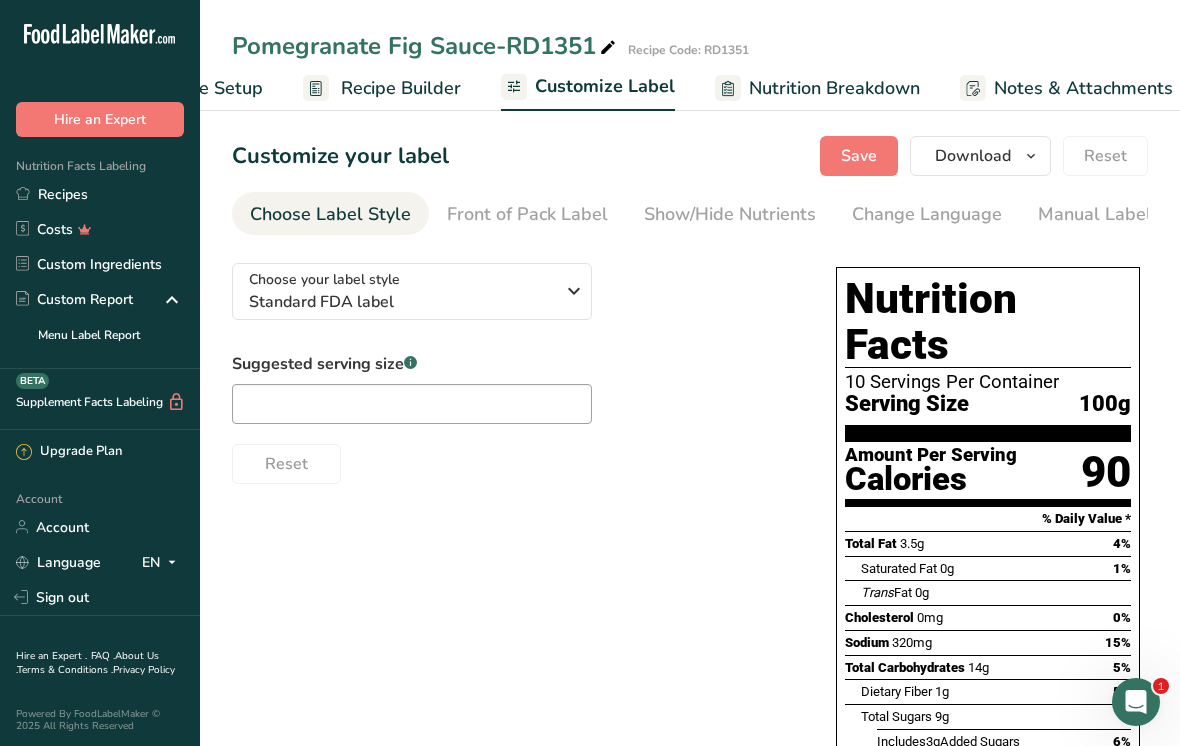 scroll, scrollTop: 0, scrollLeft: 360, axis: horizontal 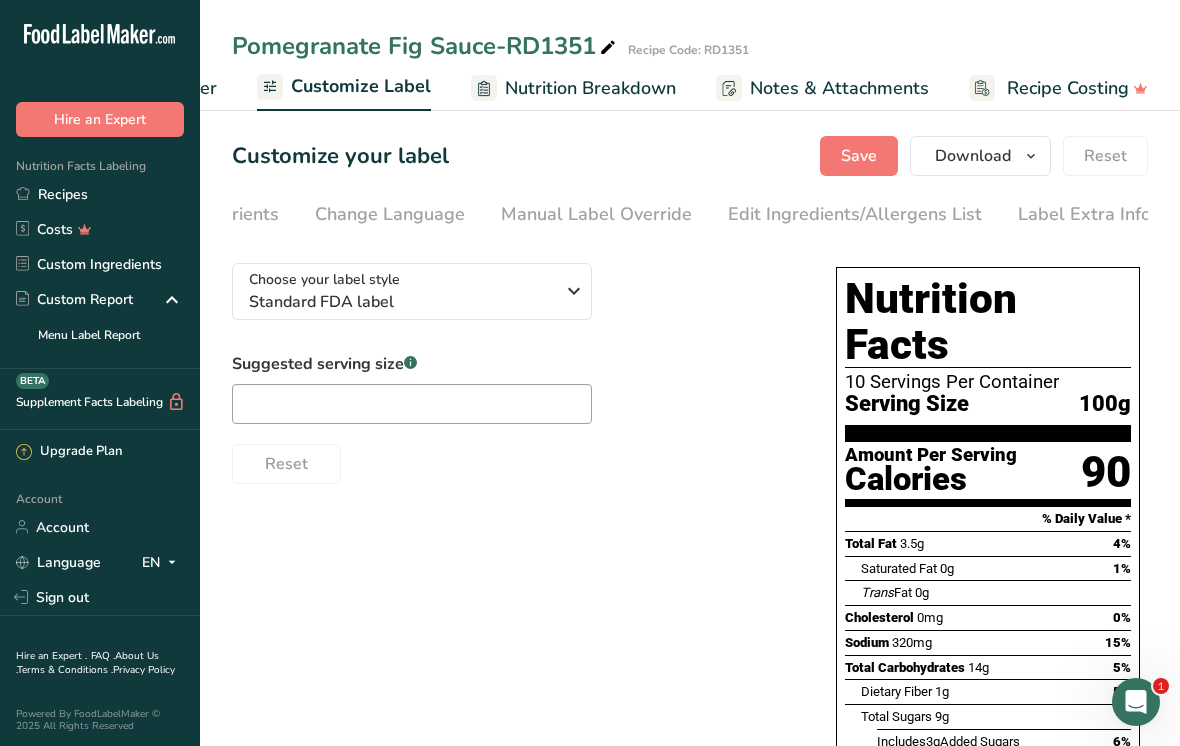 click on "Edit Ingredients/Allergens List" at bounding box center [855, 214] 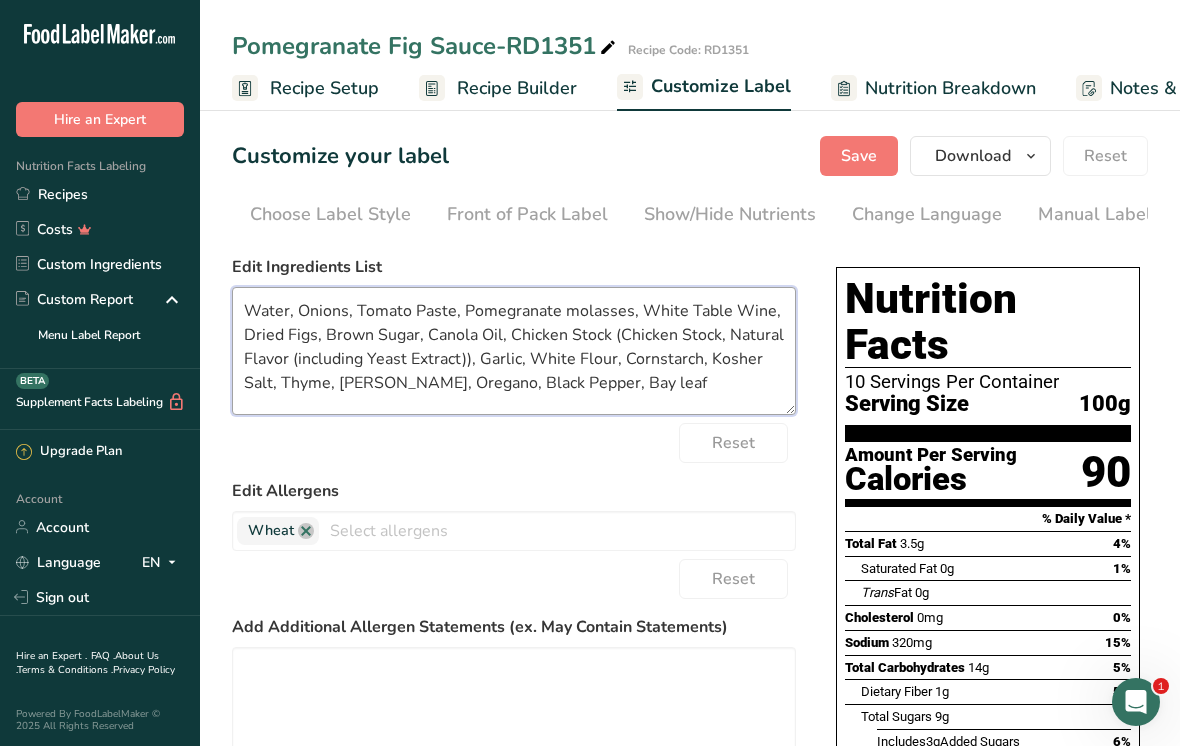 click on "Water, Onions, Tomato Paste, Pomegranate molasses, White Table Wine, Dried Figs, Brown Sugar, Canola Oil, Chicken Stock (Chicken Stock, Natural Flavor (including Yeast Extract)), Garlic, White Flour, Cornstarch, Kosher Salt, Thyme, [PERSON_NAME], Oregano, Black Pepper, Bay leaf" at bounding box center [514, 351] 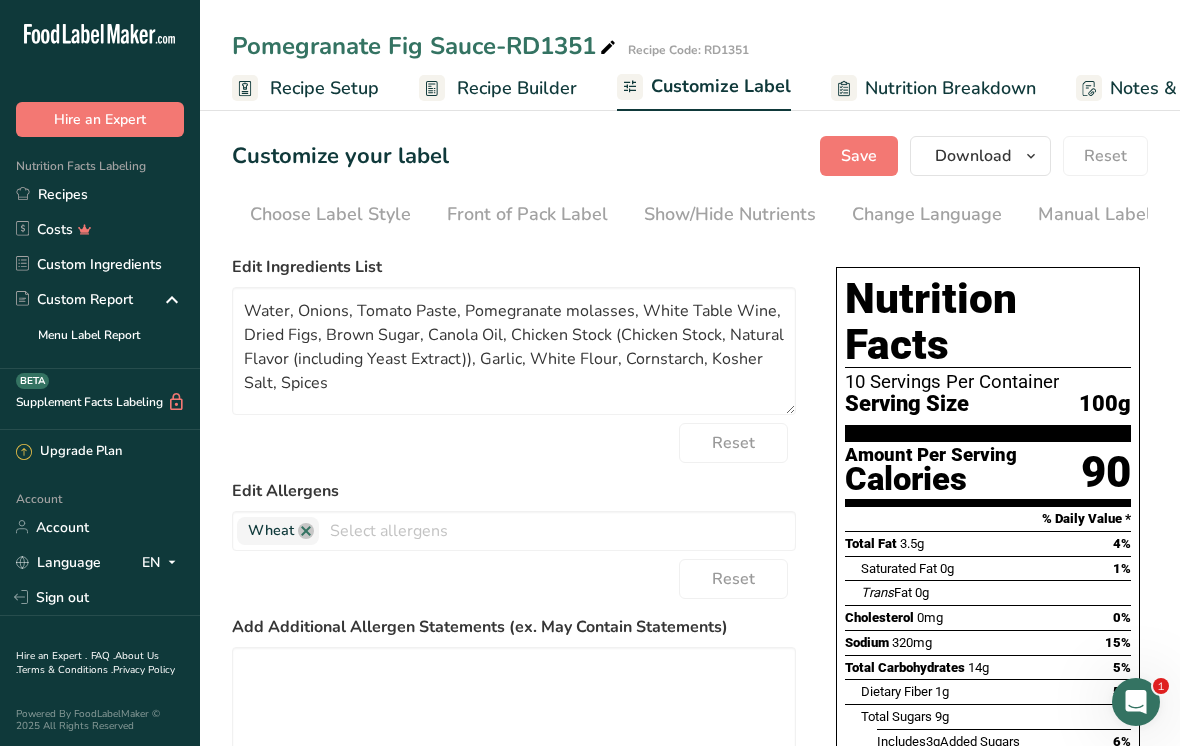 click on "Save" at bounding box center [859, 156] 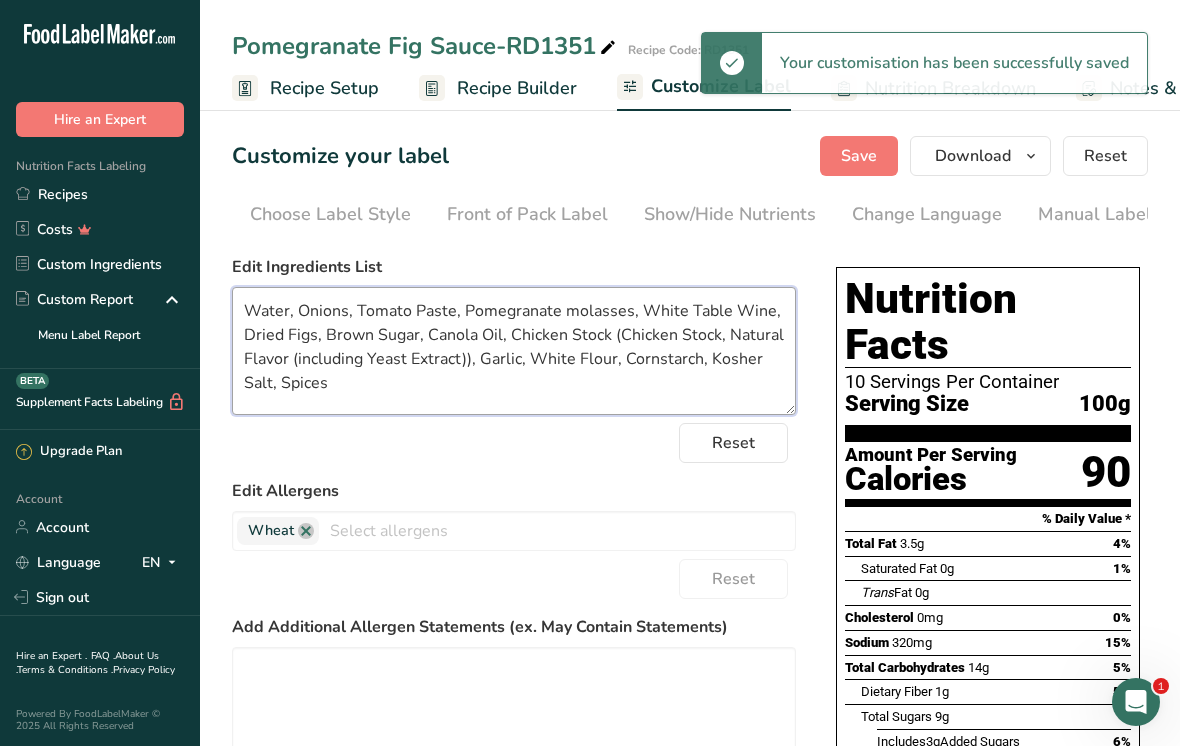 click on "Water, Onions, Tomato Paste, Pomegranate molasses, White Table Wine, Dried Figs, Brown Sugar, Canola Oil, Chicken Stock (Chicken Stock, Natural Flavor (including Yeast Extract)), Garlic, White Flour, Cornstarch, Kosher Salt, Spices" at bounding box center (514, 351) 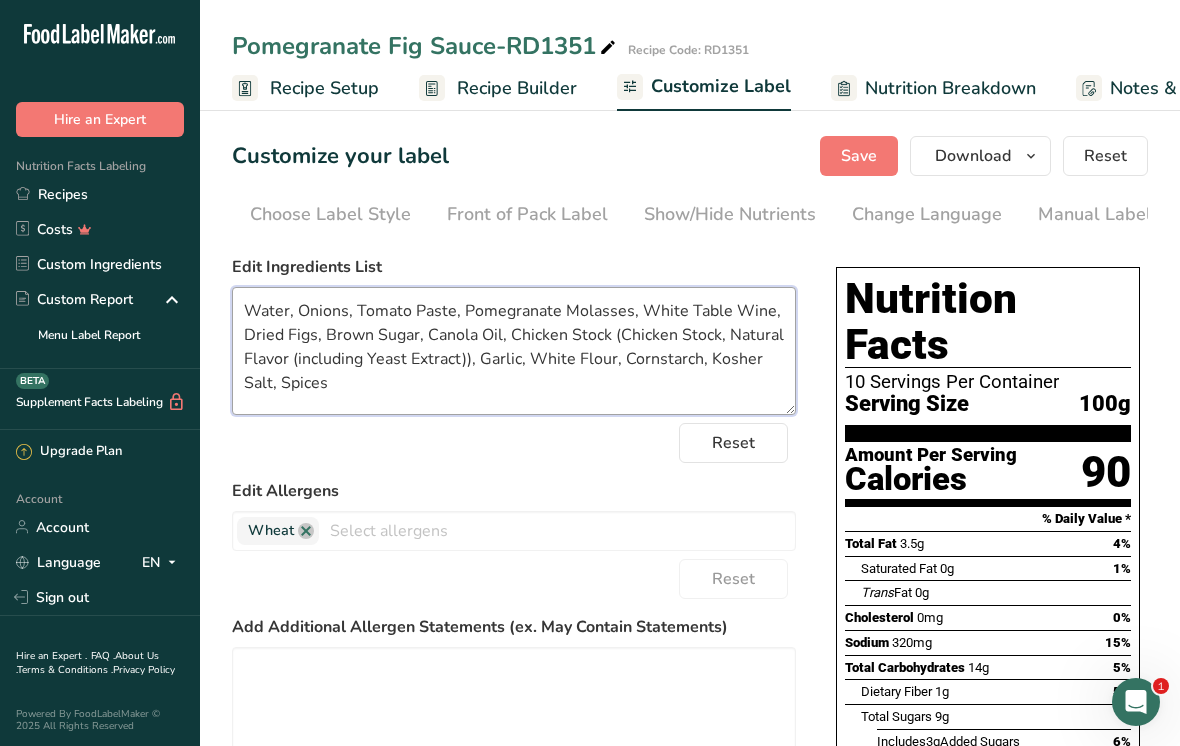 type on "Water, Onions, Tomato Paste, Pomegranate Molasses, White Table Wine, Dried Figs, Brown Sugar, Canola Oil, Chicken Stock (Chicken Stock, Natural Flavor (including Yeast Extract)), Garlic, White Flour, Cornstarch, Kosher Salt, Spices" 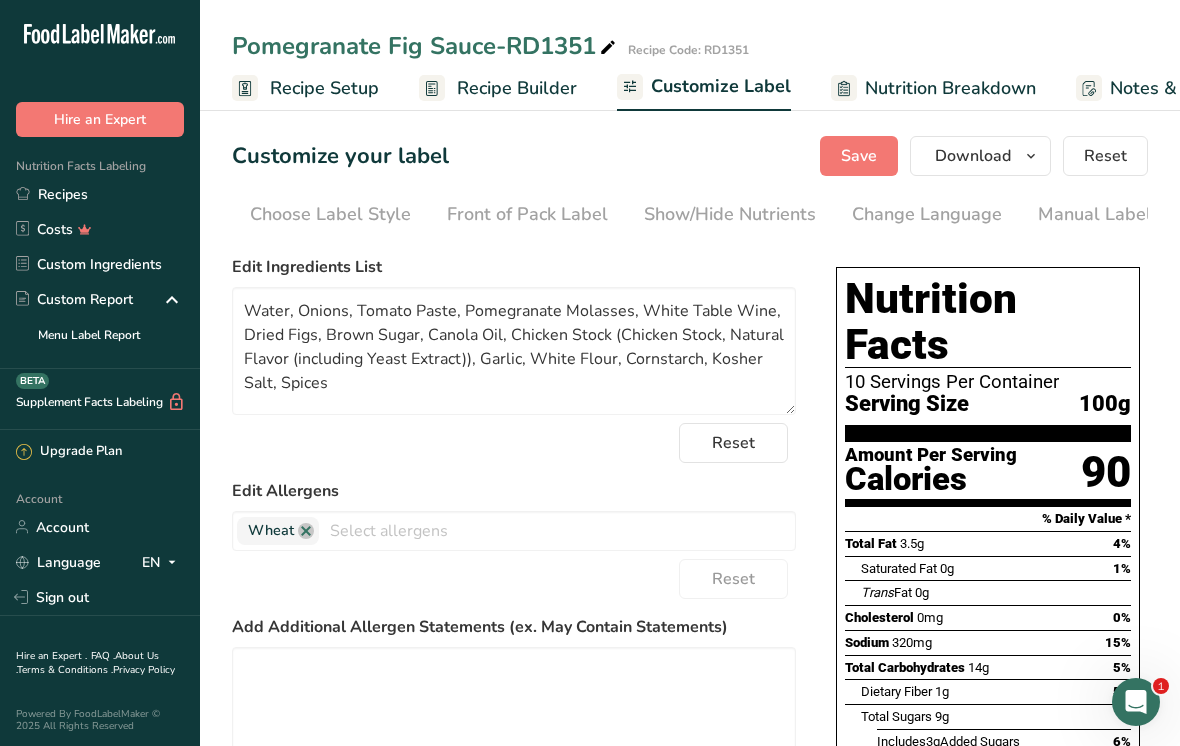 click on "Save" at bounding box center (859, 156) 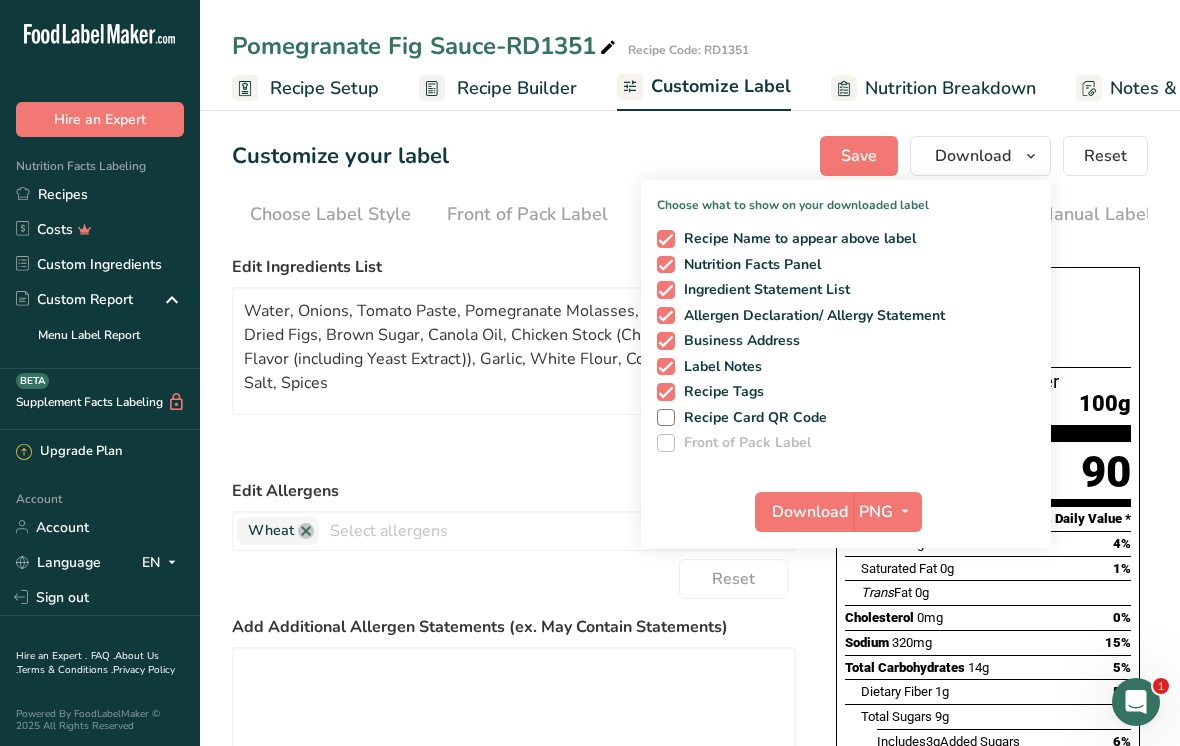 click on "PNG" at bounding box center [876, 512] 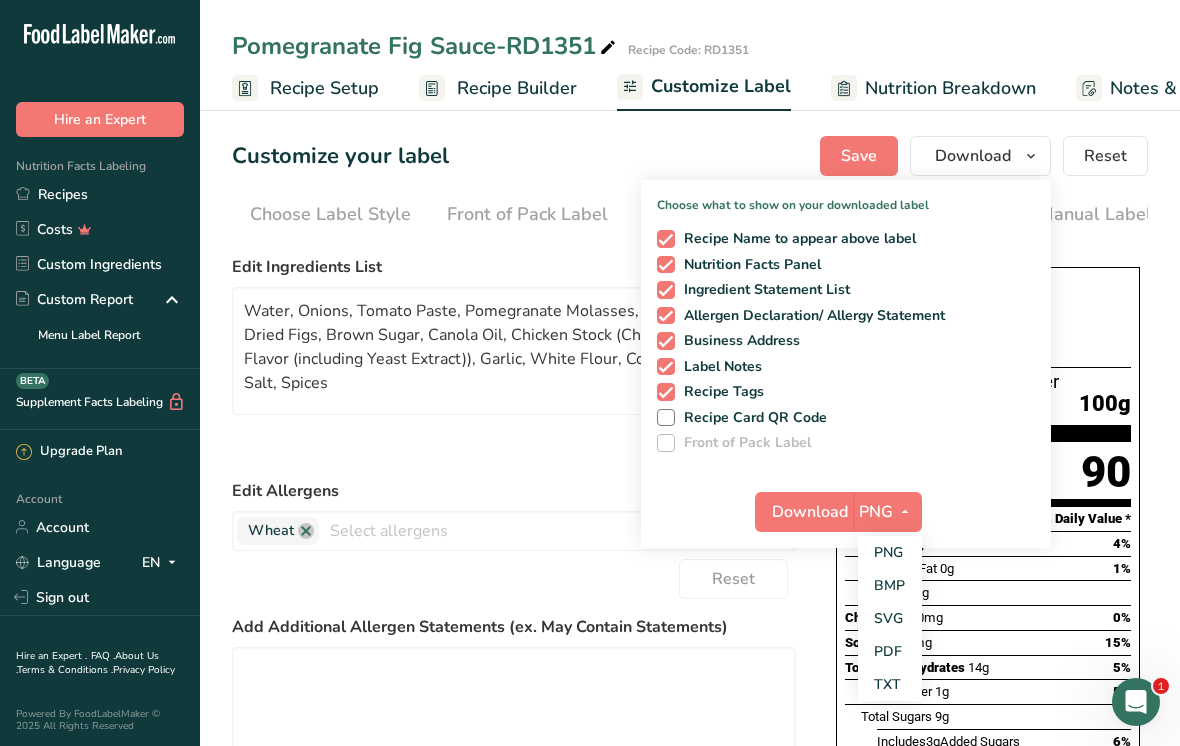click on "PDF" at bounding box center [890, 651] 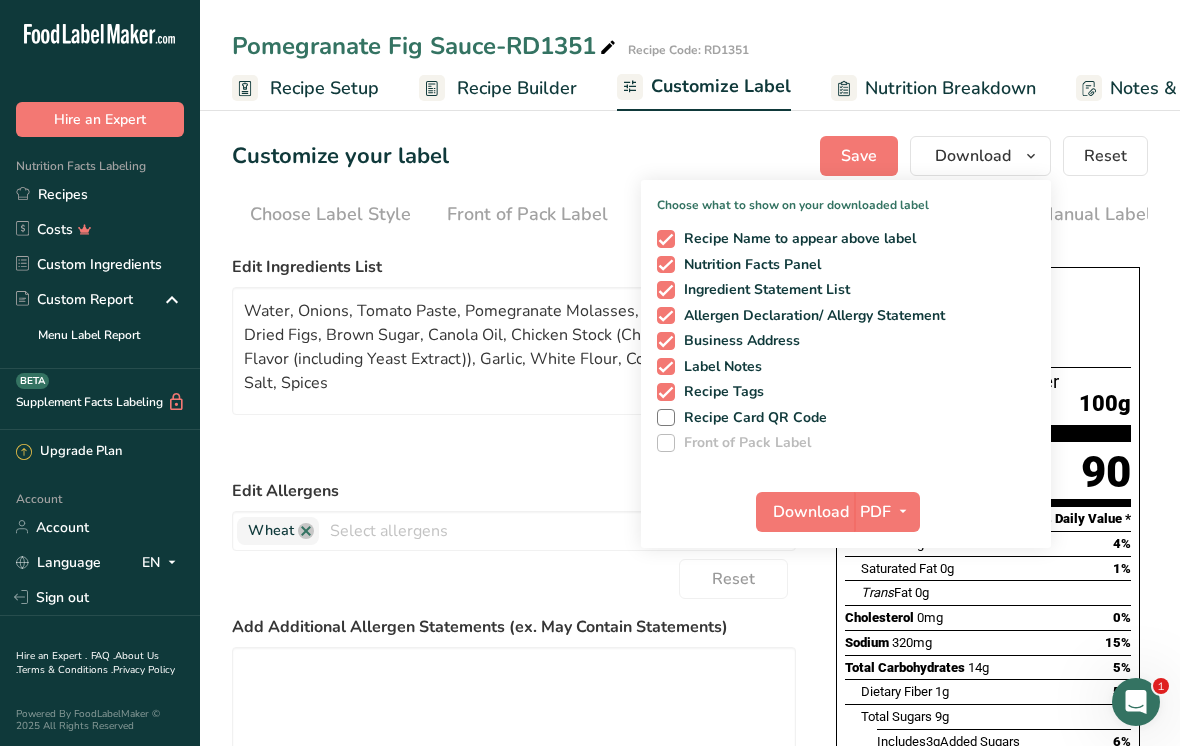 click on "Download" at bounding box center [805, 512] 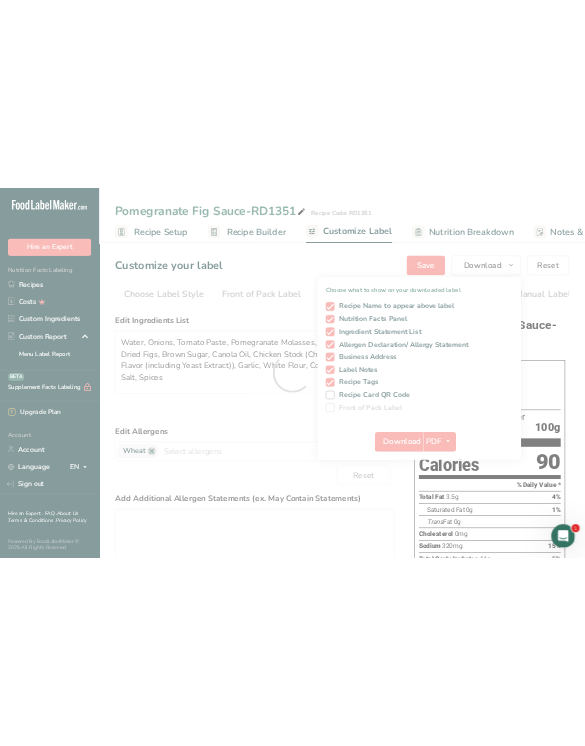 scroll, scrollTop: 0, scrollLeft: 0, axis: both 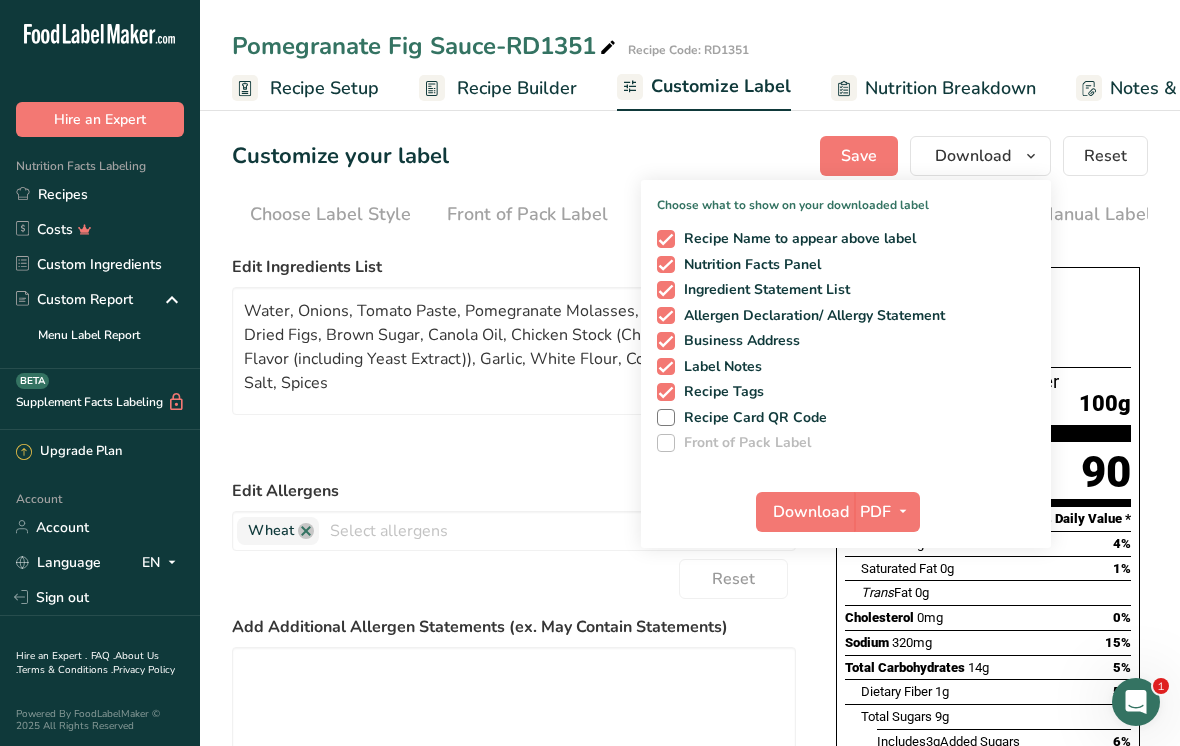 click on "Recipes" at bounding box center [100, 194] 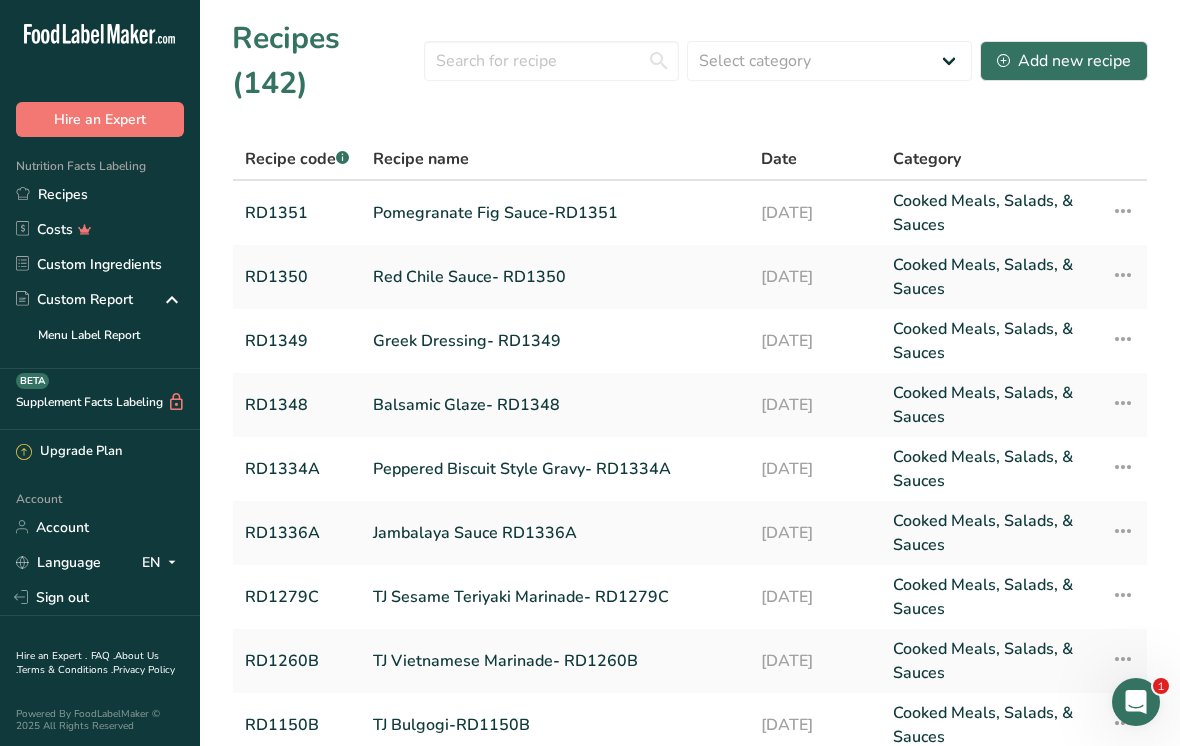 click on "Add new recipe" at bounding box center [1064, 61] 